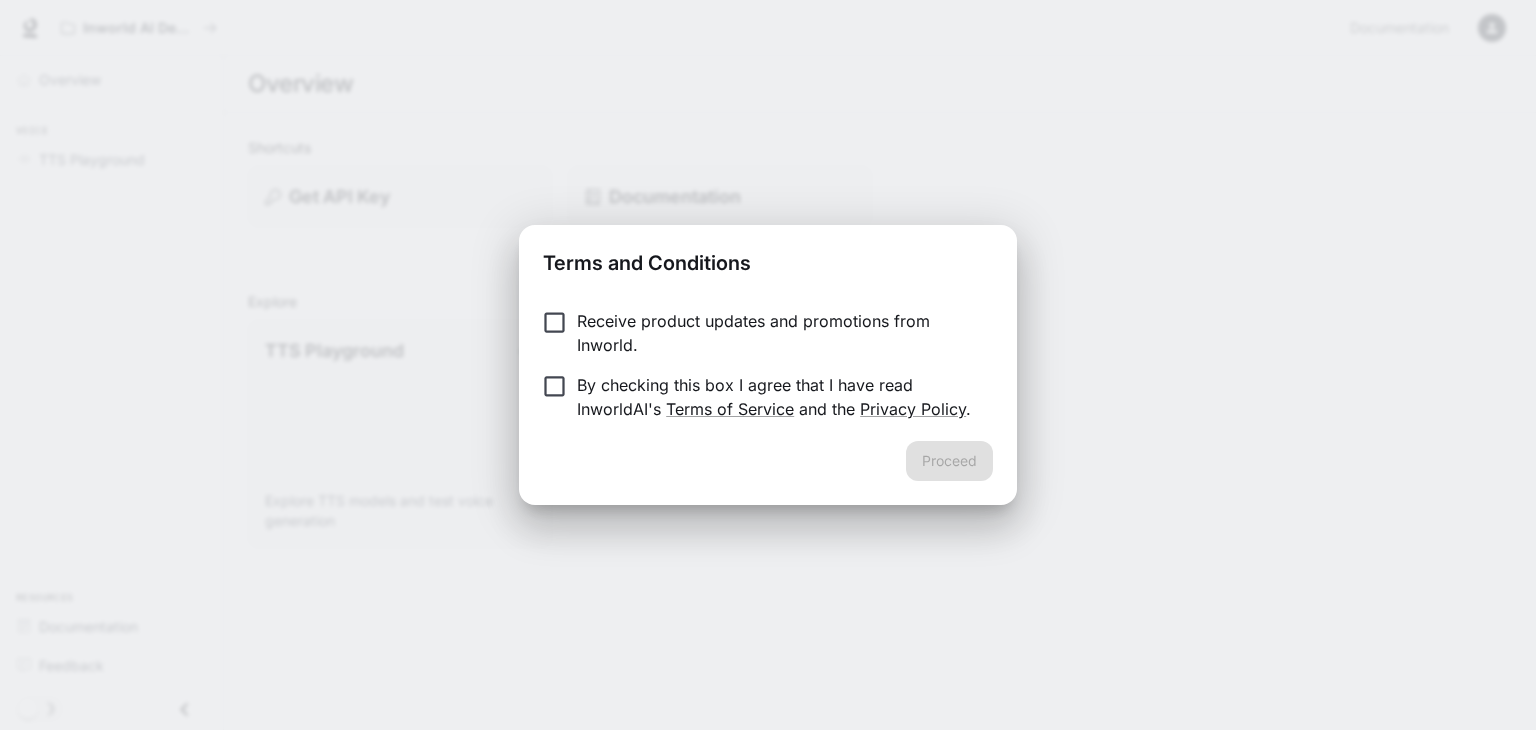 scroll, scrollTop: 0, scrollLeft: 0, axis: both 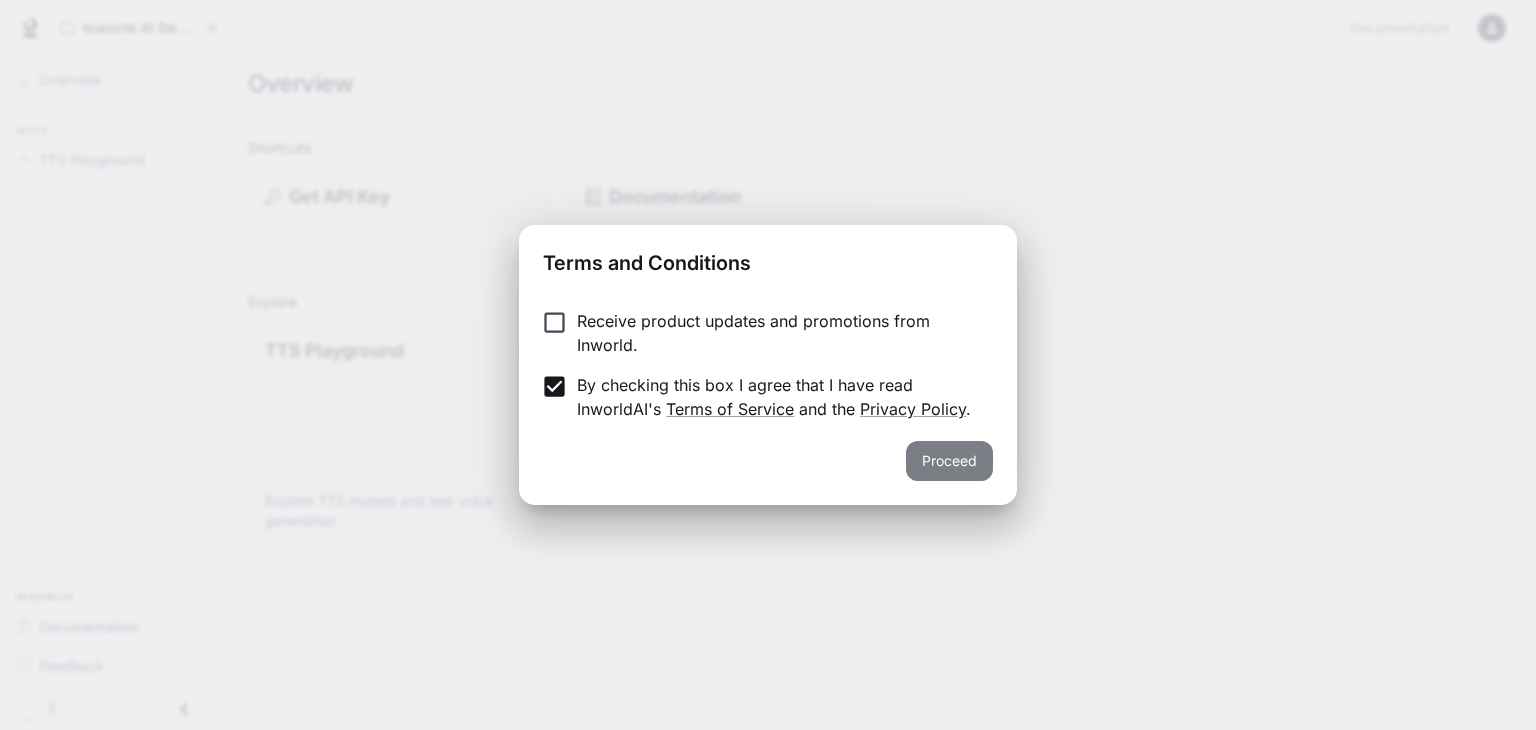 click on "Proceed" at bounding box center [949, 461] 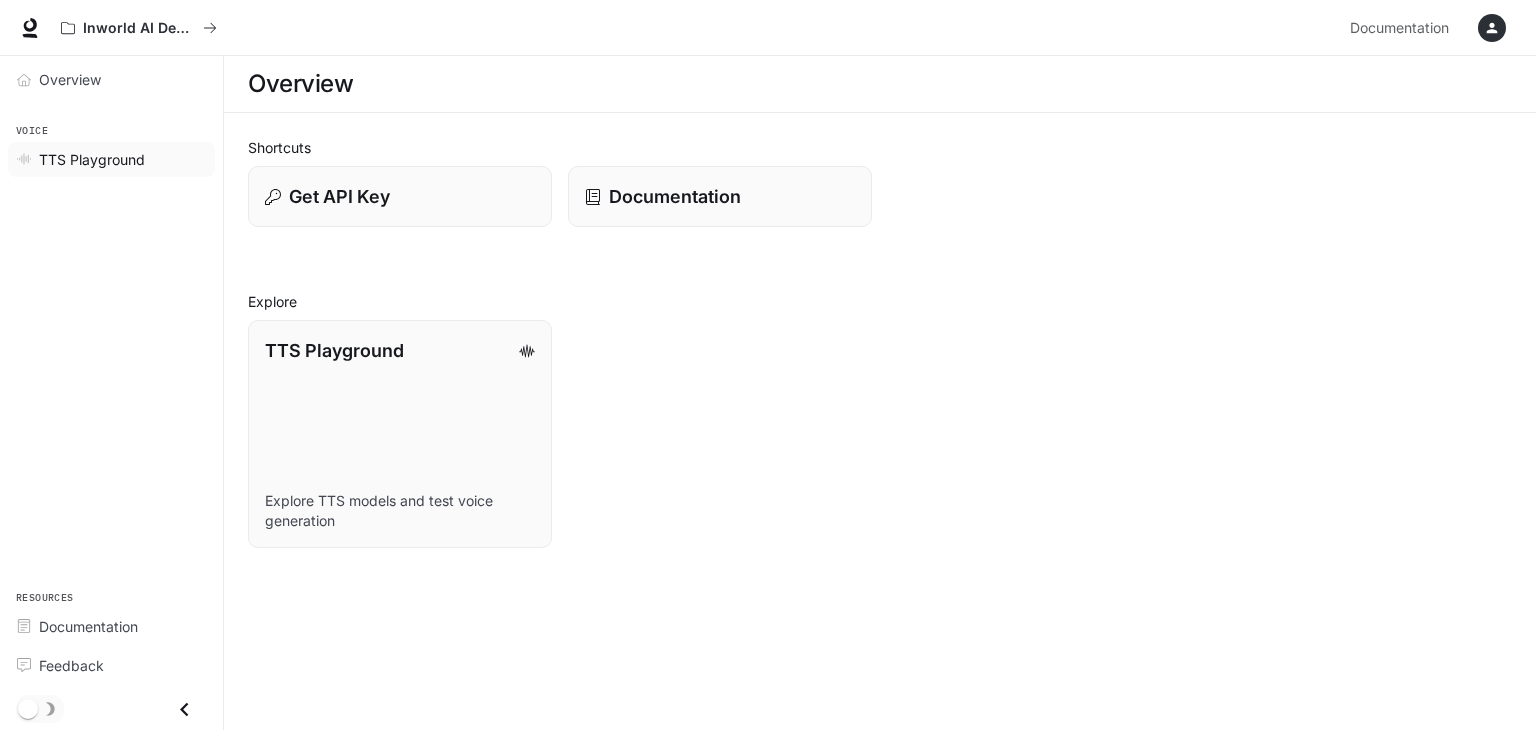 click on "TTS Playground" at bounding box center [92, 159] 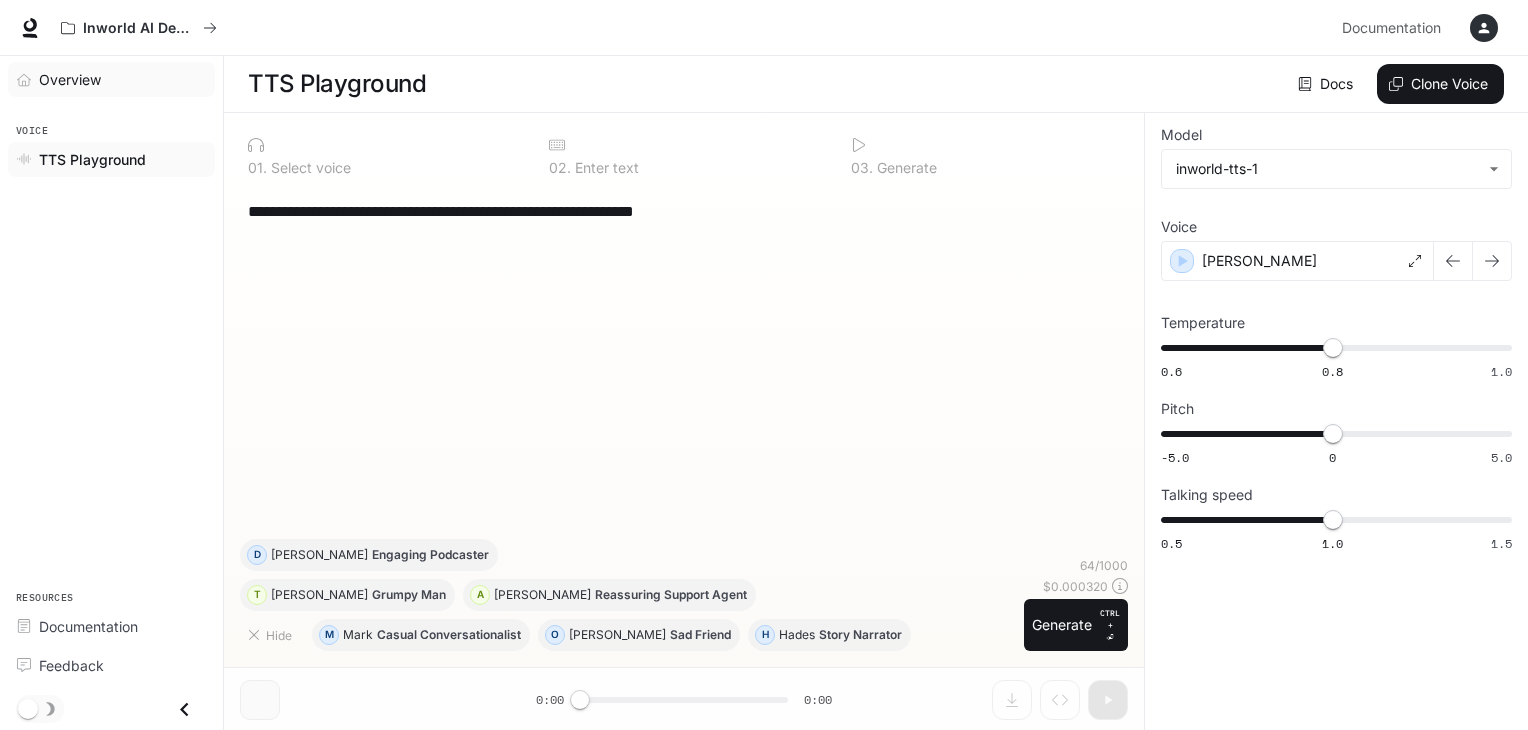 click on "Overview" at bounding box center (70, 79) 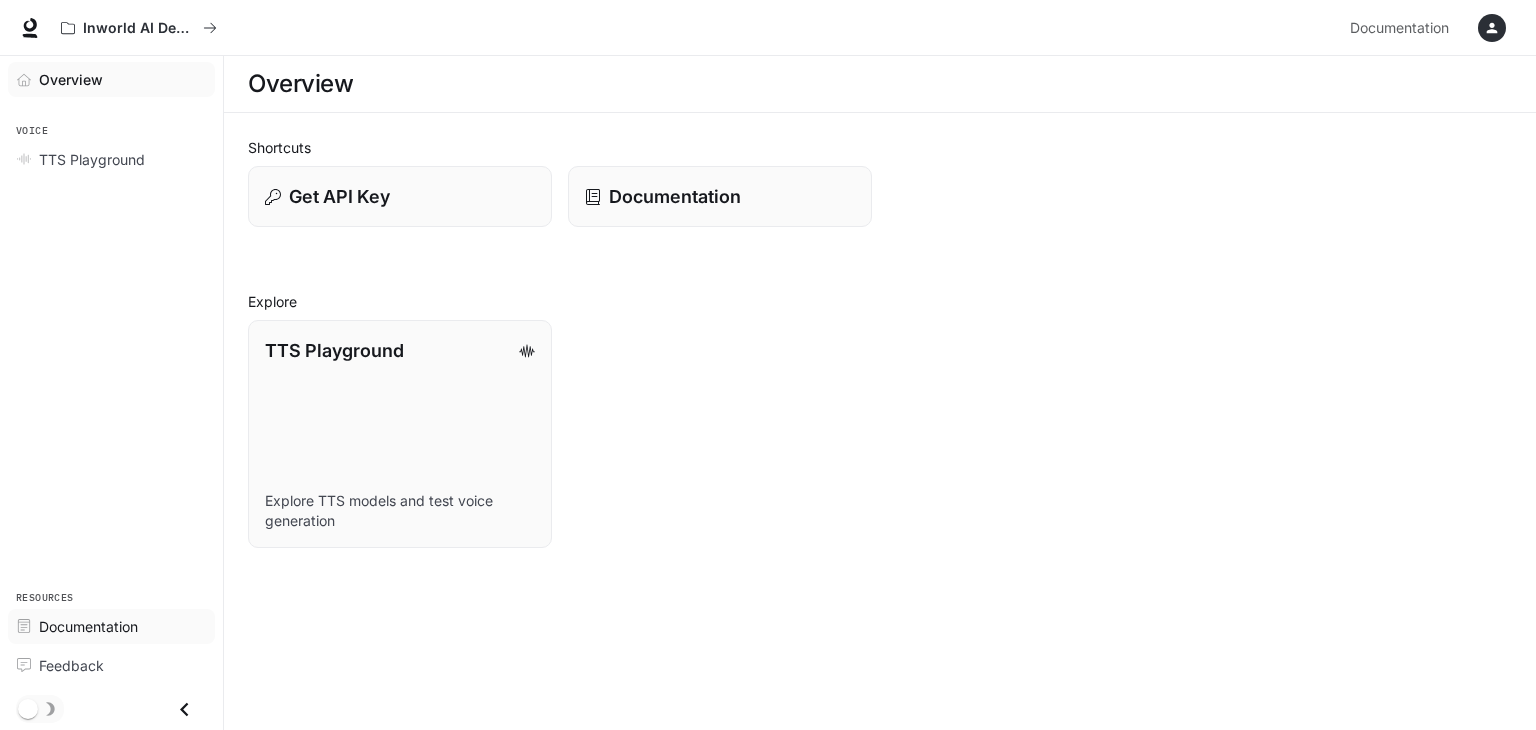click on "Documentation" at bounding box center [88, 626] 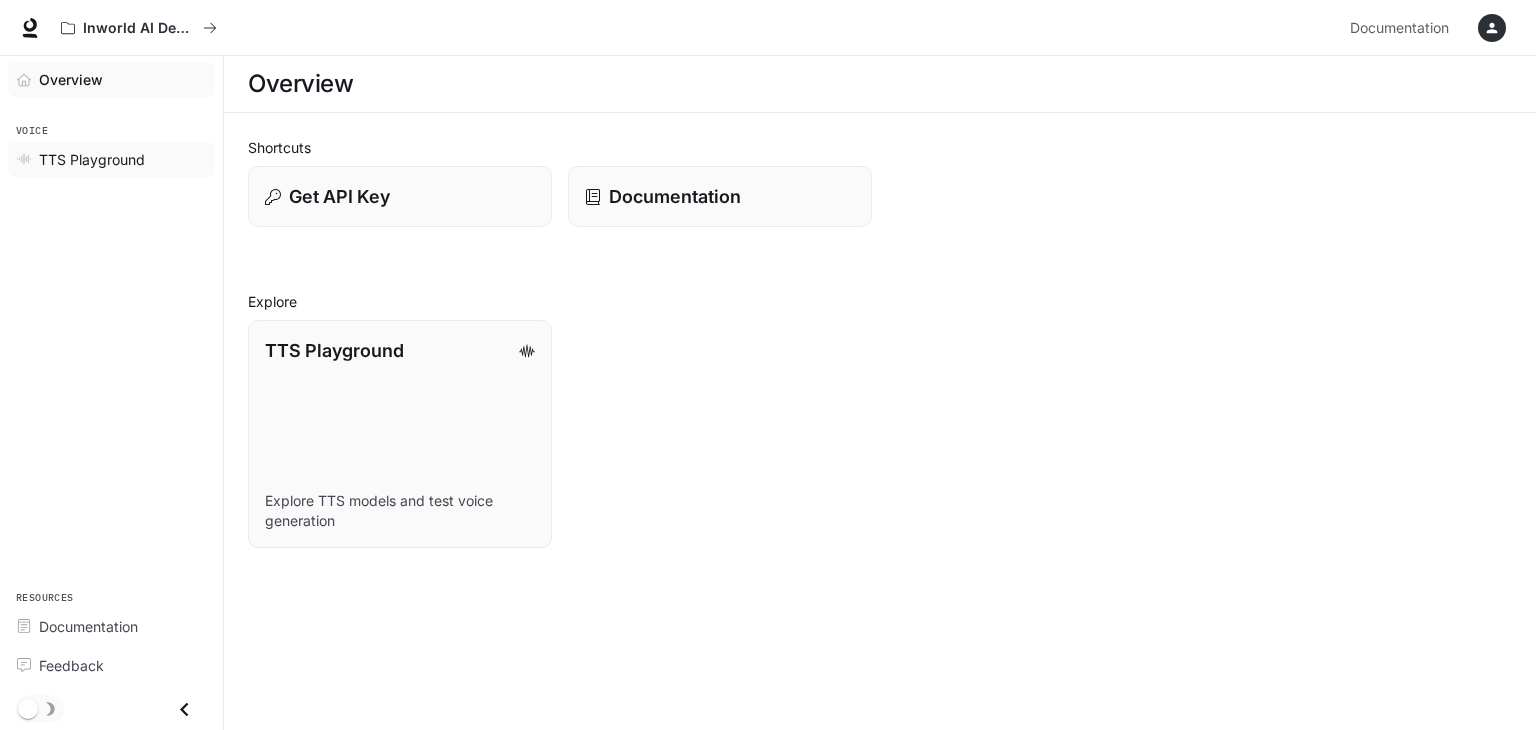 click on "TTS Playground" at bounding box center (92, 159) 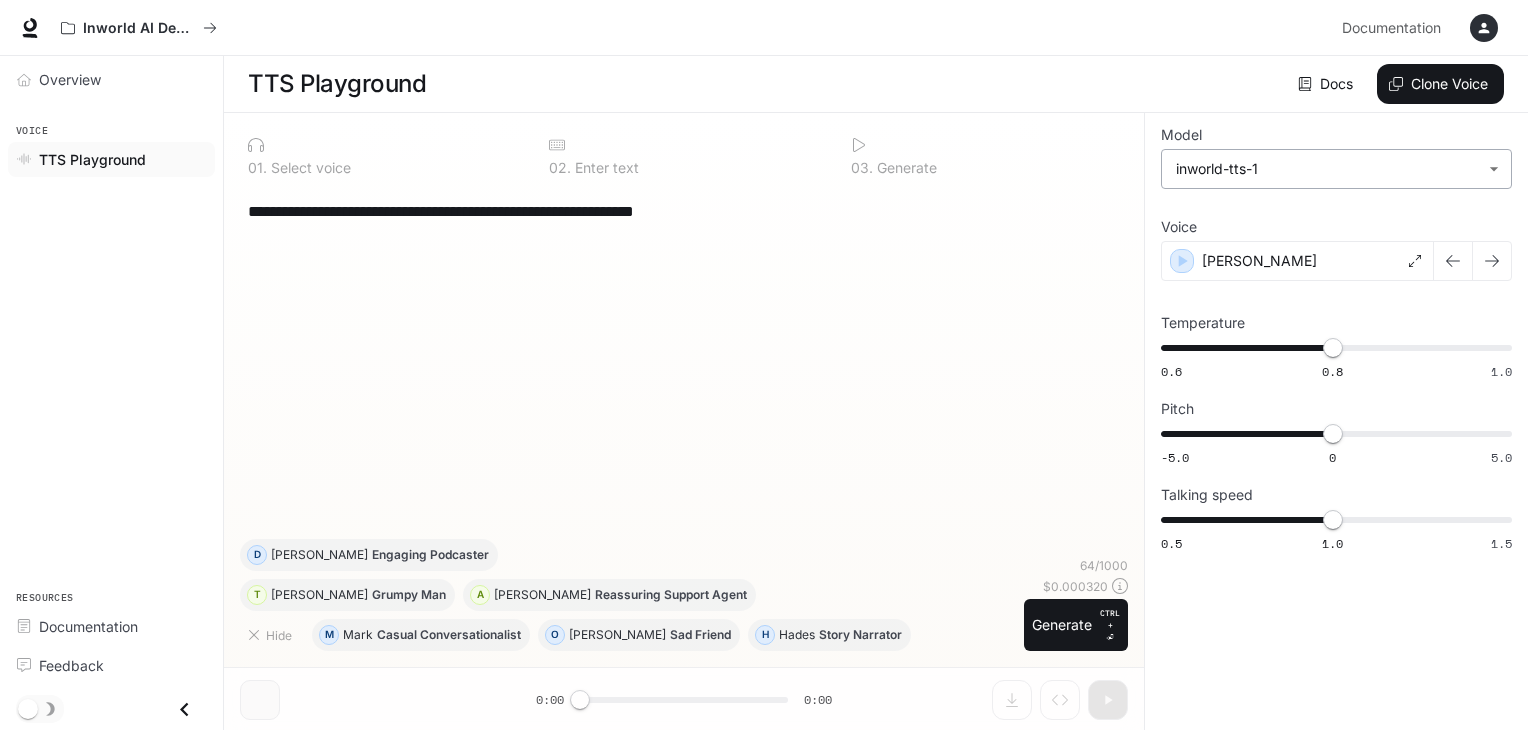 click on "**********" at bounding box center (764, 365) 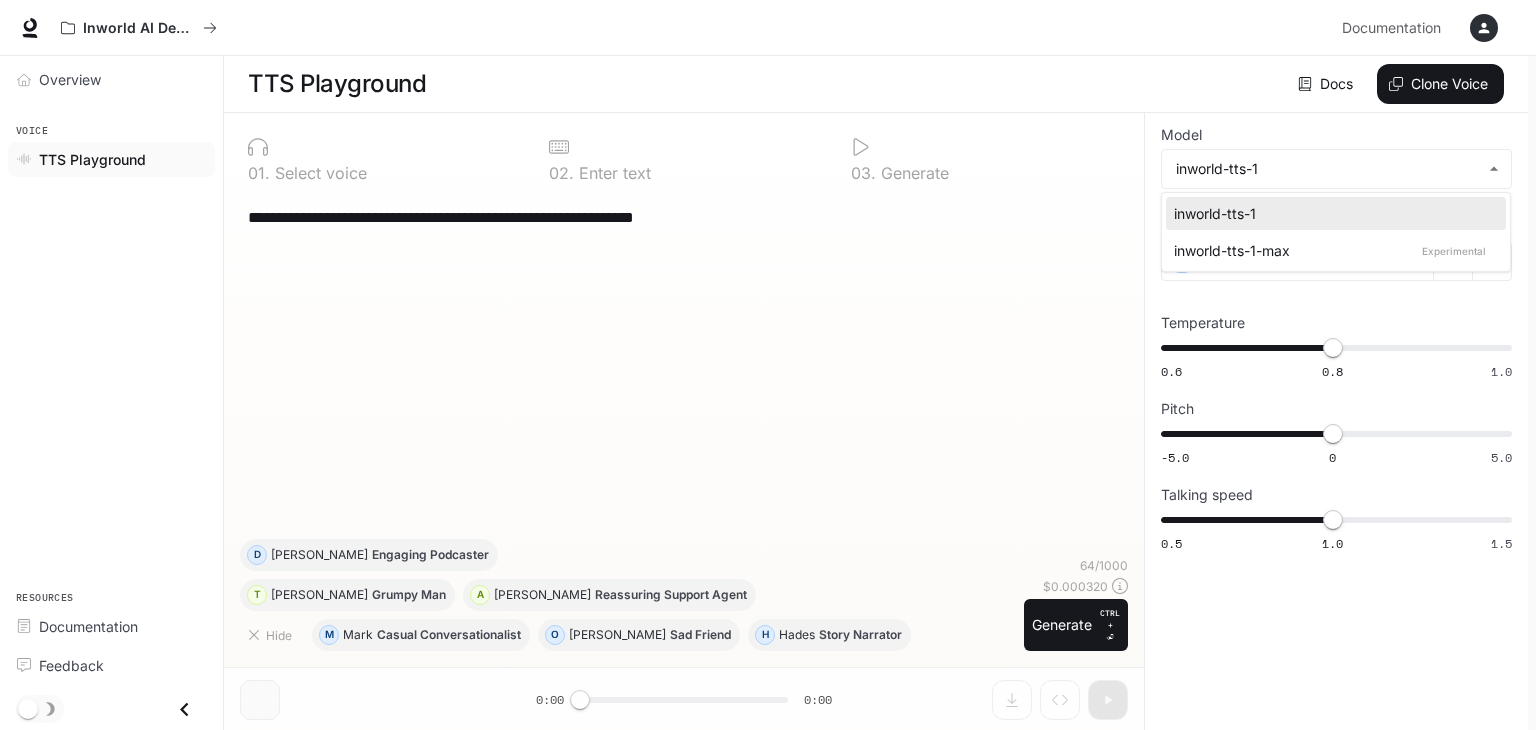 click at bounding box center (768, 365) 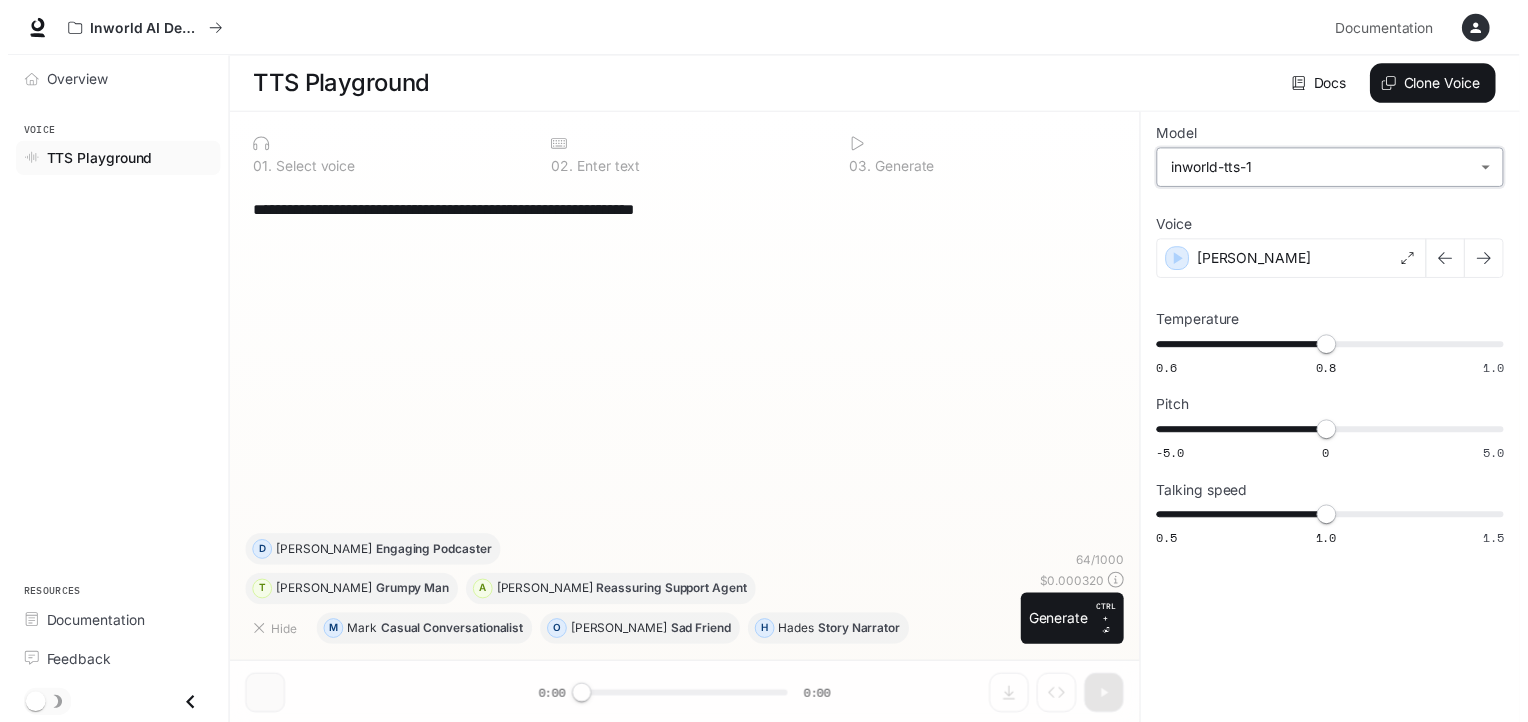 scroll, scrollTop: 0, scrollLeft: 0, axis: both 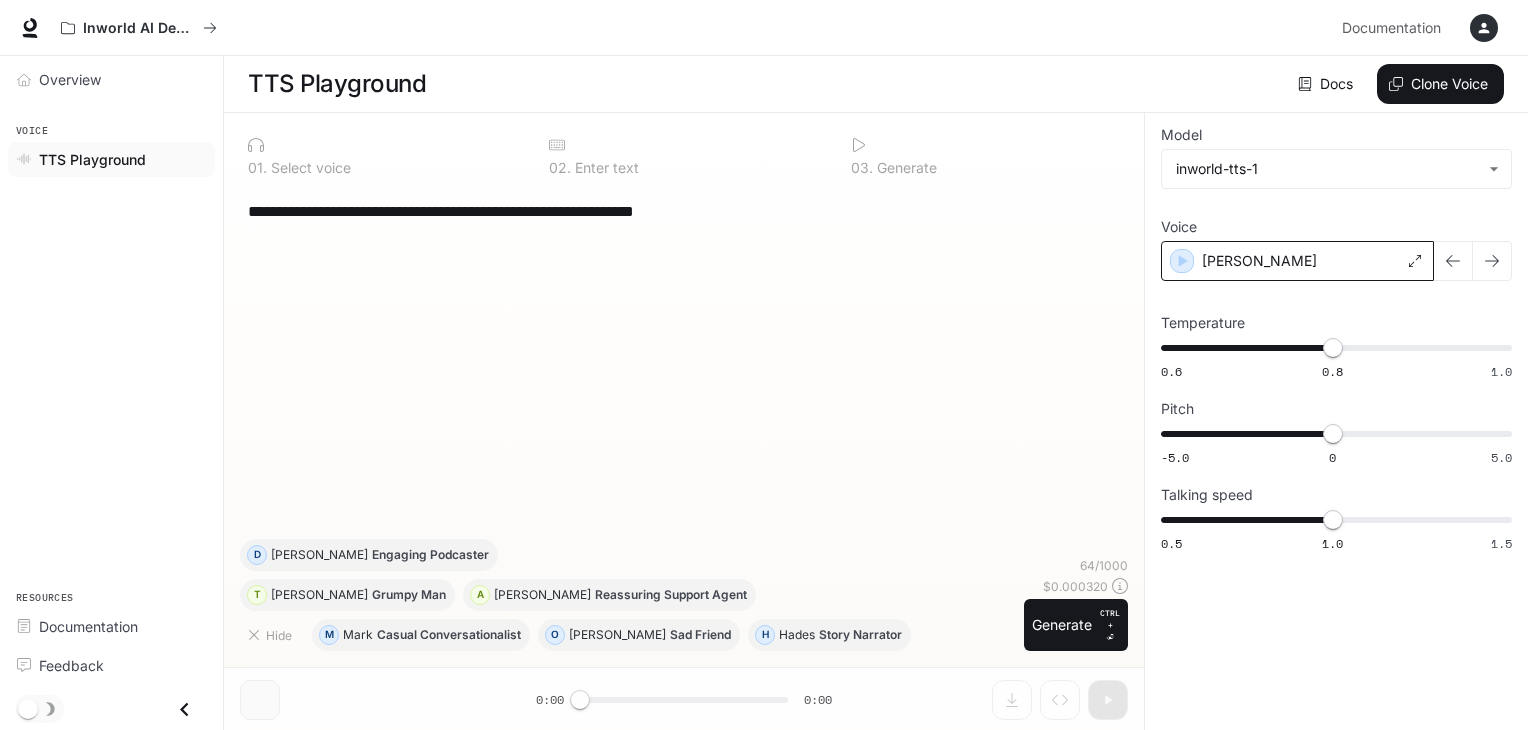 click on "[PERSON_NAME]" at bounding box center [1297, 261] 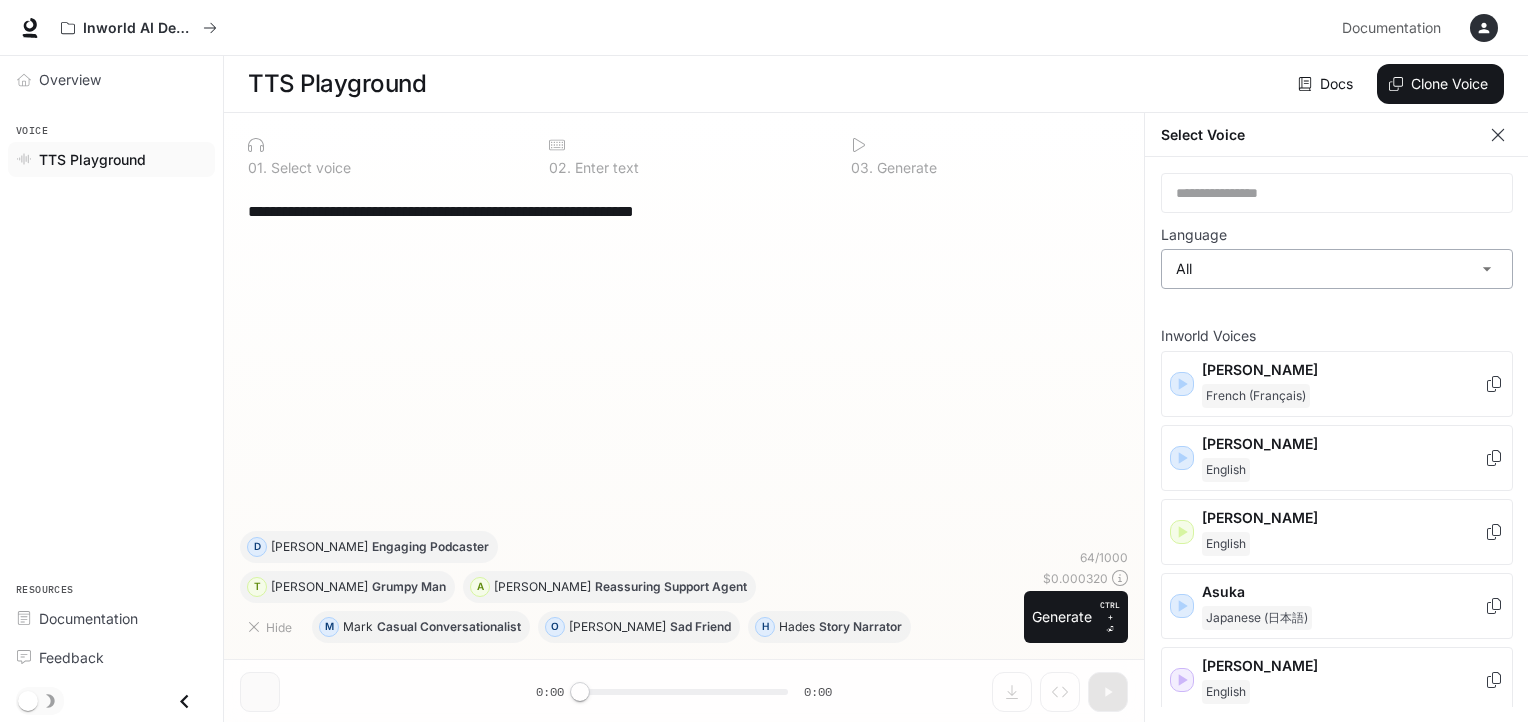 click on "**********" at bounding box center (764, 361) 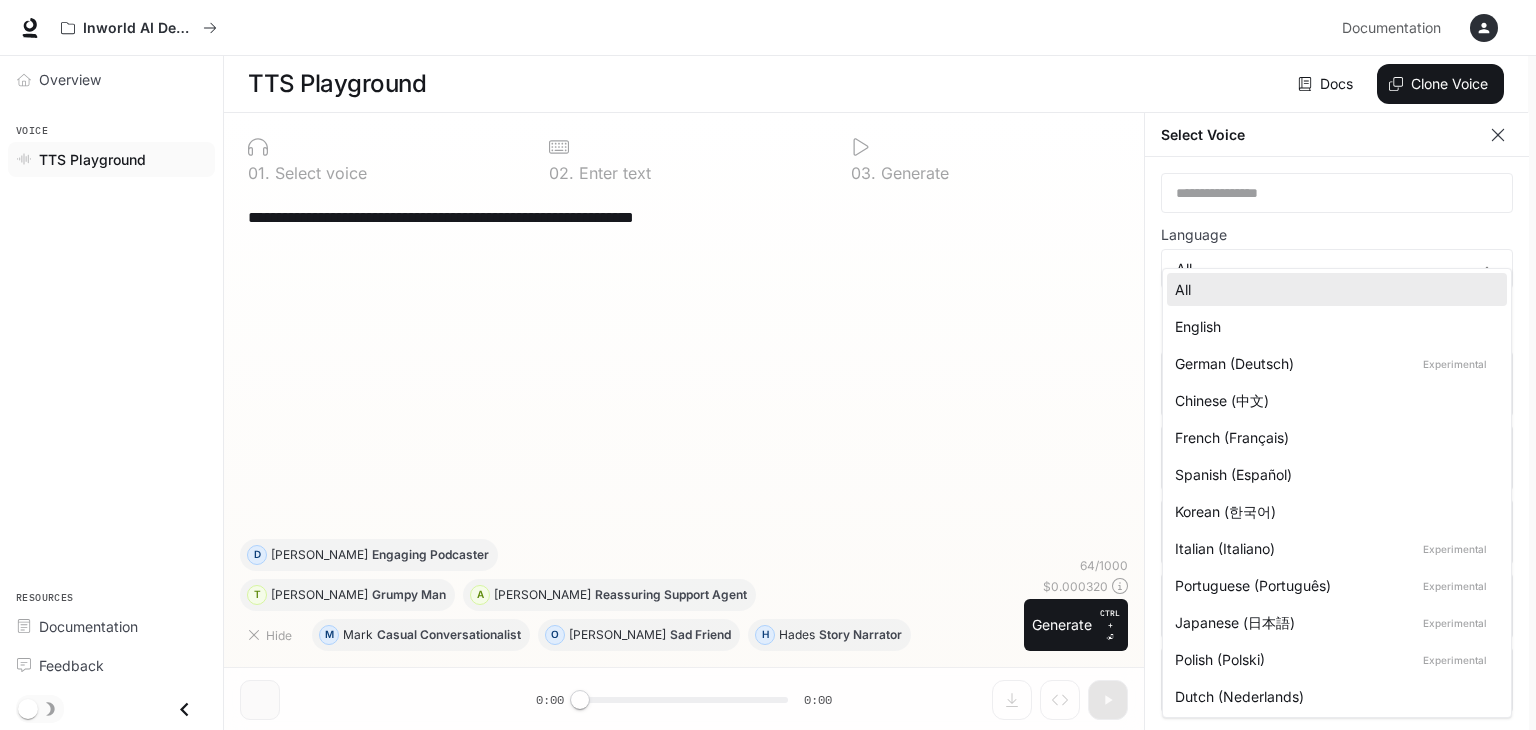 click on "English" at bounding box center (1333, 326) 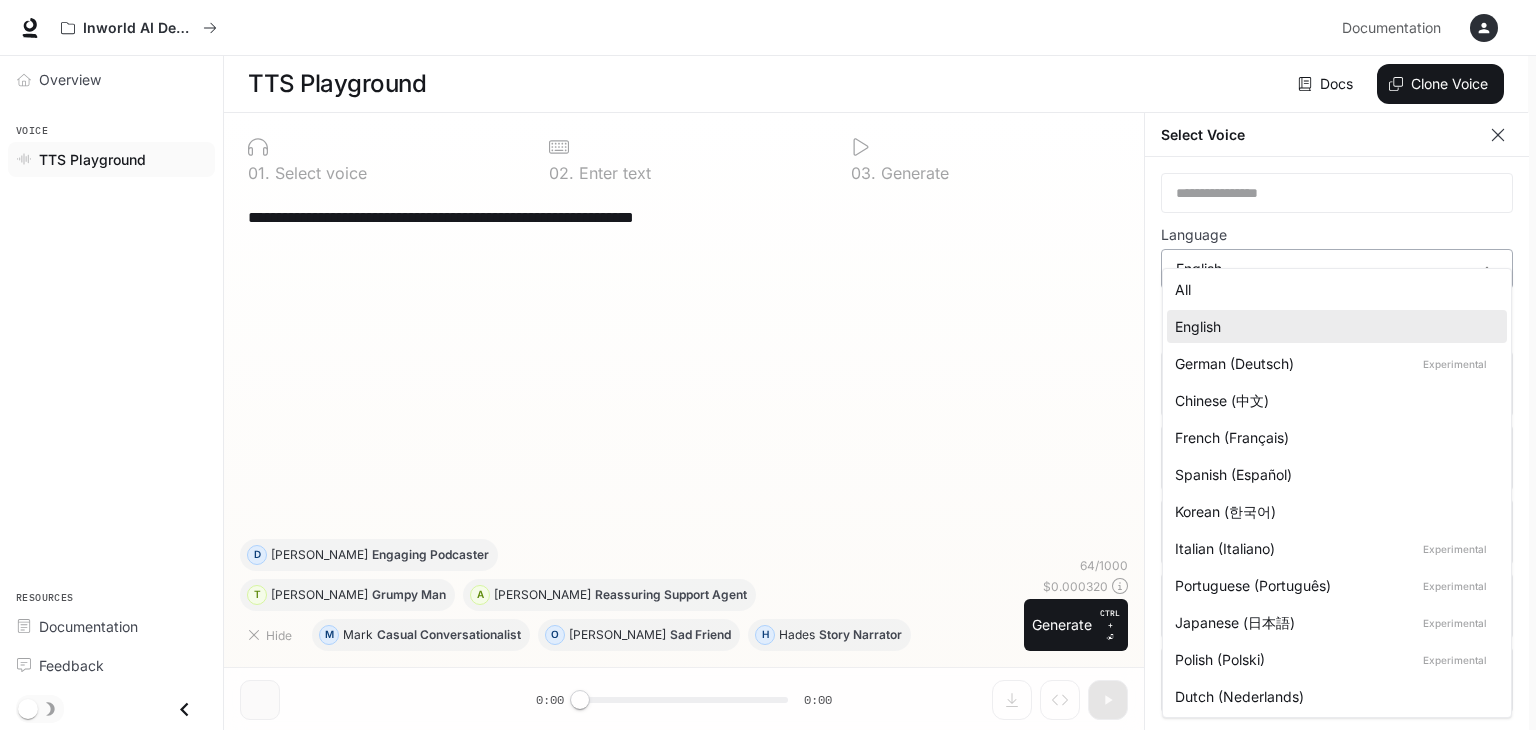 click on "**********" at bounding box center [768, 365] 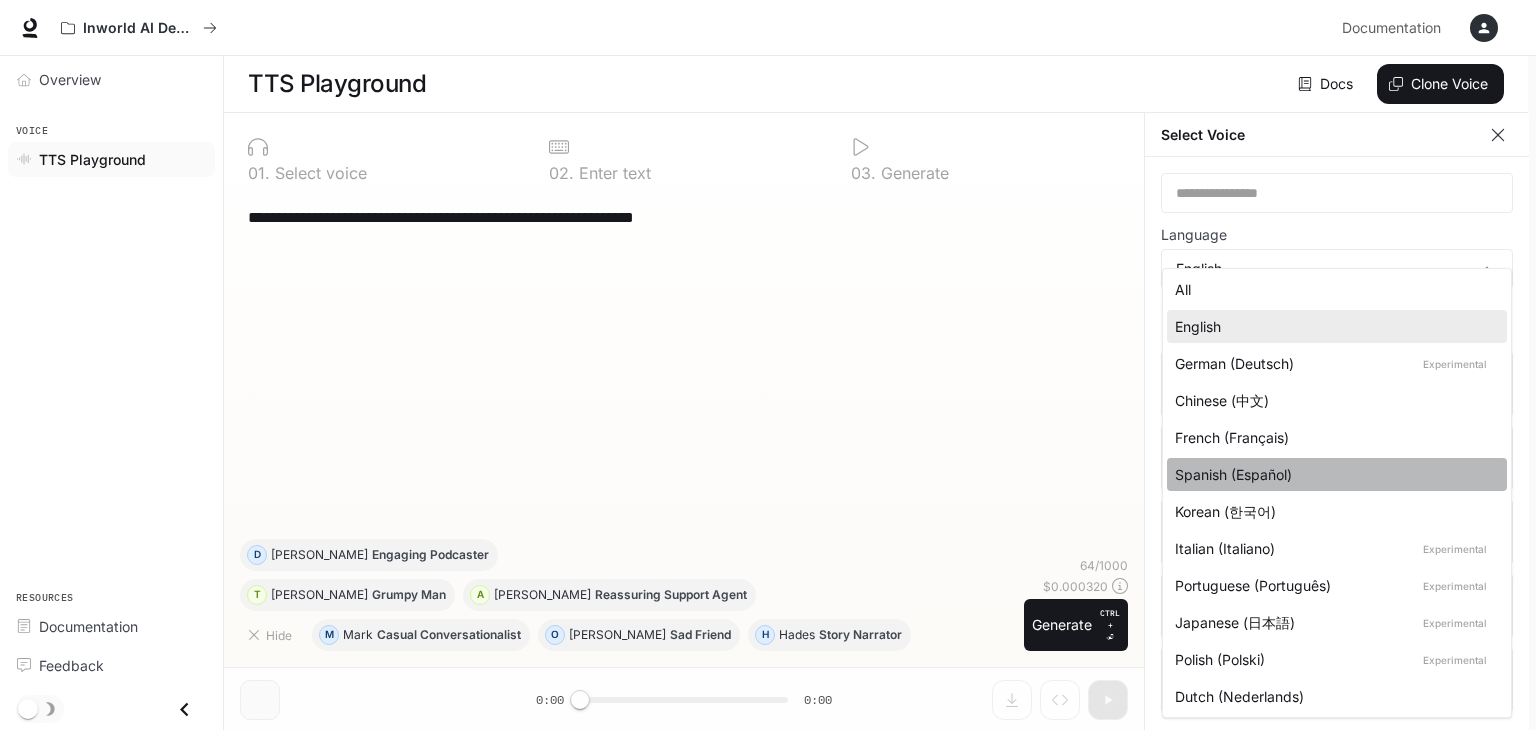 click on "Spanish (Español)" at bounding box center [1333, 474] 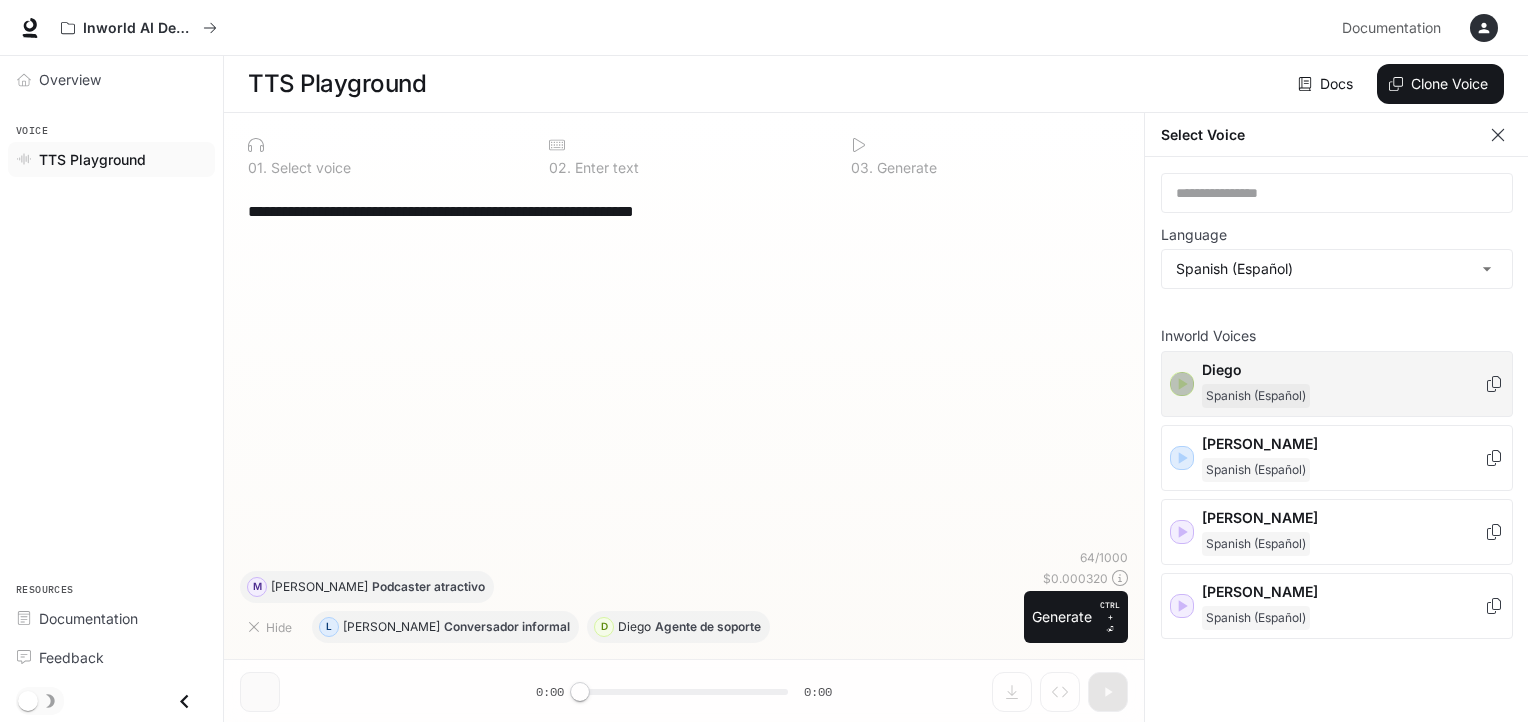 click 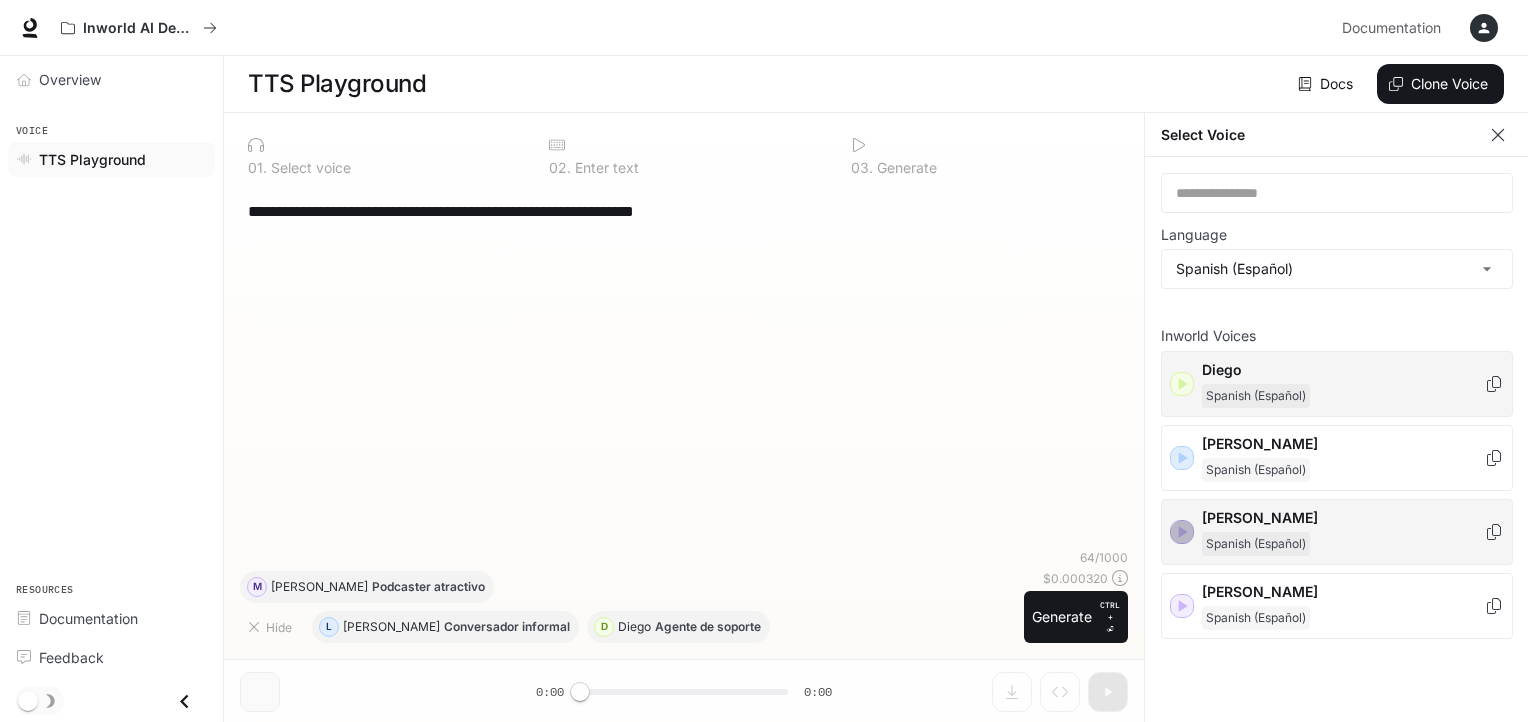 click 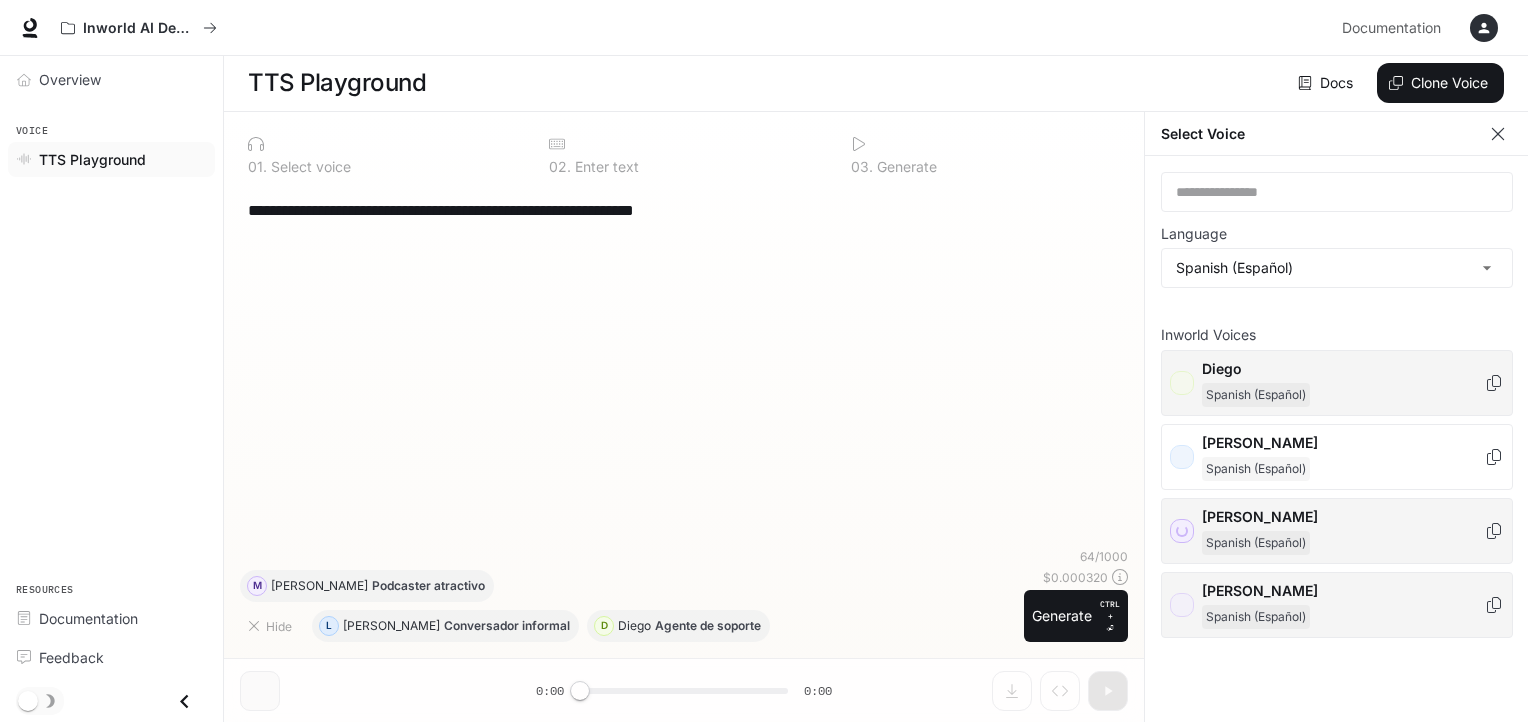 scroll, scrollTop: 8, scrollLeft: 0, axis: vertical 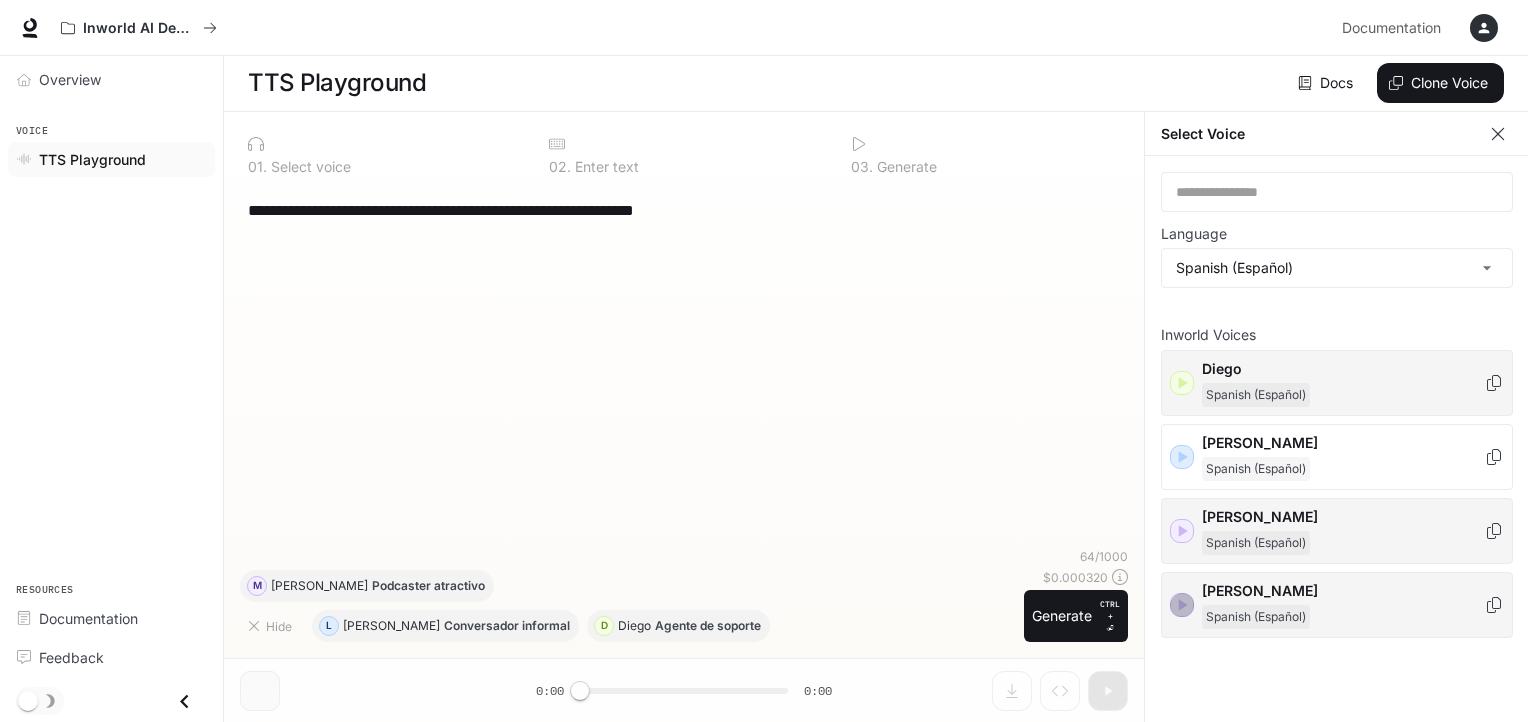 click 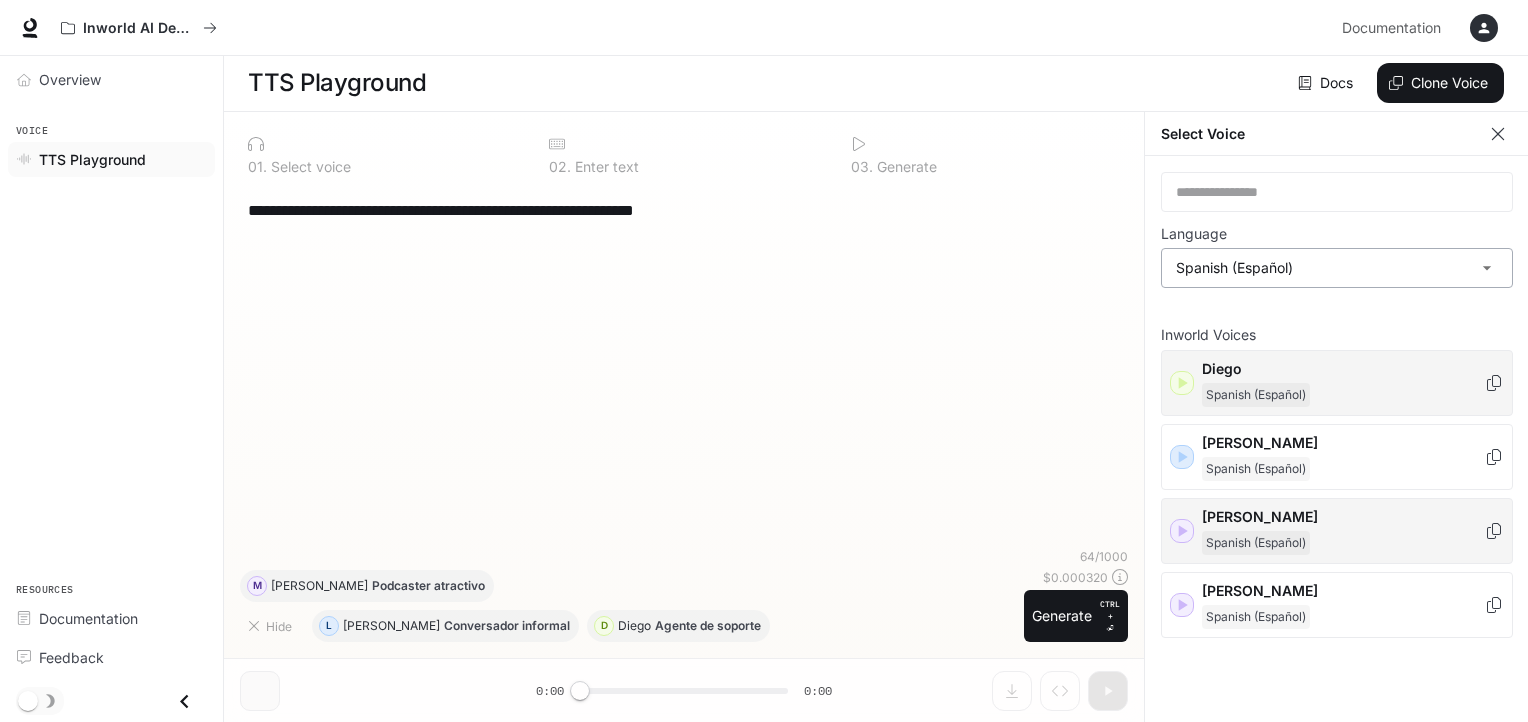 scroll, scrollTop: 0, scrollLeft: 0, axis: both 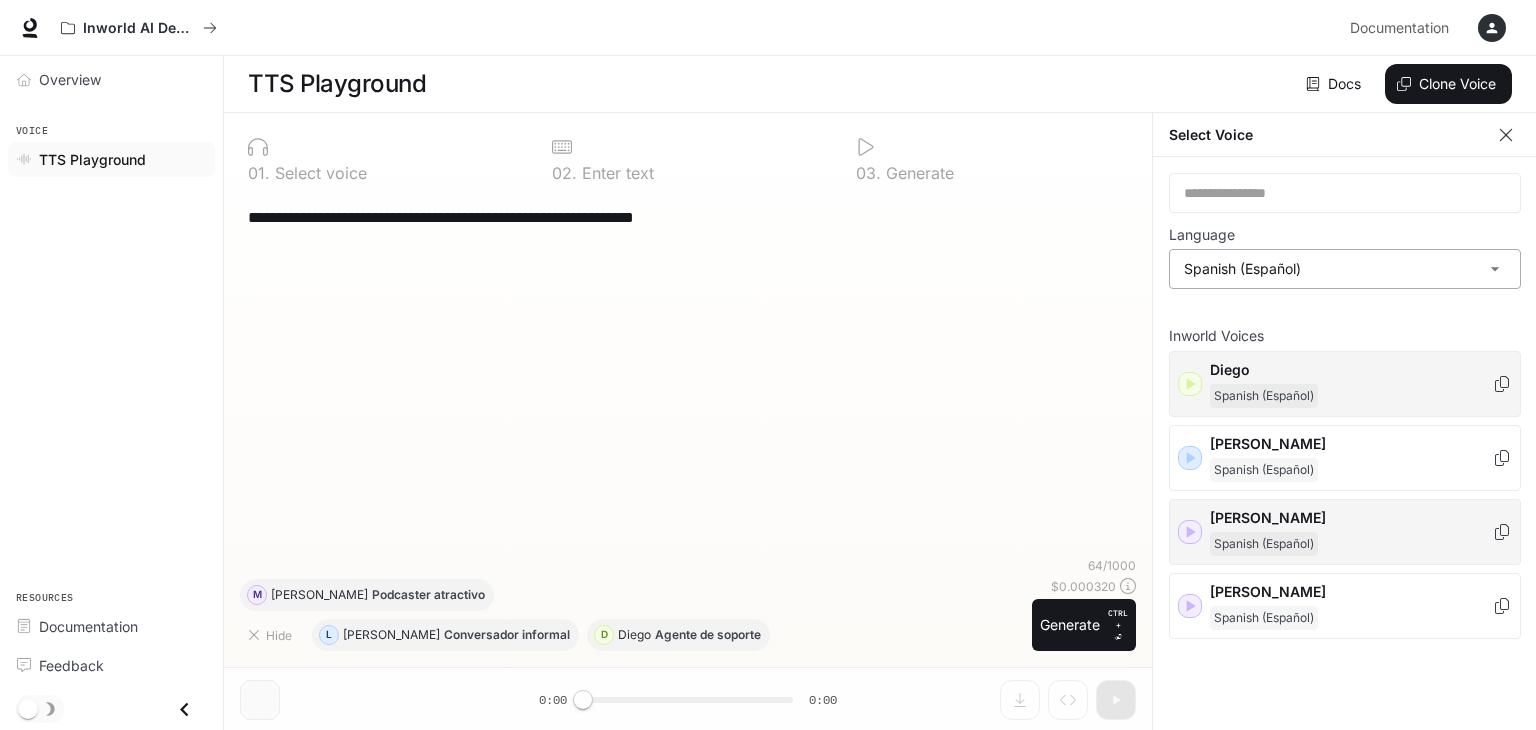 click on "**********" at bounding box center (768, 365) 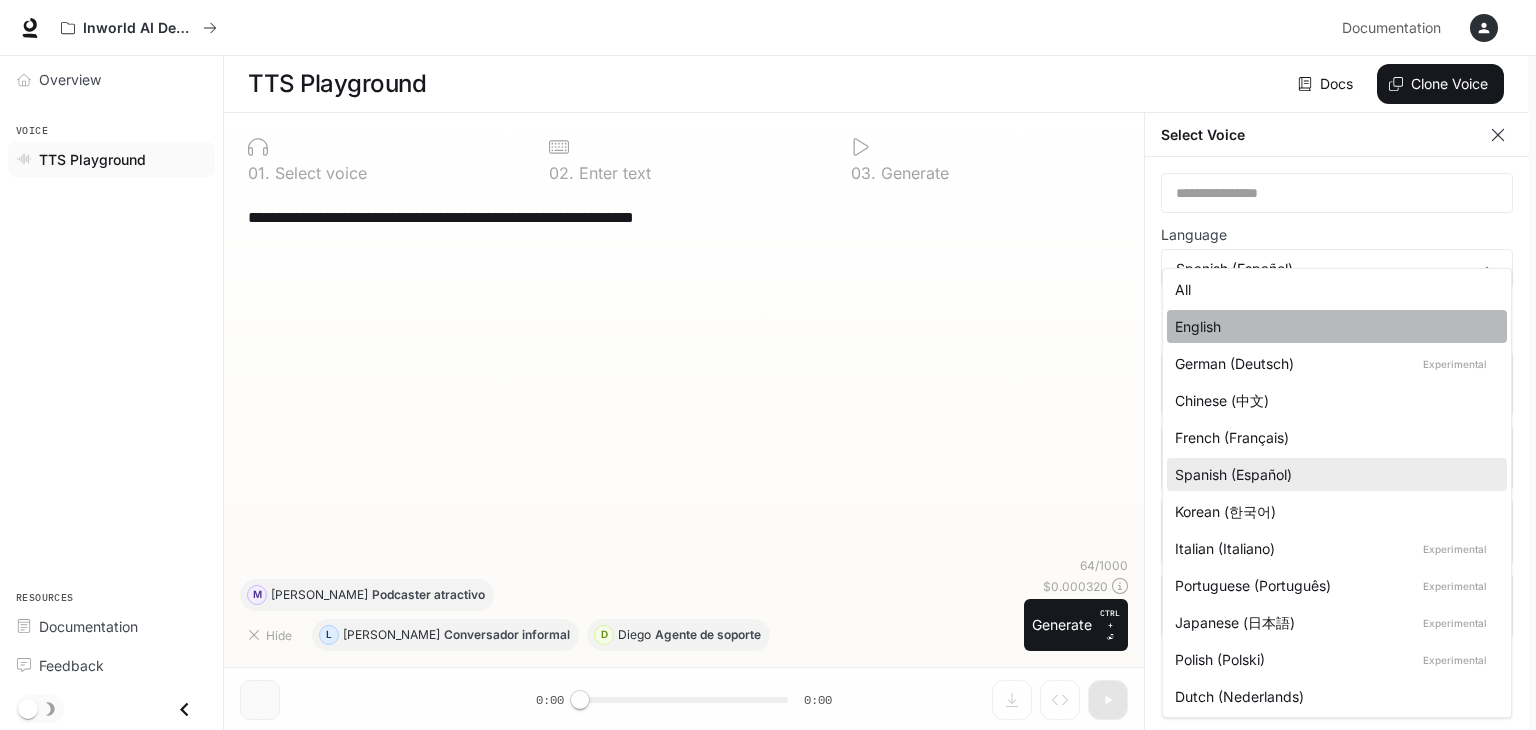click on "English" at bounding box center (1333, 326) 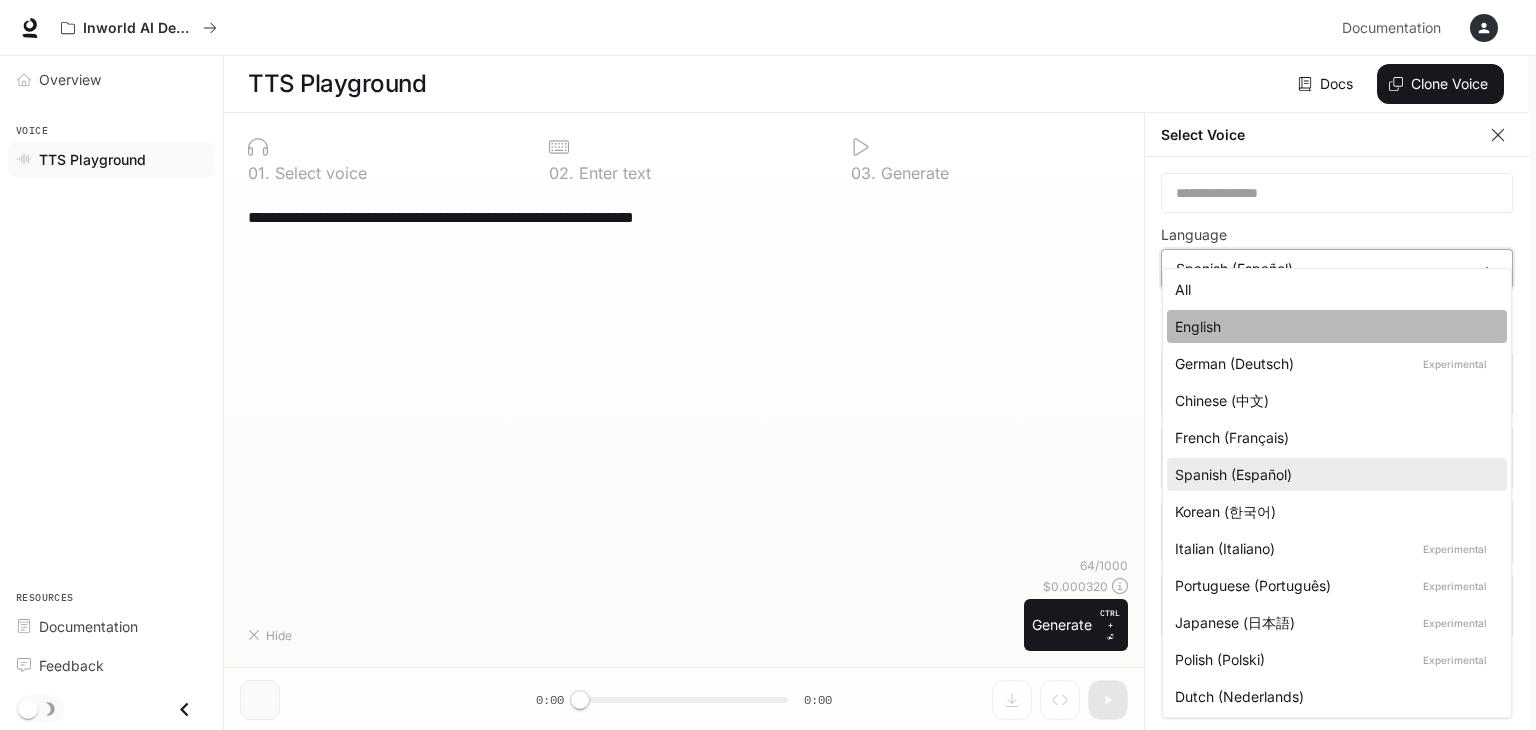 type on "*****" 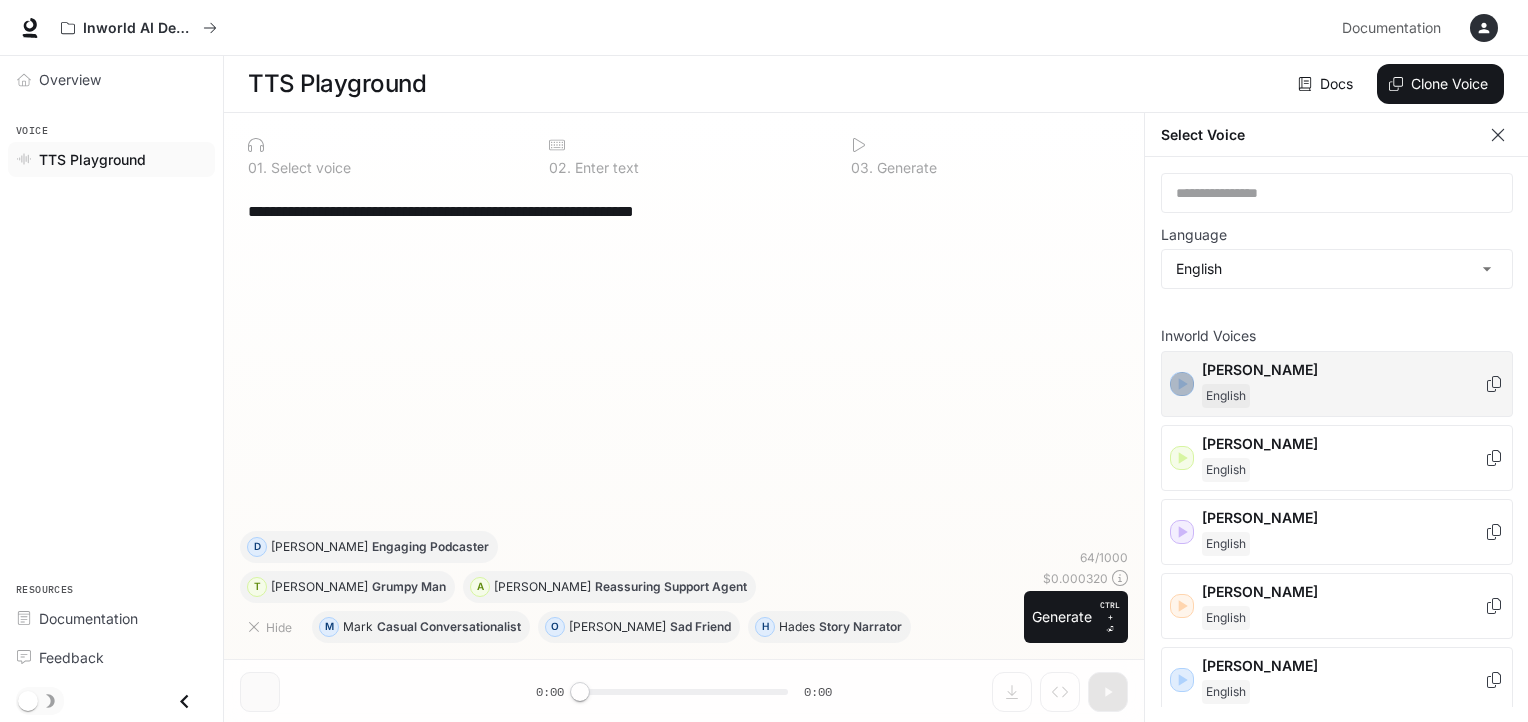 click 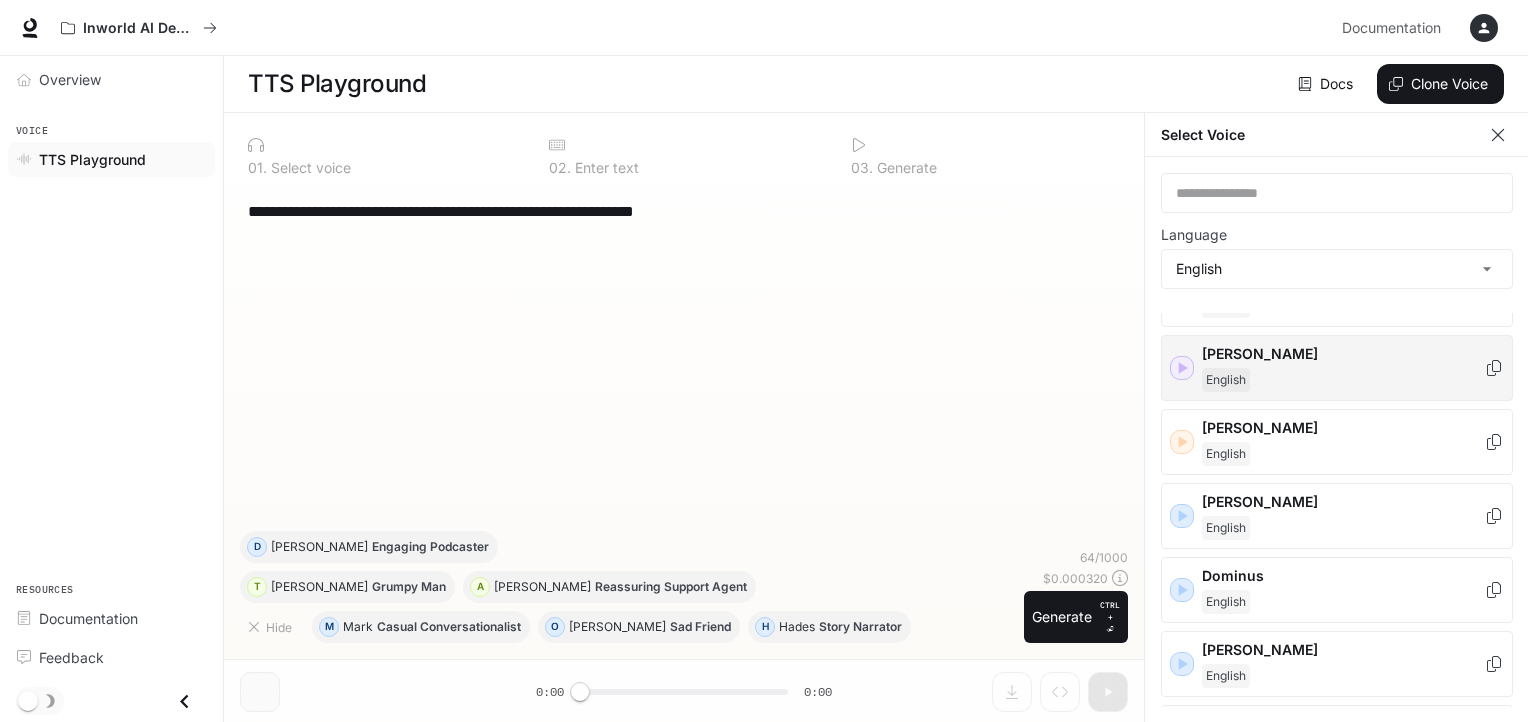 scroll, scrollTop: 200, scrollLeft: 0, axis: vertical 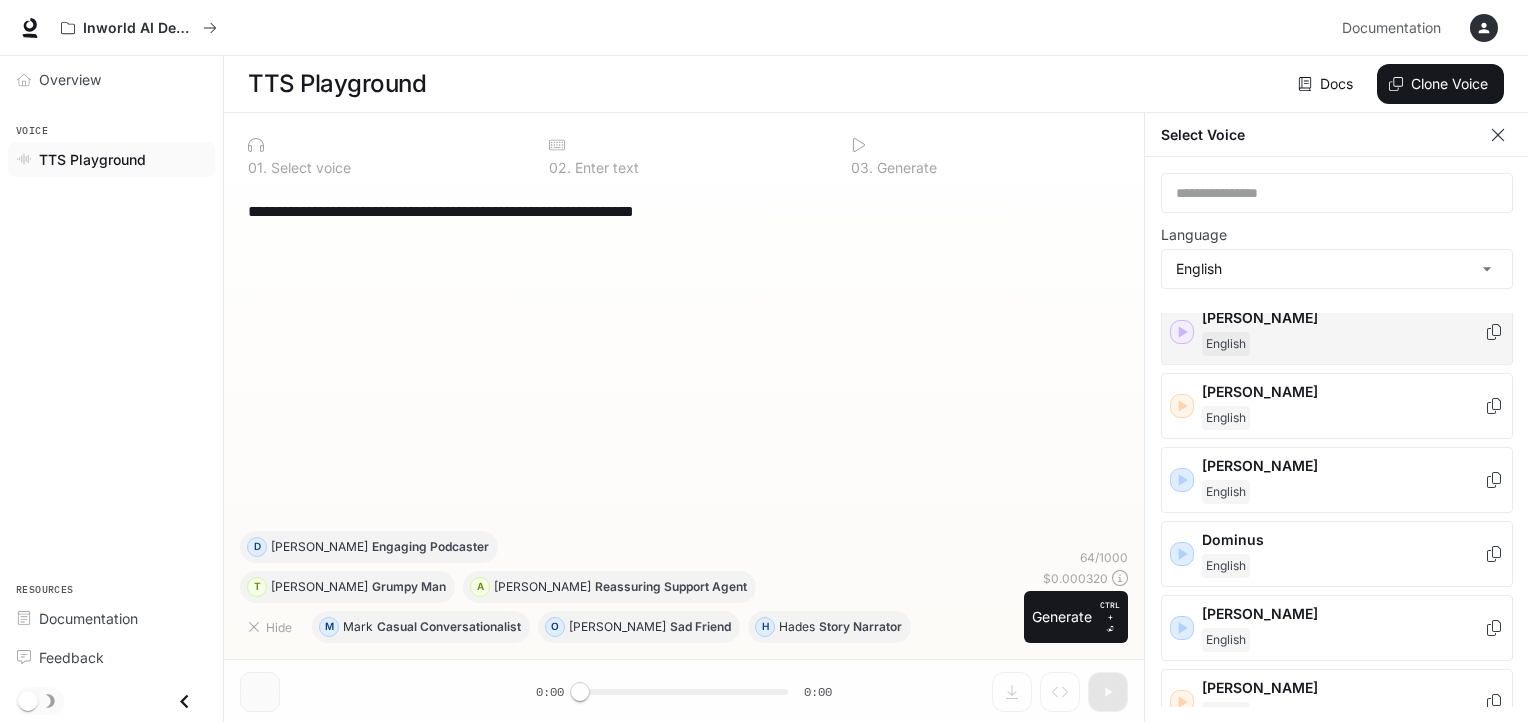 click 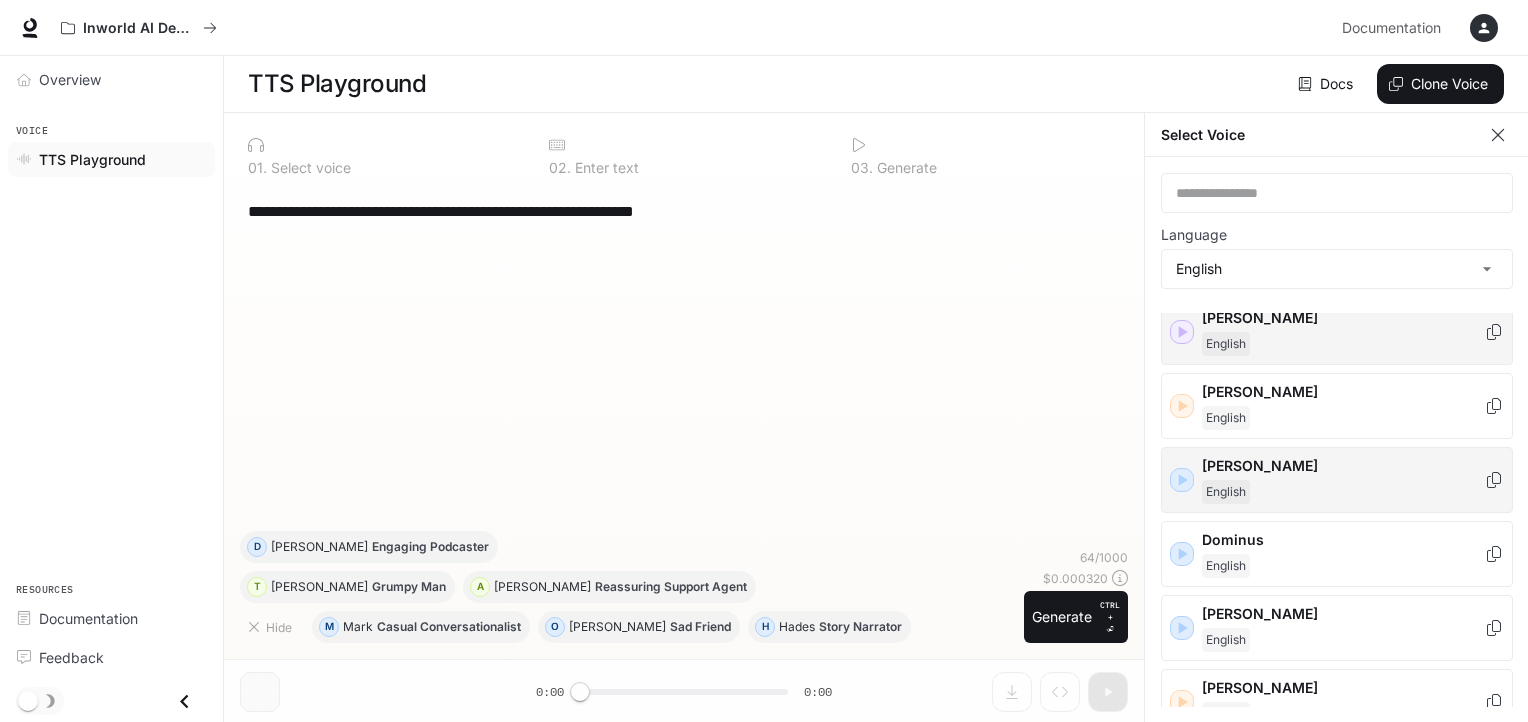 click 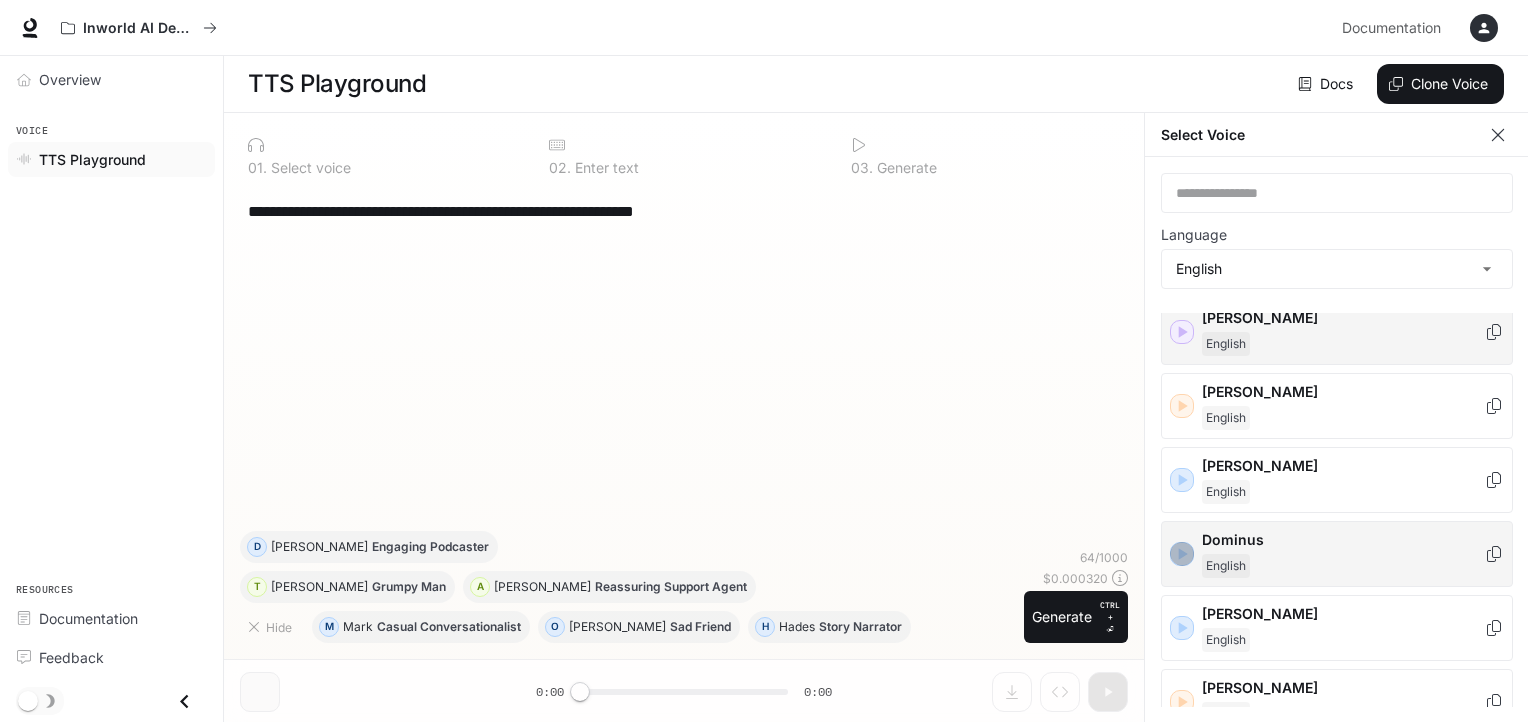 click 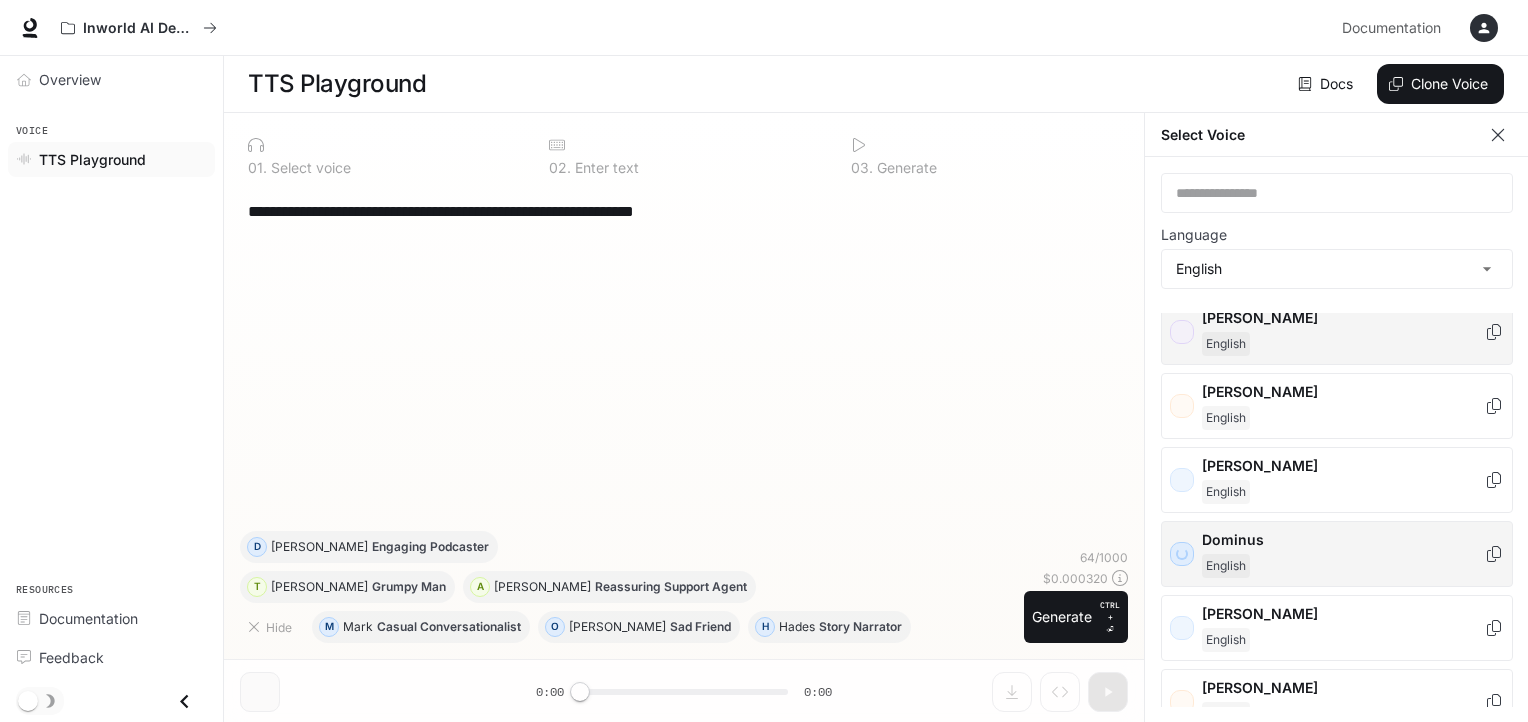 scroll, scrollTop: 300, scrollLeft: 0, axis: vertical 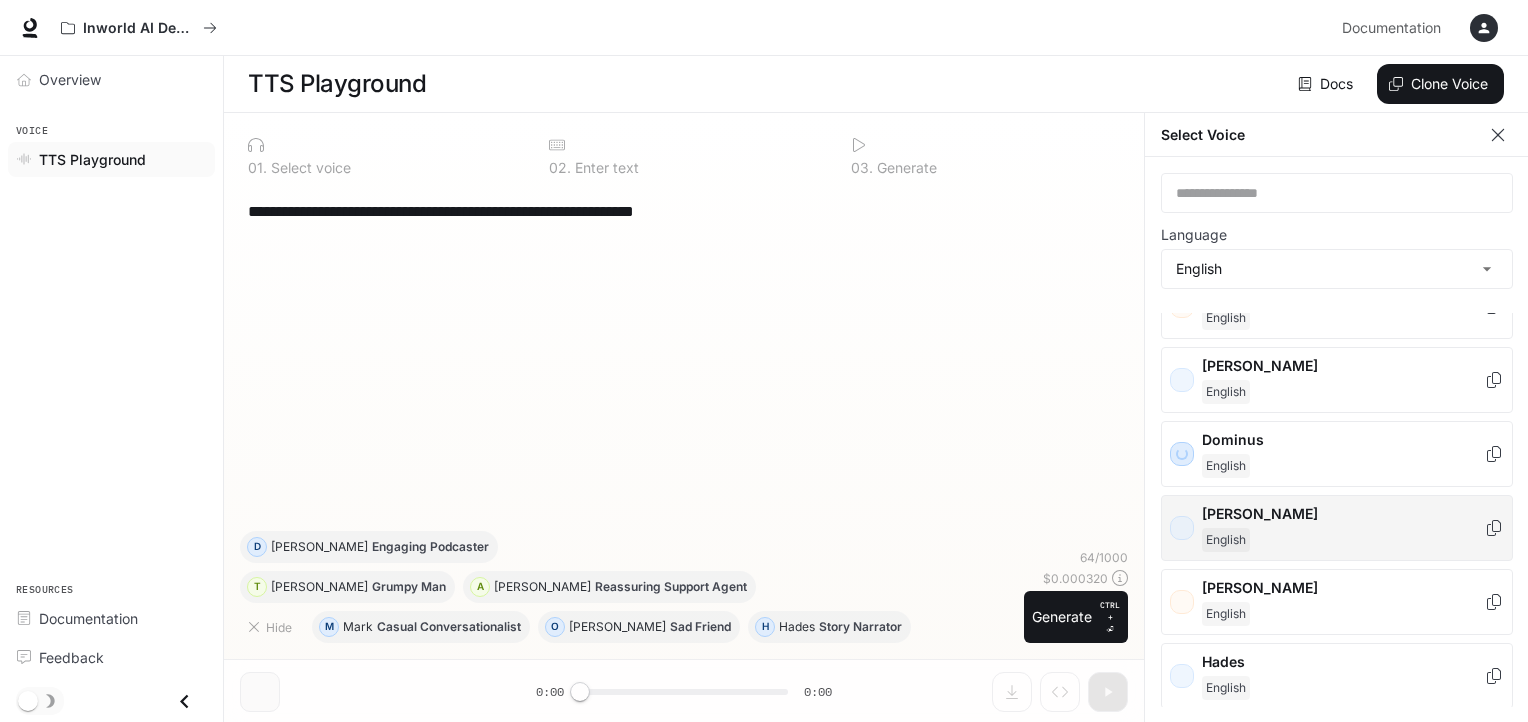 click on "[PERSON_NAME]" at bounding box center (1337, 528) 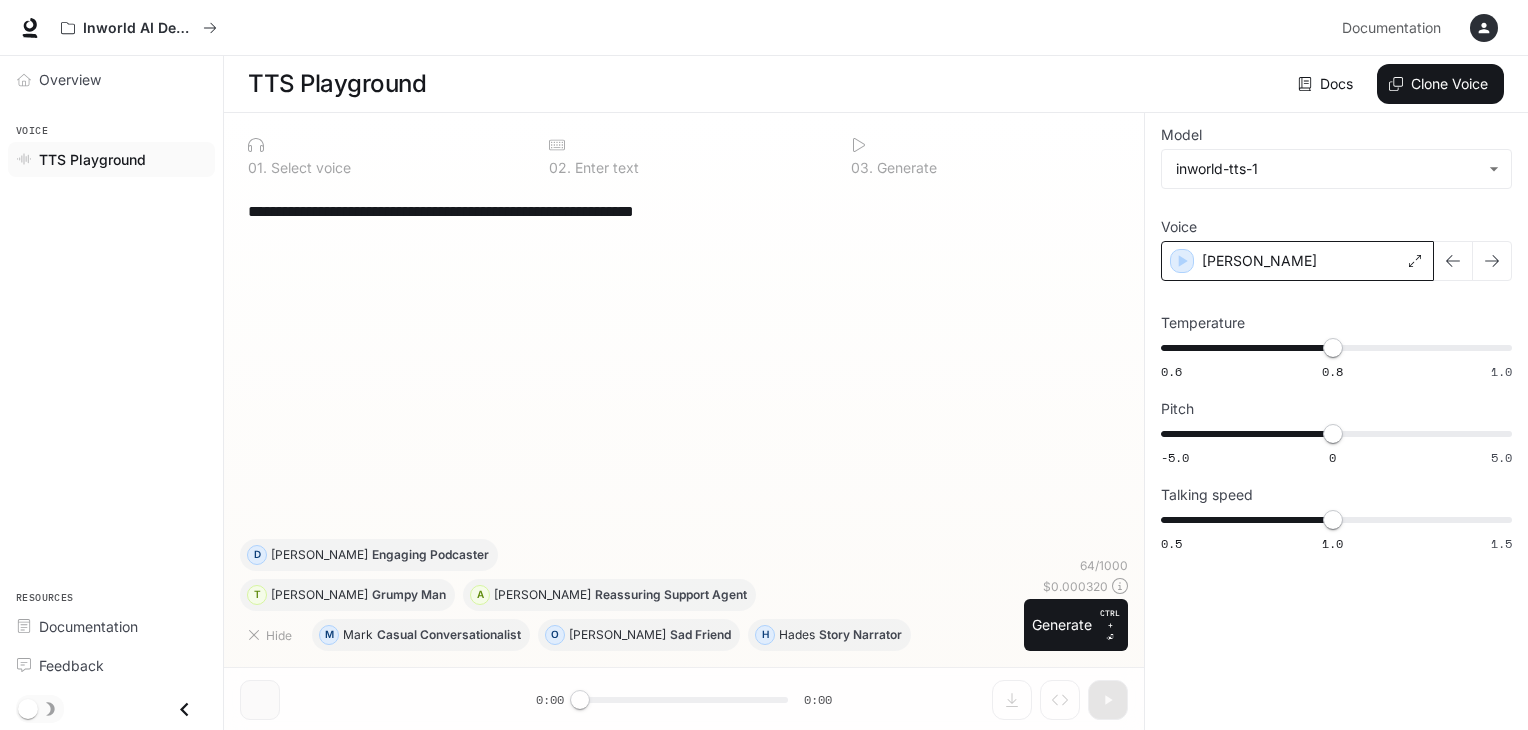 click on "[PERSON_NAME]" at bounding box center (1259, 261) 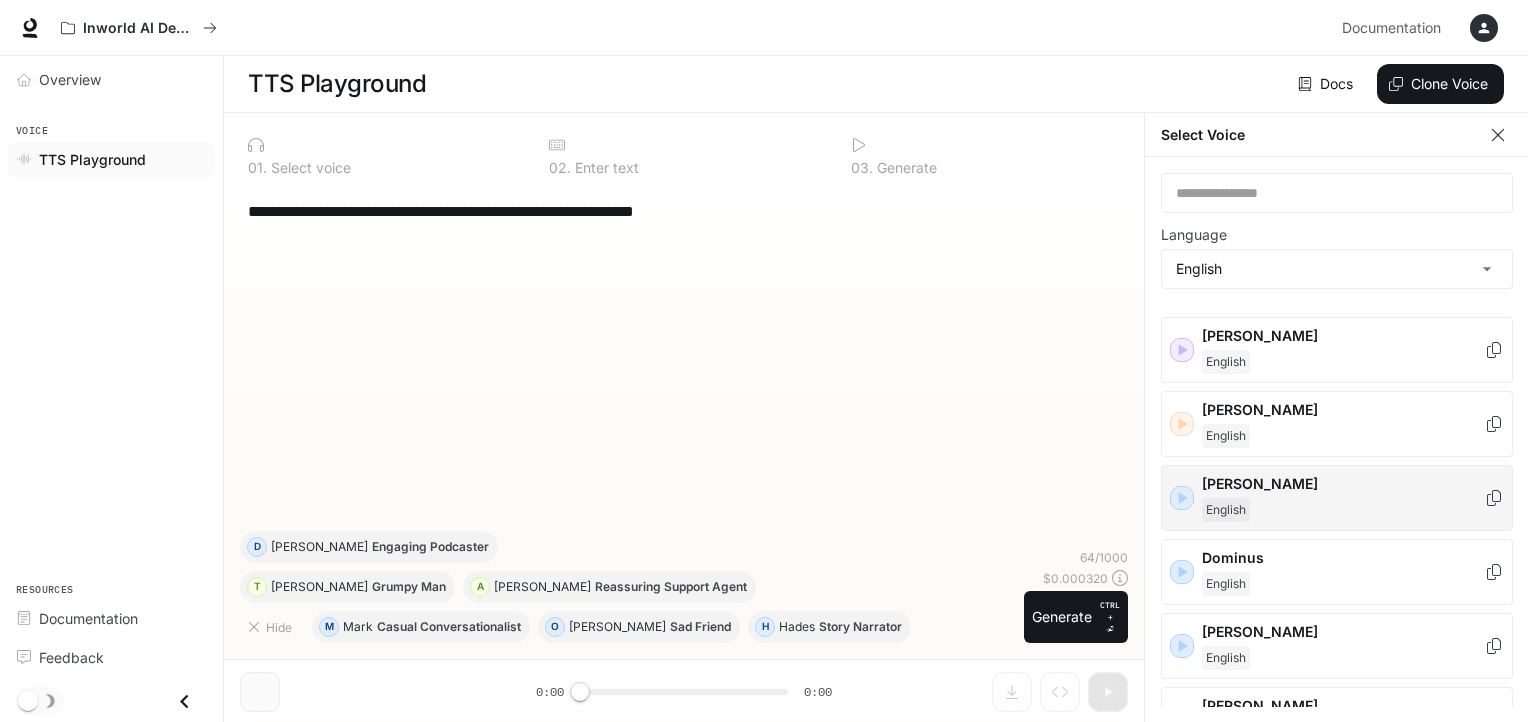 scroll, scrollTop: 300, scrollLeft: 0, axis: vertical 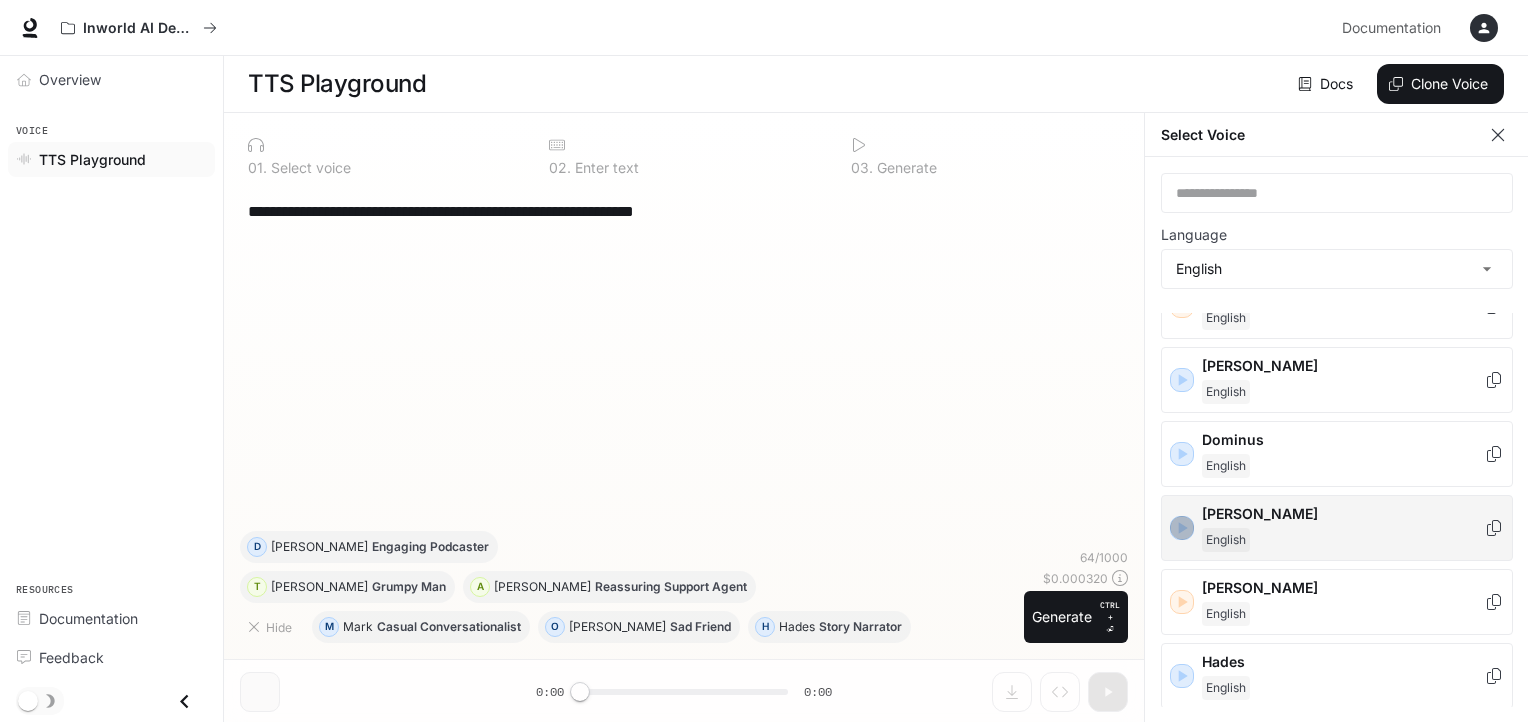 click 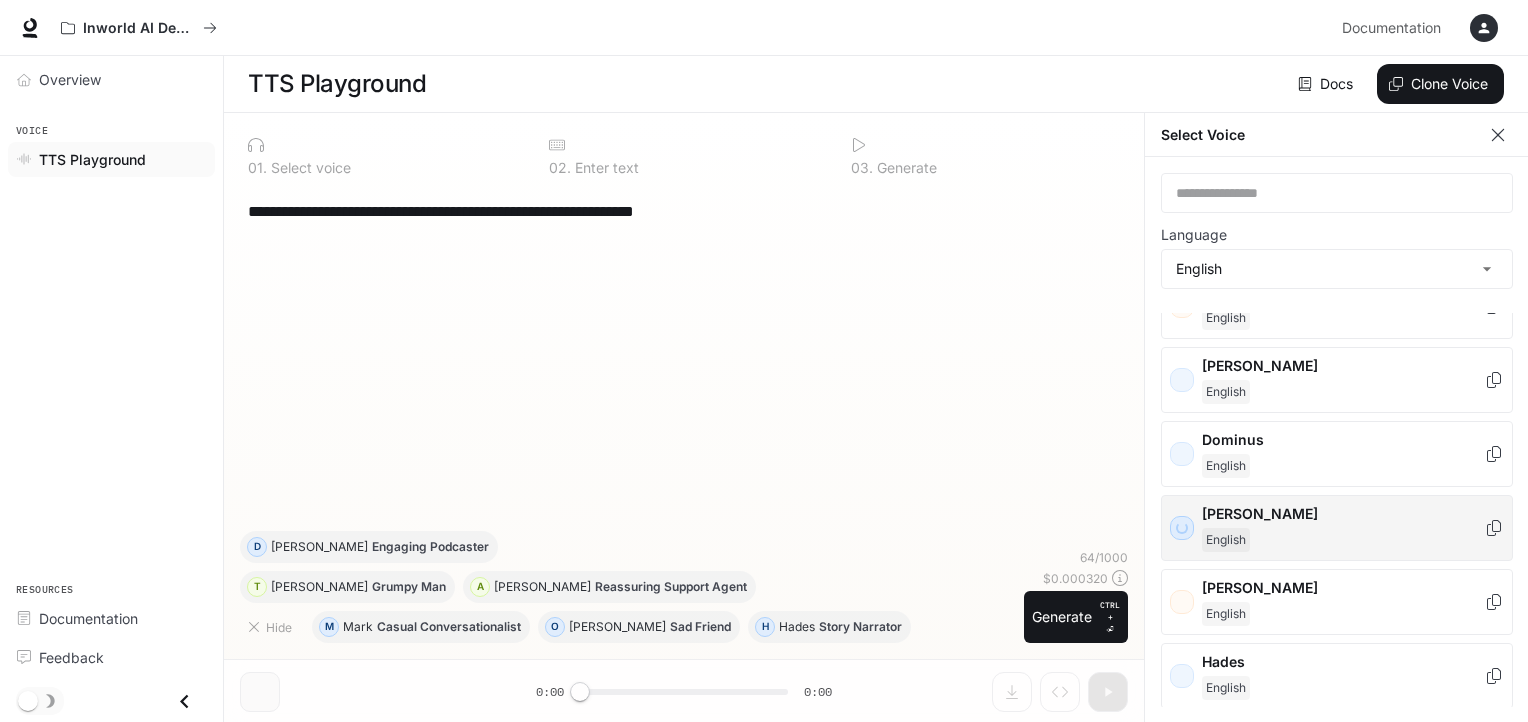 scroll, scrollTop: 500, scrollLeft: 0, axis: vertical 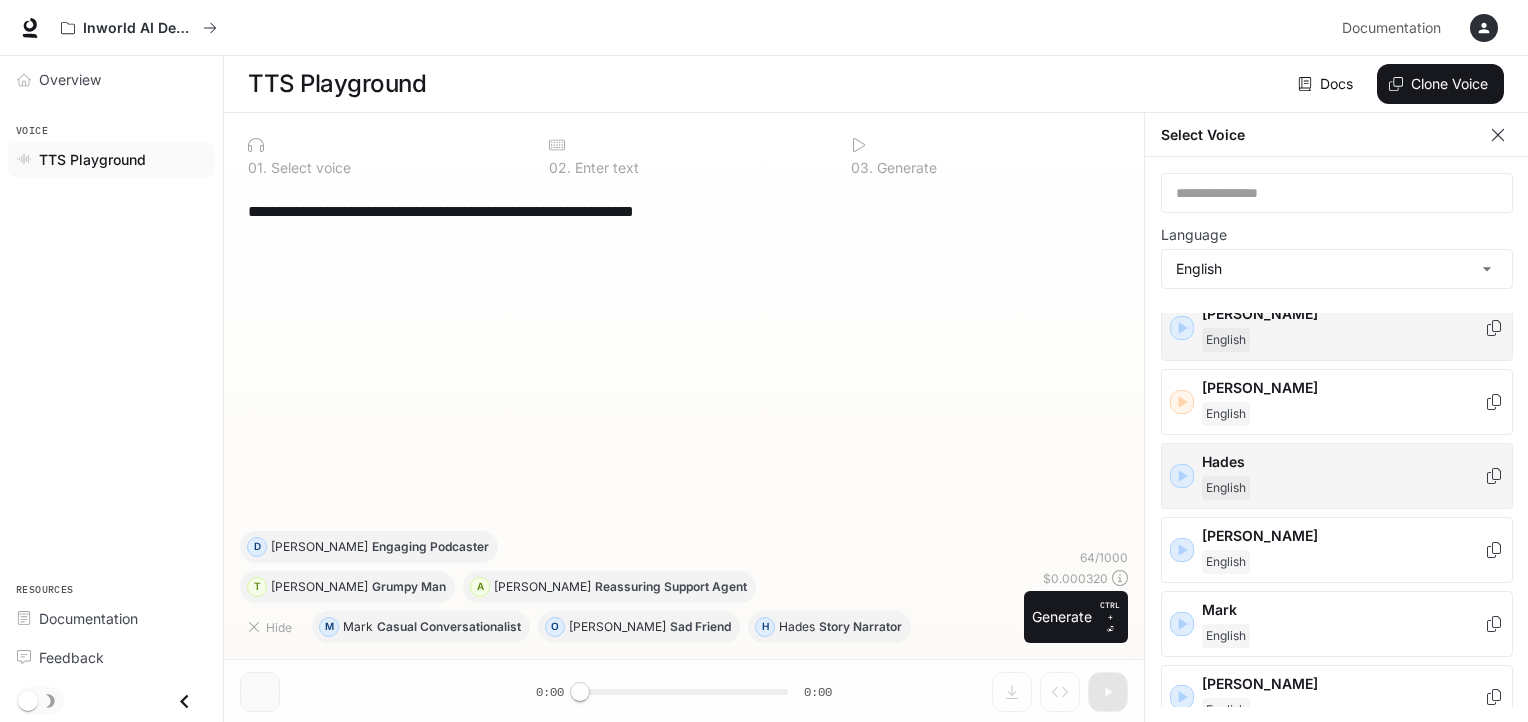 click 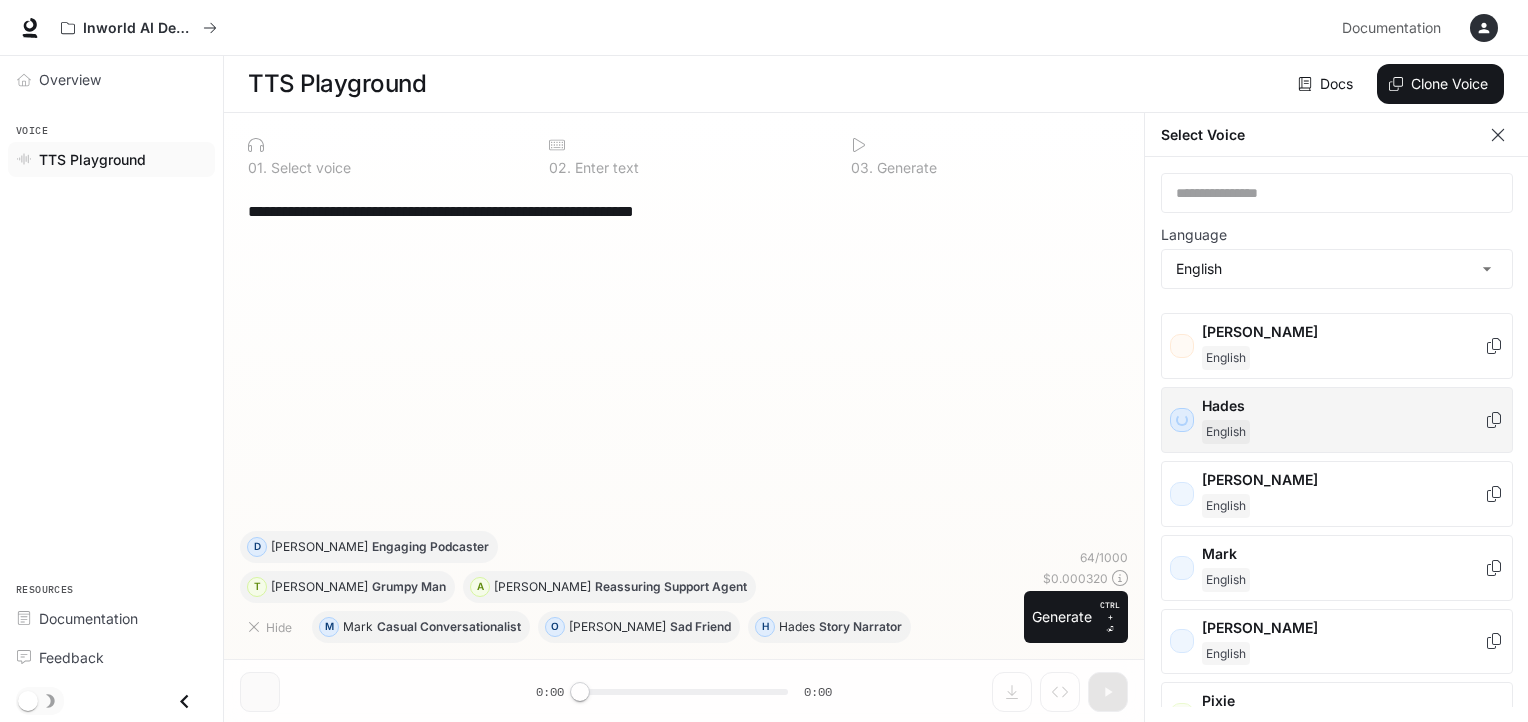 scroll, scrollTop: 600, scrollLeft: 0, axis: vertical 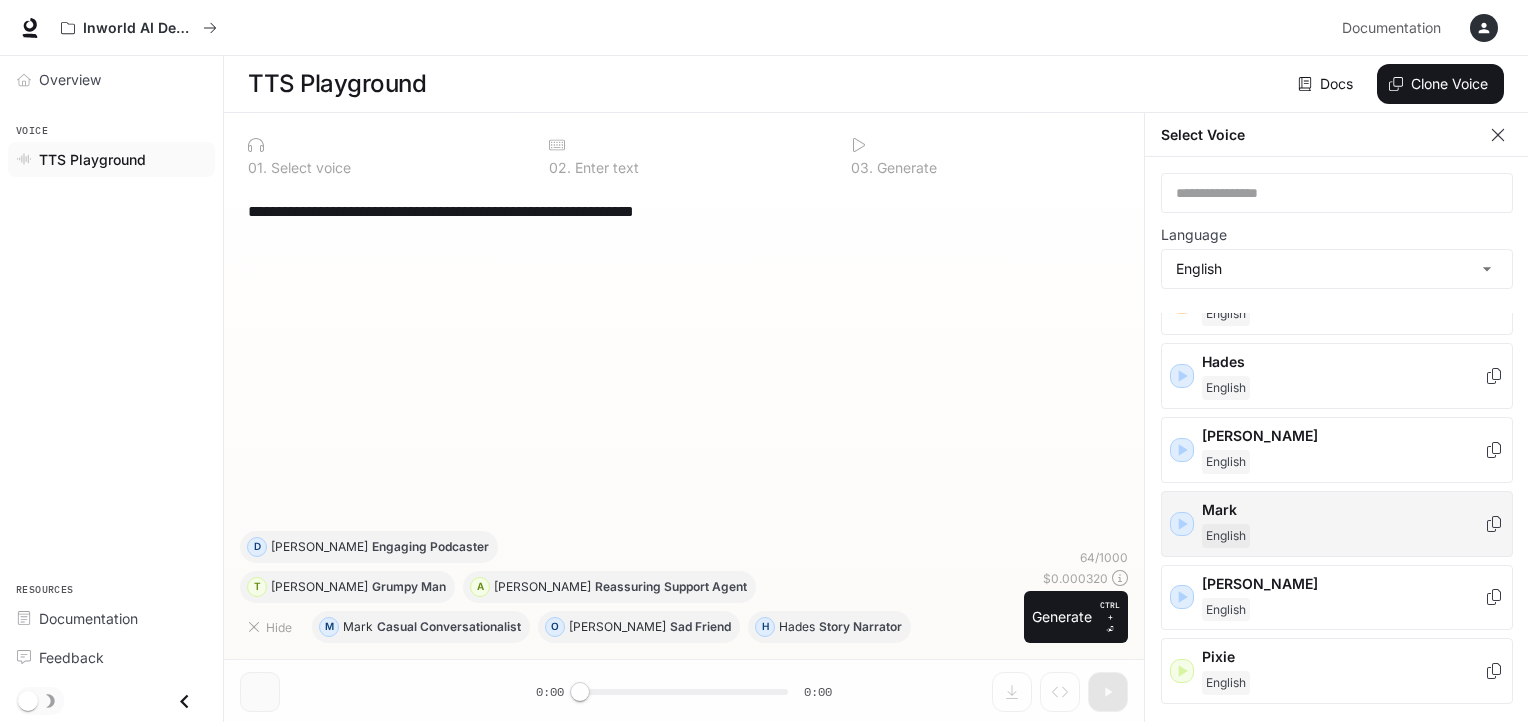 click 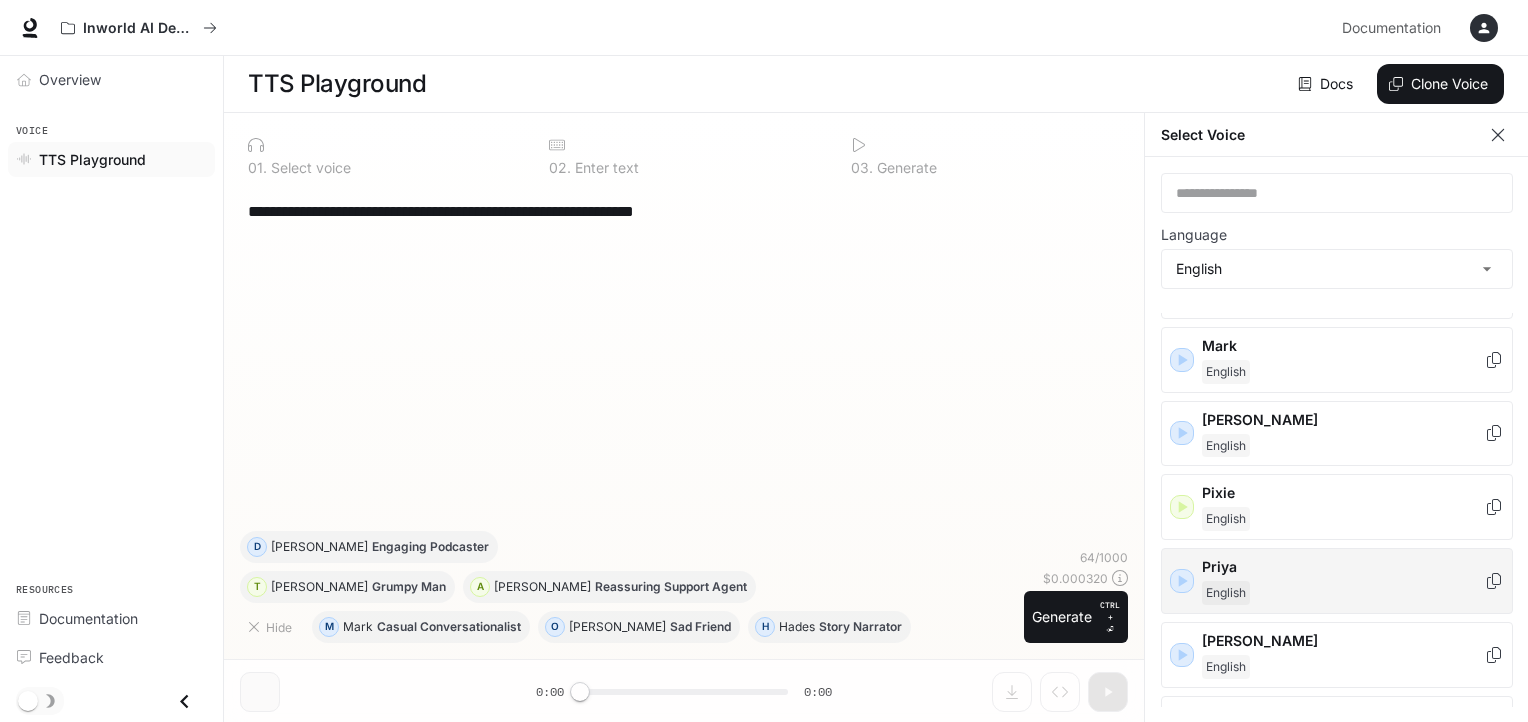 scroll, scrollTop: 800, scrollLeft: 0, axis: vertical 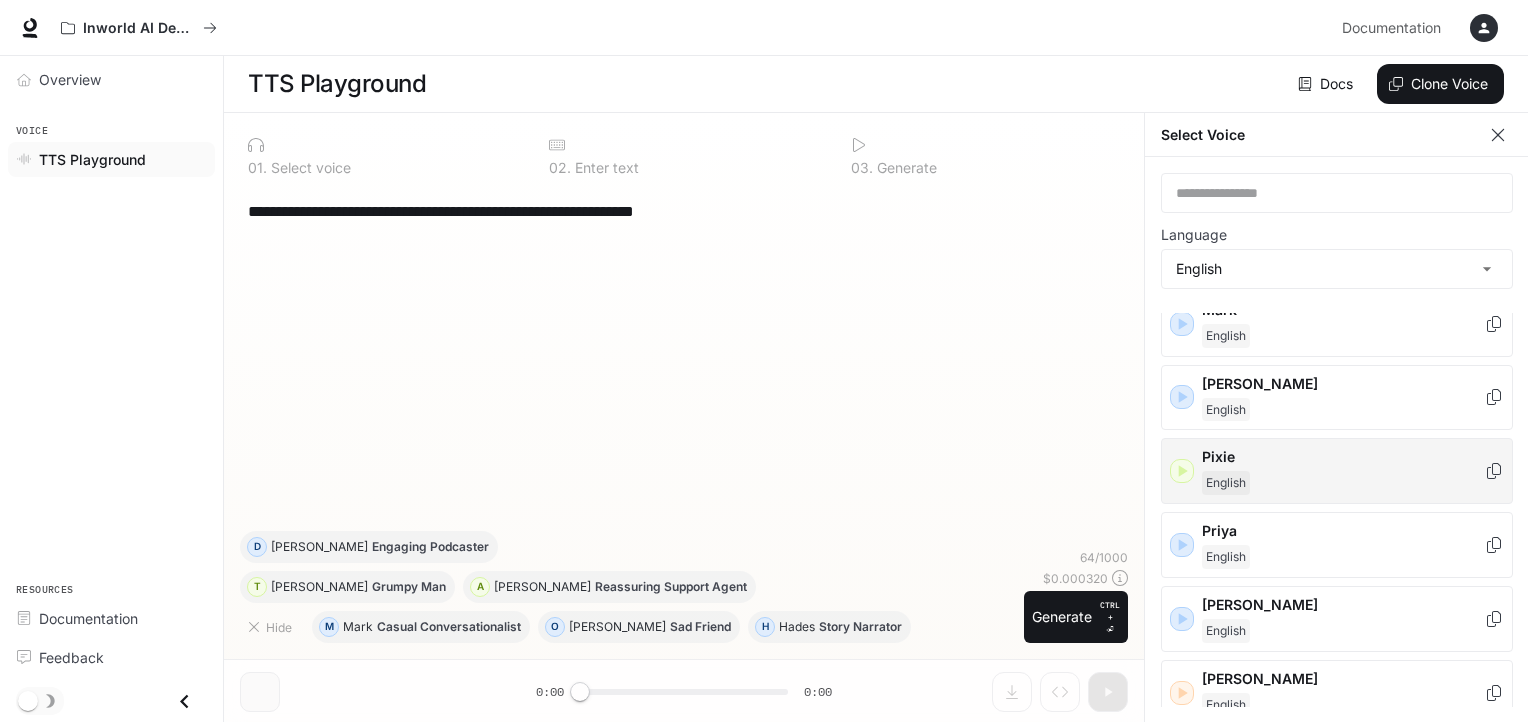 click 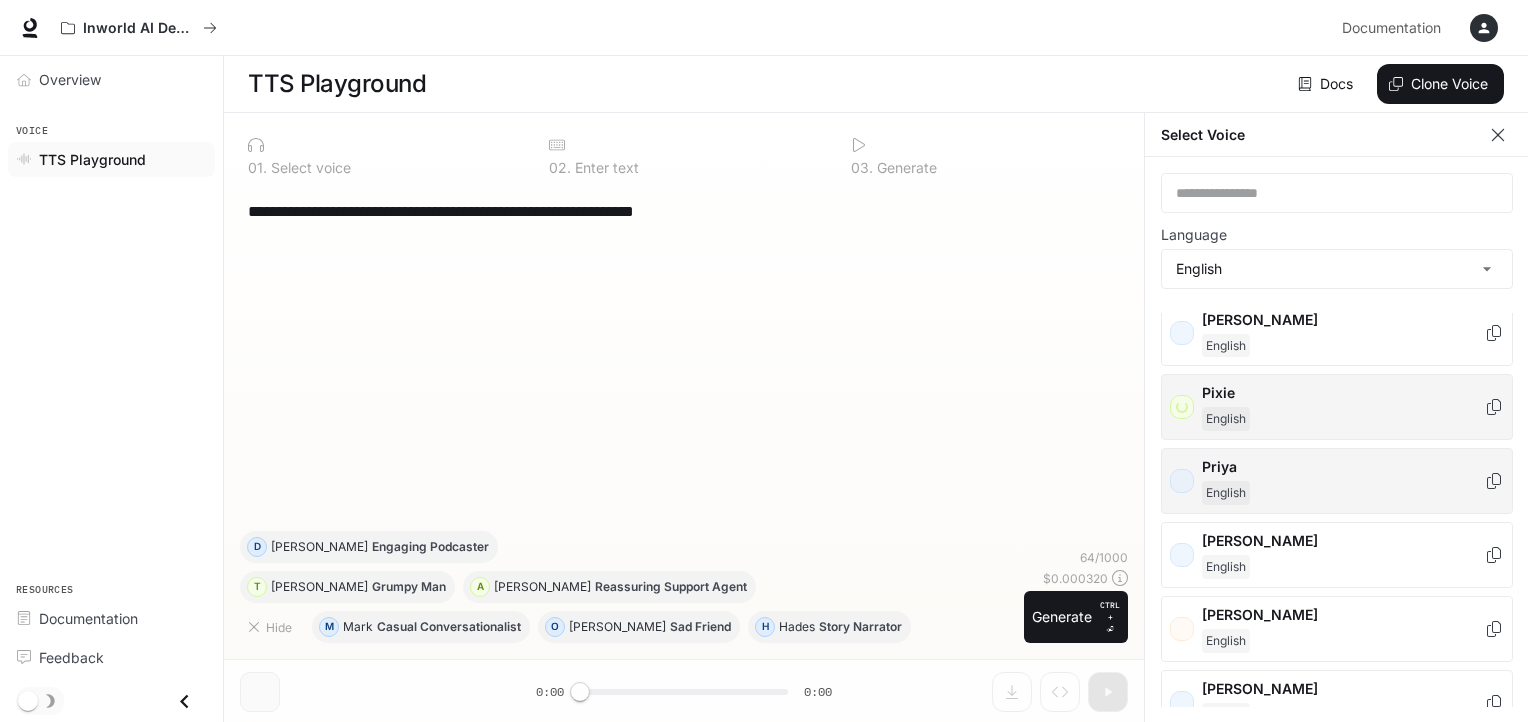 scroll, scrollTop: 900, scrollLeft: 0, axis: vertical 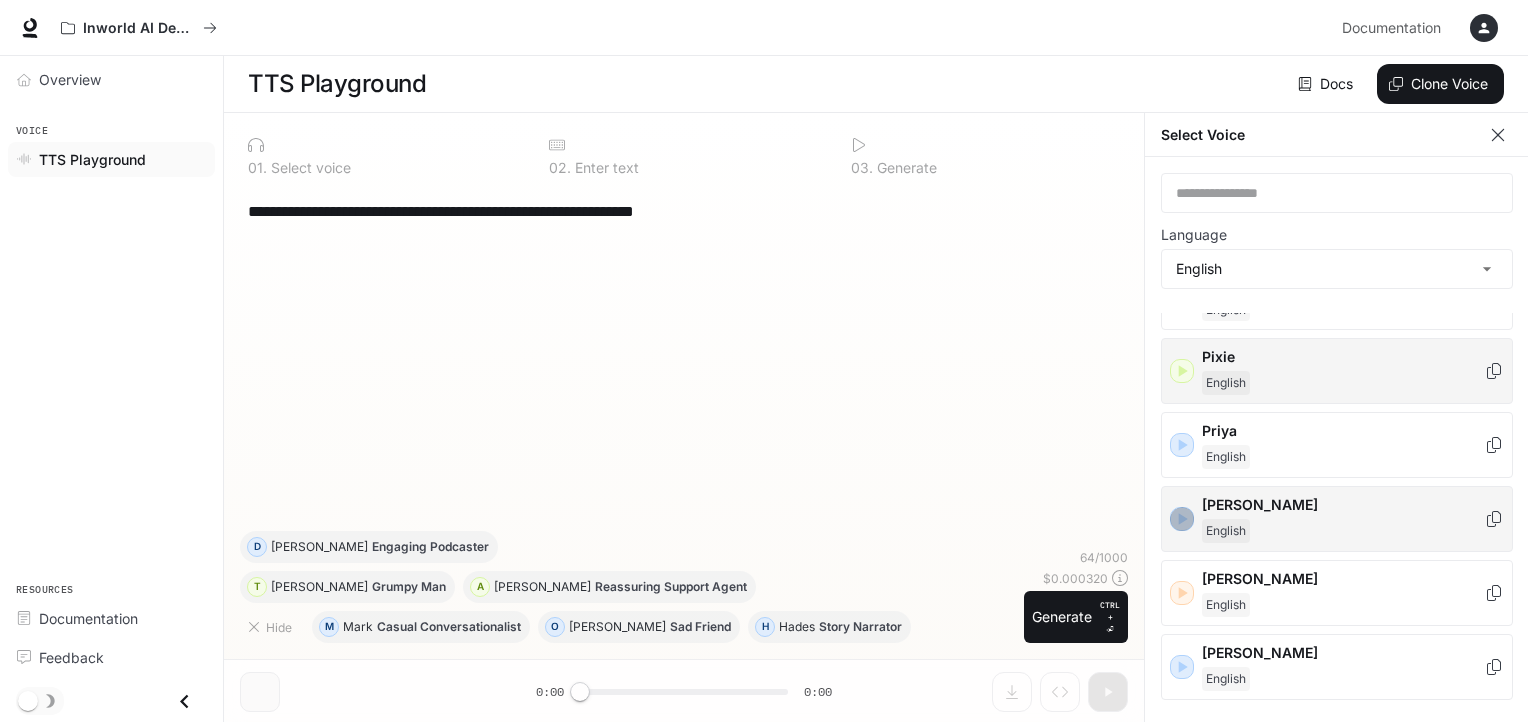 click 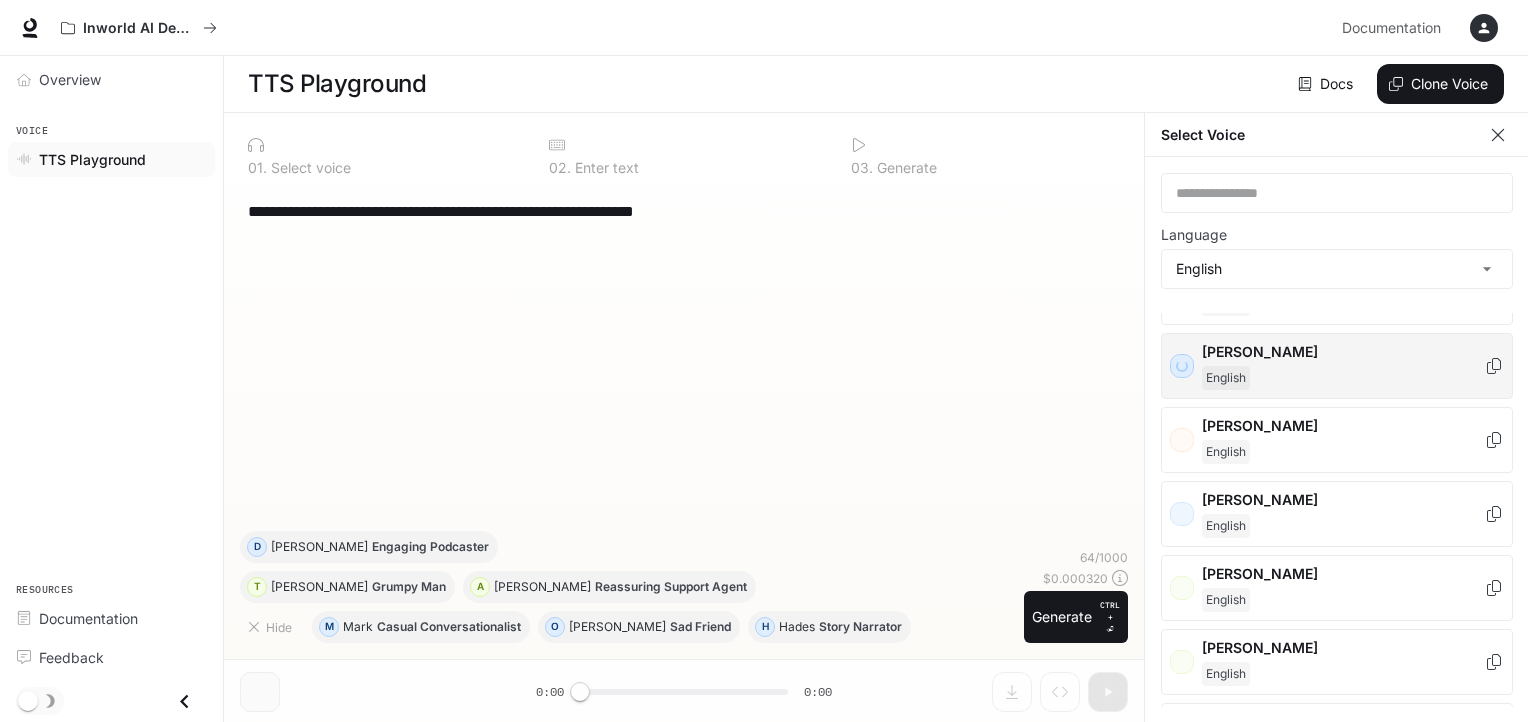 scroll, scrollTop: 1099, scrollLeft: 0, axis: vertical 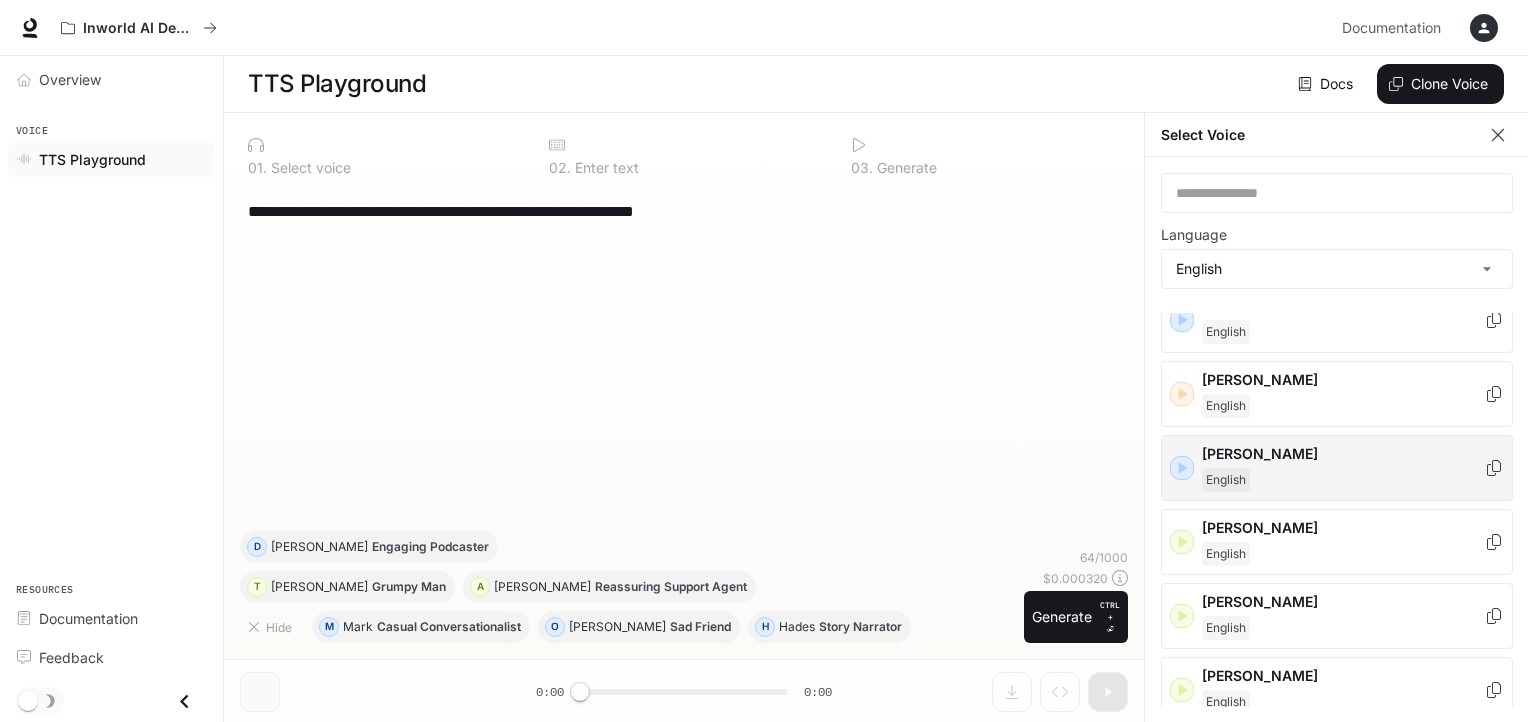 click on "[PERSON_NAME]" at bounding box center [1337, 468] 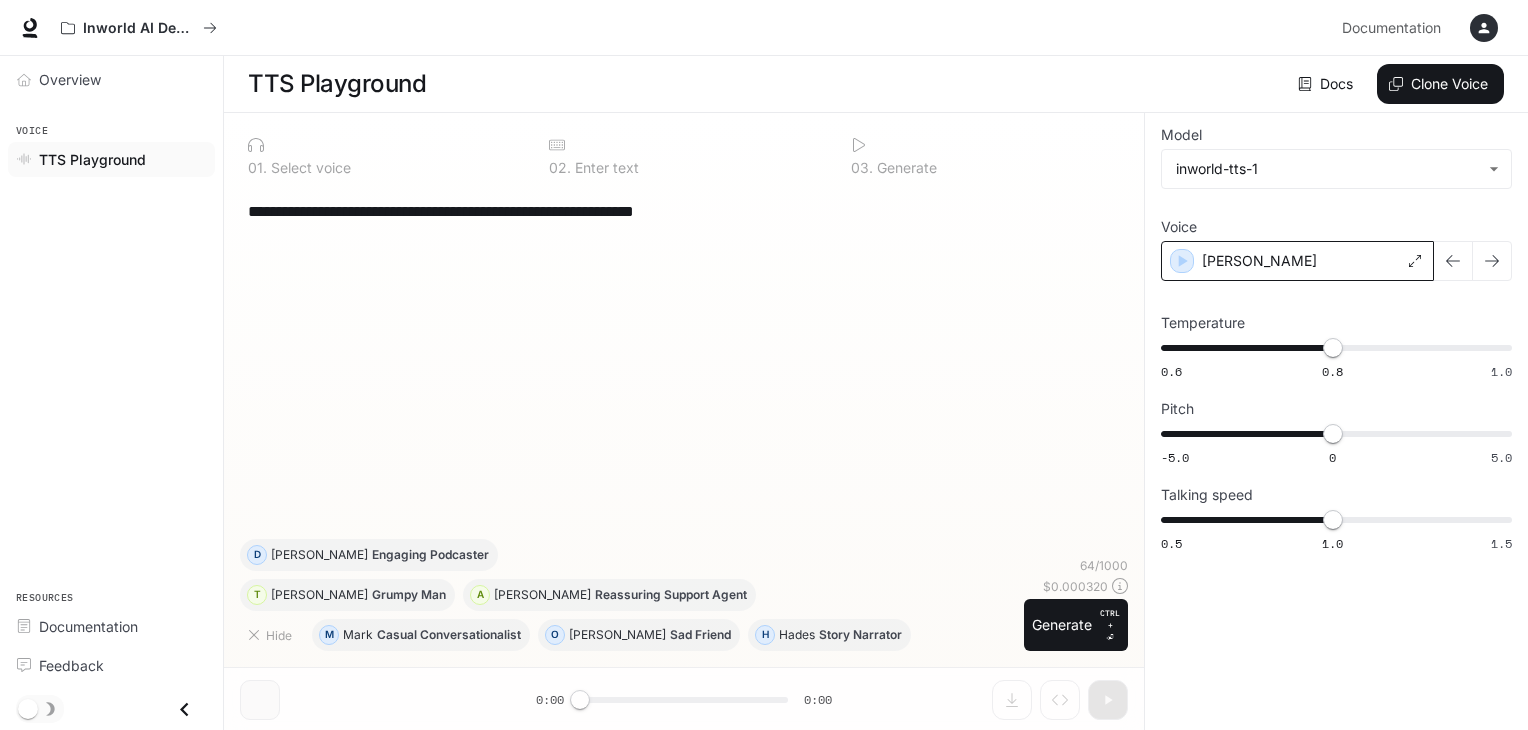 click on "[PERSON_NAME]" at bounding box center [1297, 261] 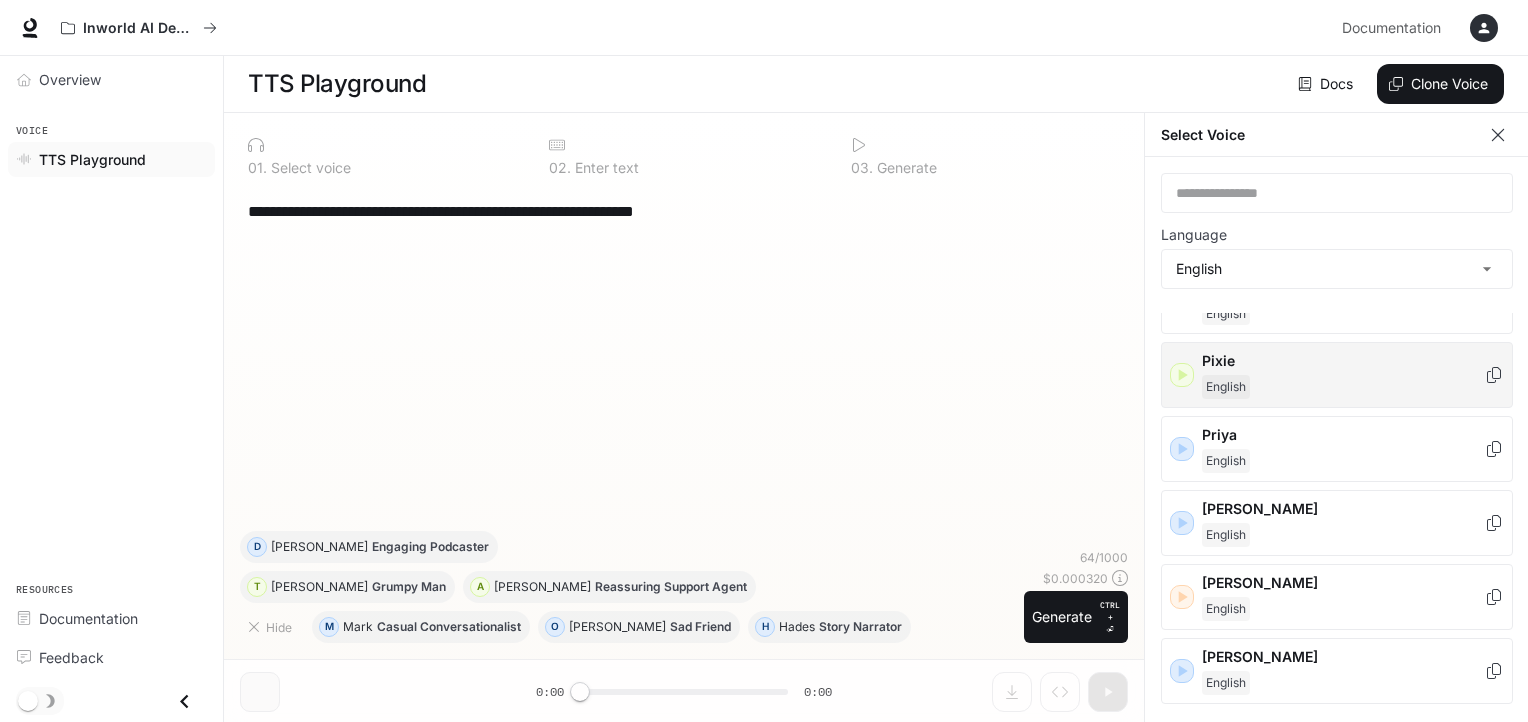 scroll, scrollTop: 1099, scrollLeft: 0, axis: vertical 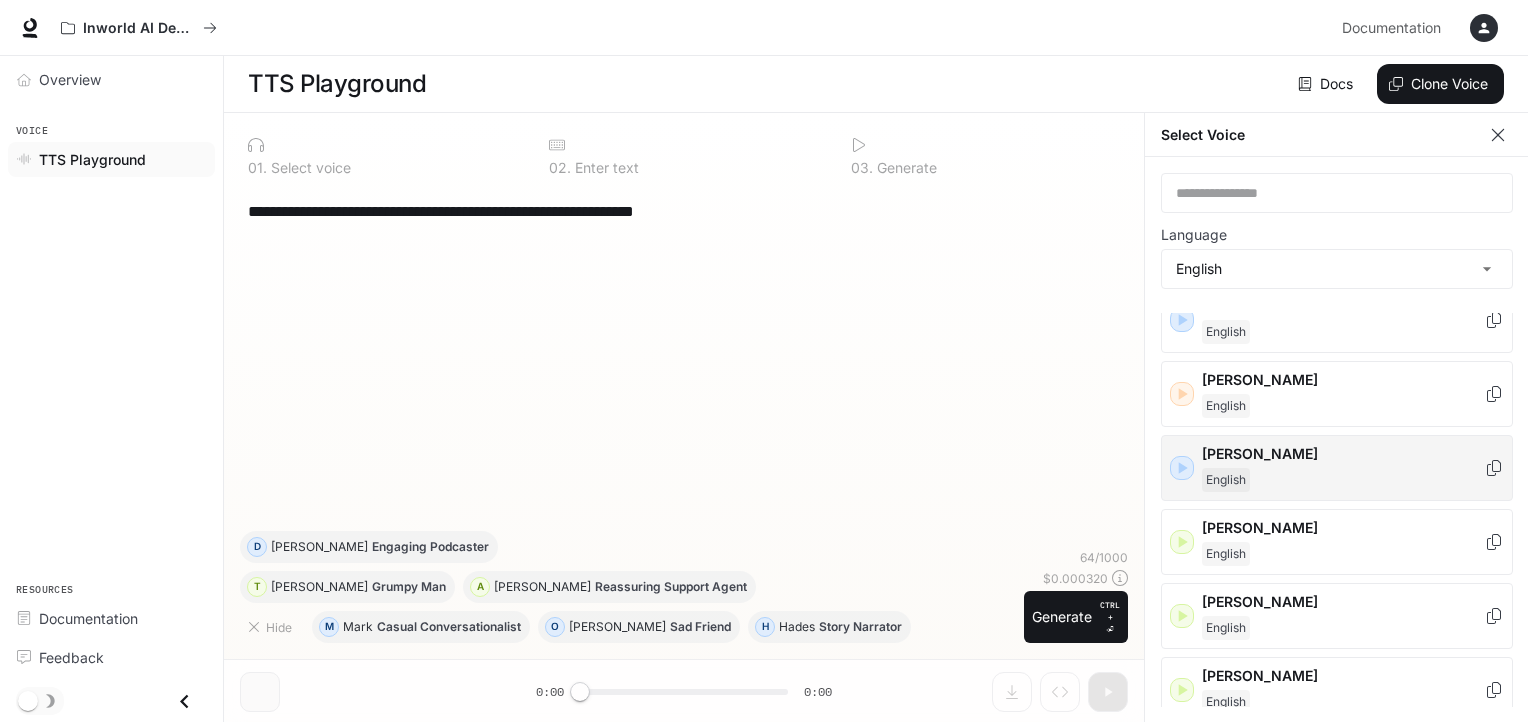 click 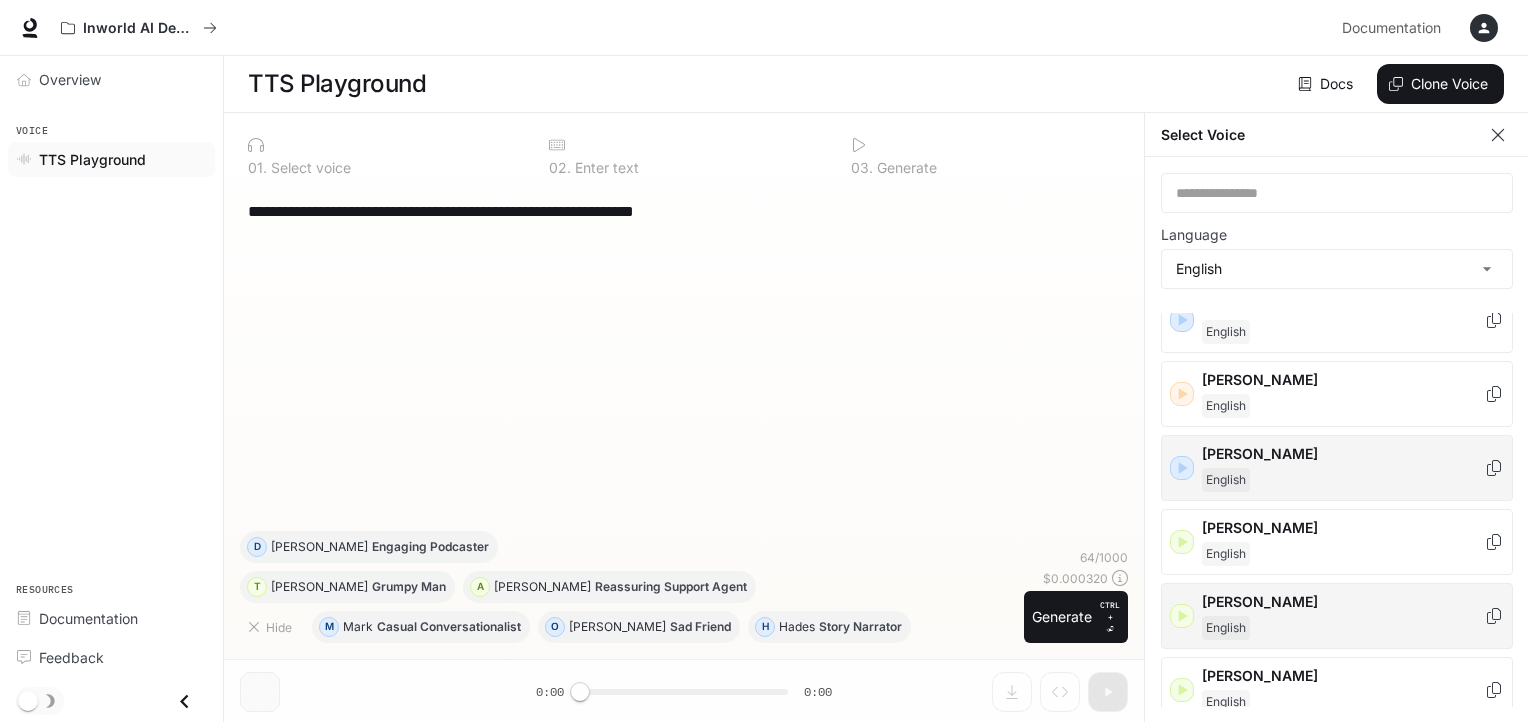 click 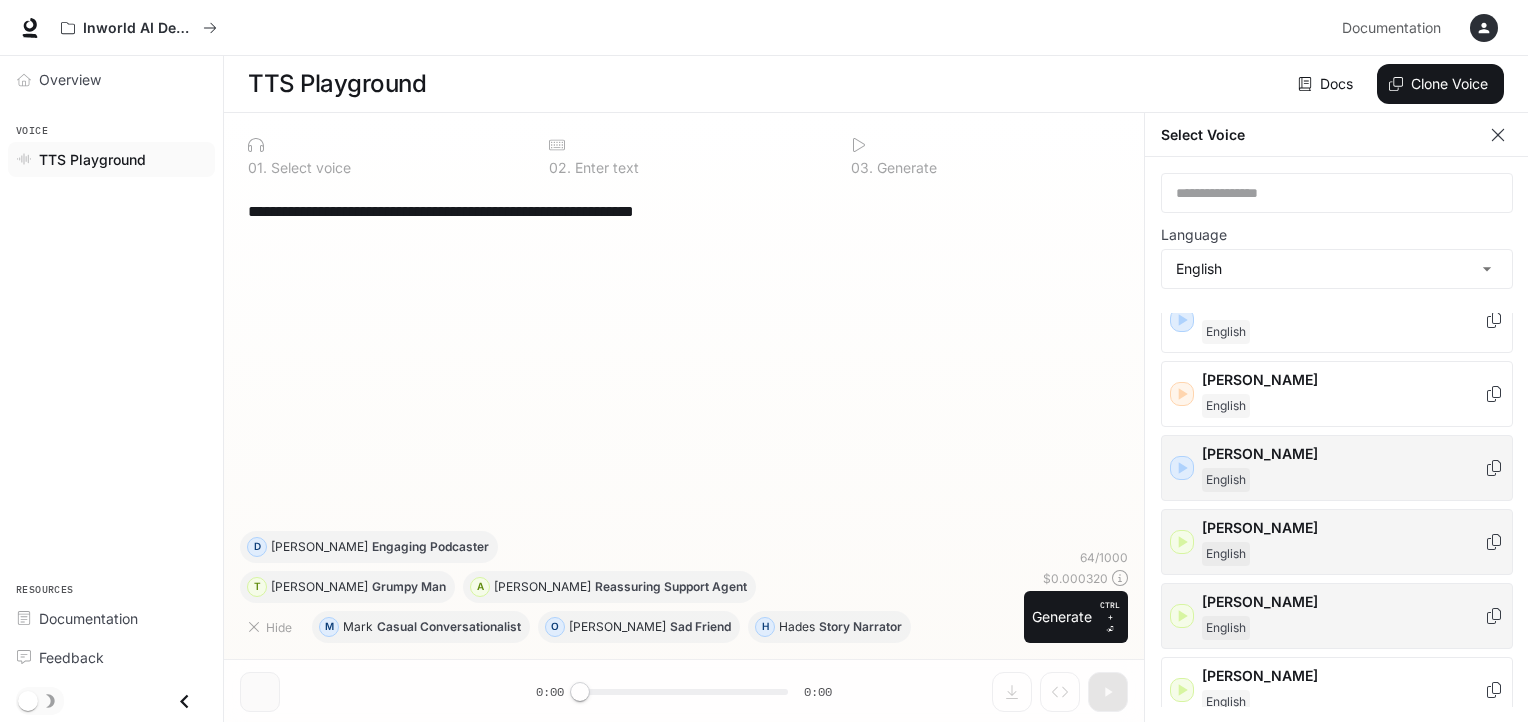 click 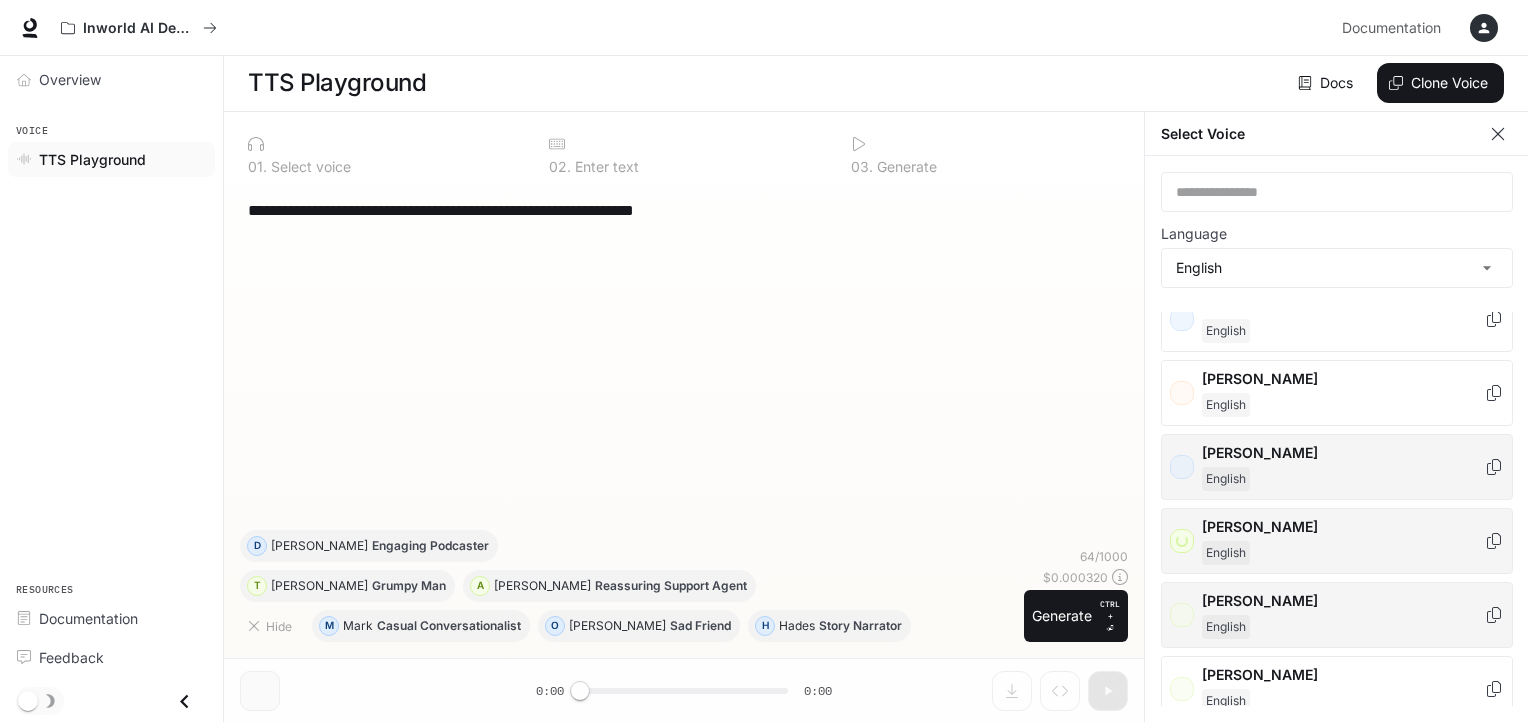 scroll, scrollTop: 8, scrollLeft: 0, axis: vertical 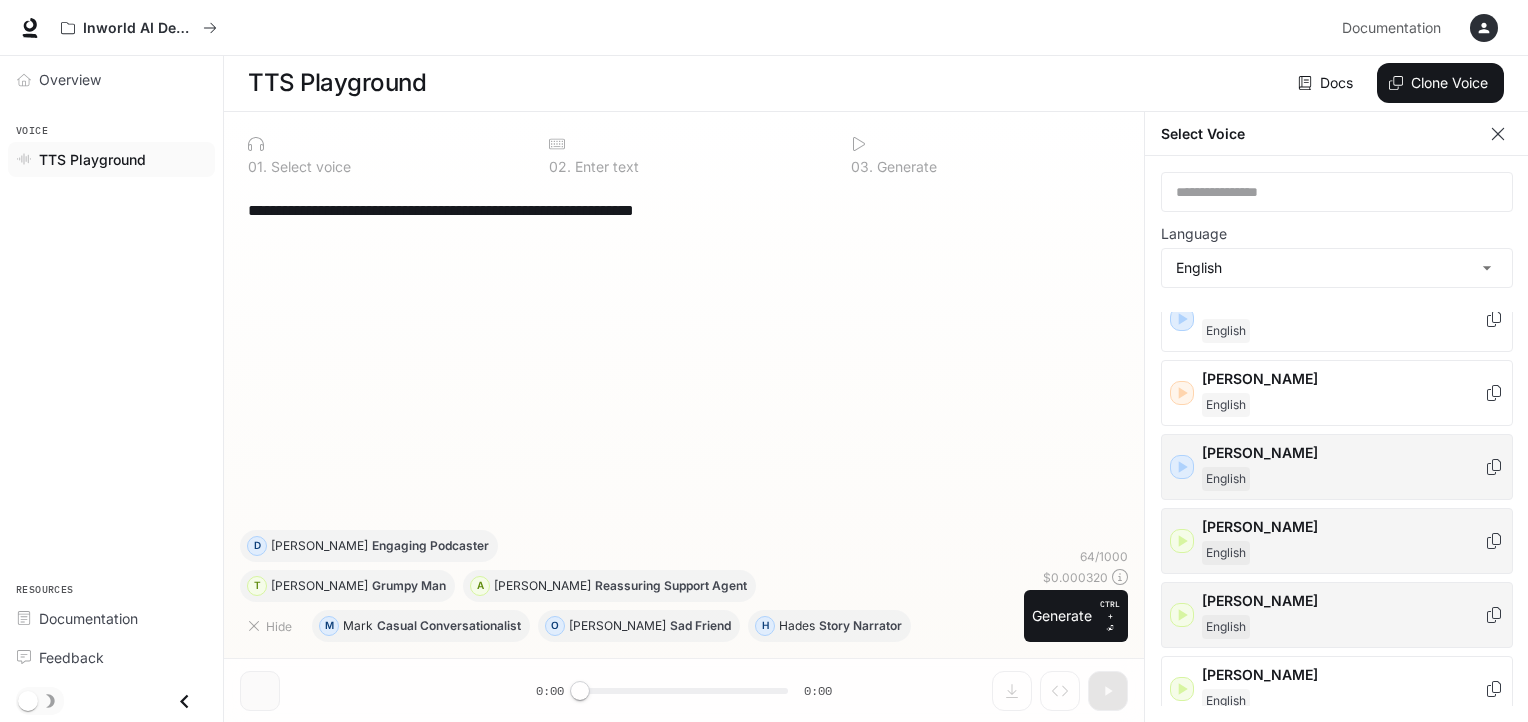 click on "English" at bounding box center [1343, 553] 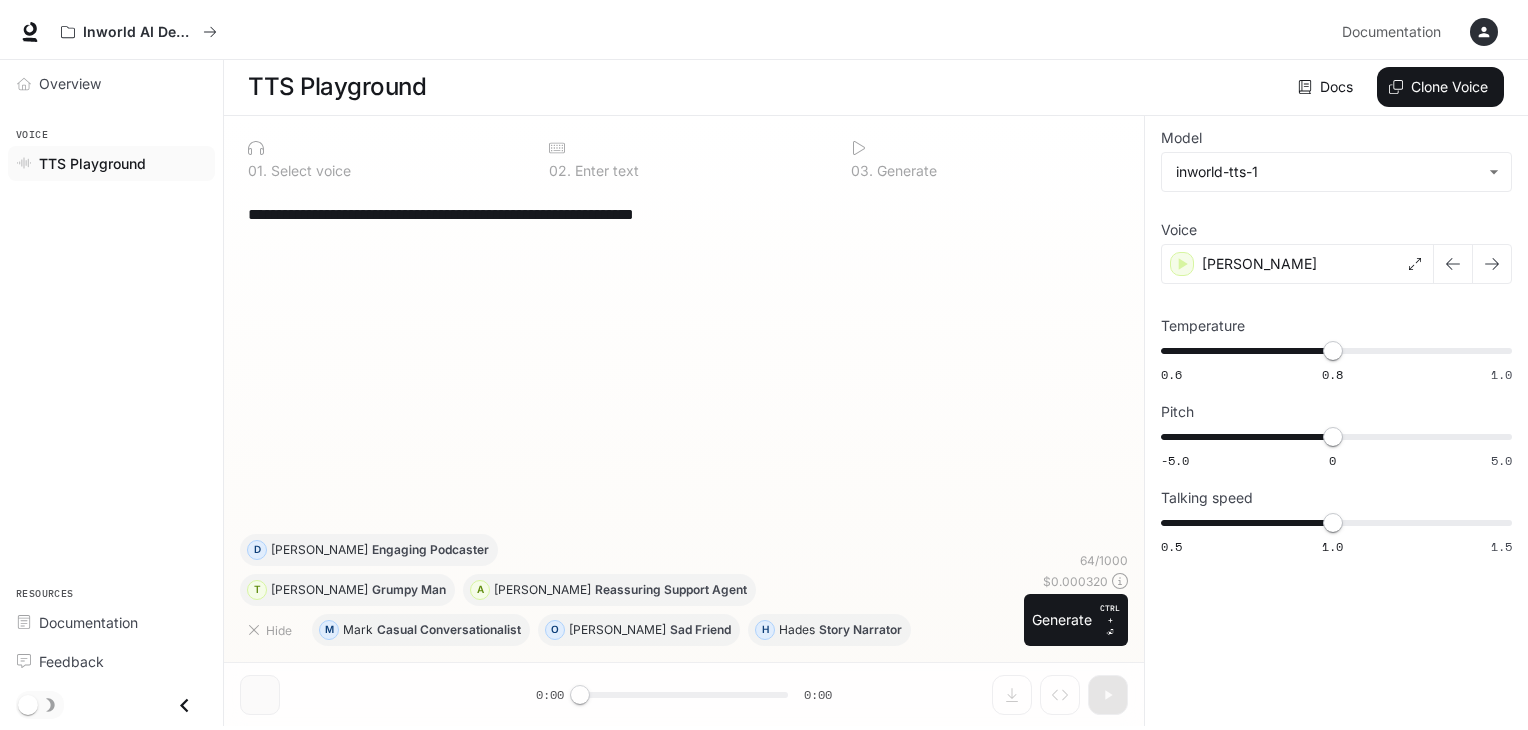 scroll, scrollTop: 0, scrollLeft: 0, axis: both 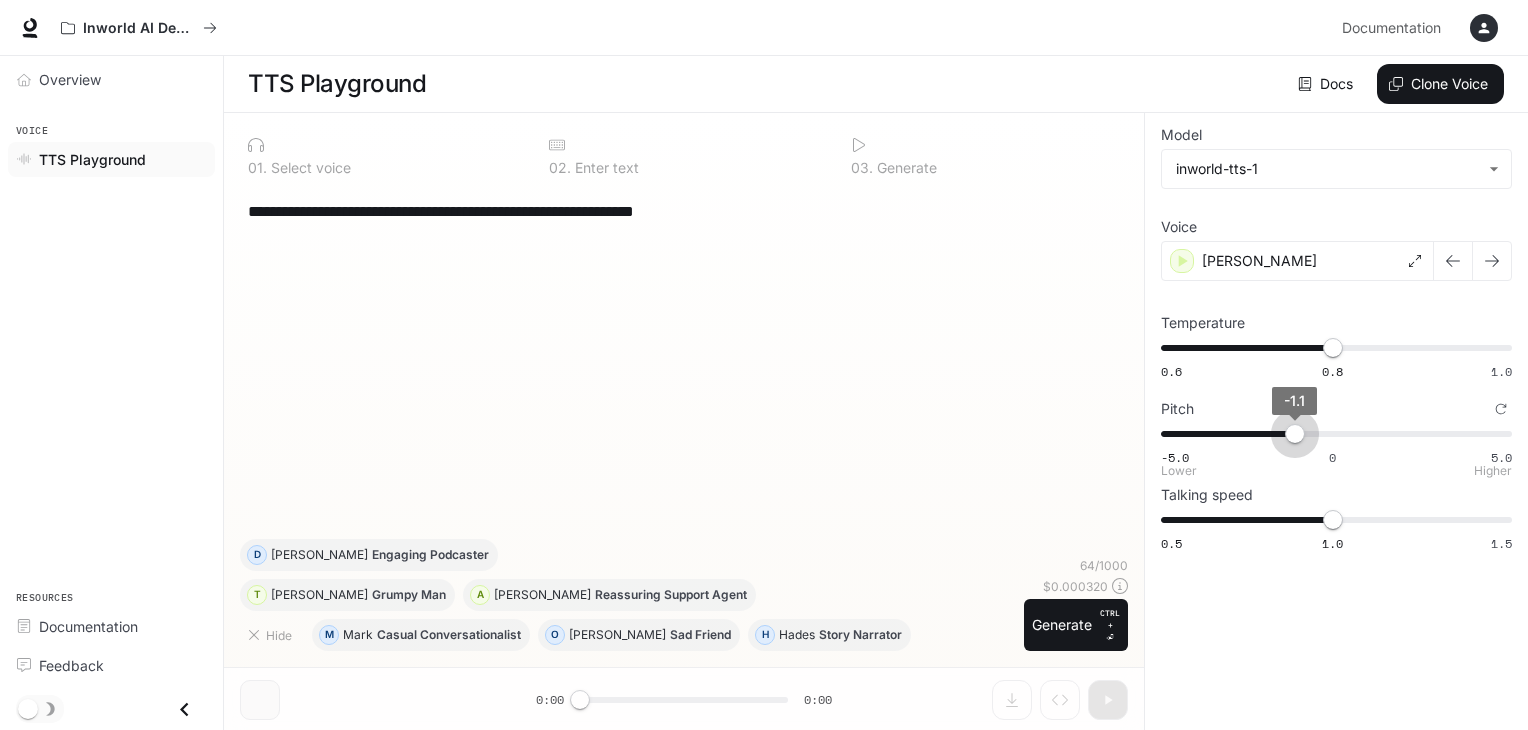 drag, startPoint x: 1324, startPoint y: 434, endPoint x: 1295, endPoint y: 433, distance: 29.017237 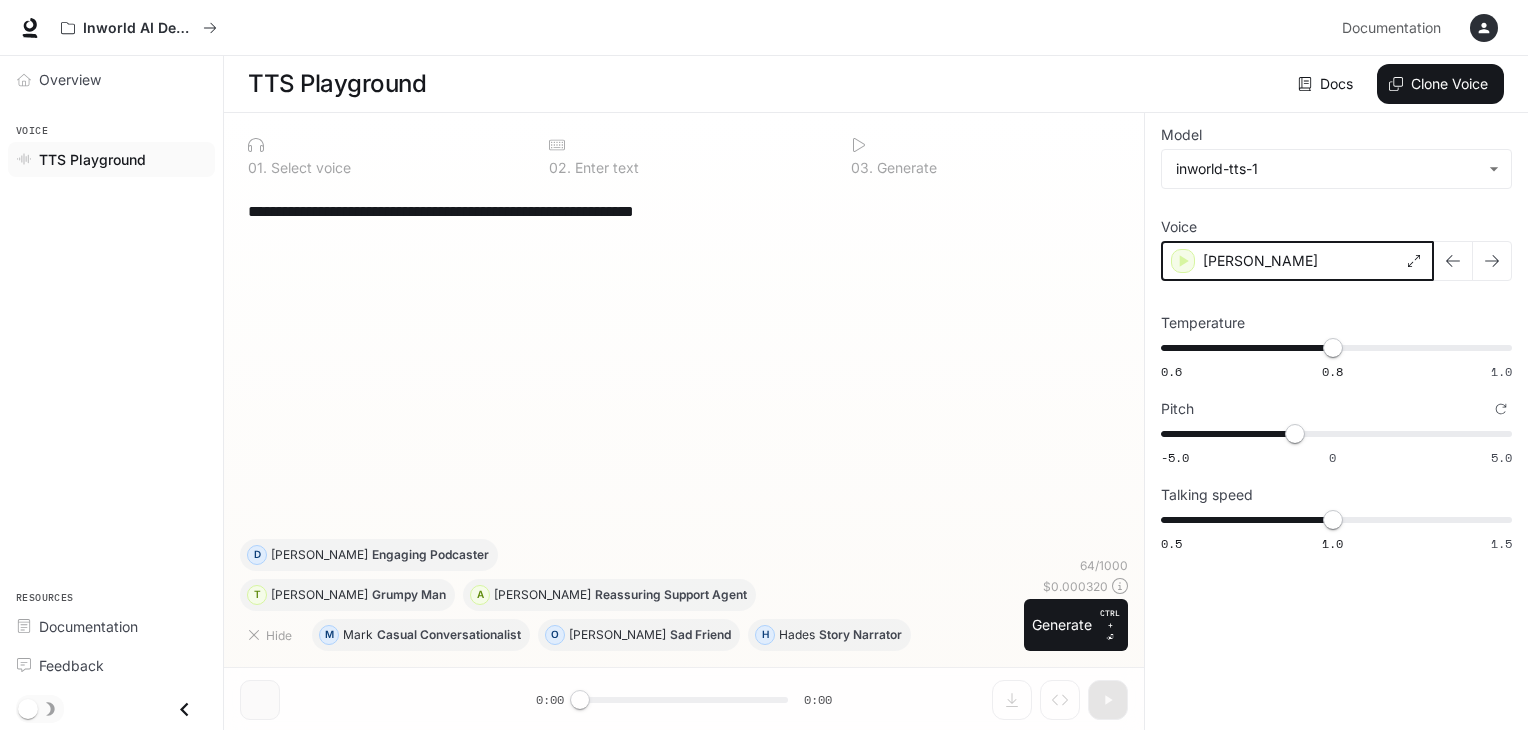 click 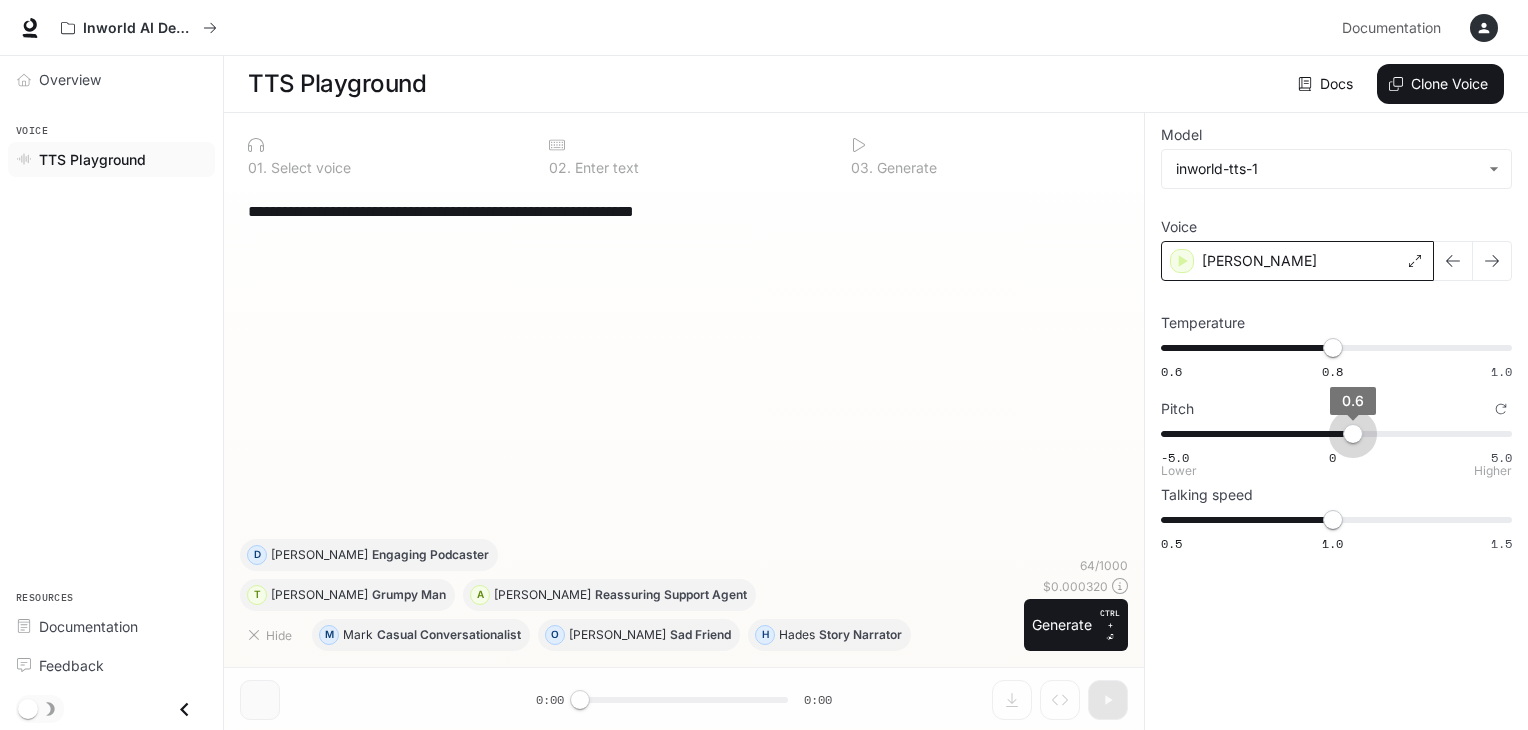 drag, startPoint x: 1293, startPoint y: 437, endPoint x: 1356, endPoint y: 433, distance: 63.126858 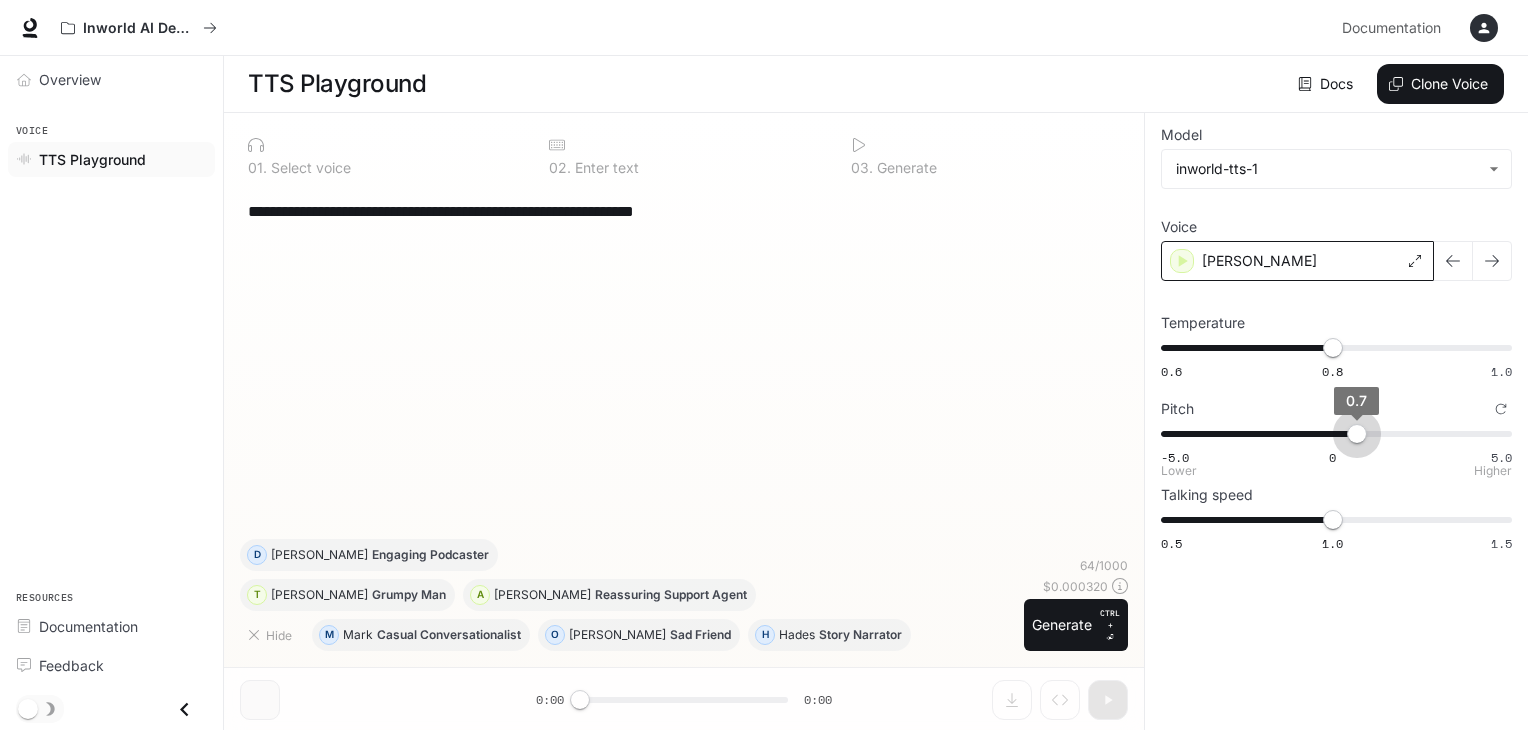 type on "***" 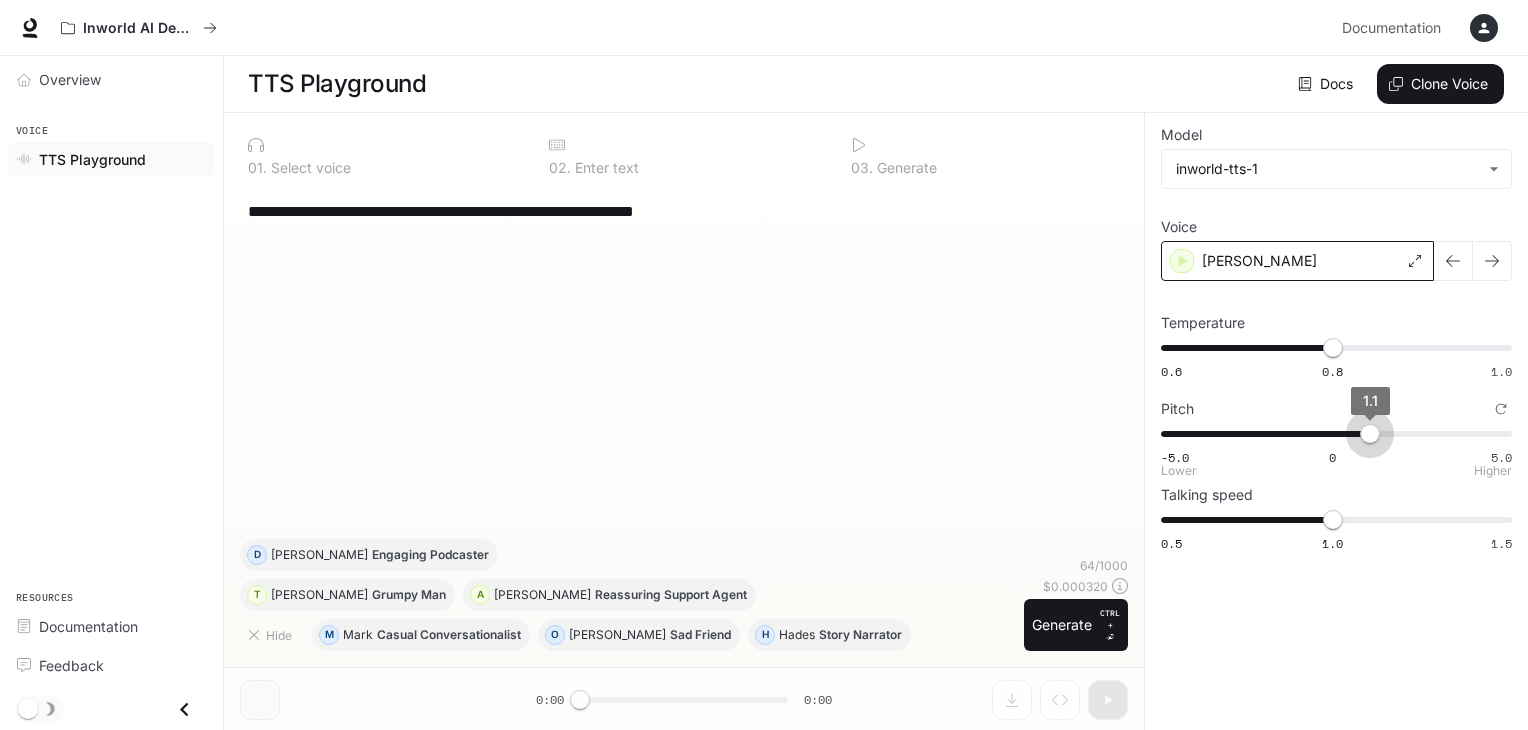 drag, startPoint x: 1356, startPoint y: 433, endPoint x: 1369, endPoint y: 430, distance: 13.341664 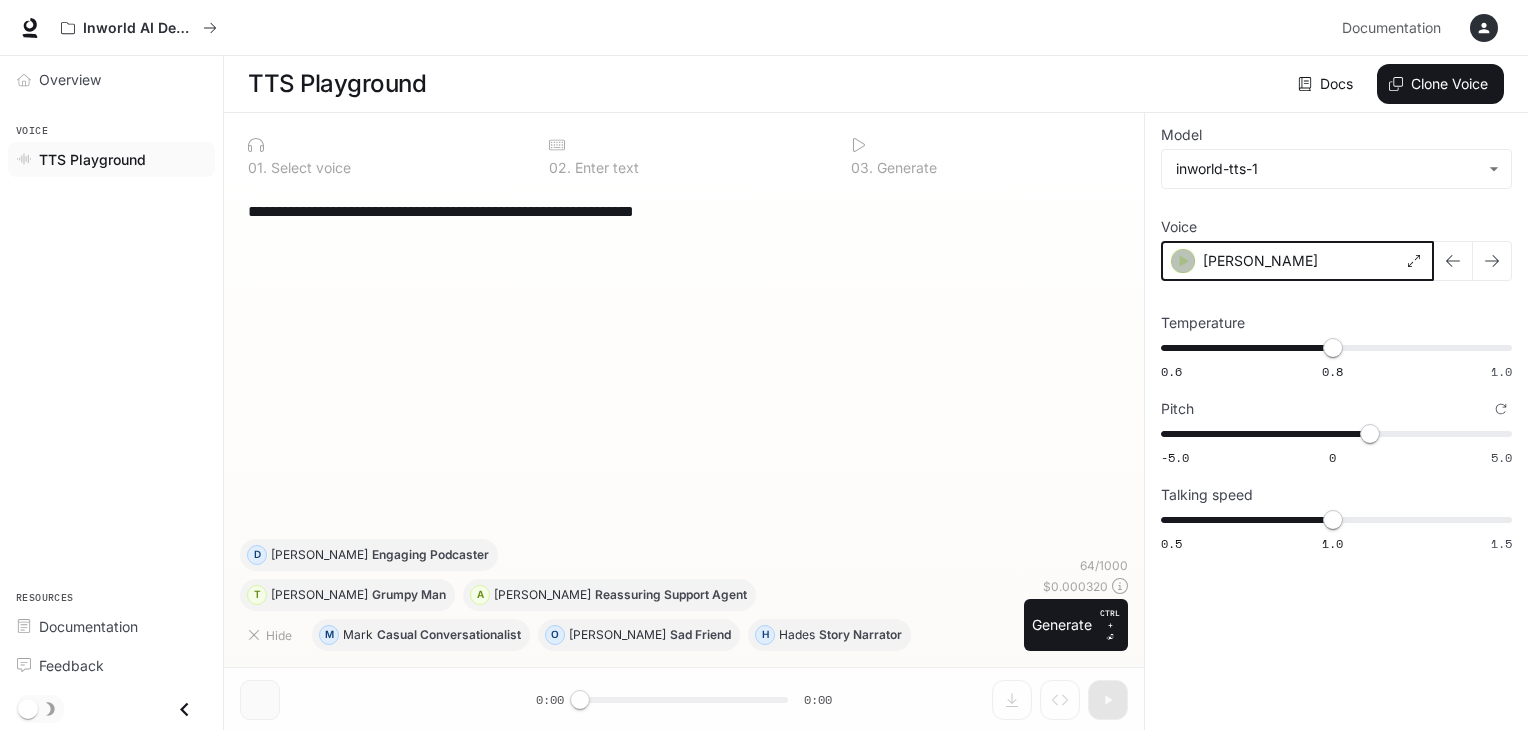 click 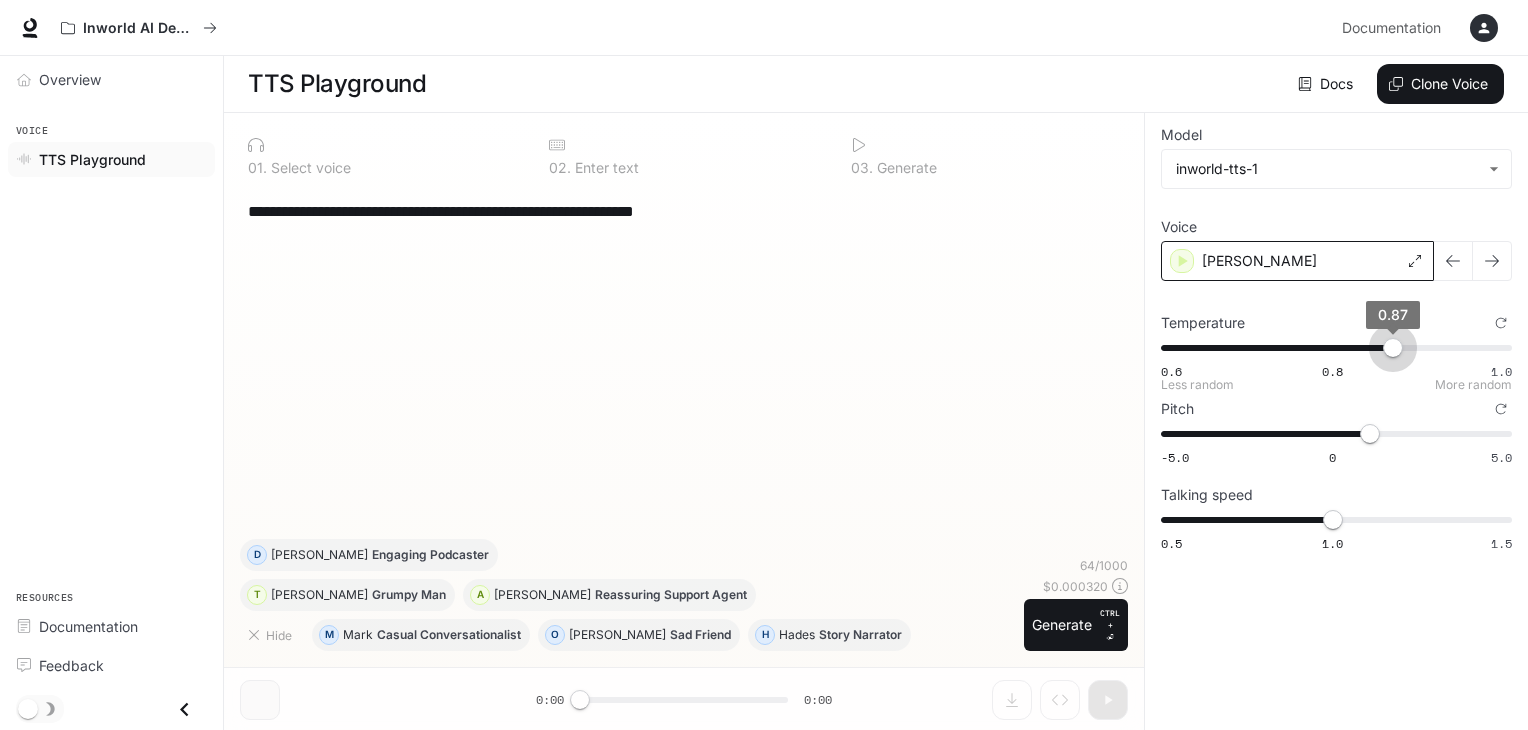 drag, startPoint x: 1344, startPoint y: 349, endPoint x: 1395, endPoint y: 348, distance: 51.009804 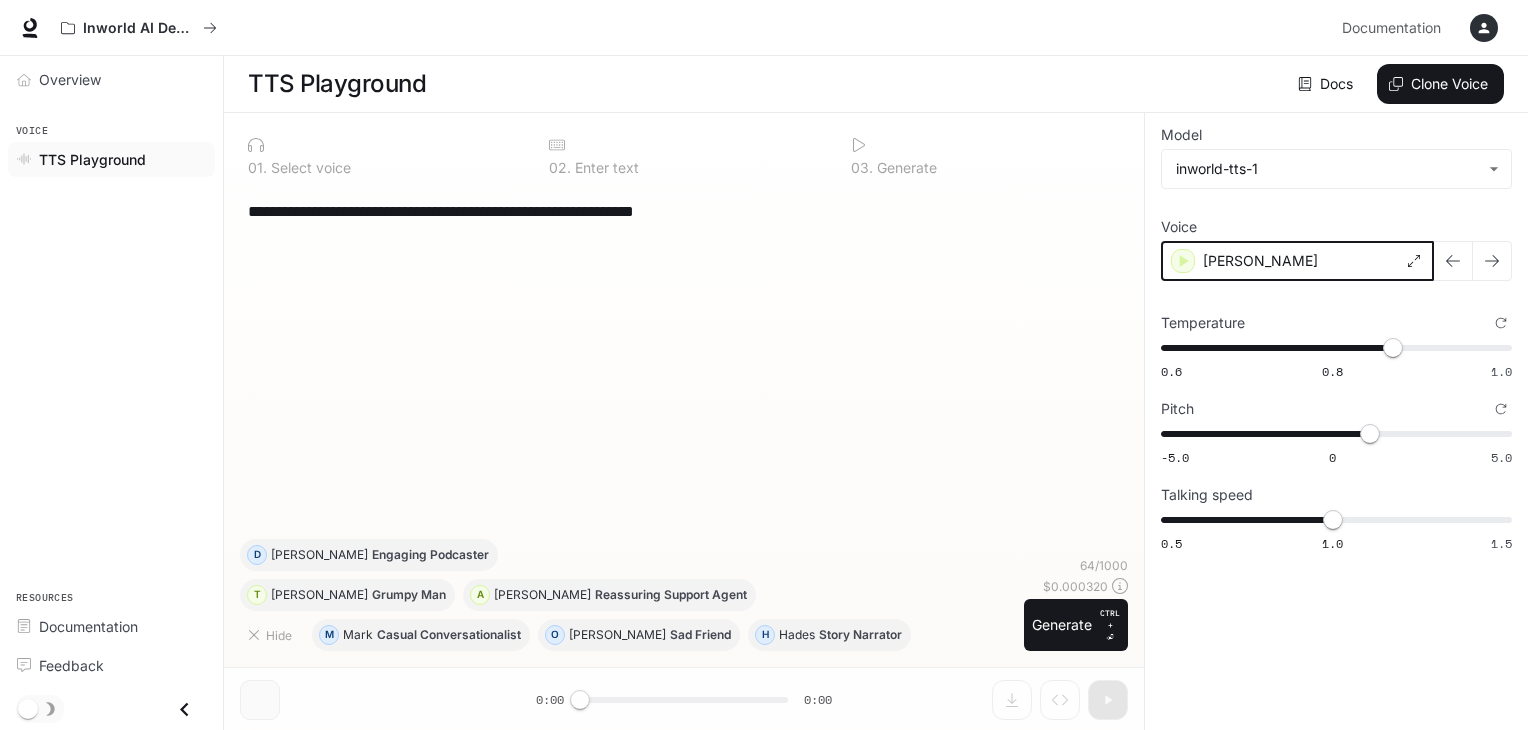 click 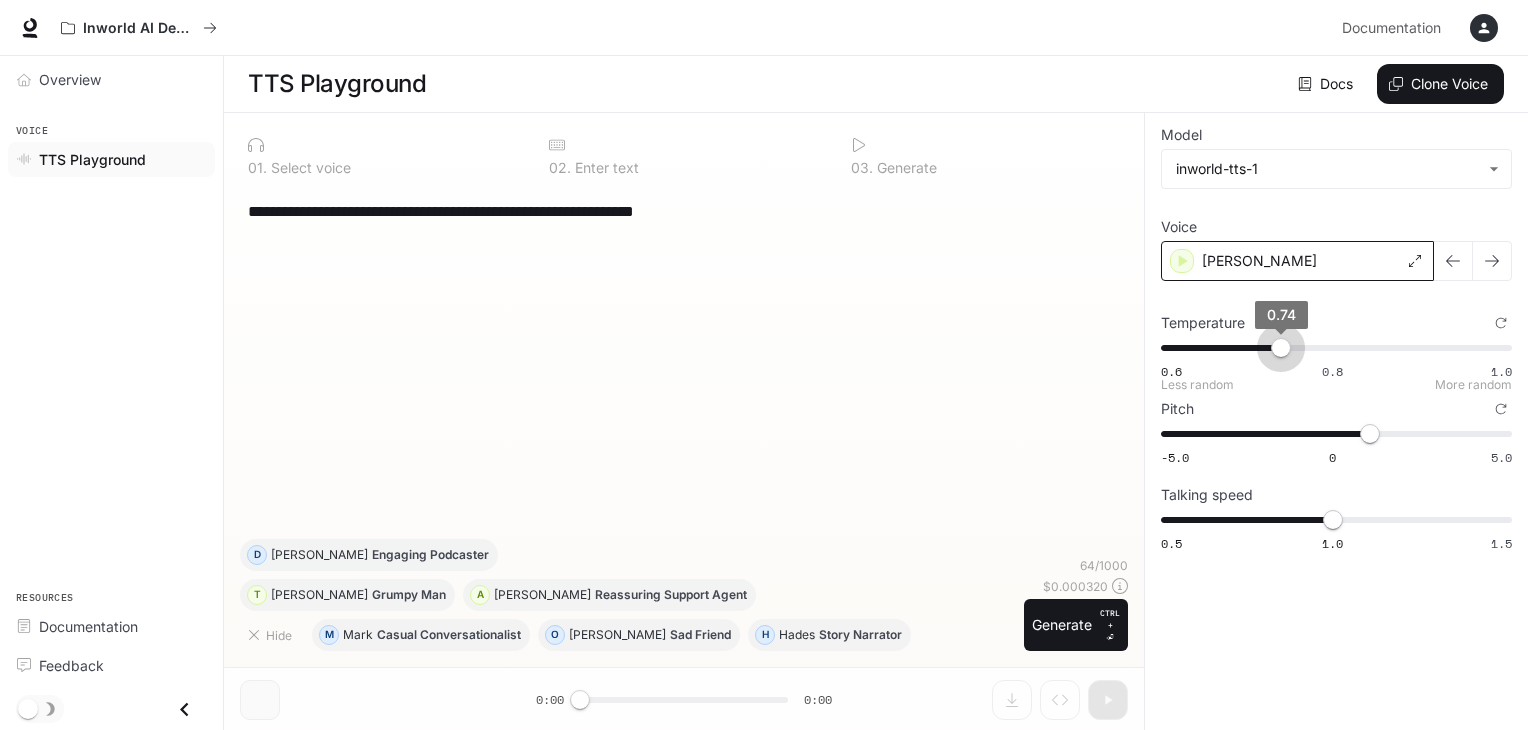 drag, startPoint x: 1394, startPoint y: 352, endPoint x: 1281, endPoint y: 341, distance: 113.534134 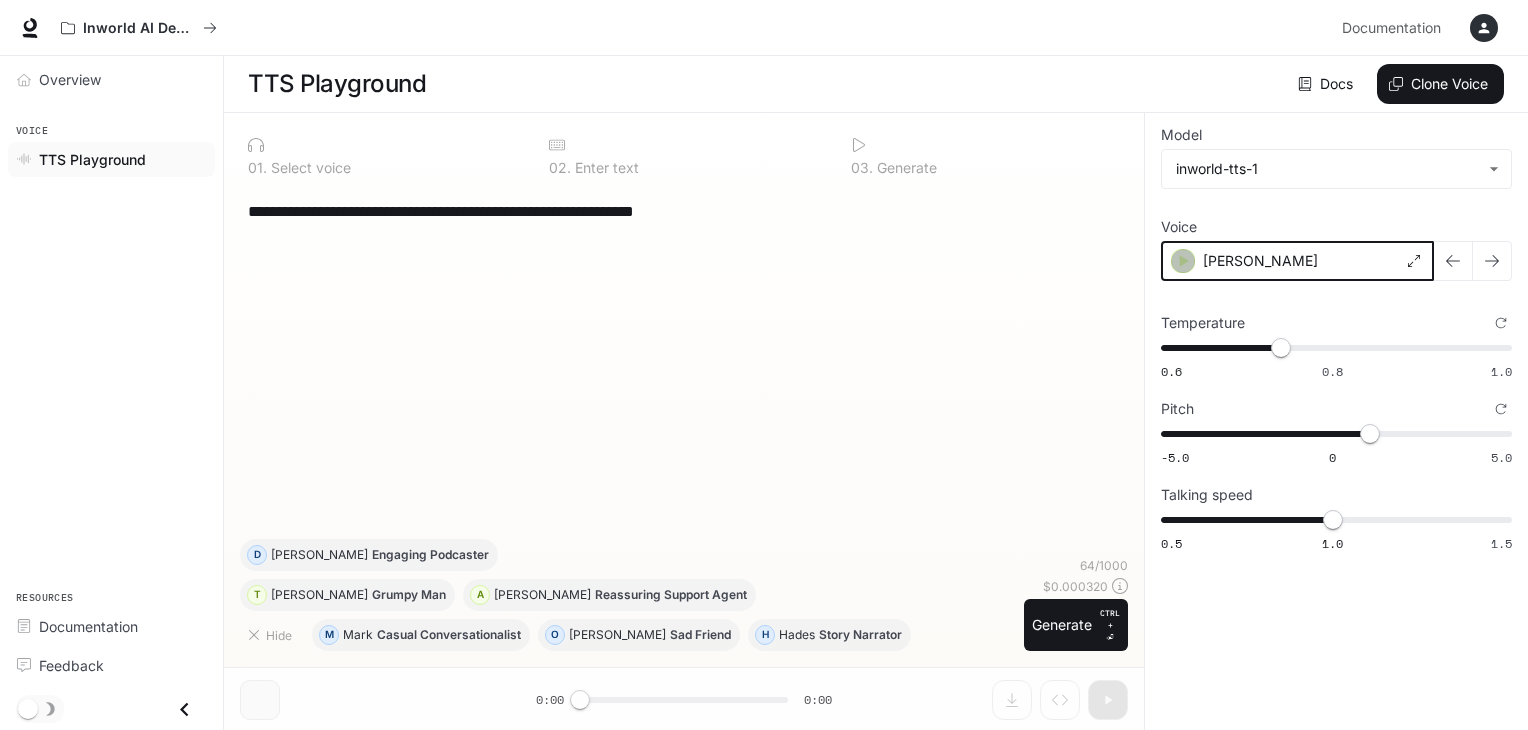 click 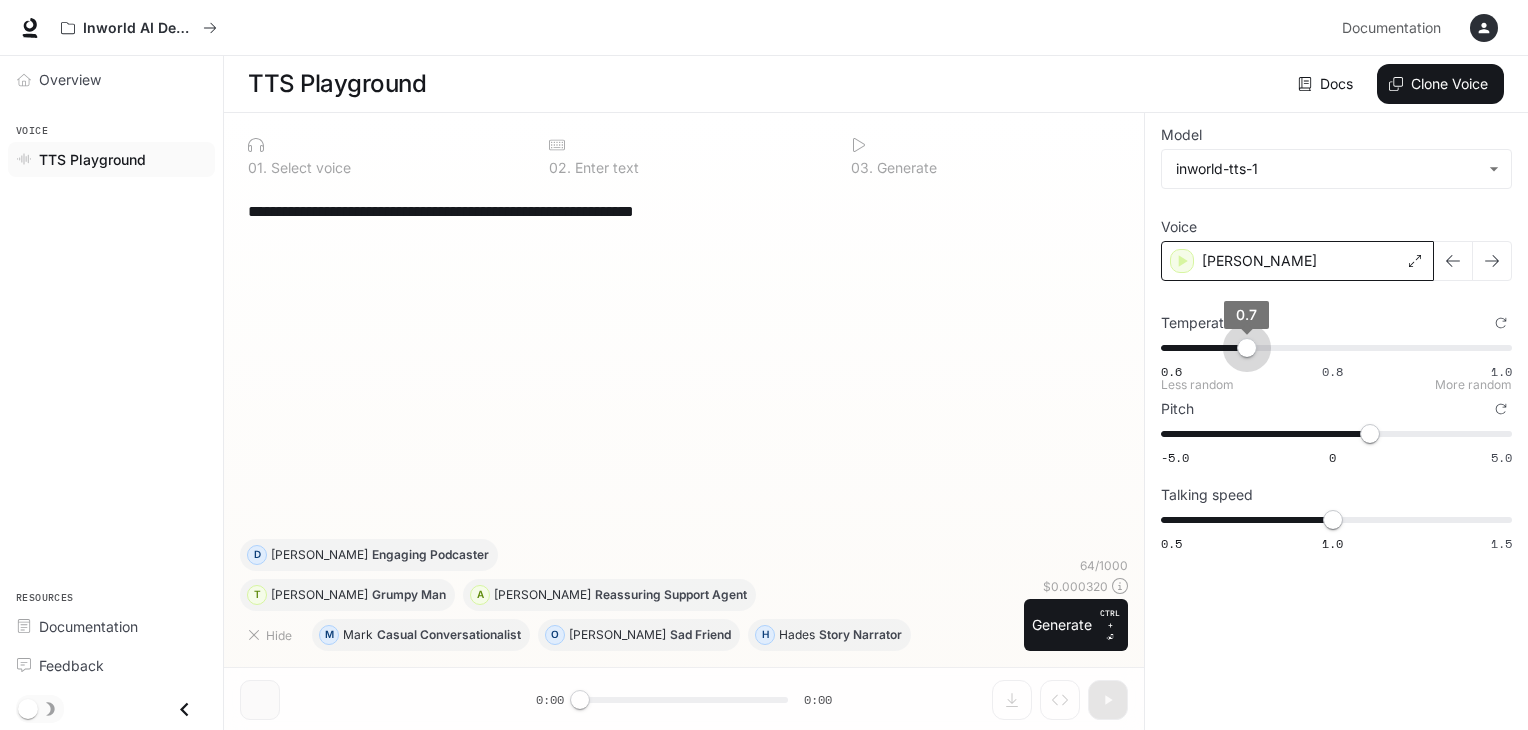 drag, startPoint x: 1286, startPoint y: 354, endPoint x: 1247, endPoint y: 349, distance: 39.319206 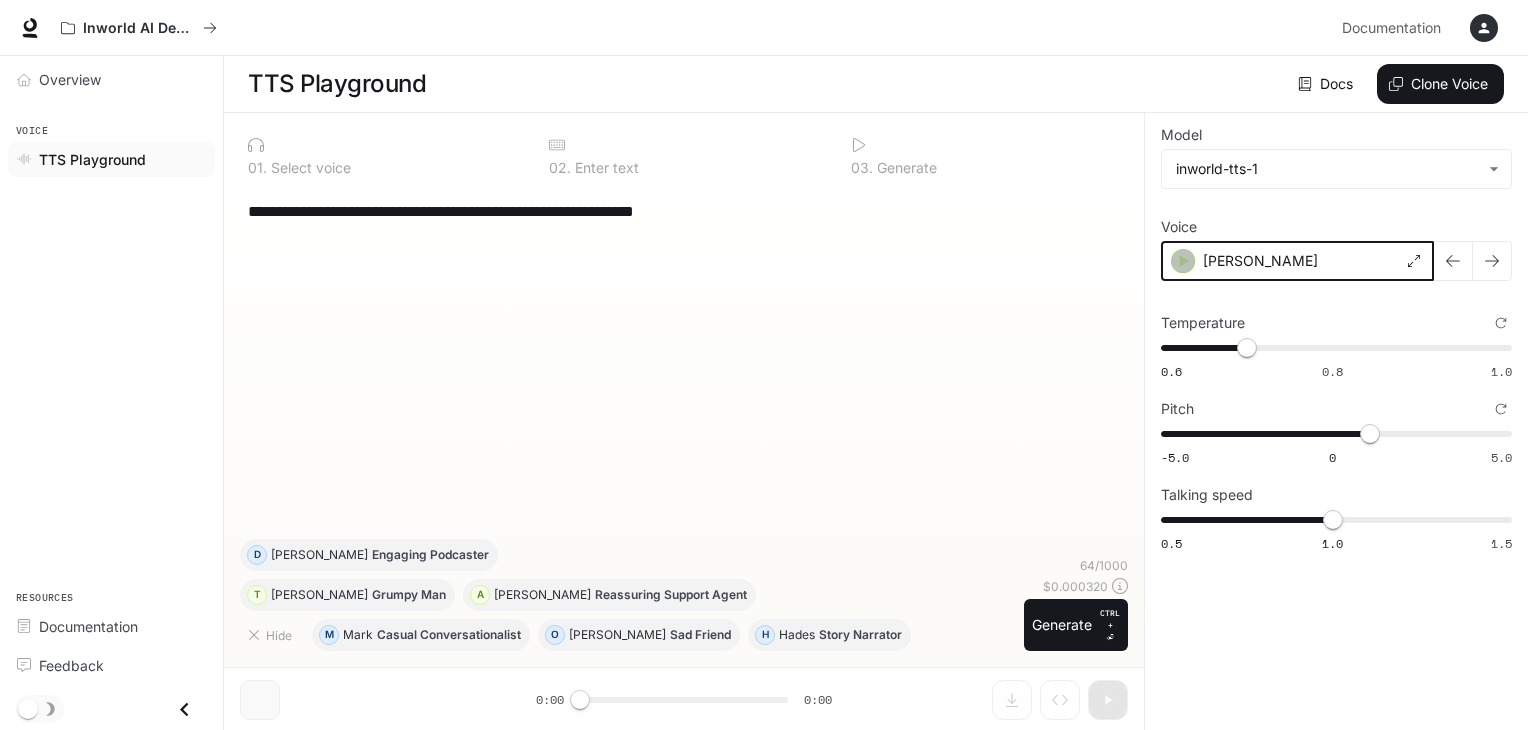click 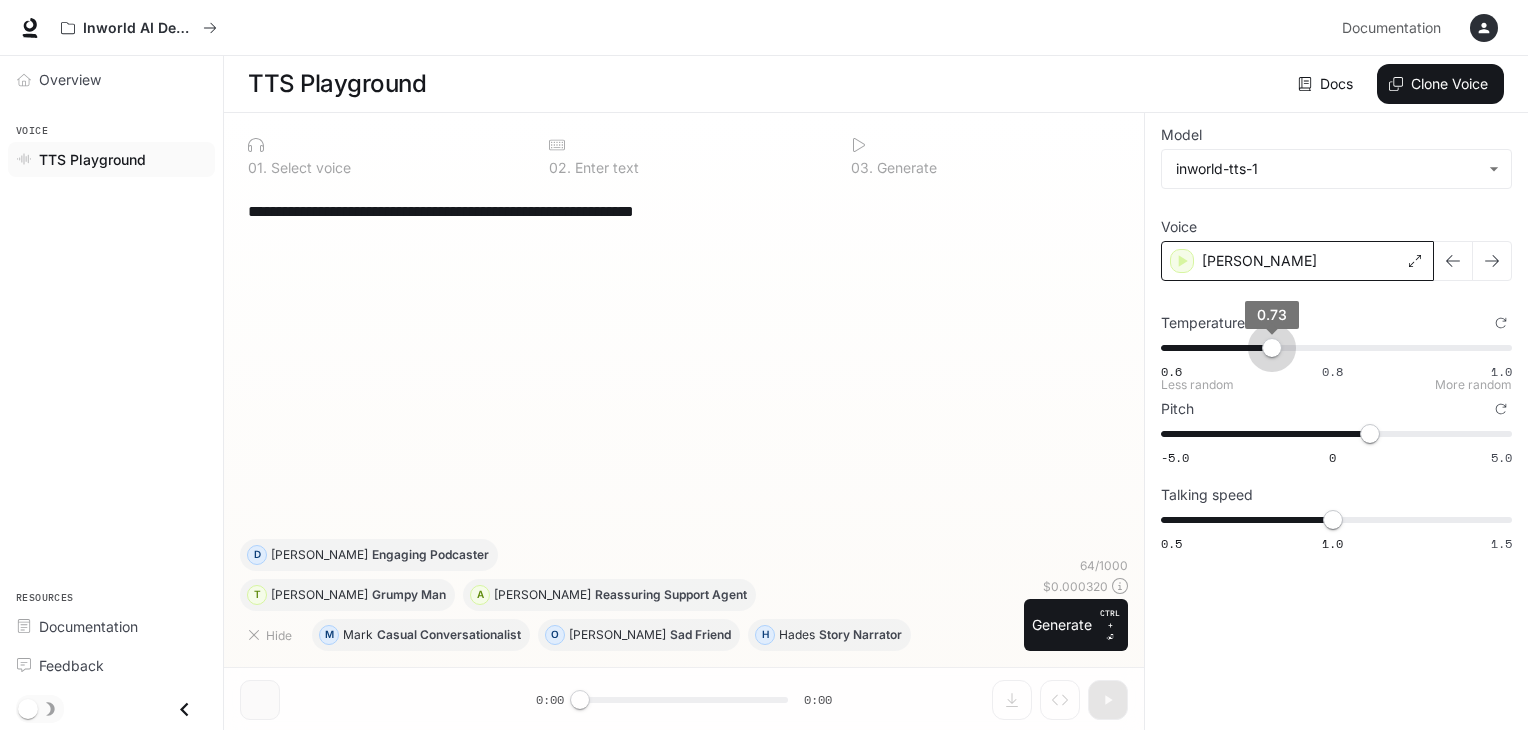 type on "****" 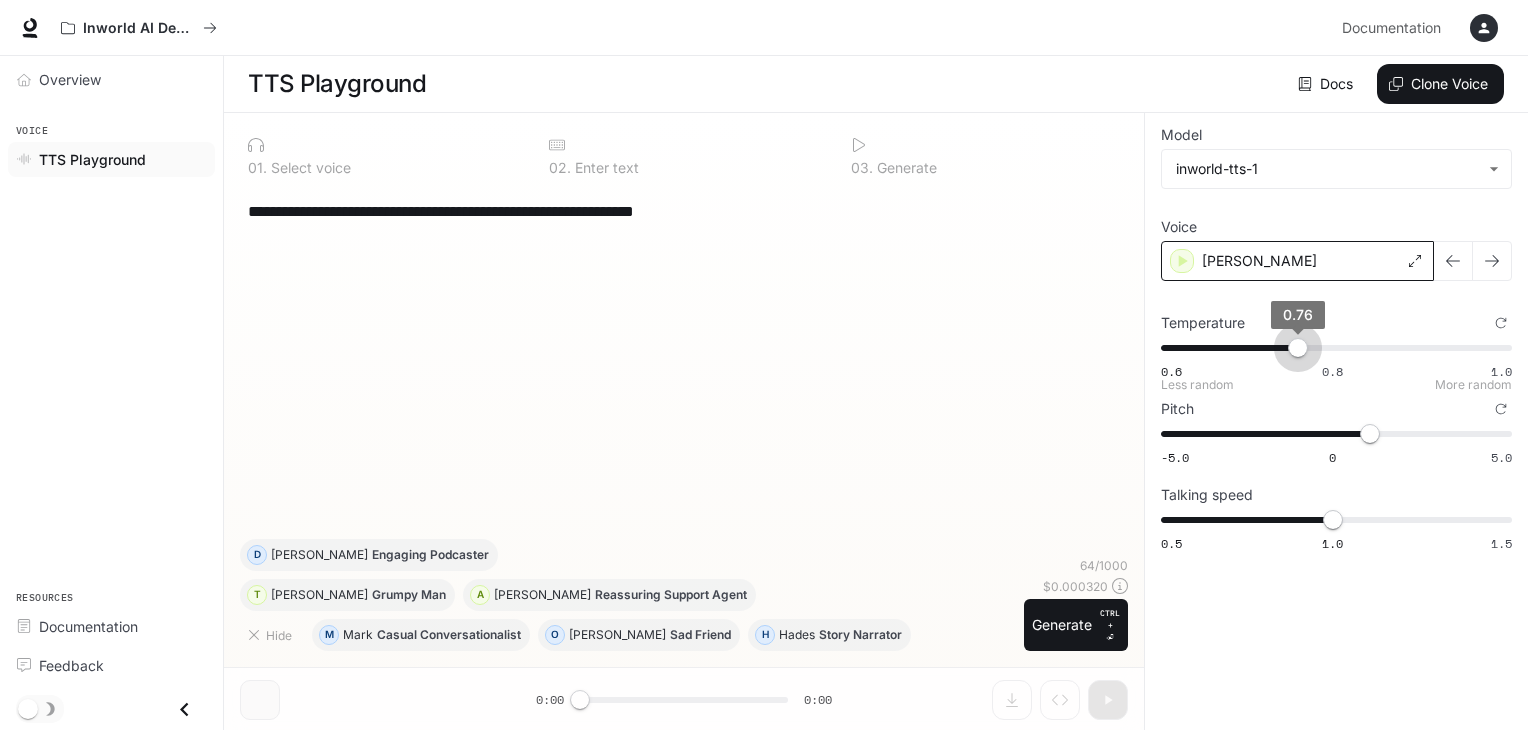 drag, startPoint x: 1248, startPoint y: 347, endPoint x: 1300, endPoint y: 342, distance: 52.23983 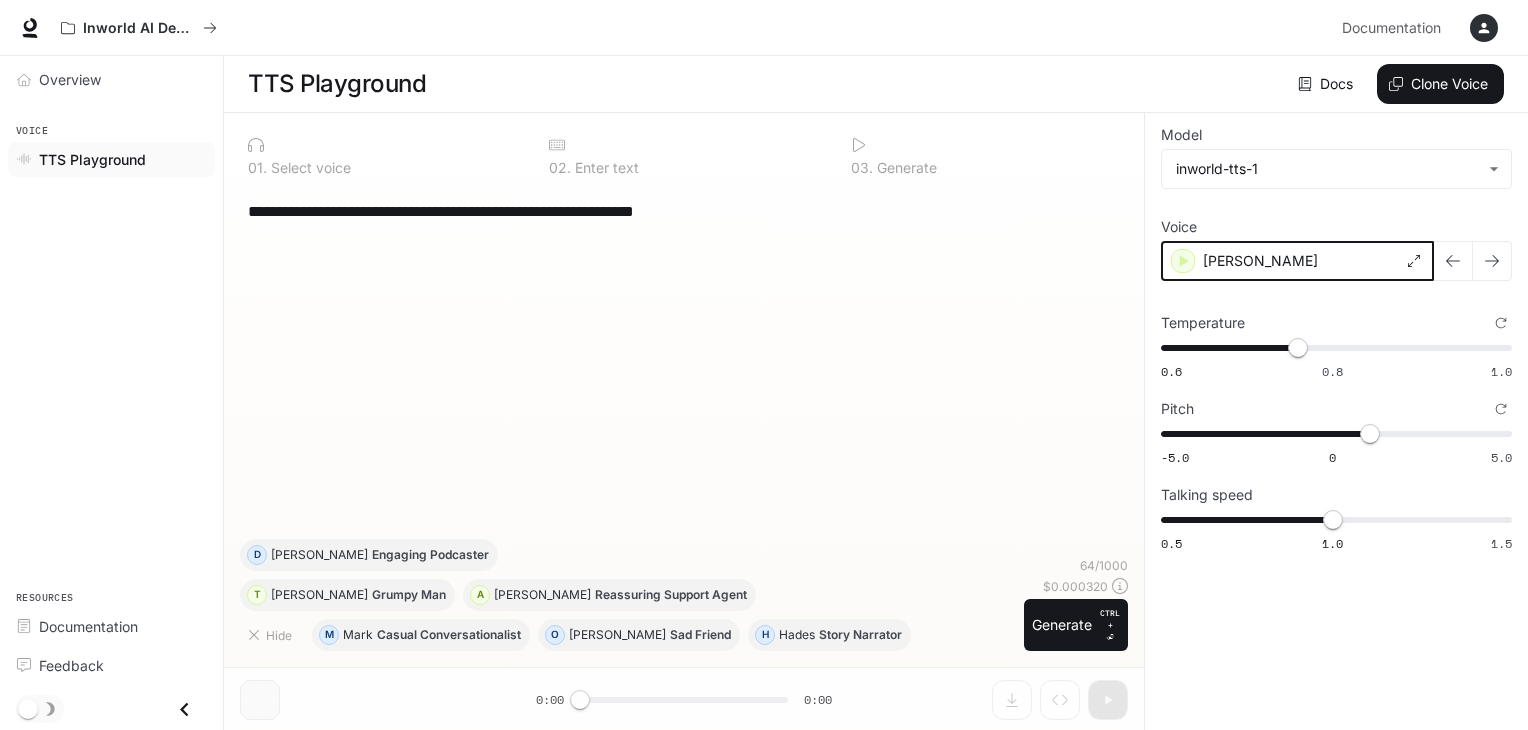 click 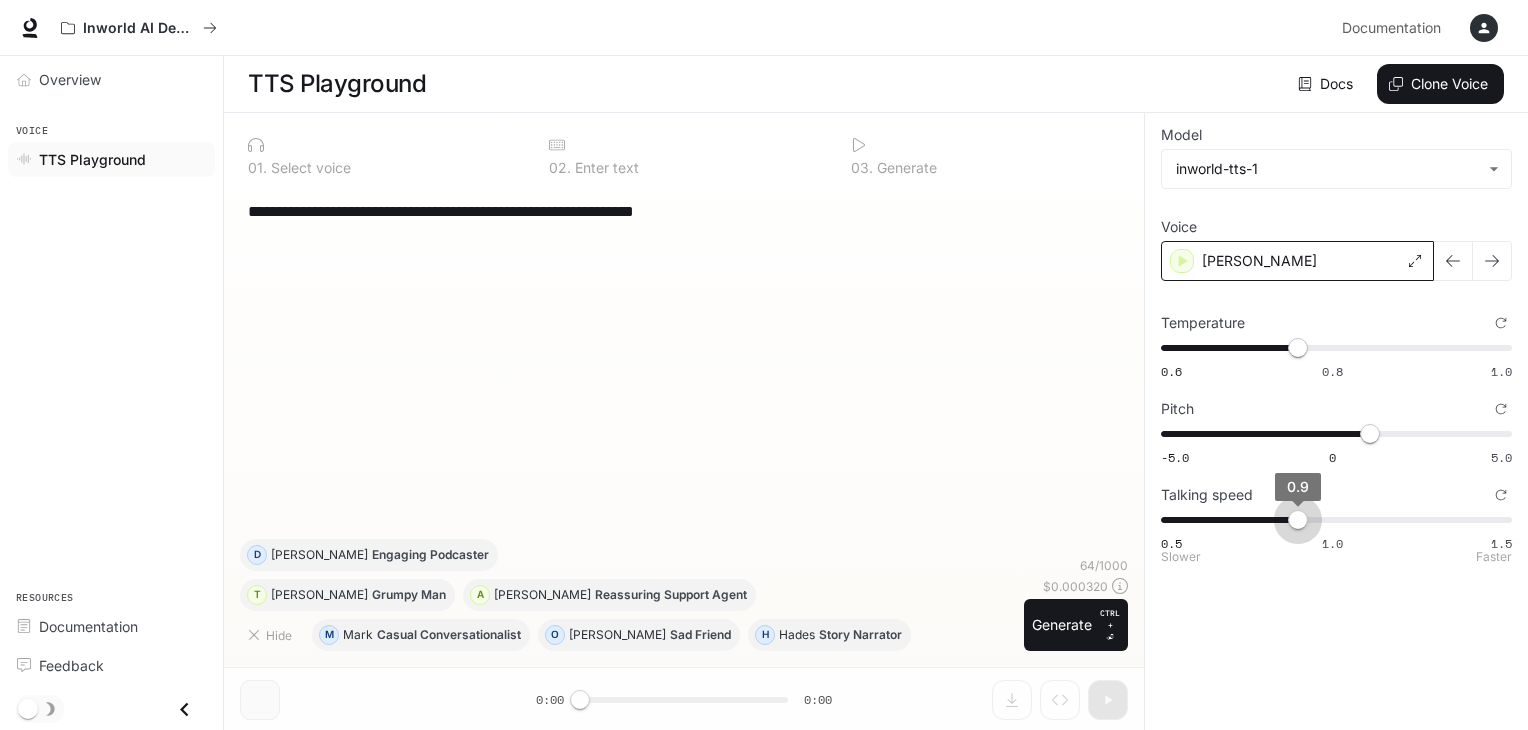 drag, startPoint x: 1332, startPoint y: 529, endPoint x: 1296, endPoint y: 525, distance: 36.221542 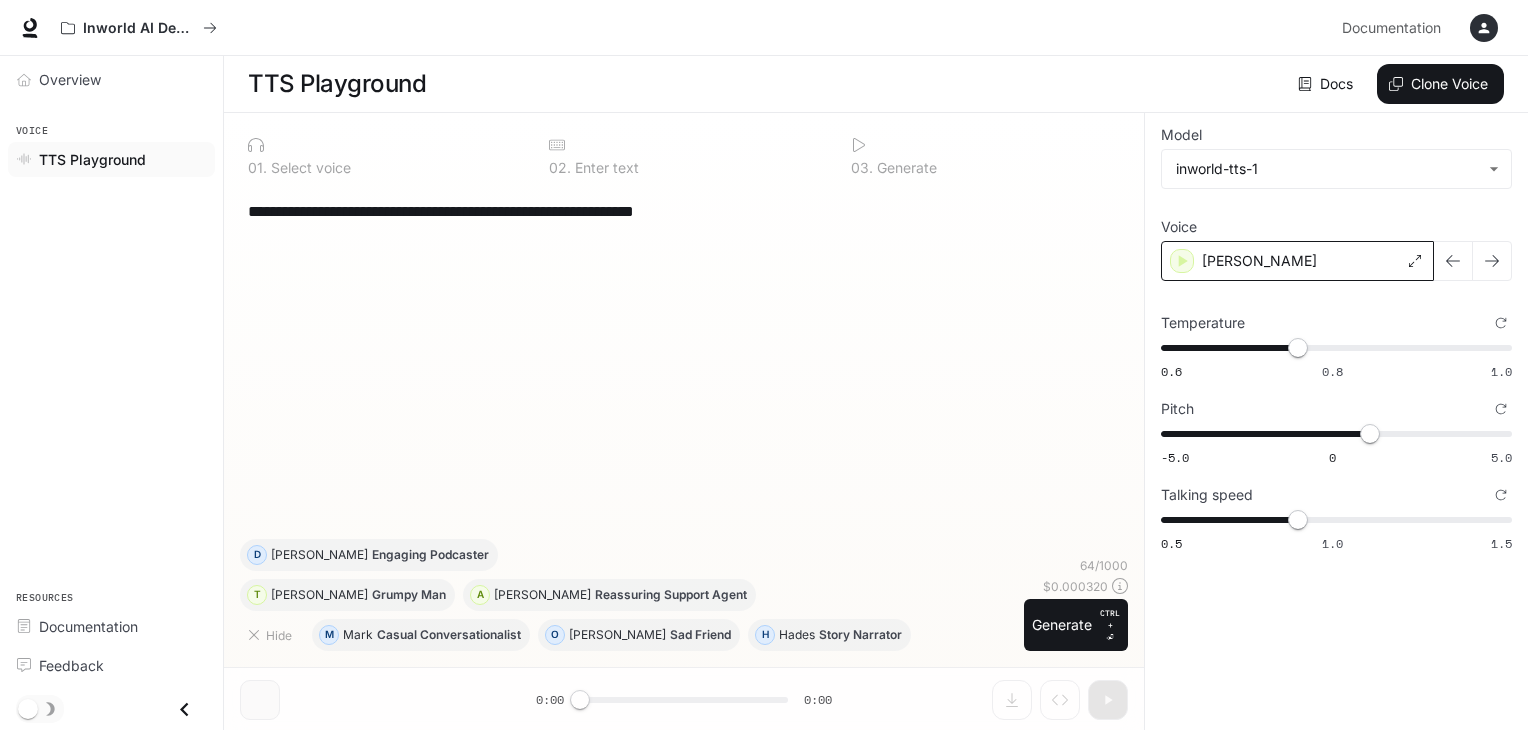 click on "[PERSON_NAME]" at bounding box center (1297, 261) 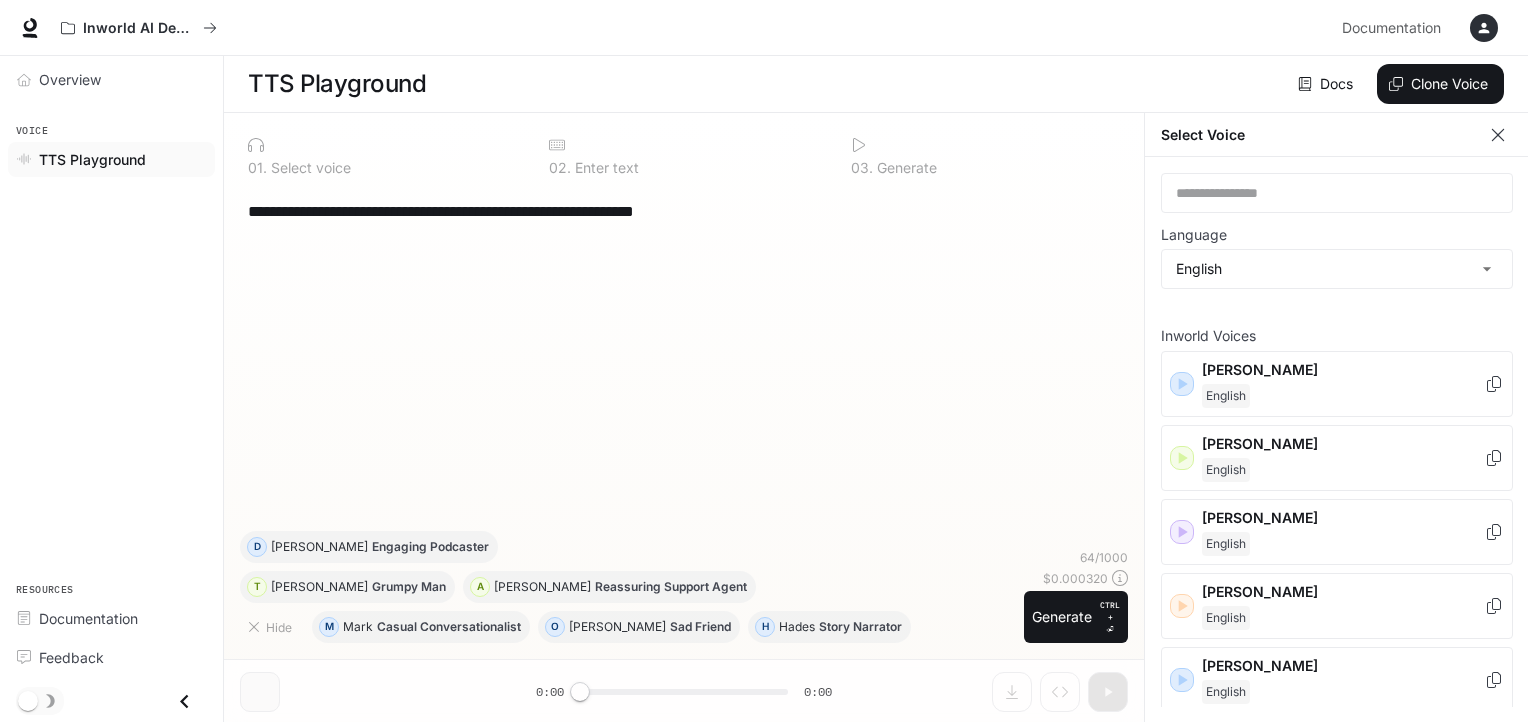 click on "**********" at bounding box center [684, 359] 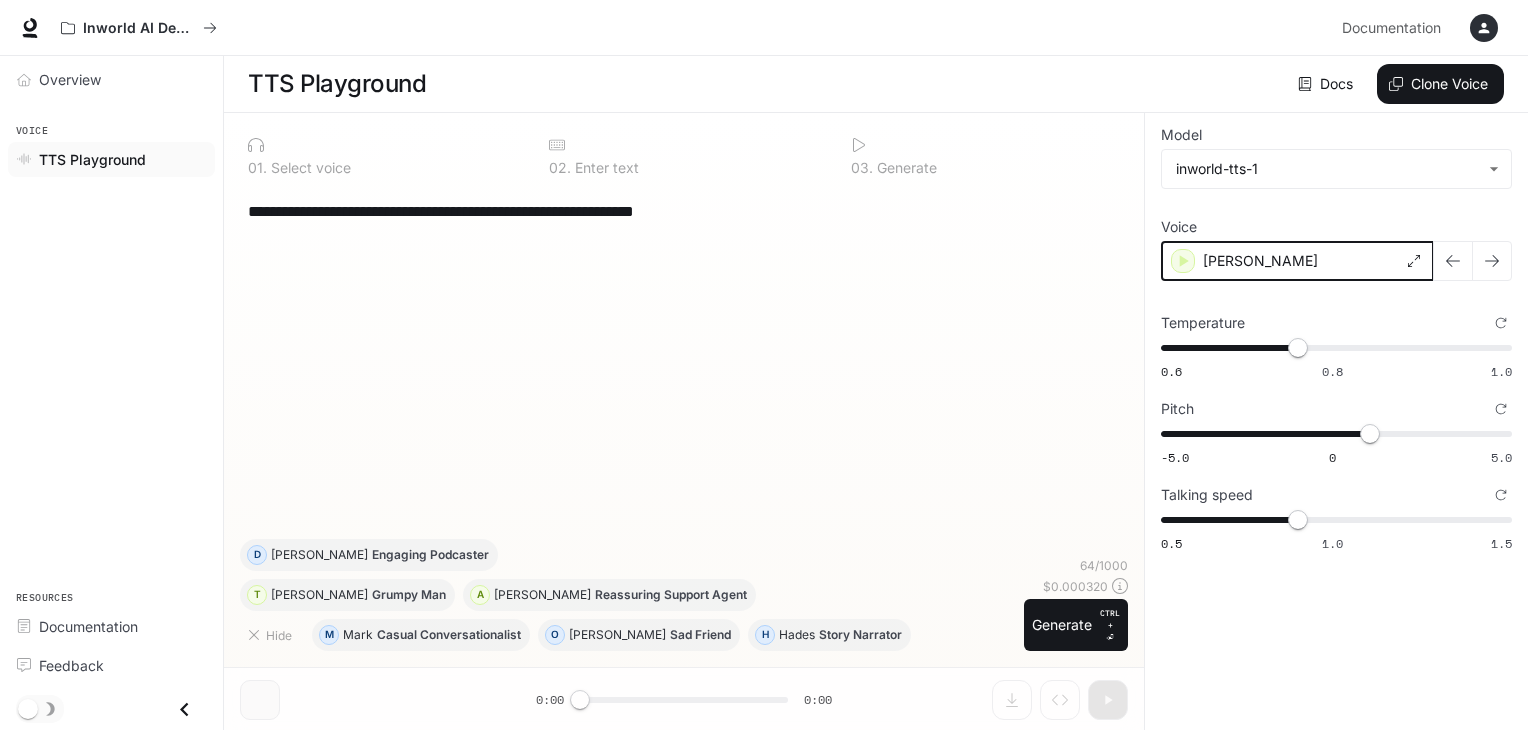 click 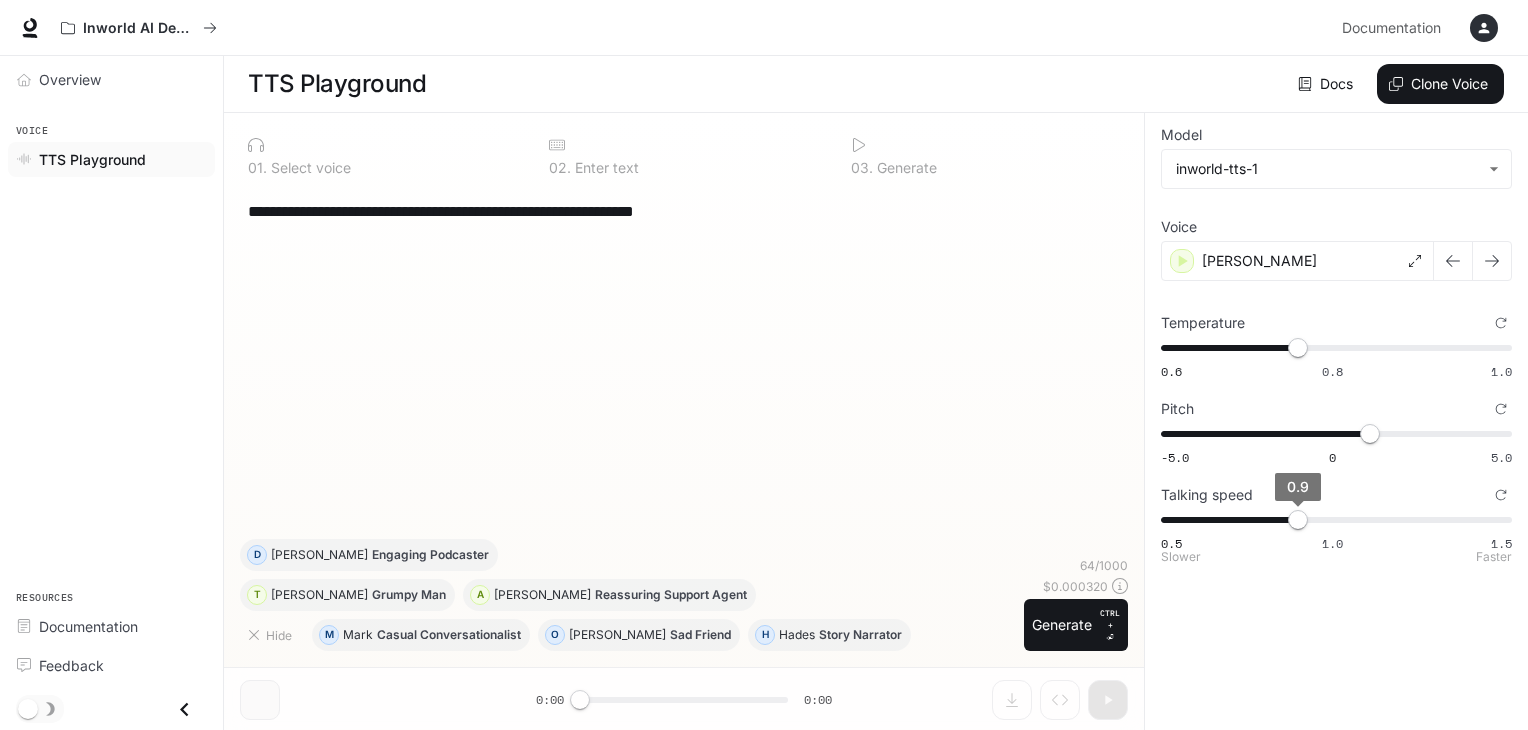 type on "*" 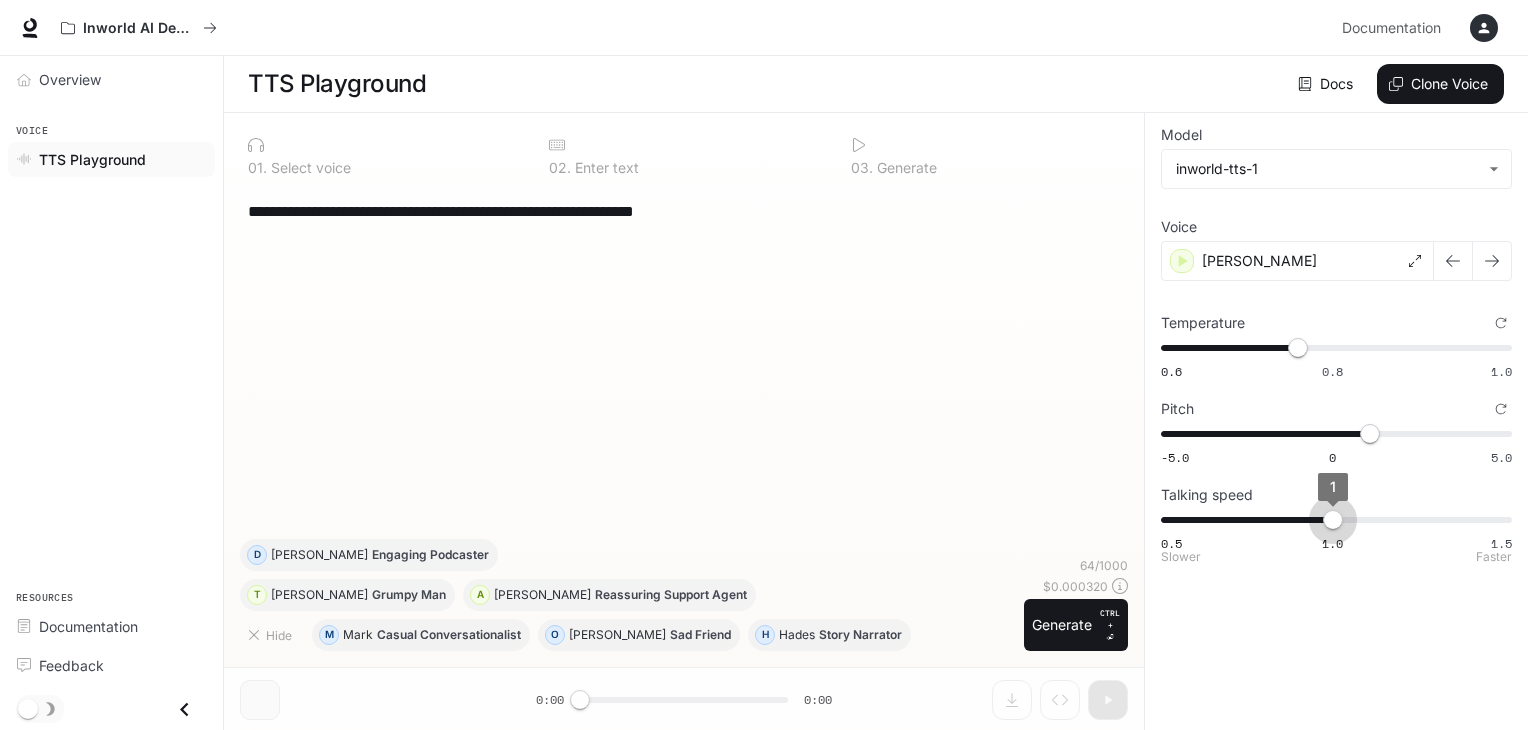 drag, startPoint x: 1298, startPoint y: 518, endPoint x: 1343, endPoint y: 521, distance: 45.099888 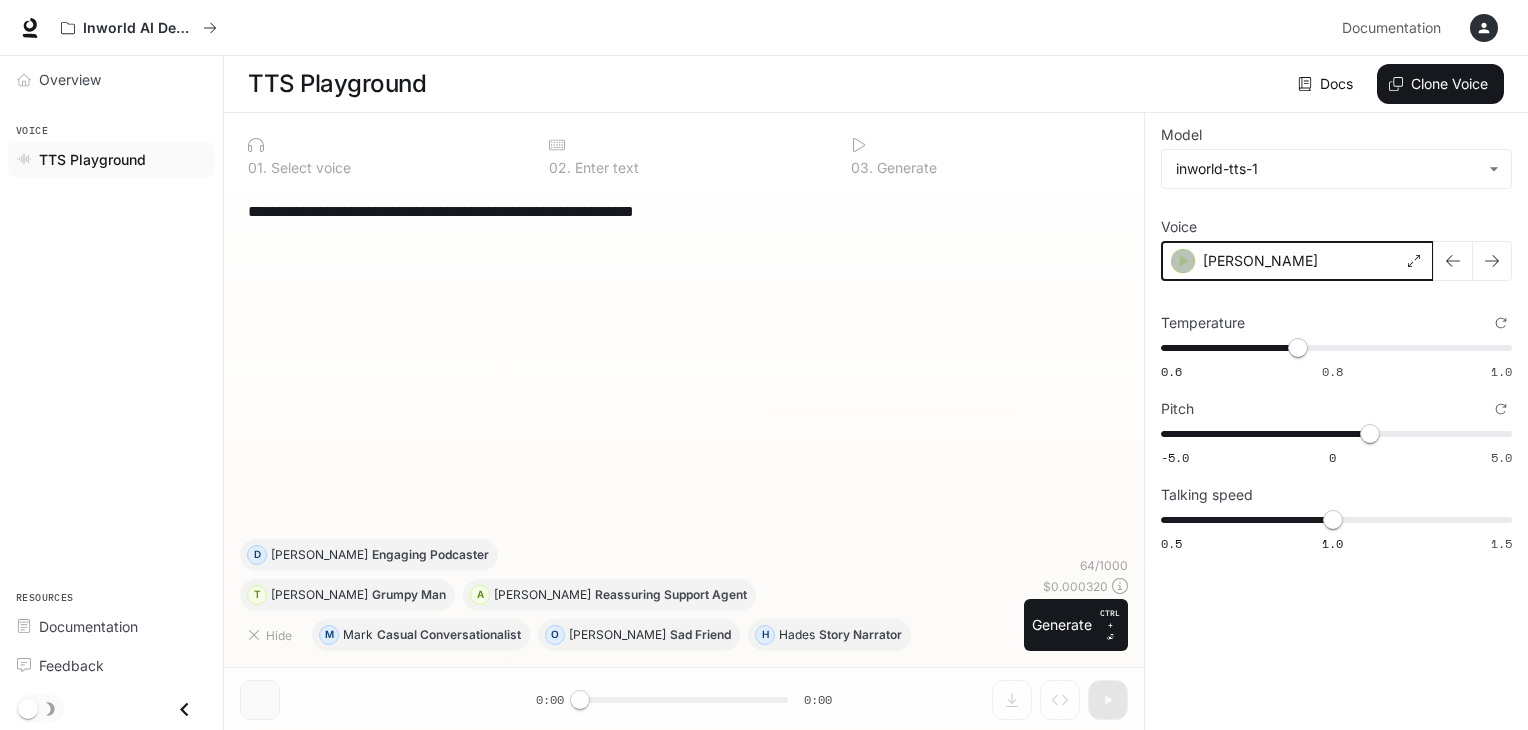 click 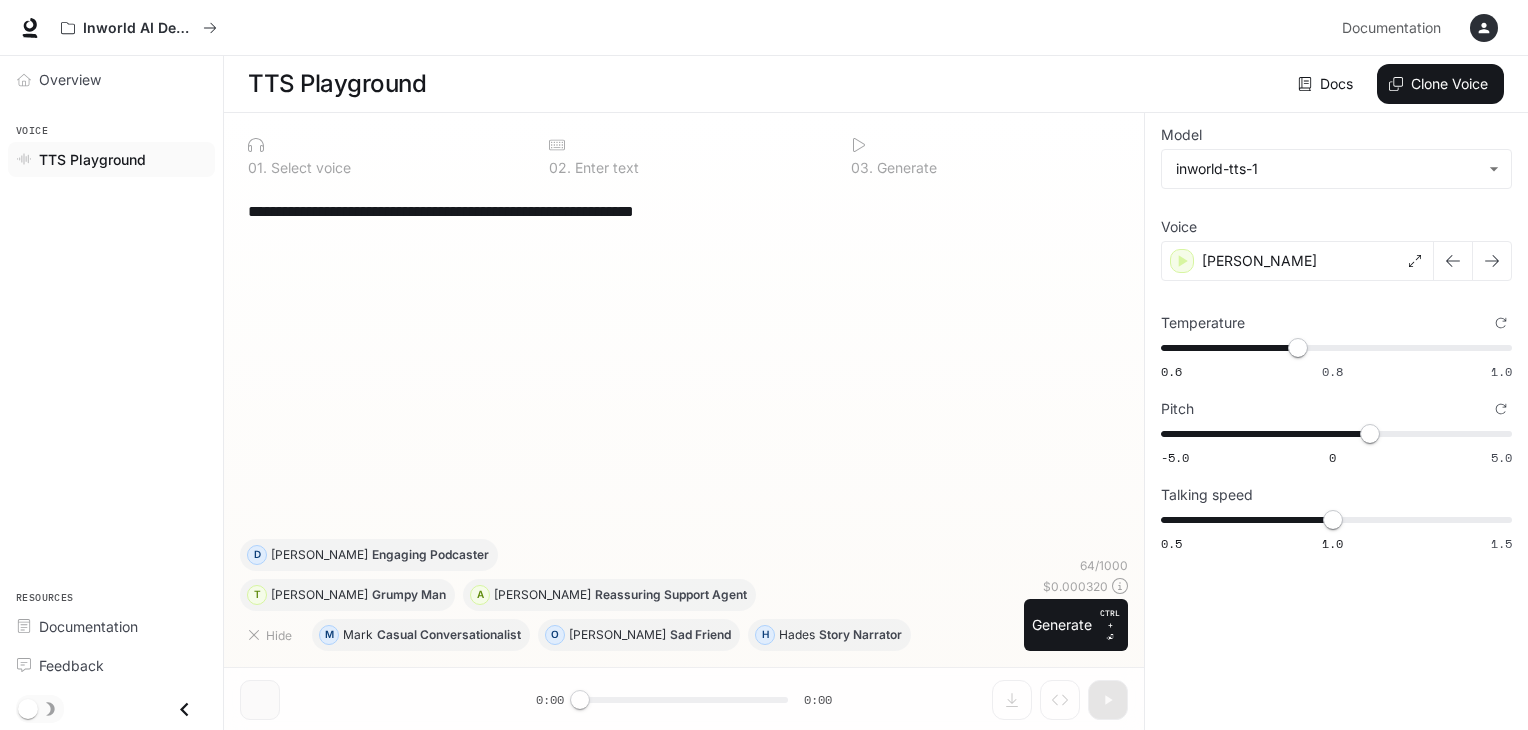 click on "**********" at bounding box center (684, 363) 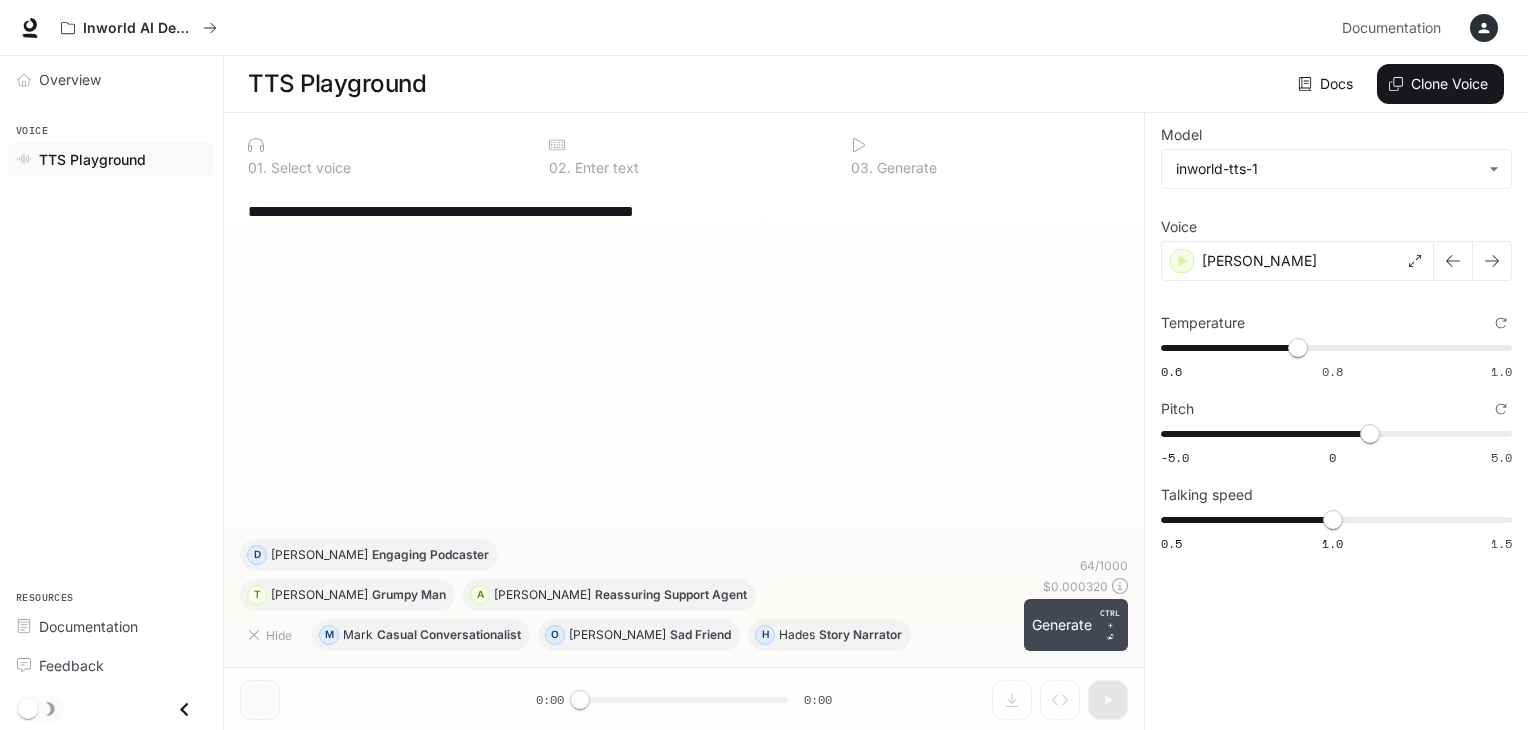 click on "Generate CTRL +  ⏎" at bounding box center [1076, 625] 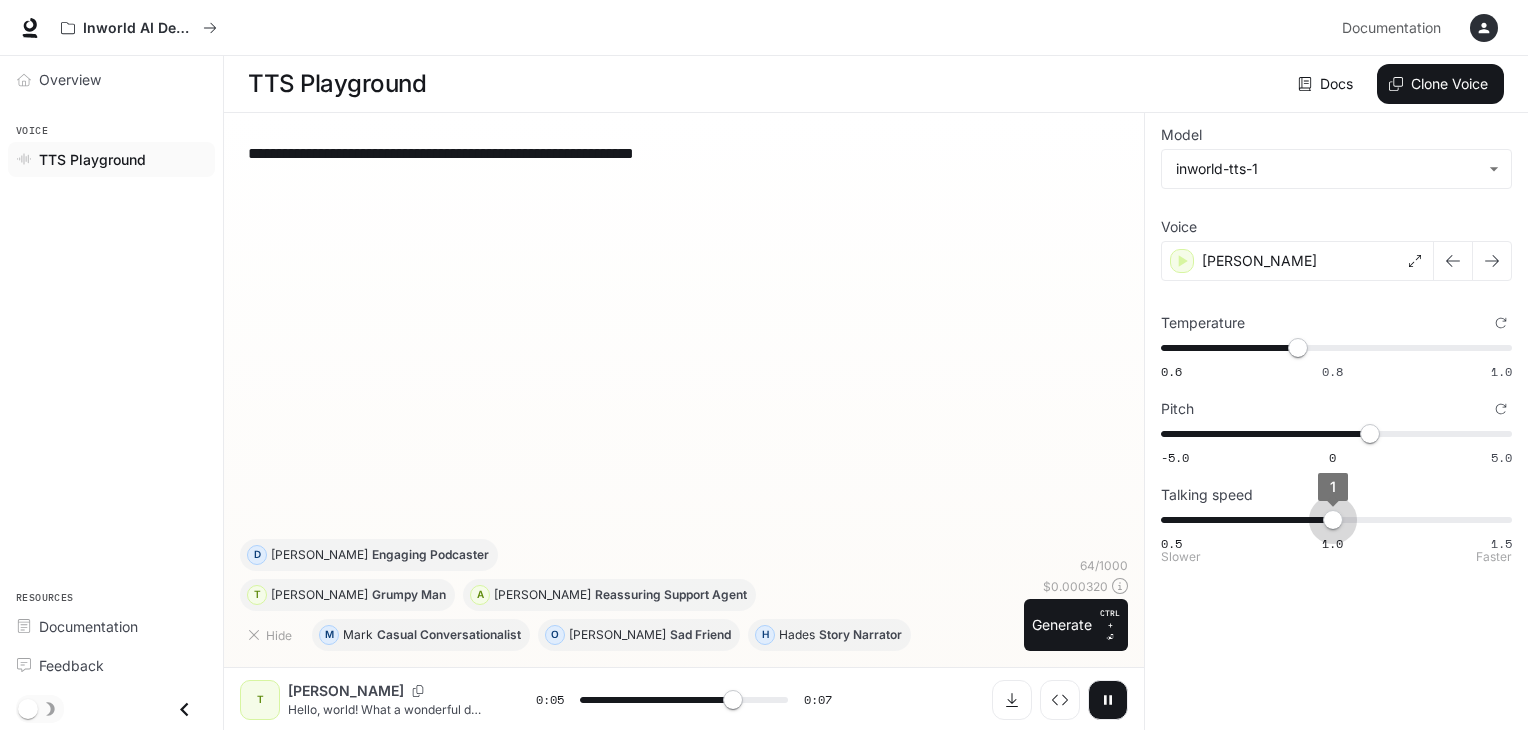 type on "***" 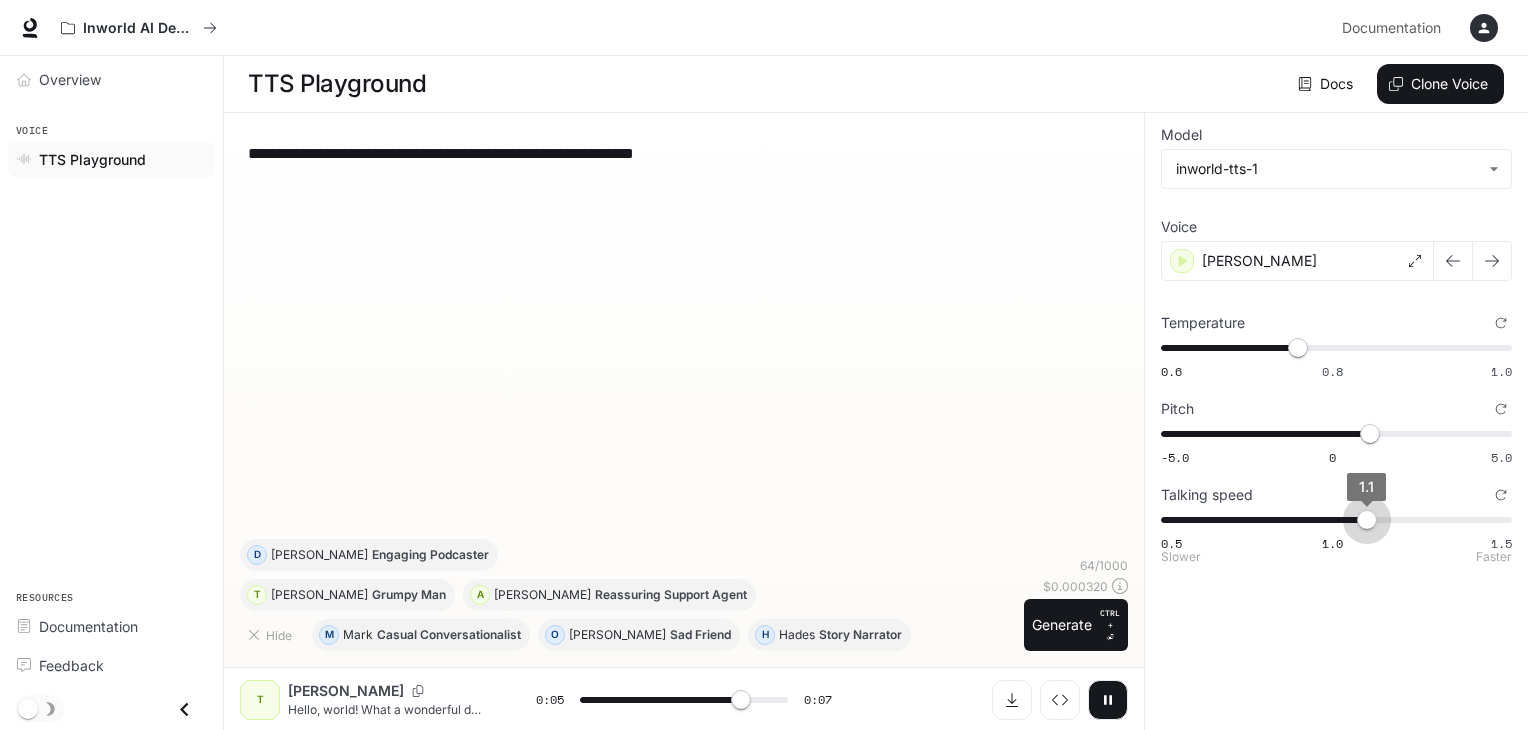 drag, startPoint x: 1331, startPoint y: 522, endPoint x: 1368, endPoint y: 515, distance: 37.65634 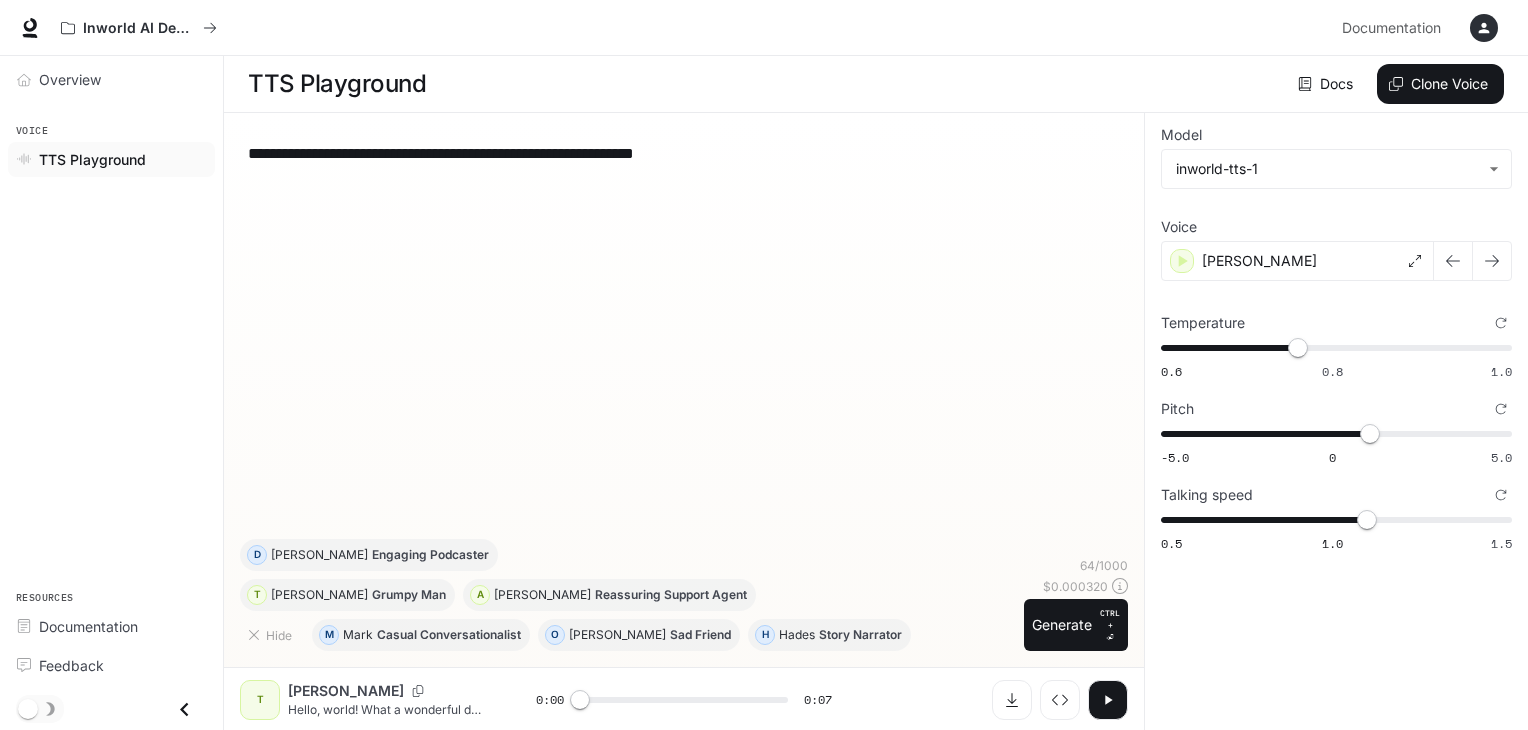 click 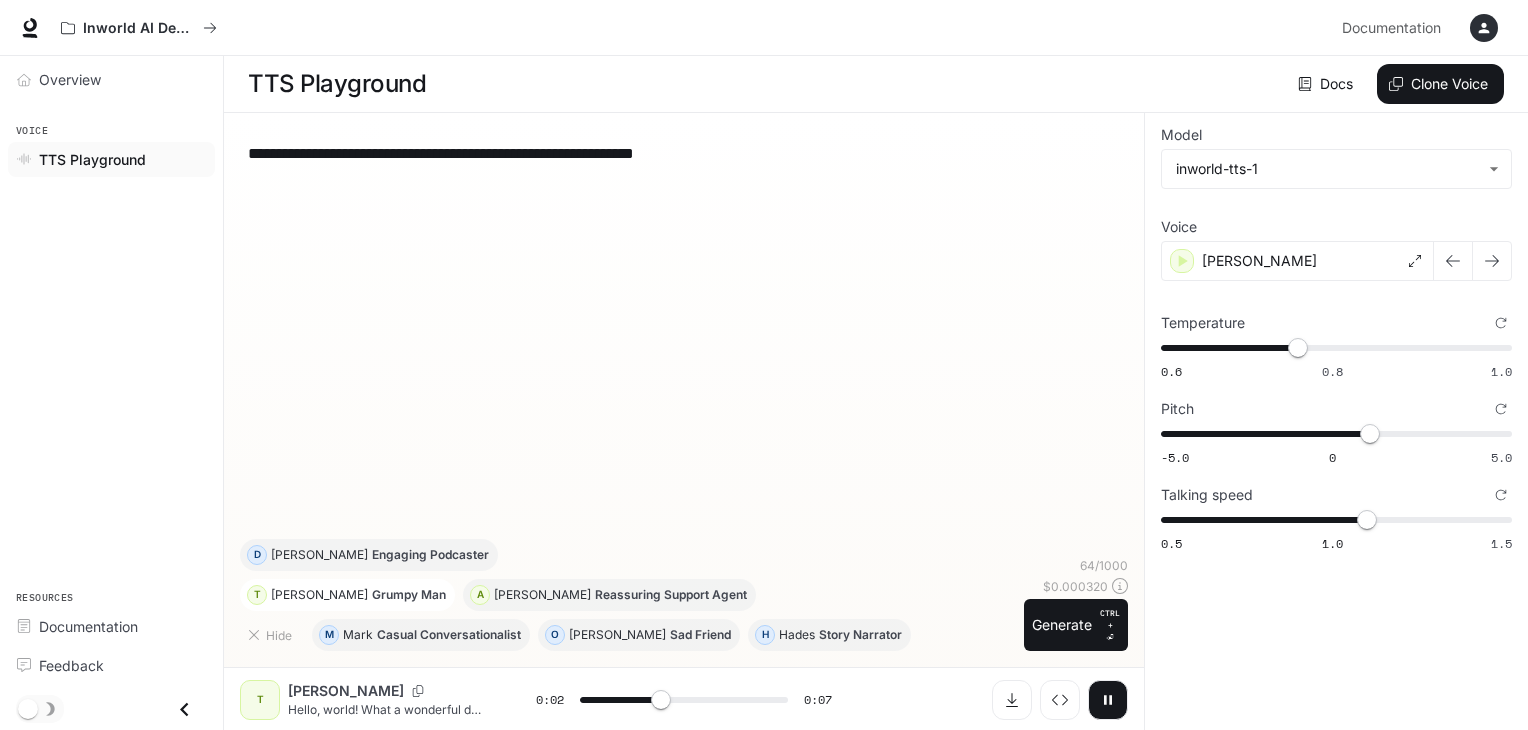type on "***" 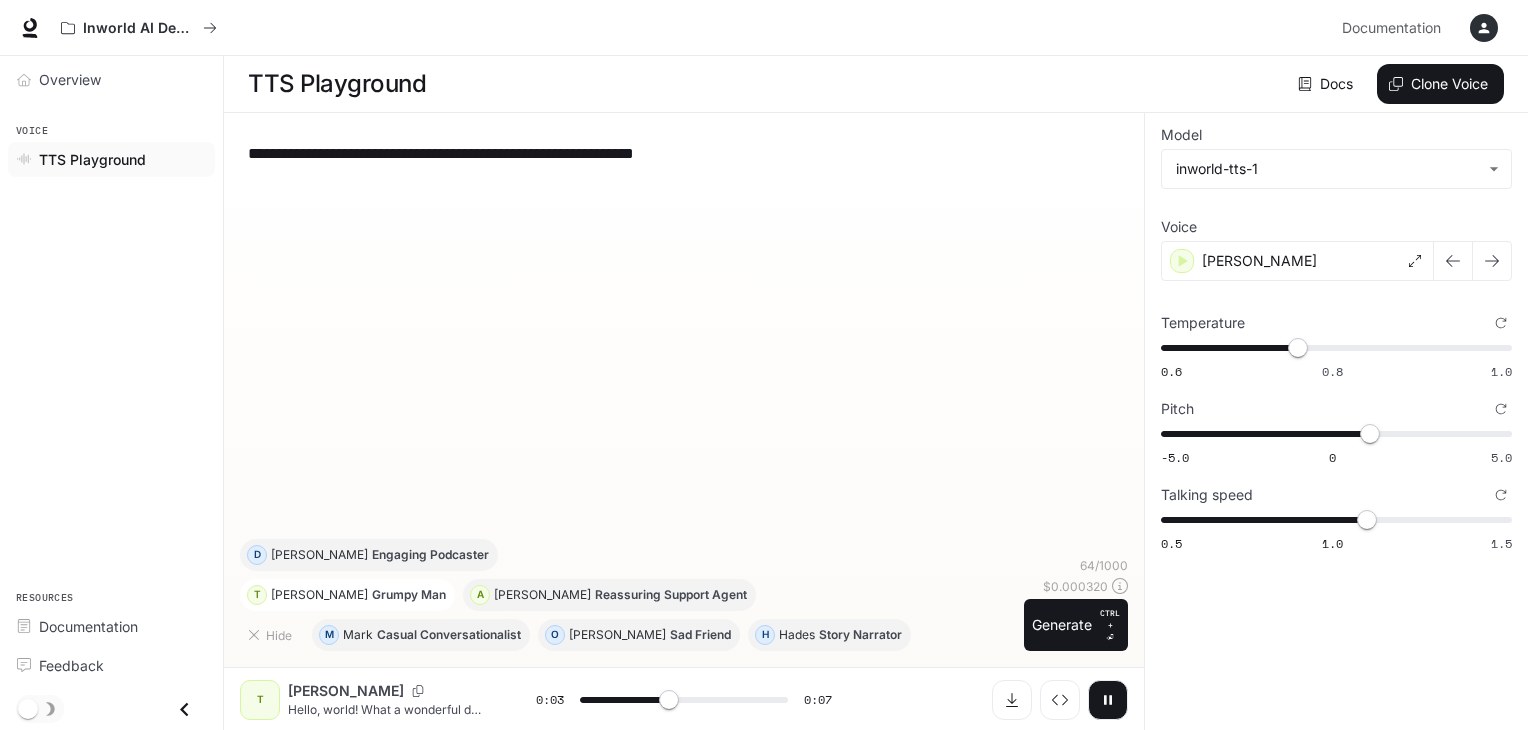 click on "Grumpy Man" at bounding box center [409, 595] 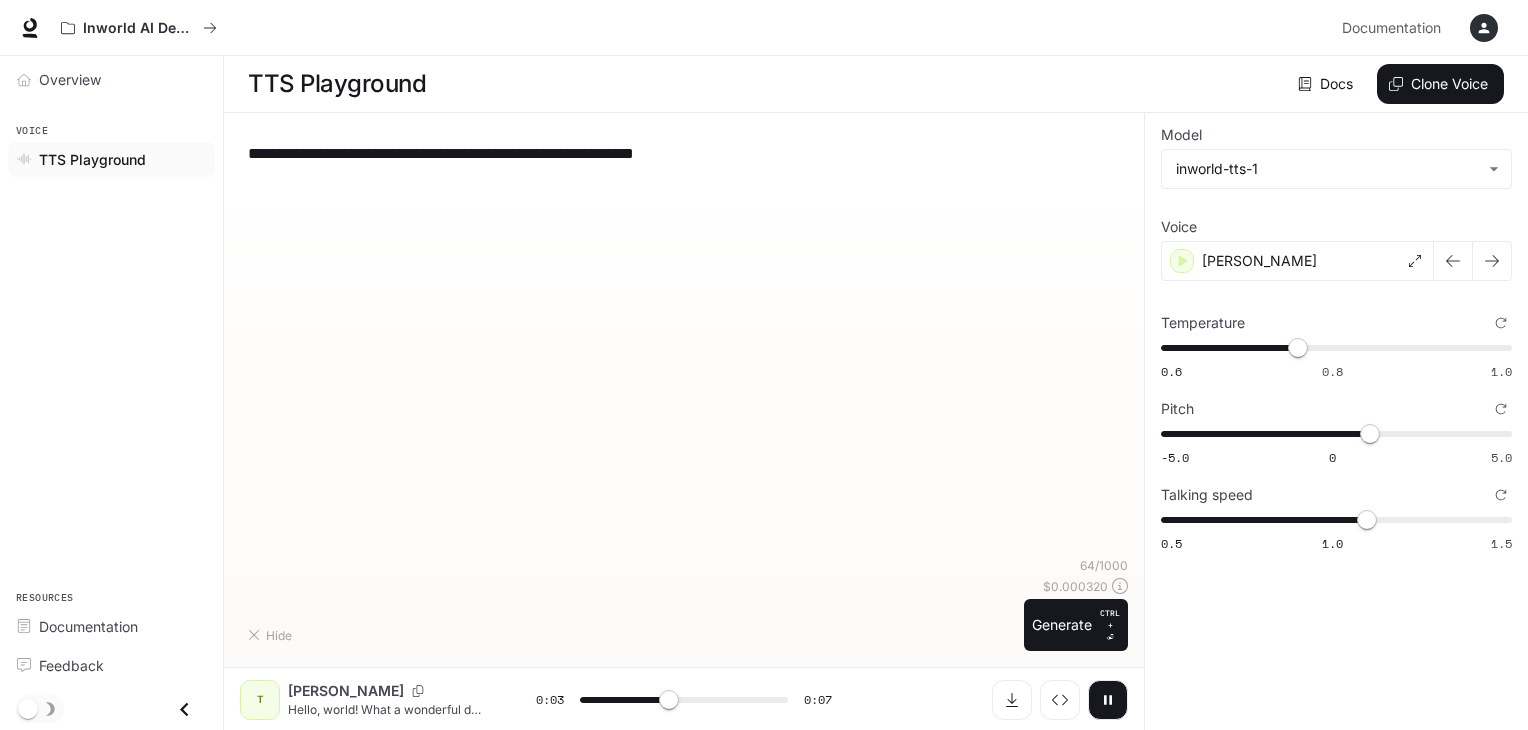 type on "**********" 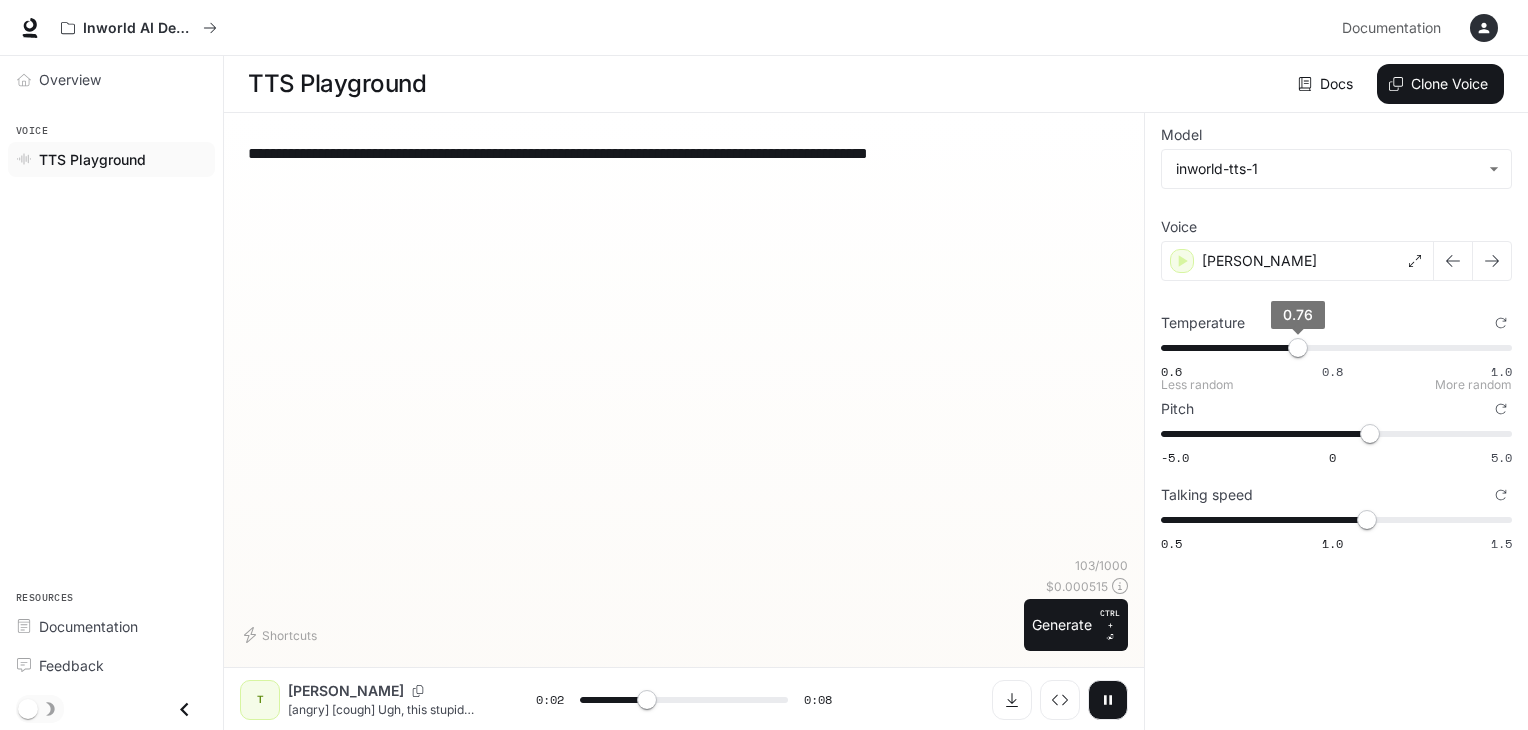 type on "***" 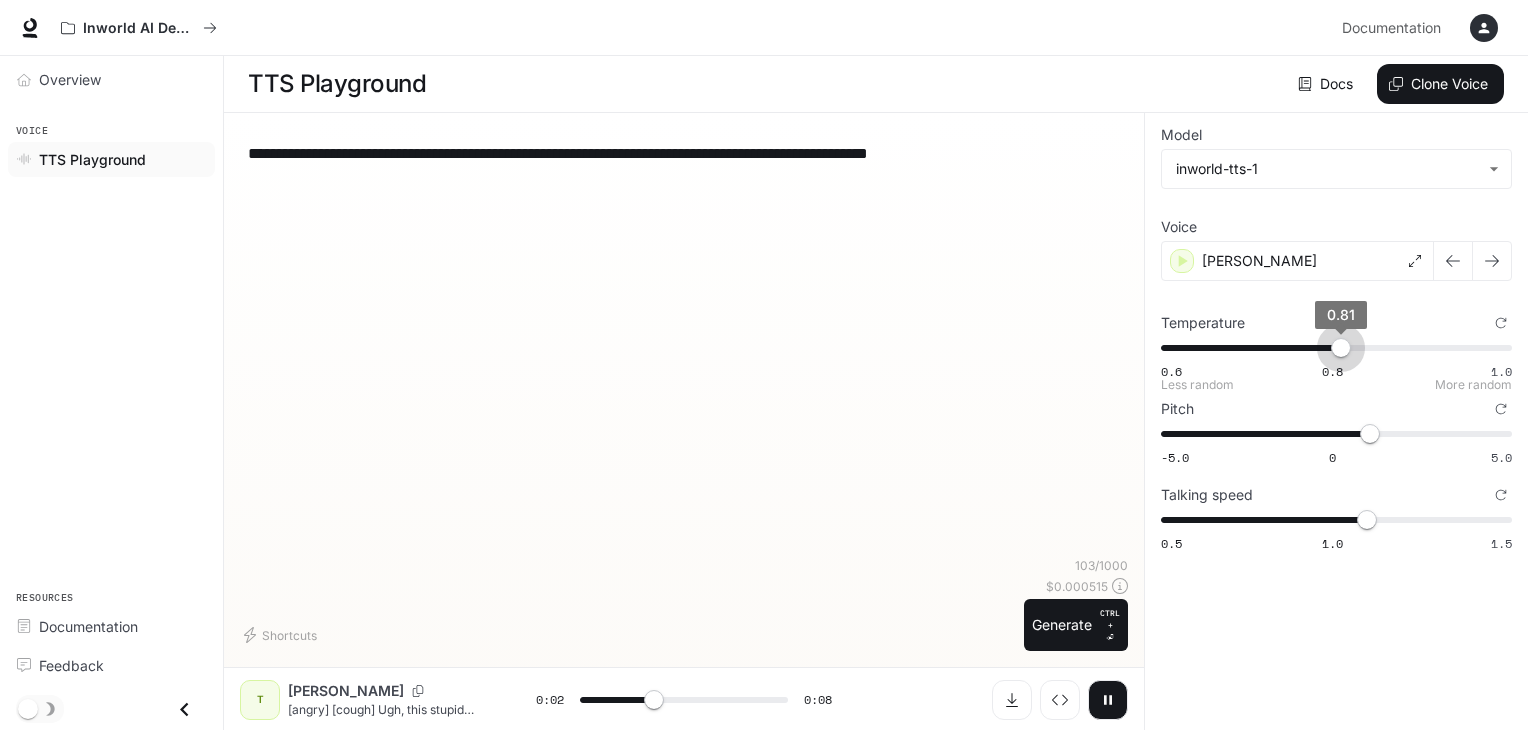 drag, startPoint x: 1301, startPoint y: 358, endPoint x: 1339, endPoint y: 352, distance: 38.470768 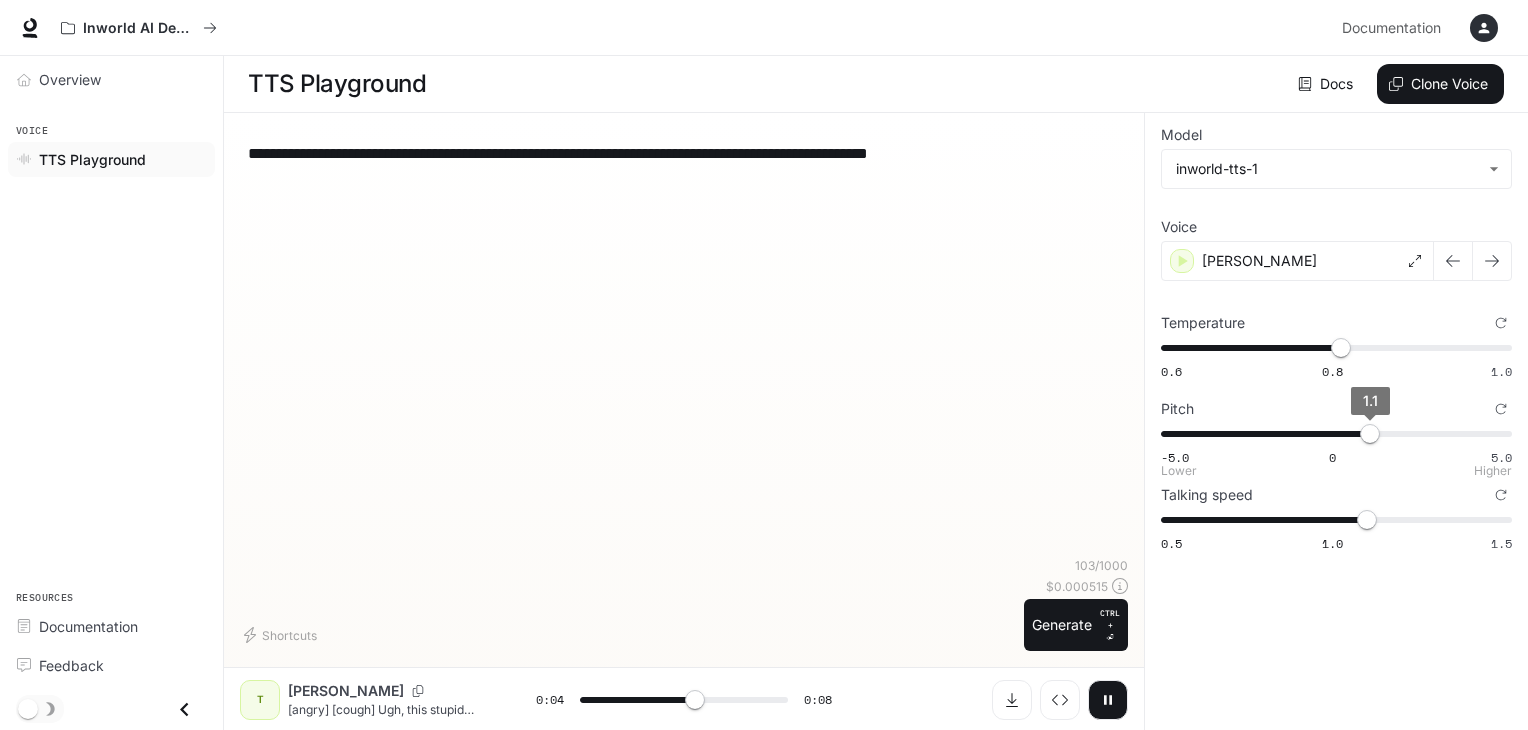 type on "***" 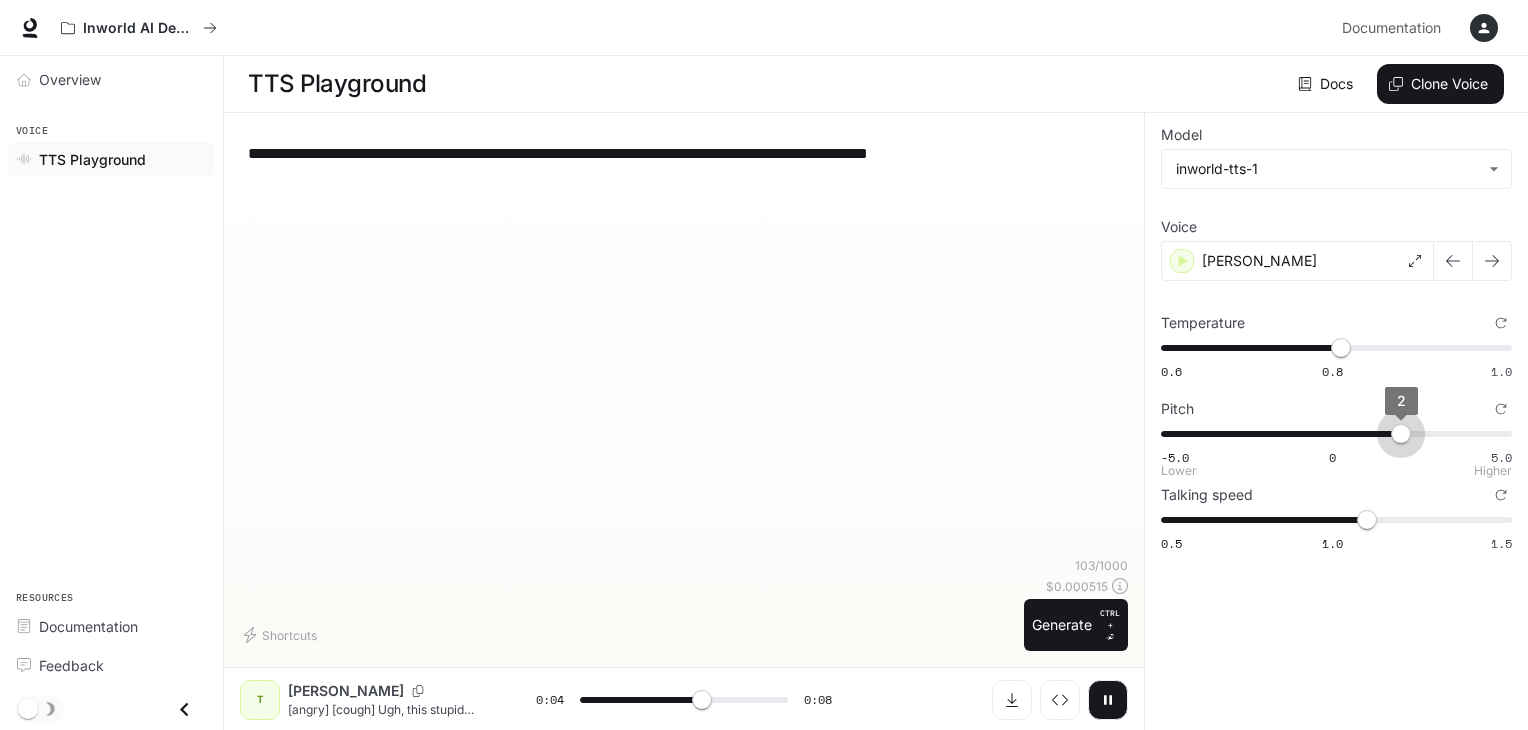 drag, startPoint x: 1374, startPoint y: 432, endPoint x: 1401, endPoint y: 425, distance: 27.89265 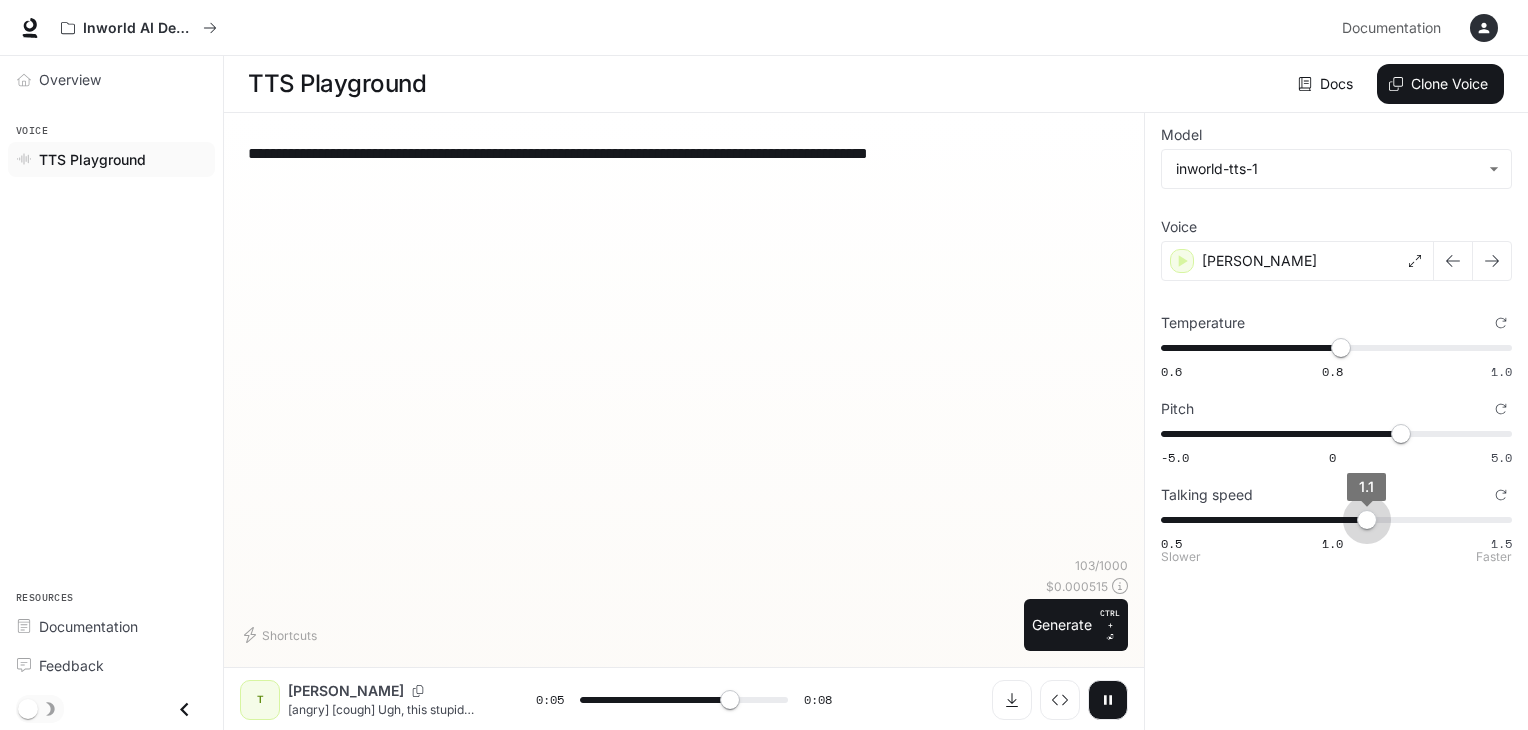 type on "***" 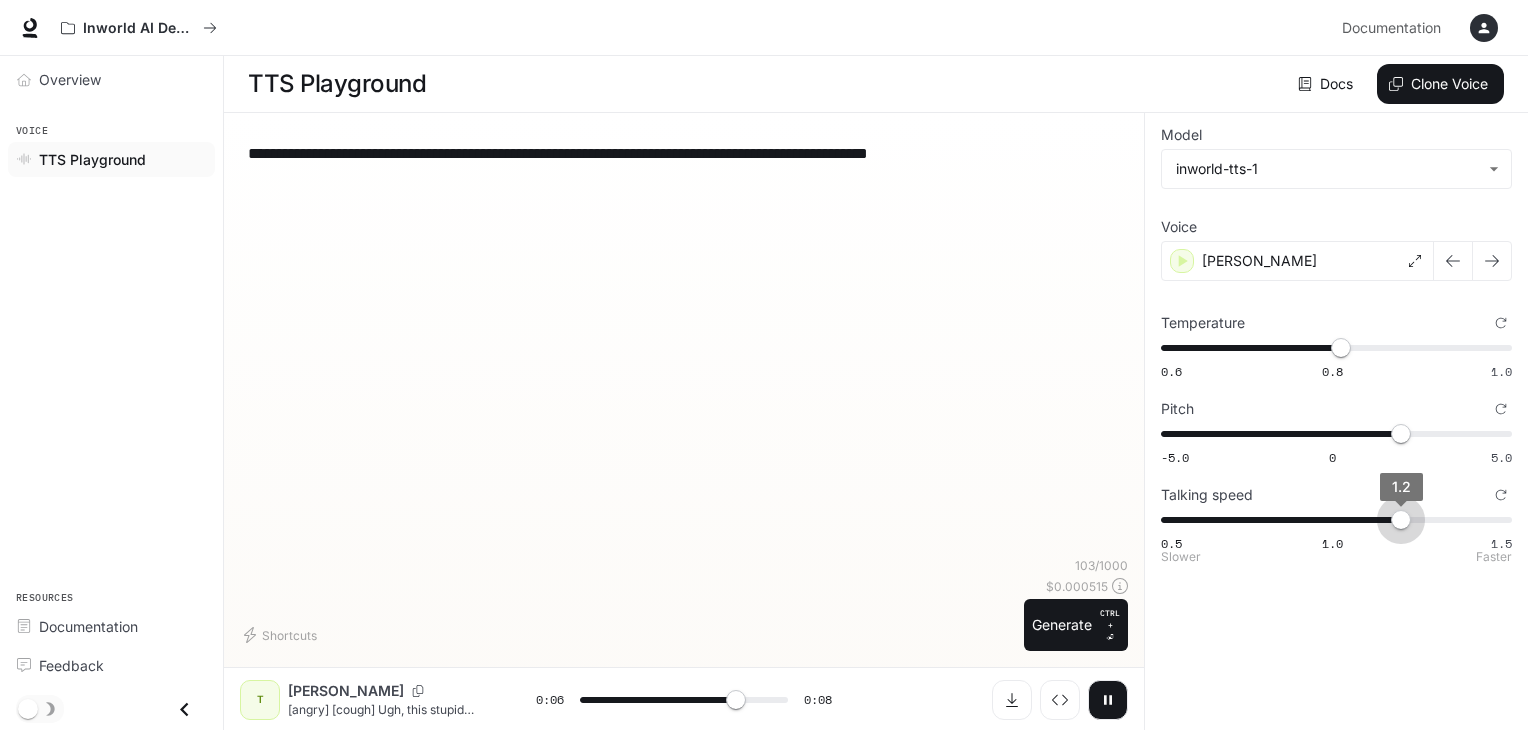 drag, startPoint x: 1375, startPoint y: 513, endPoint x: 1412, endPoint y: 511, distance: 37.054016 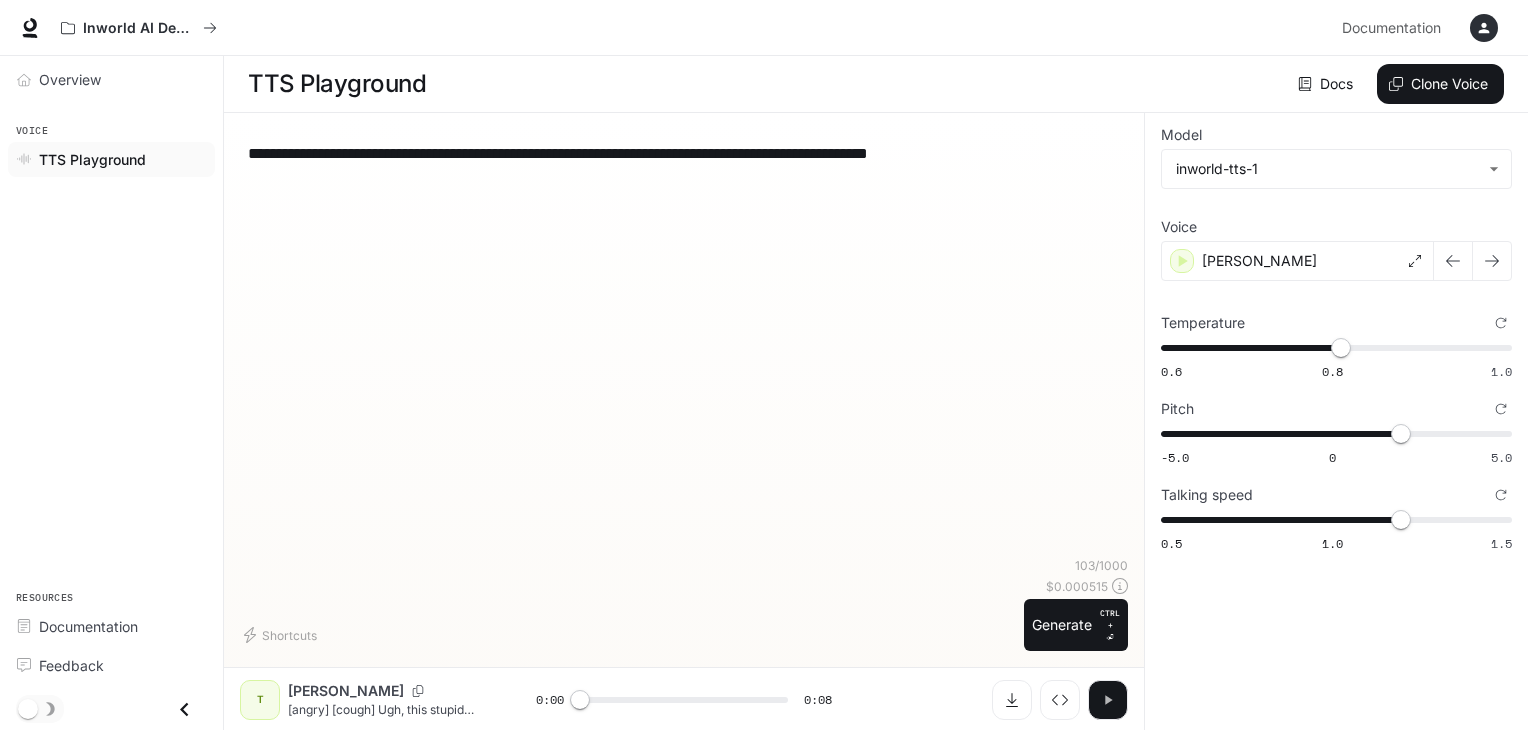 click 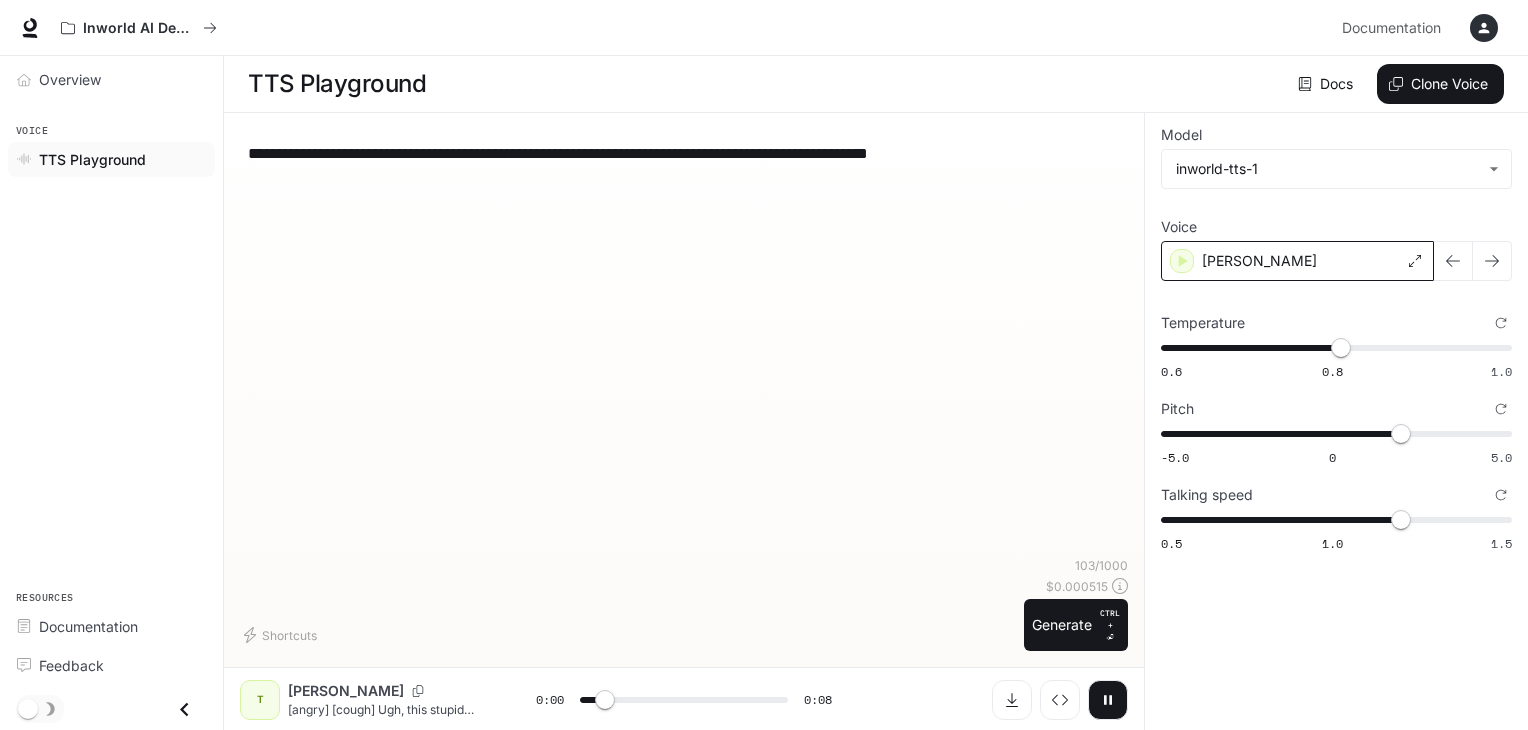 click on "[PERSON_NAME]" at bounding box center (1259, 261) 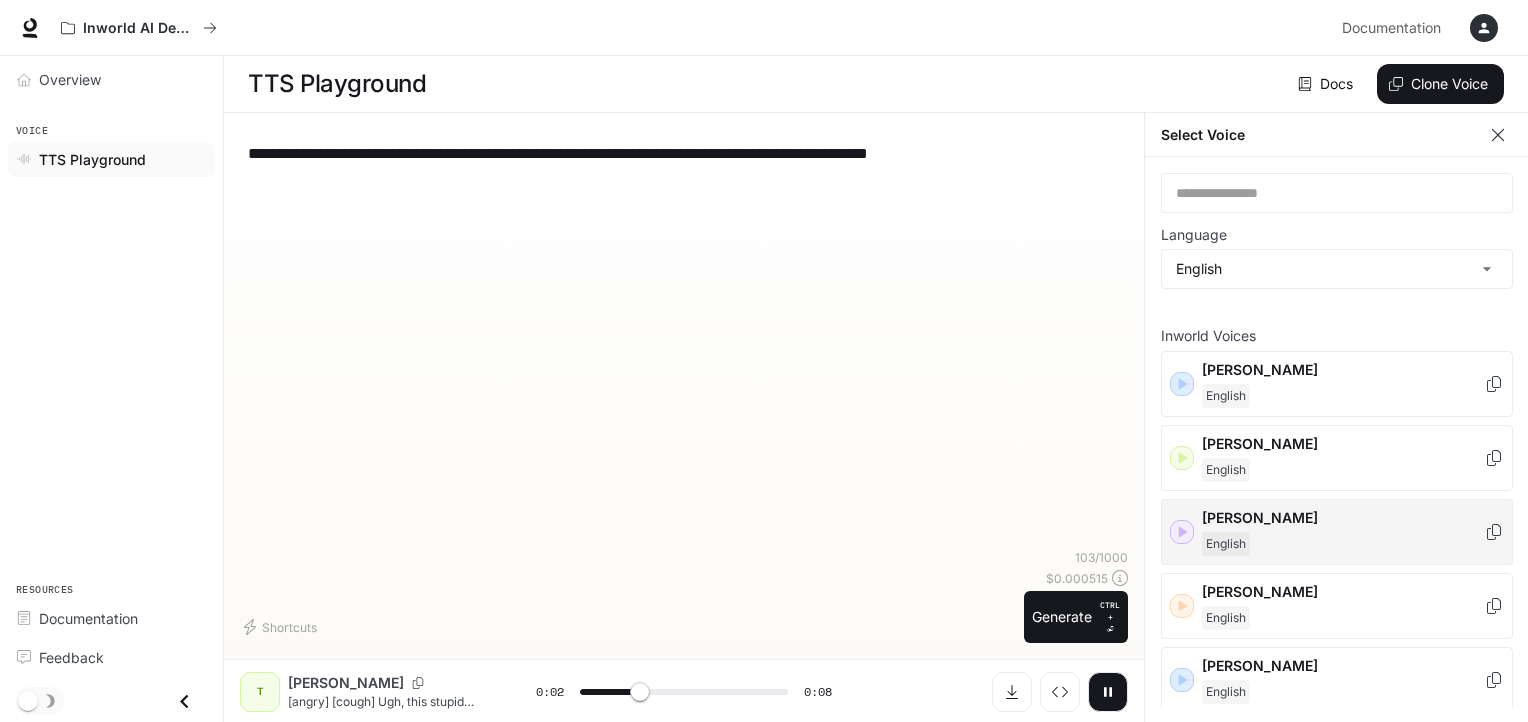 click on "English" at bounding box center (1343, 544) 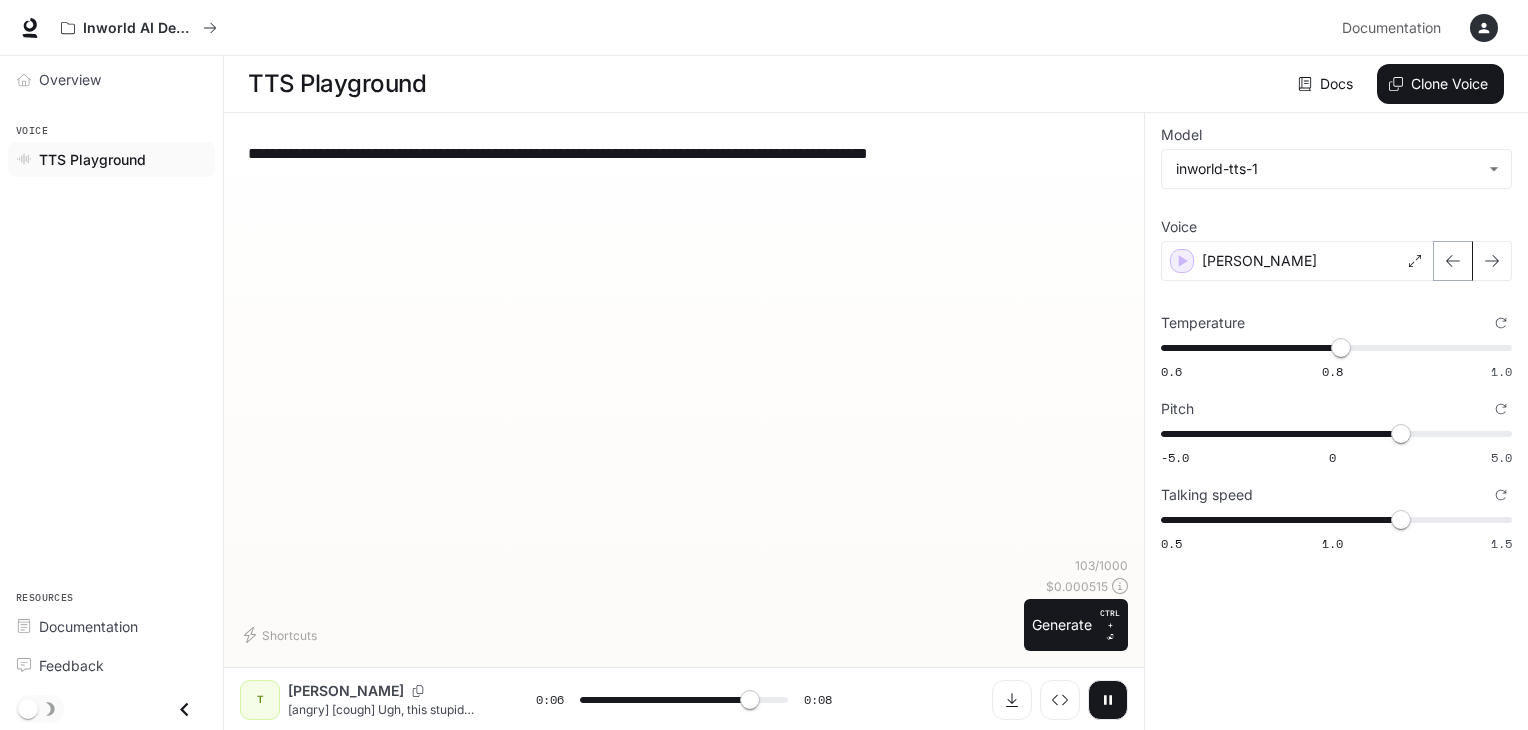 click at bounding box center (1453, 261) 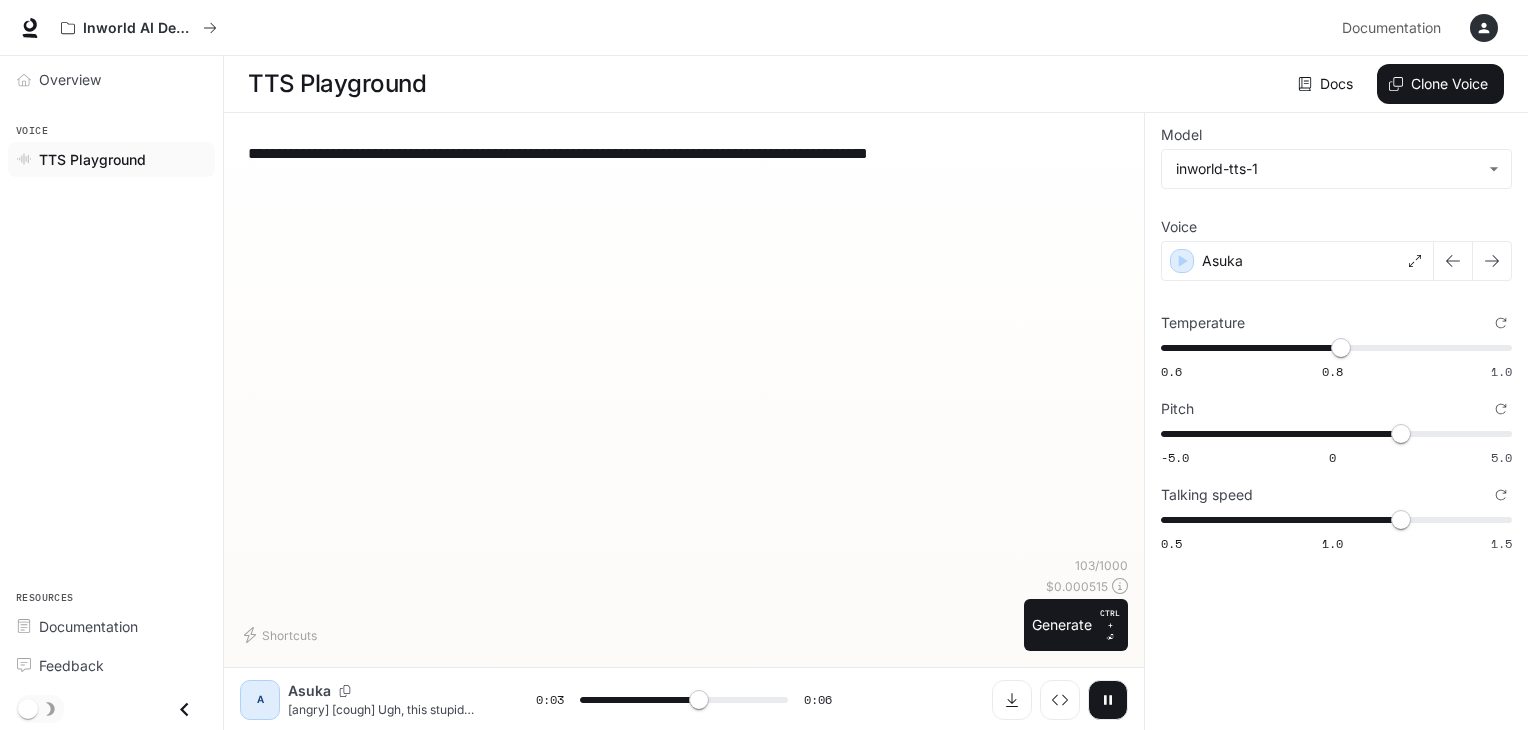 click 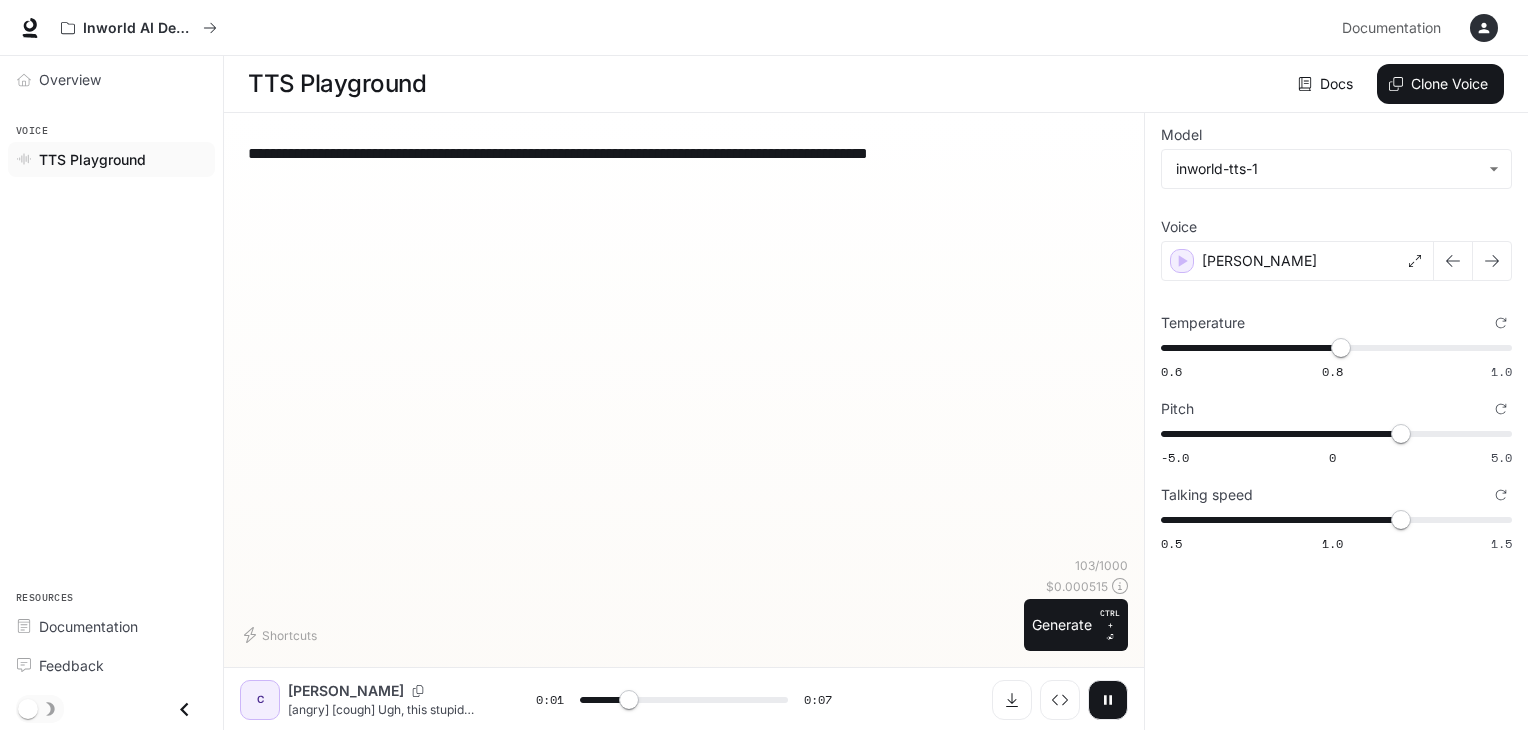 click 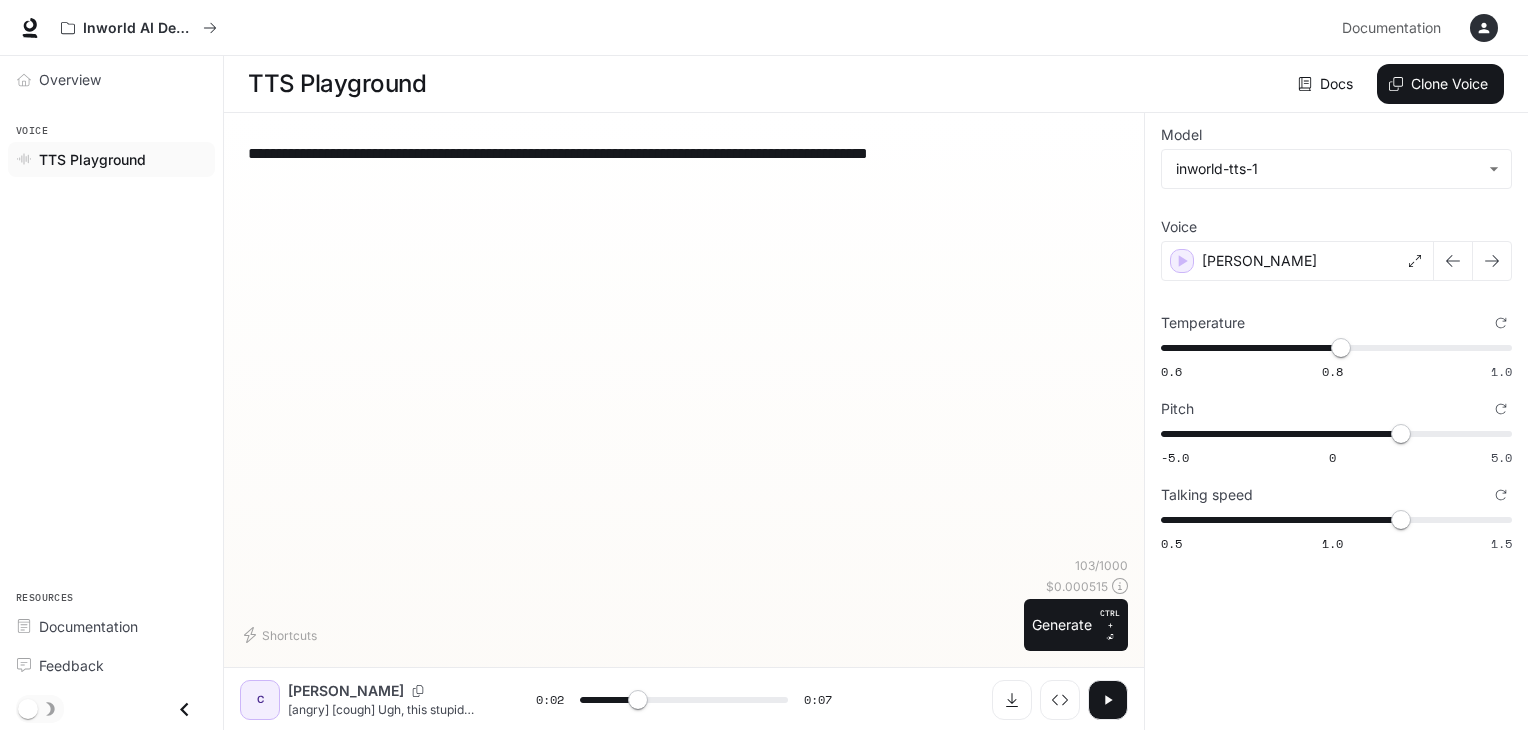 click 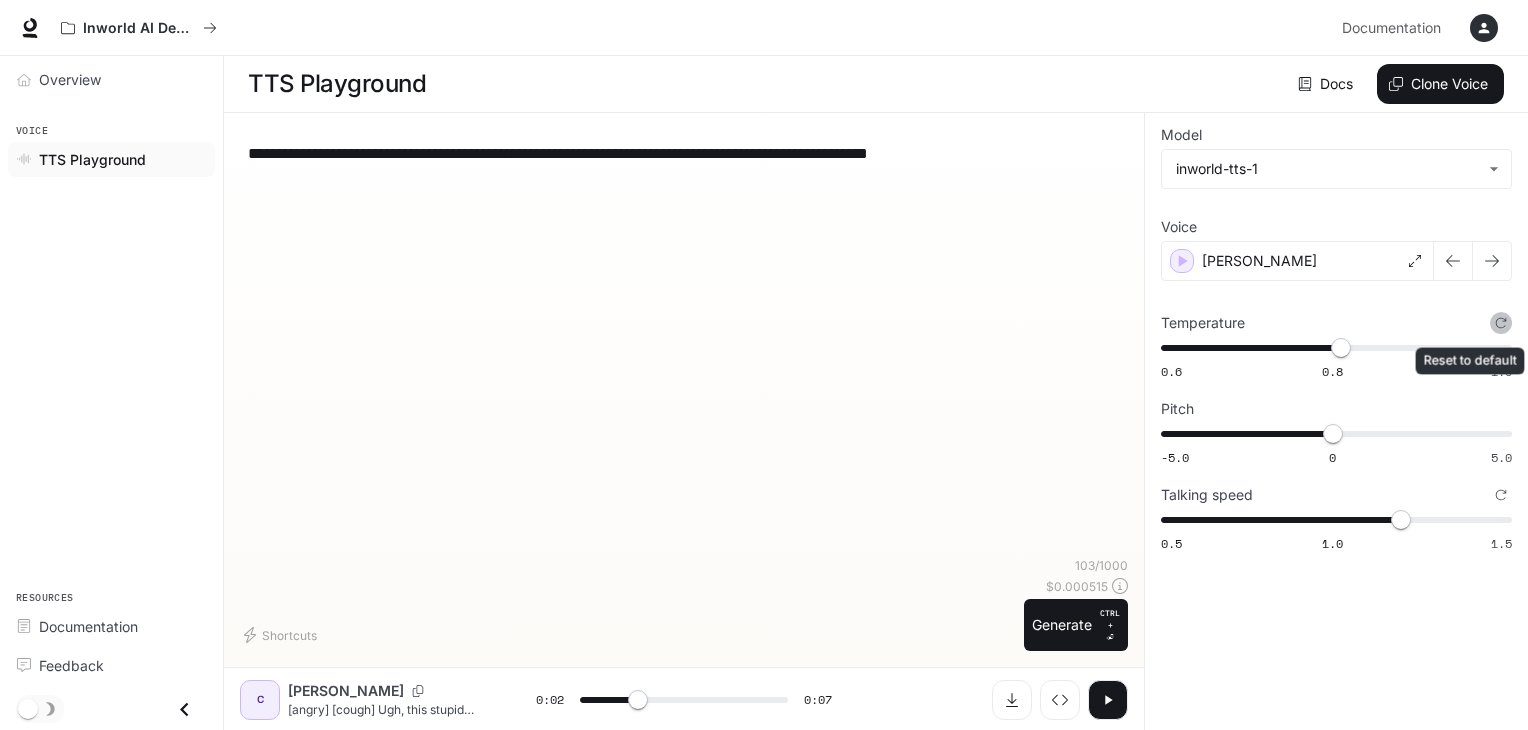 click 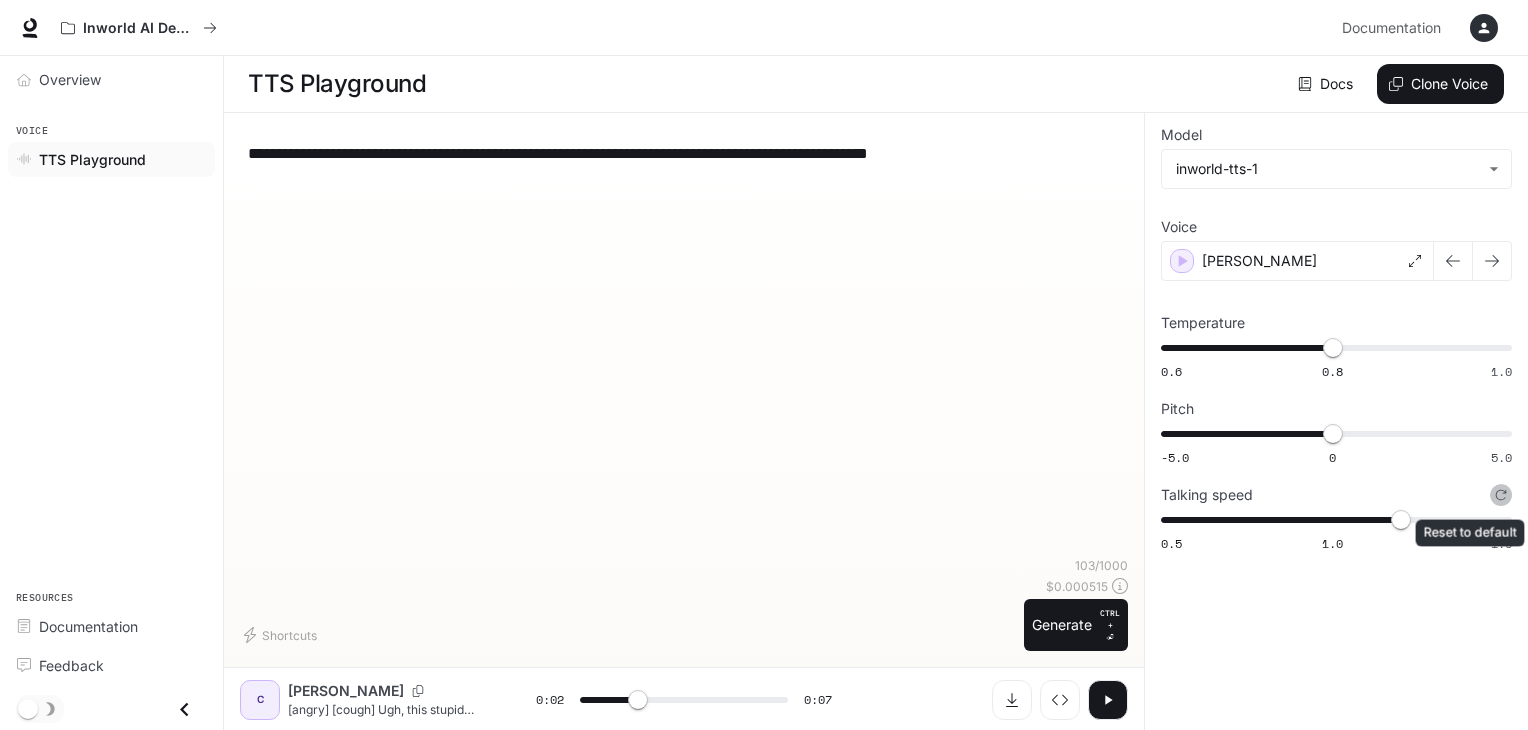 click on "Talking speed" at bounding box center [1501, 495] 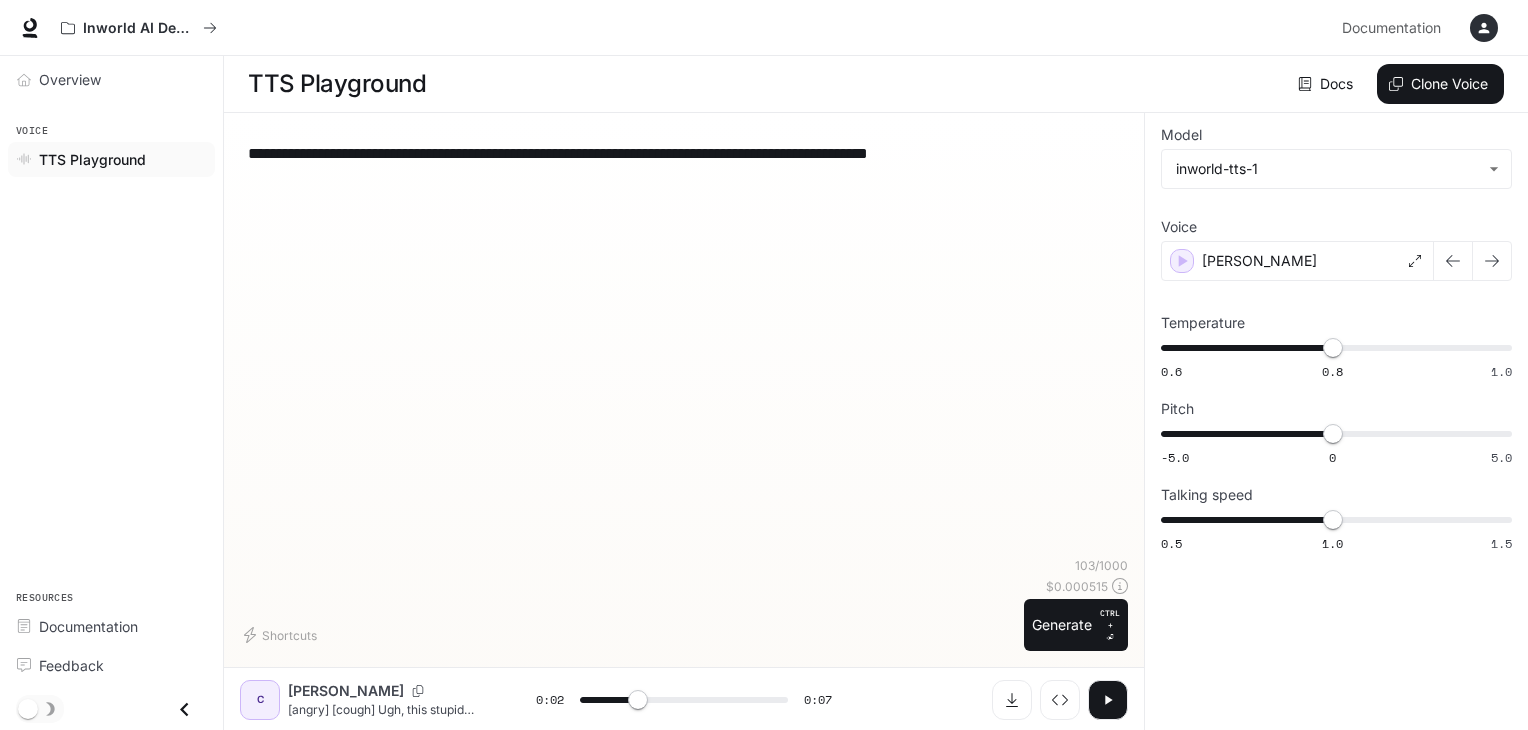 click 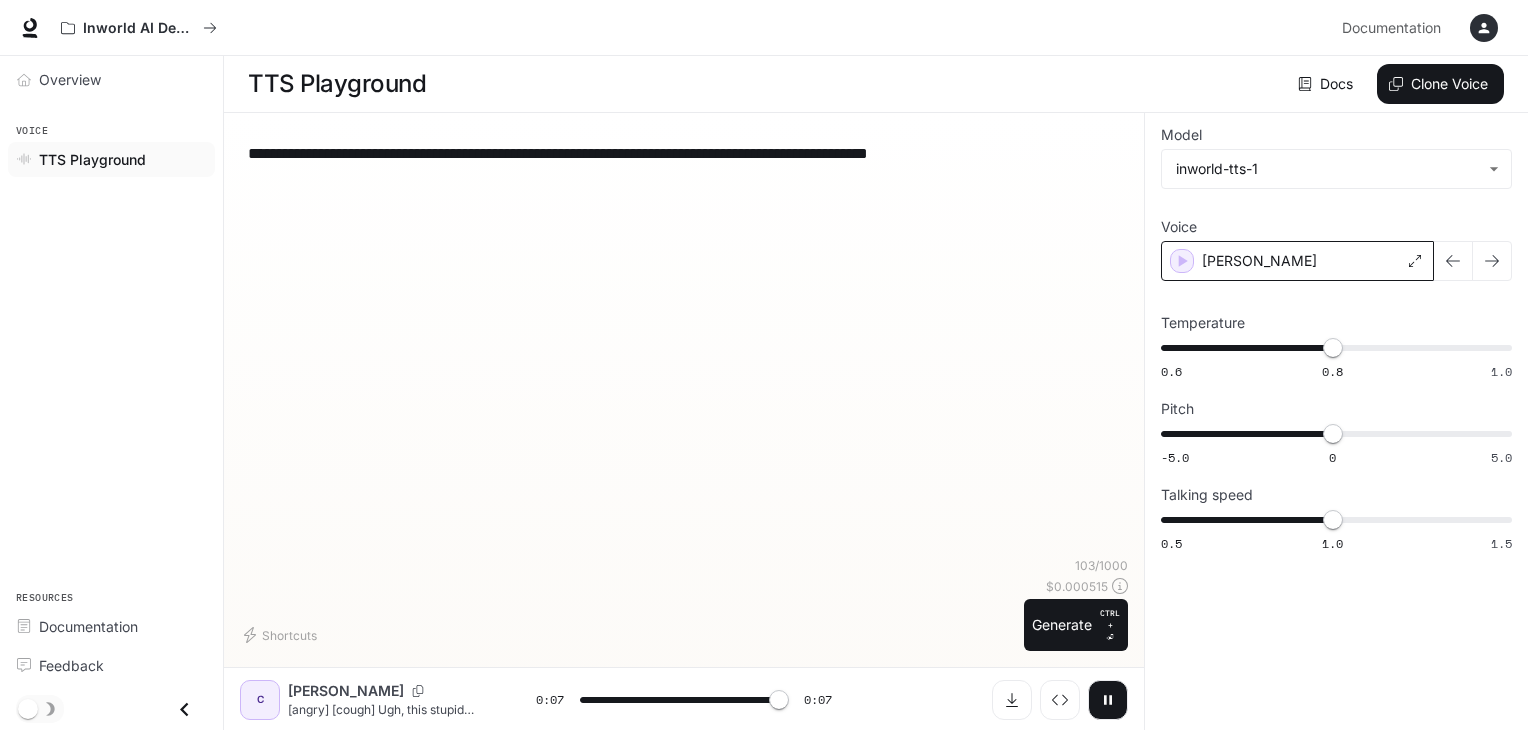 type on "*" 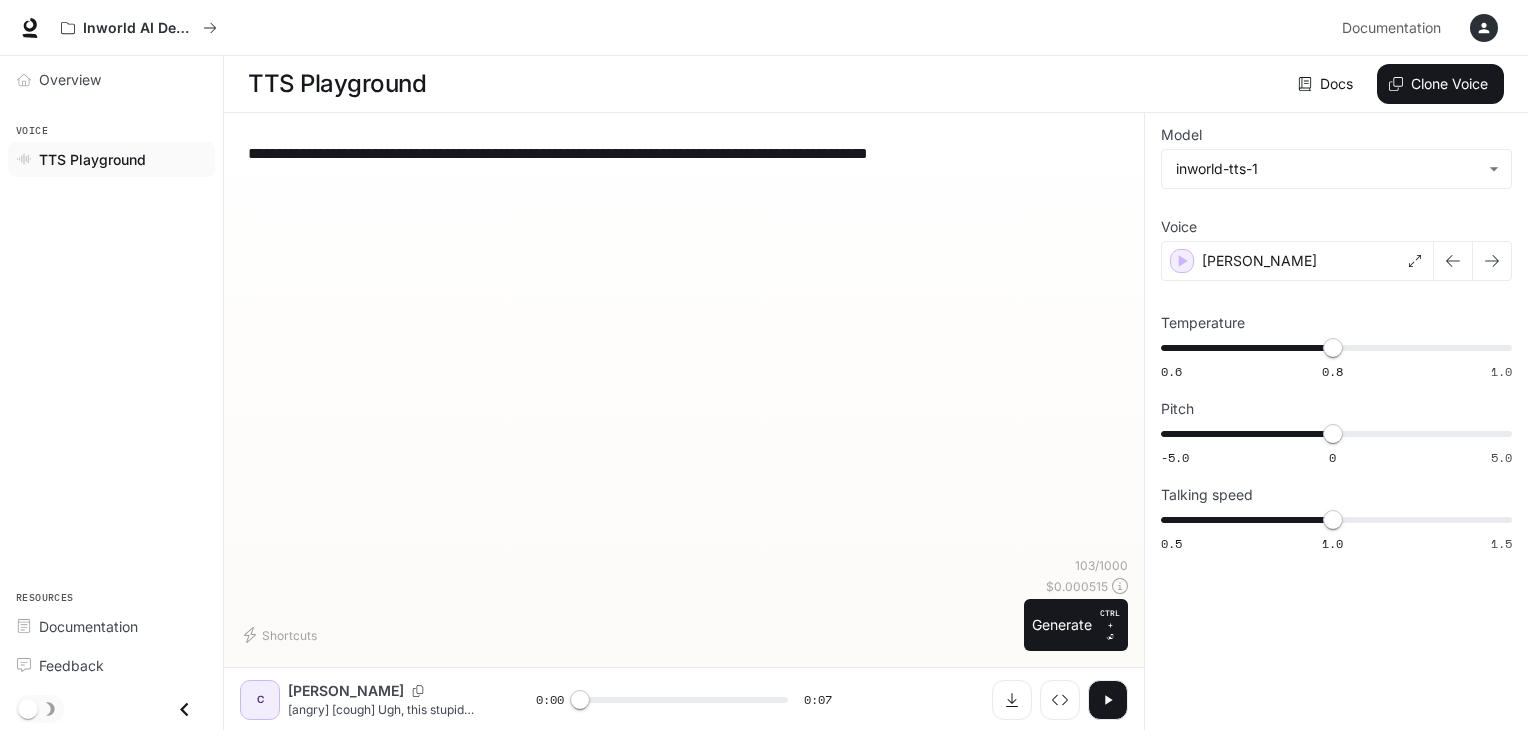 type 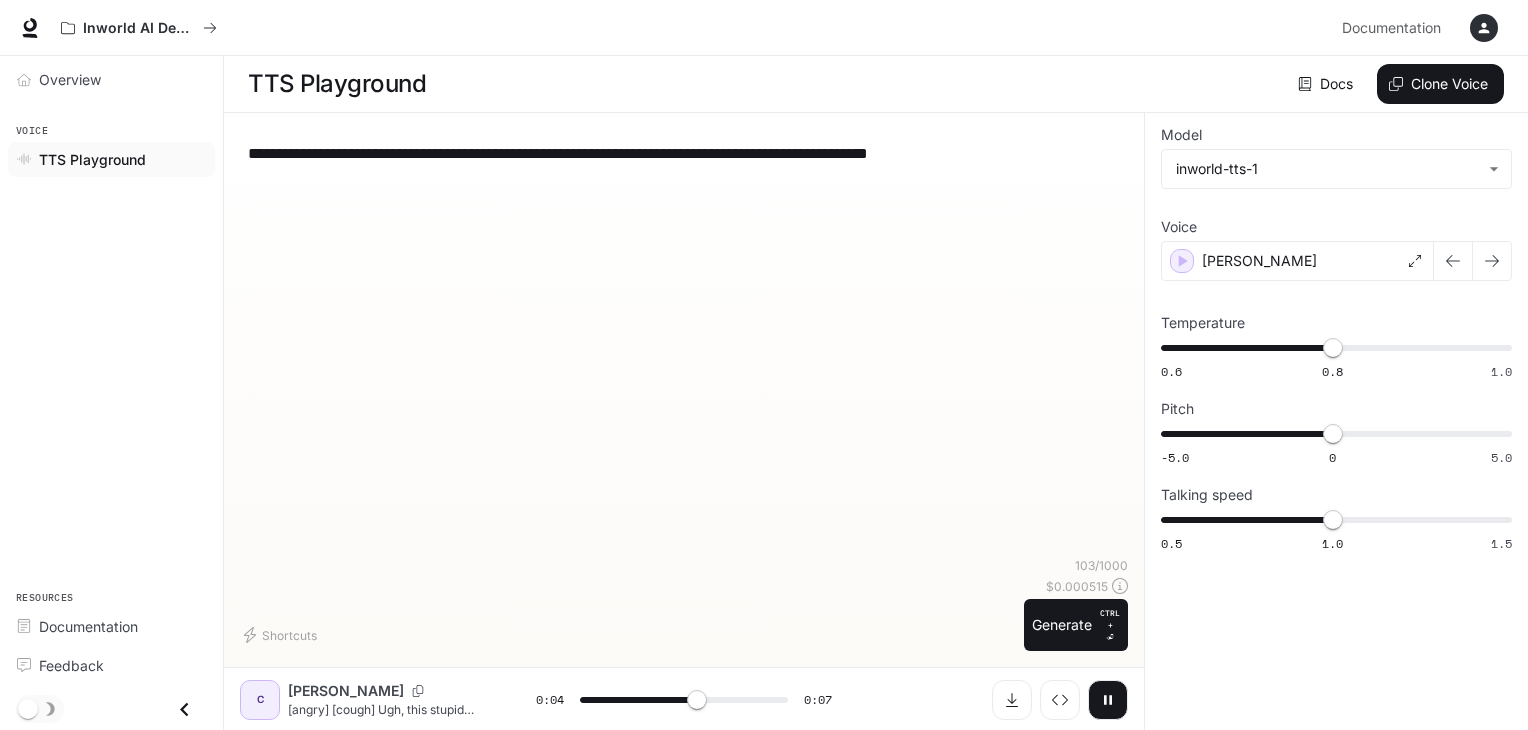 click 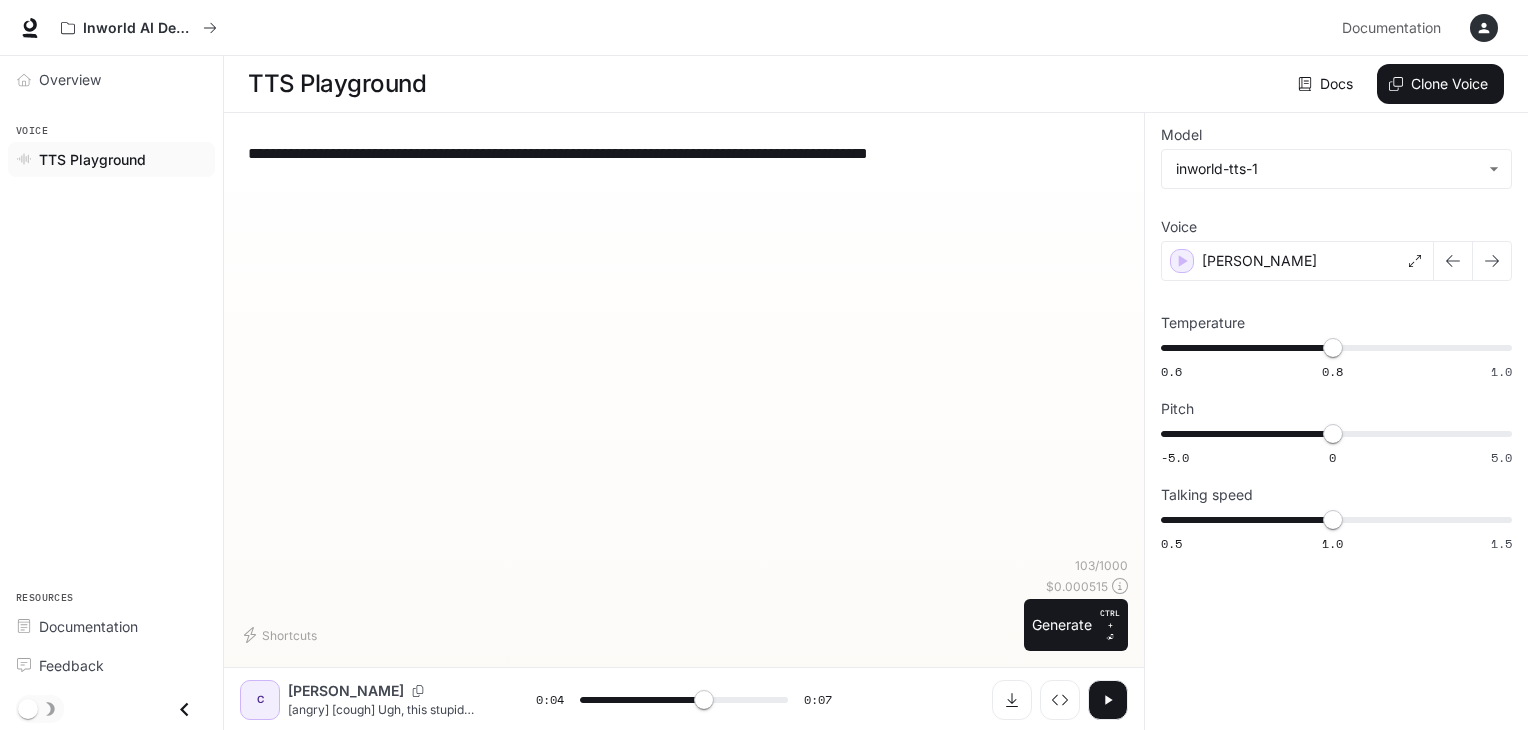 scroll, scrollTop: 0, scrollLeft: 0, axis: both 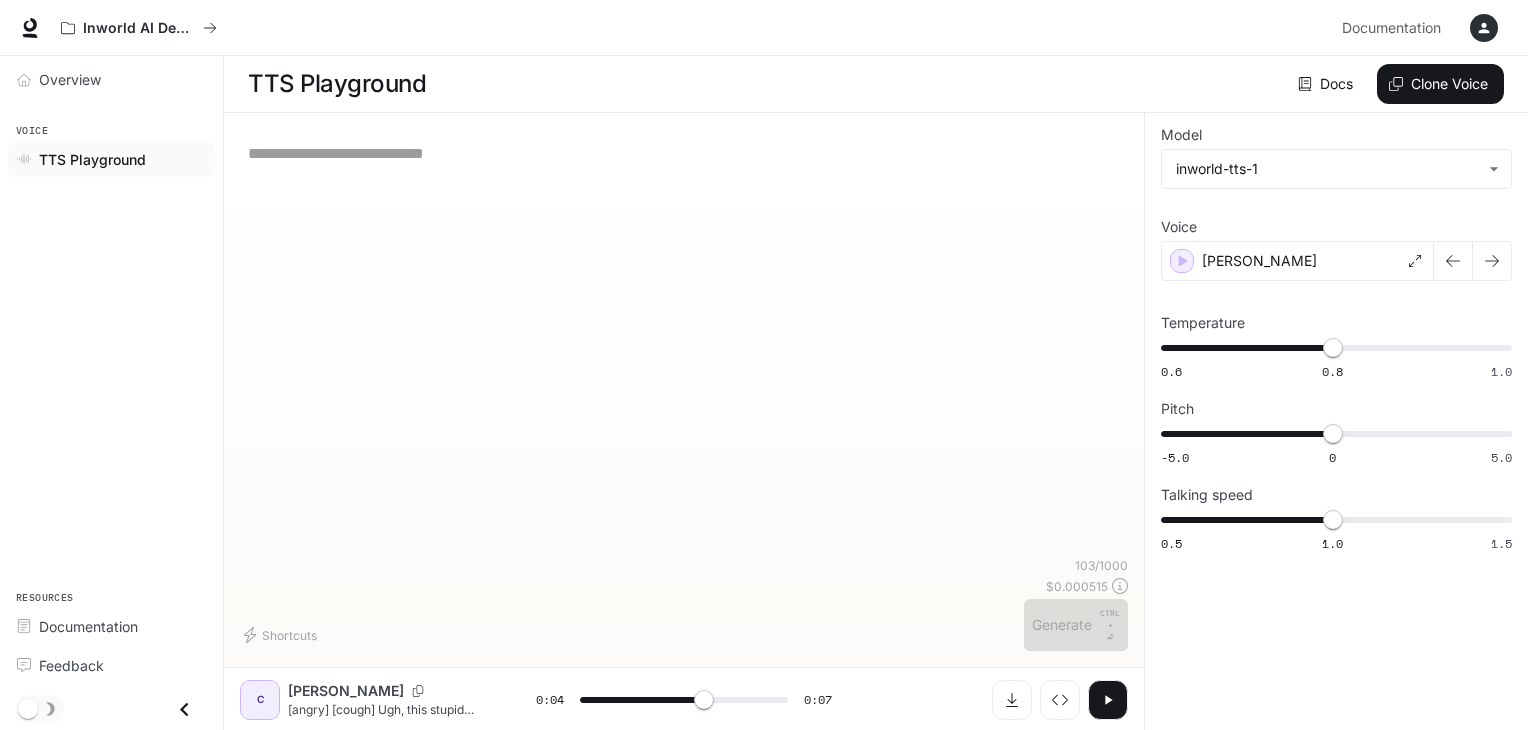 type on "***" 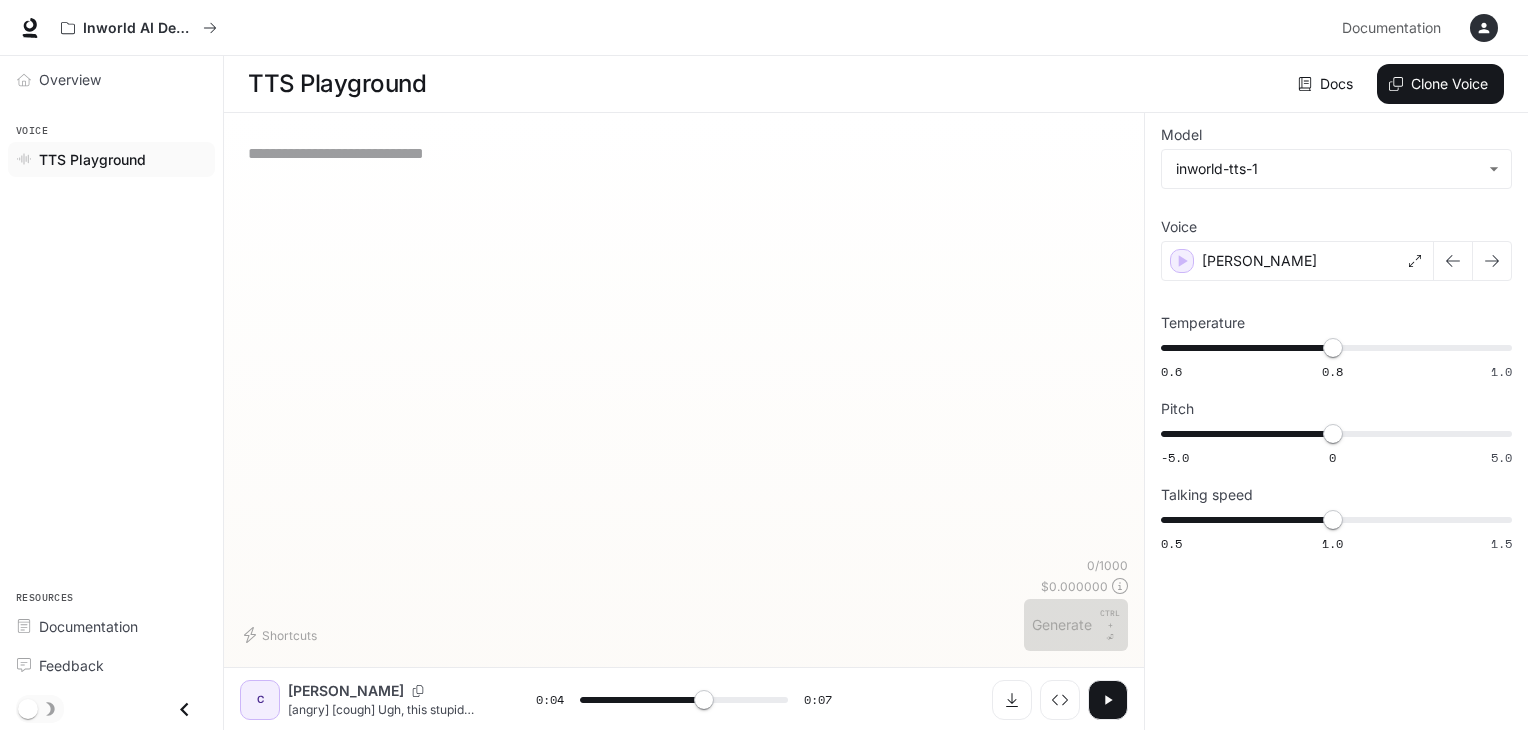 type on "*" 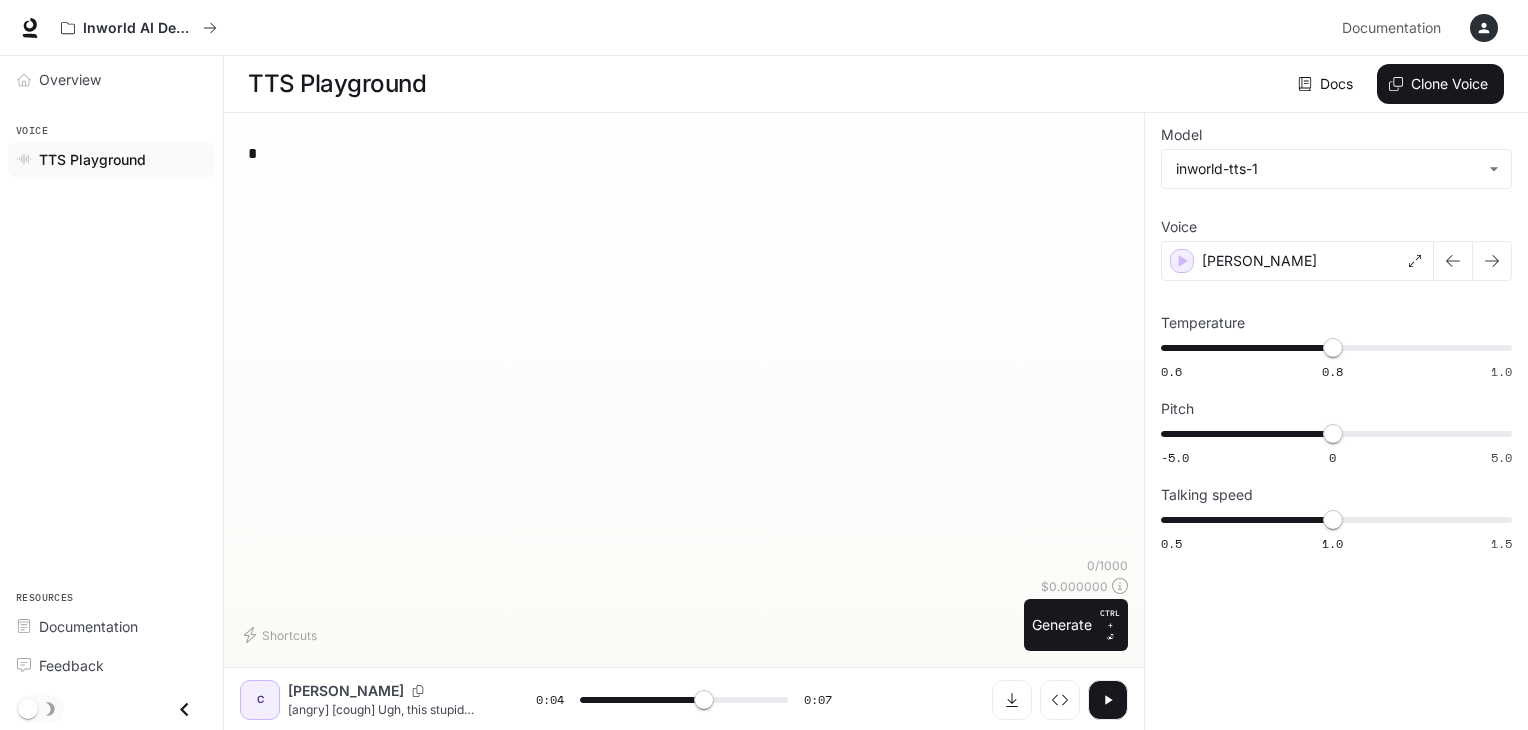 type 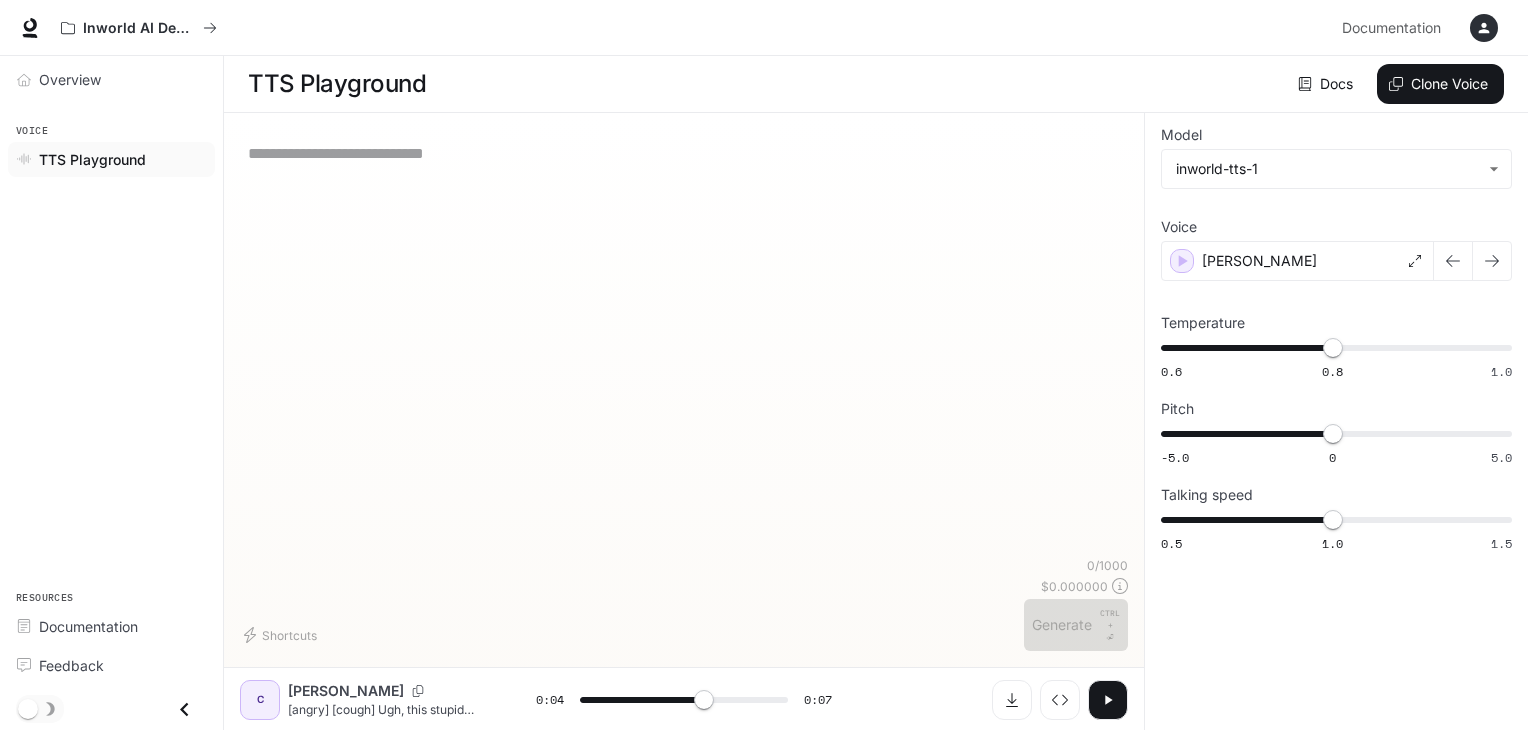 type on "*" 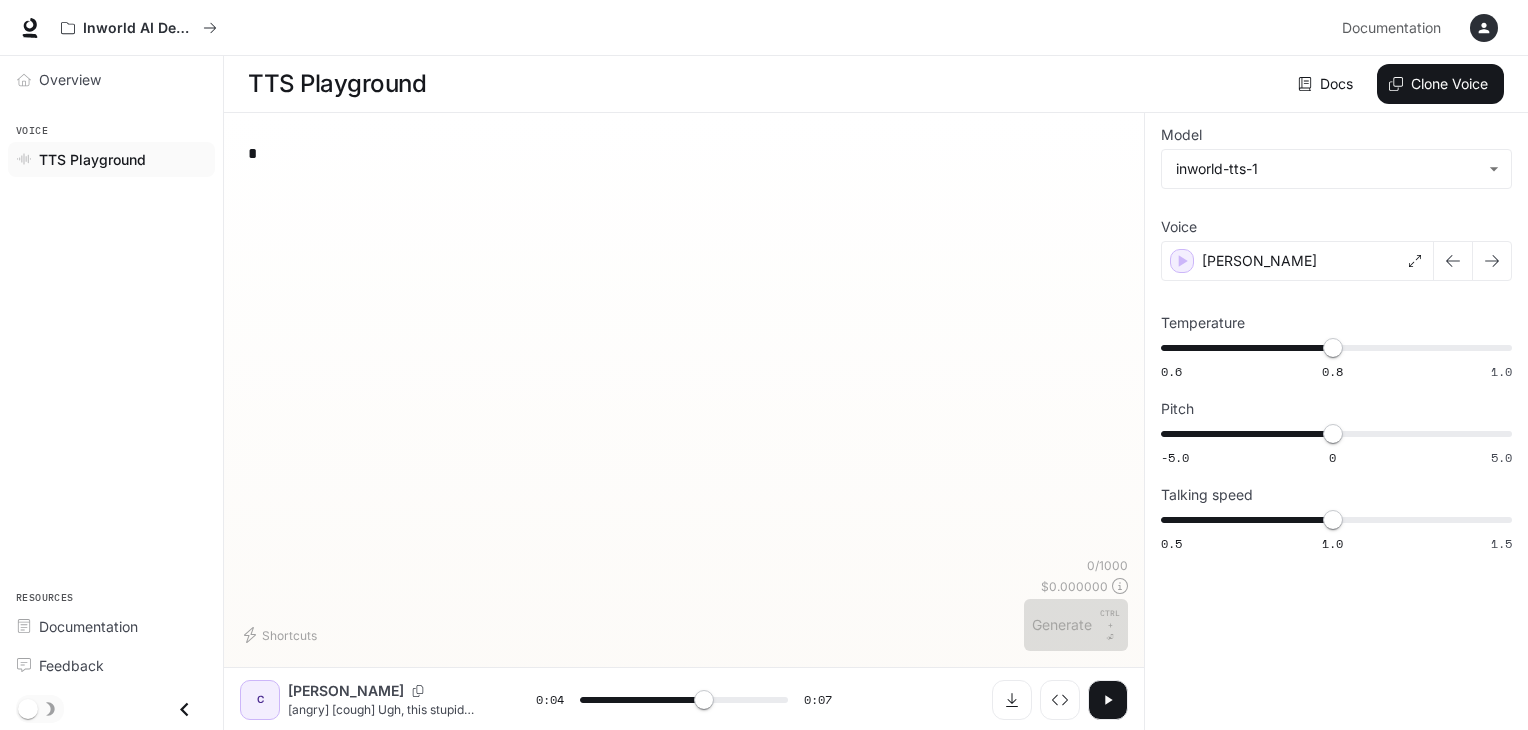 type on "**" 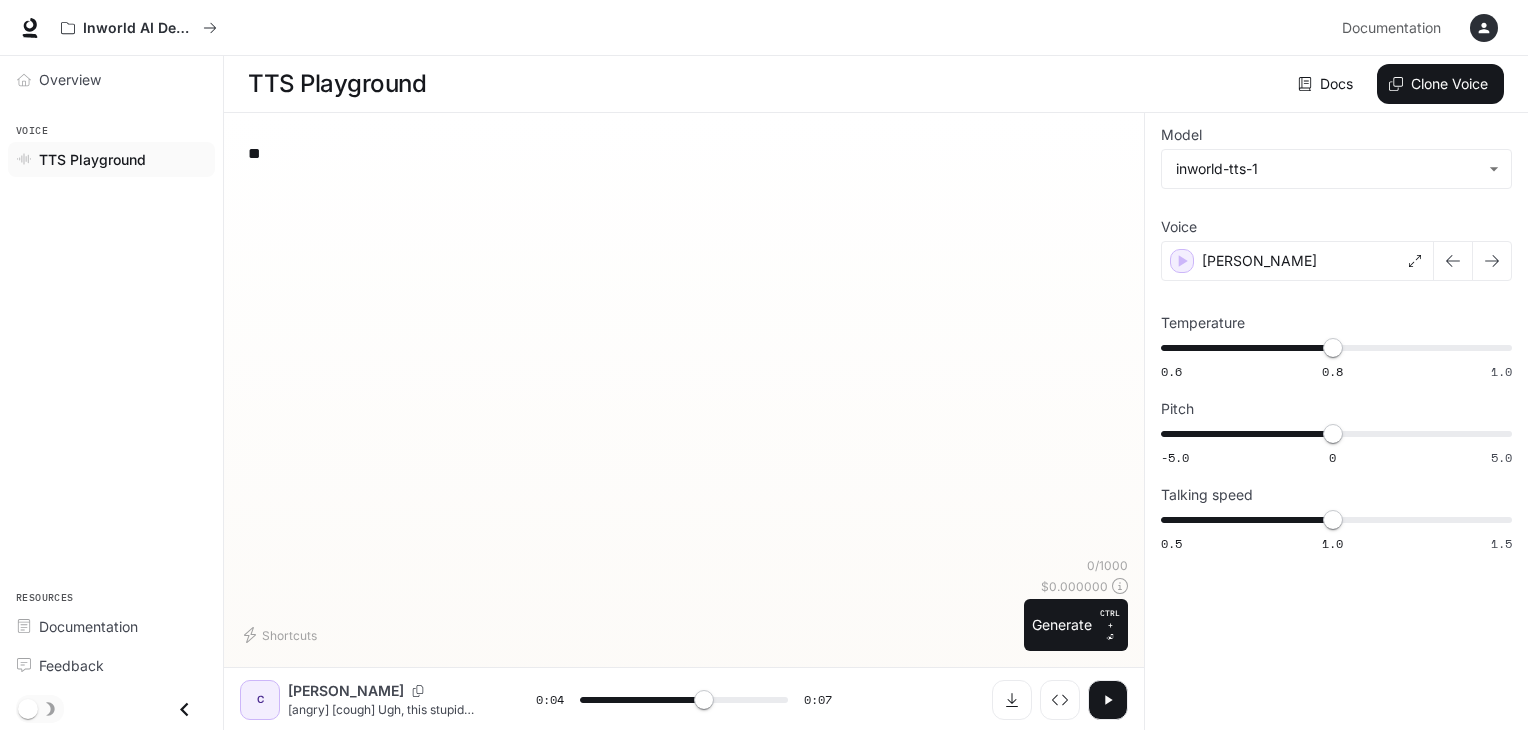 type on "***" 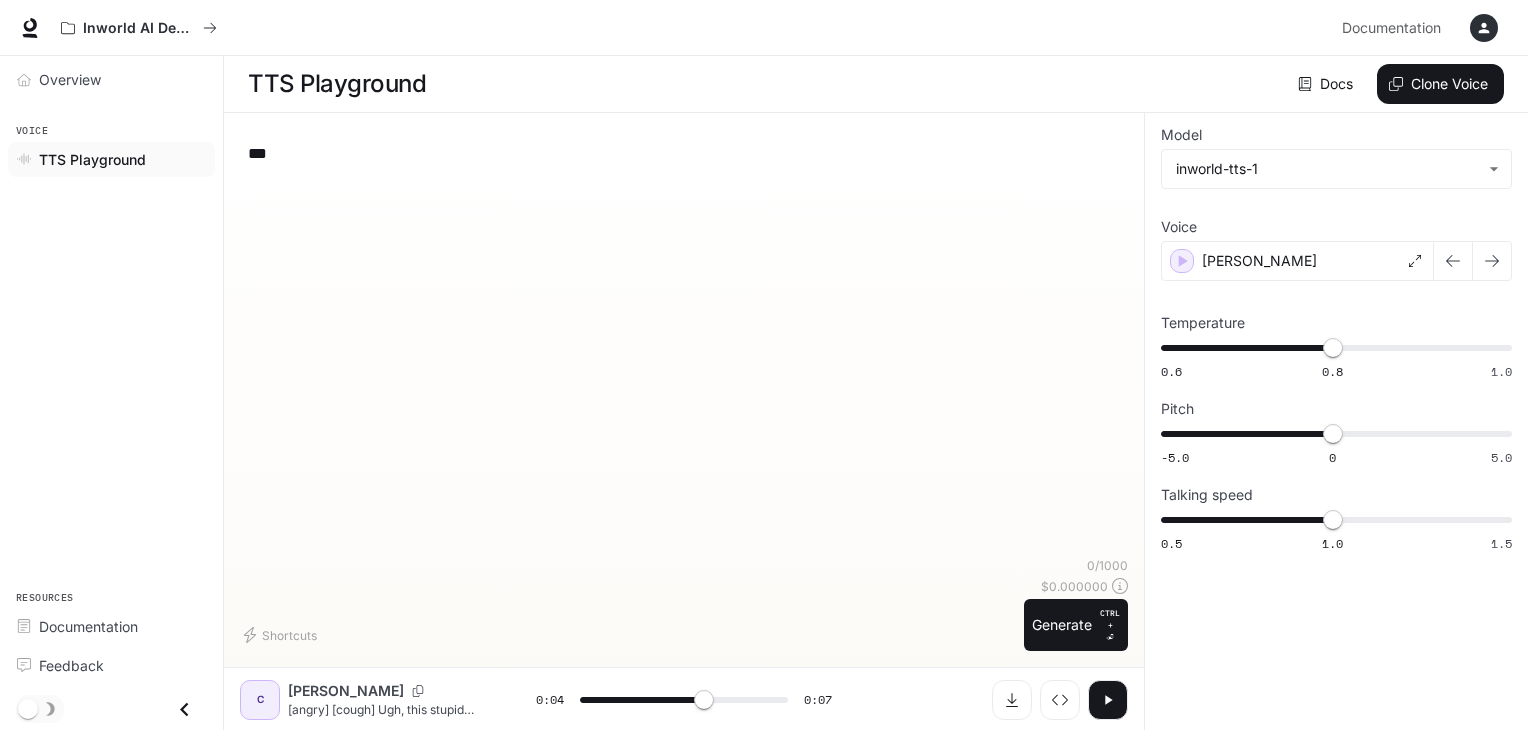 type on "***" 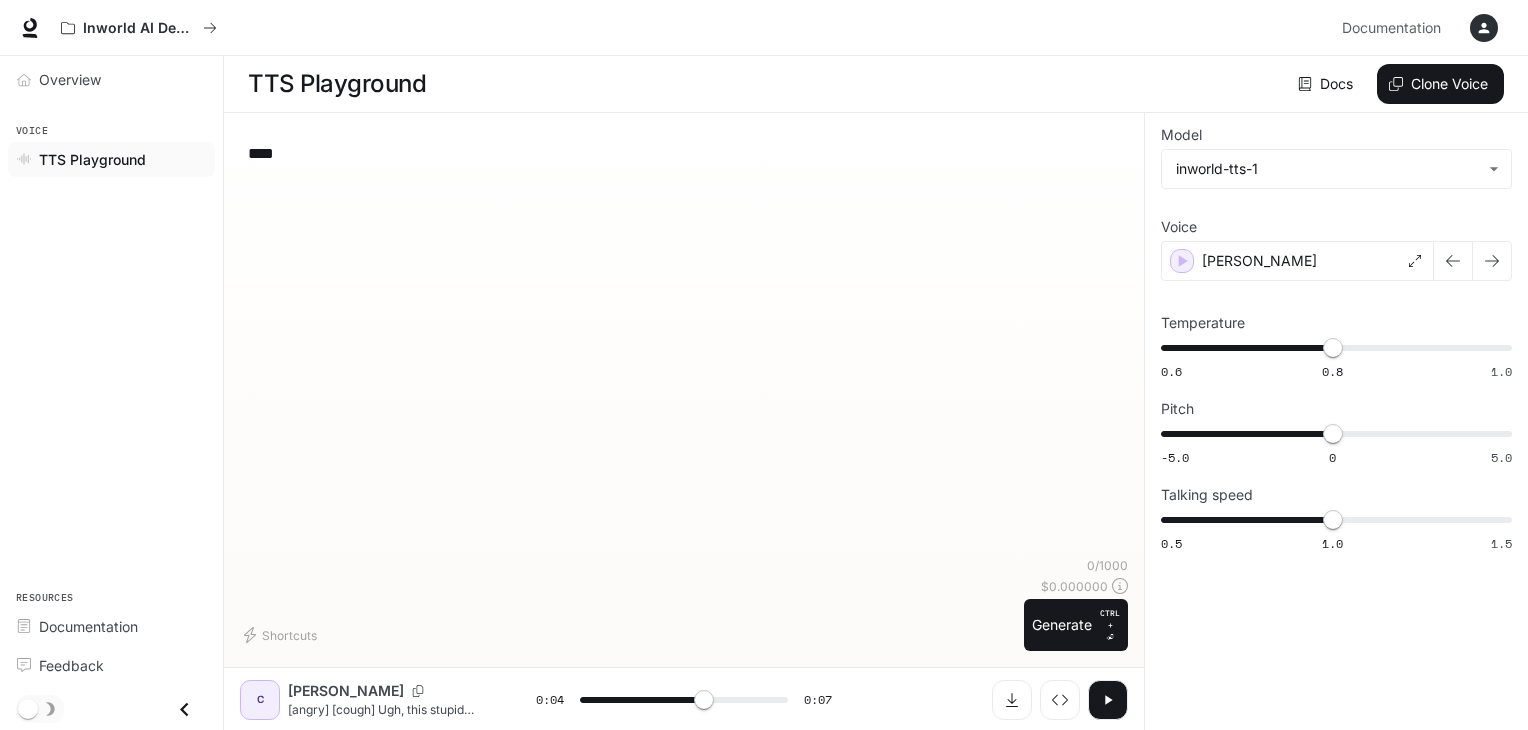 type on "***" 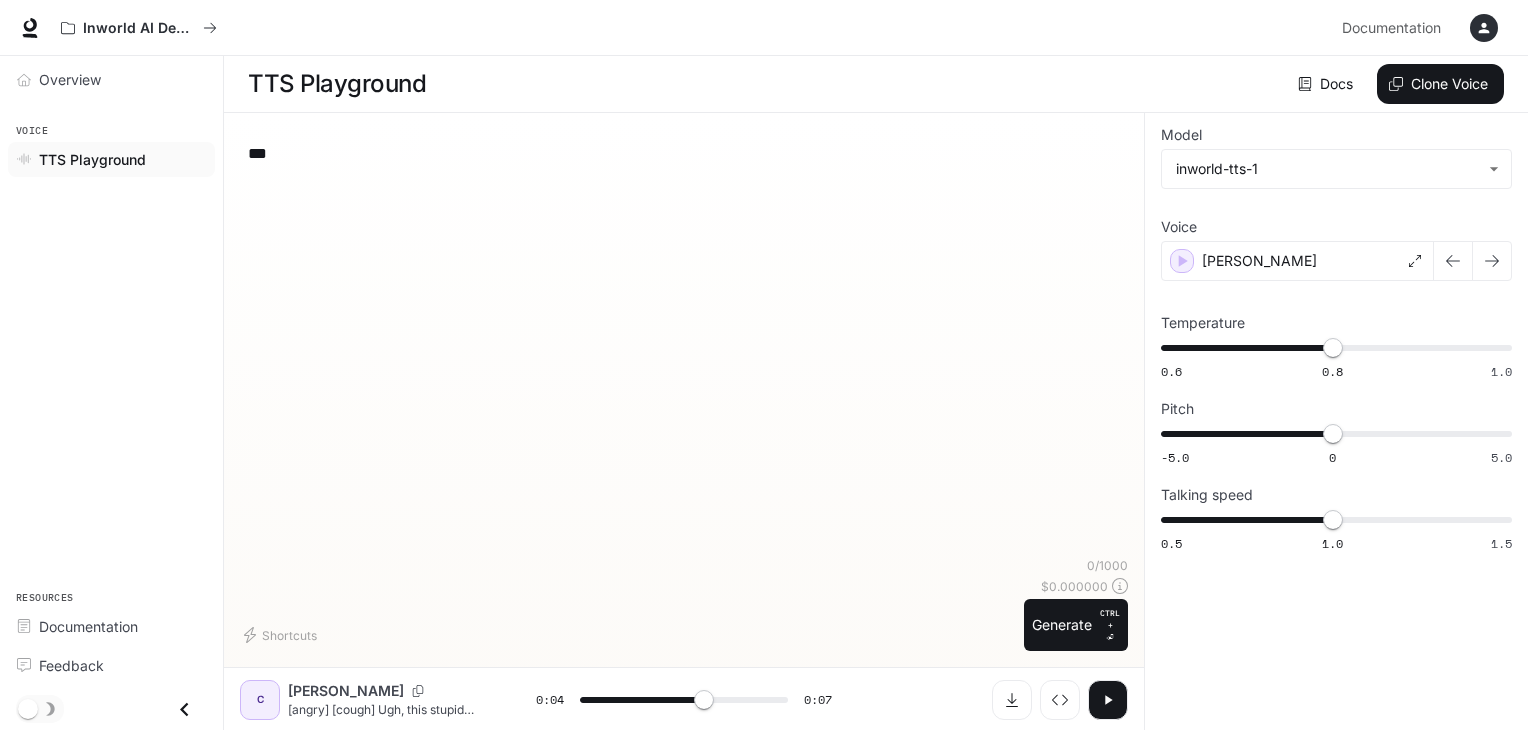 type on "****" 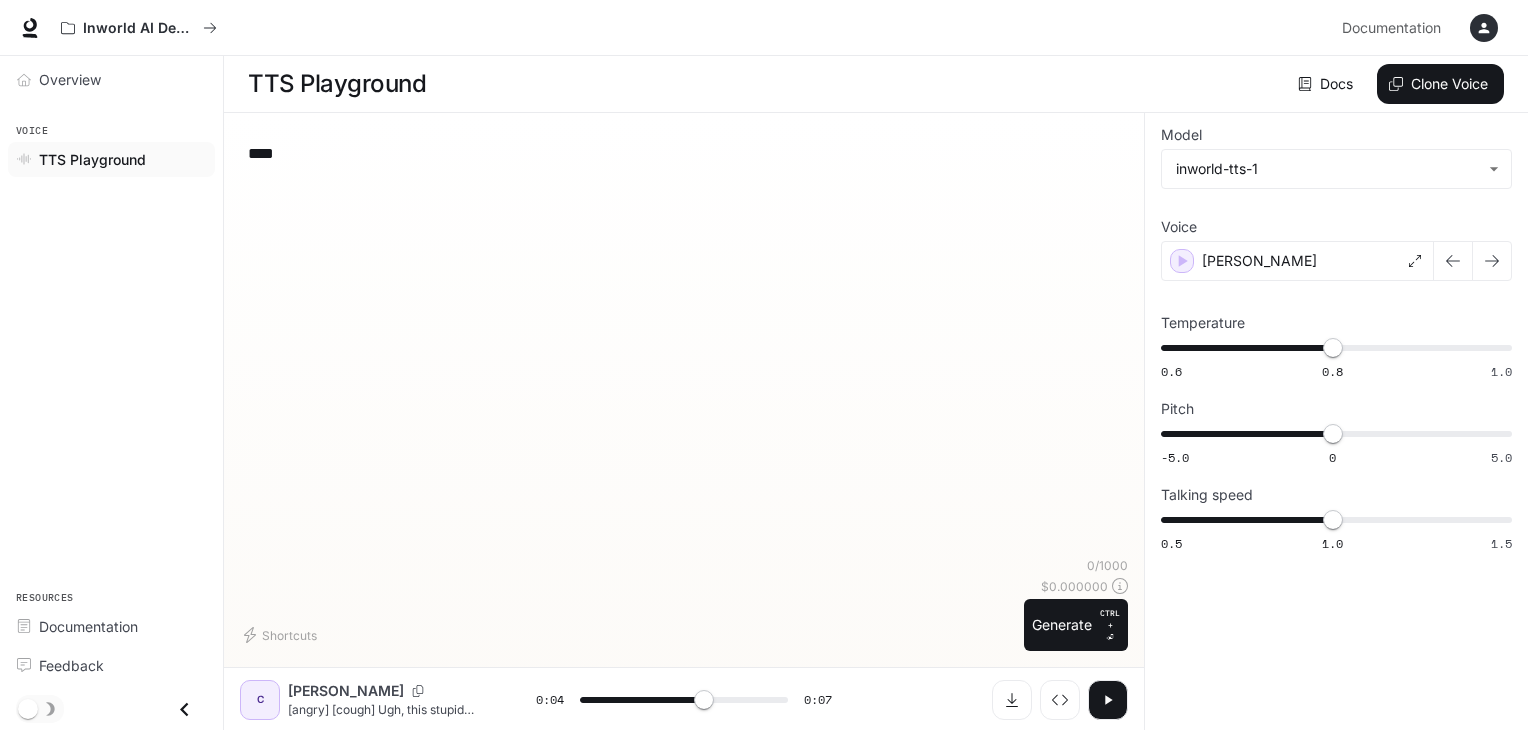 type on "*****" 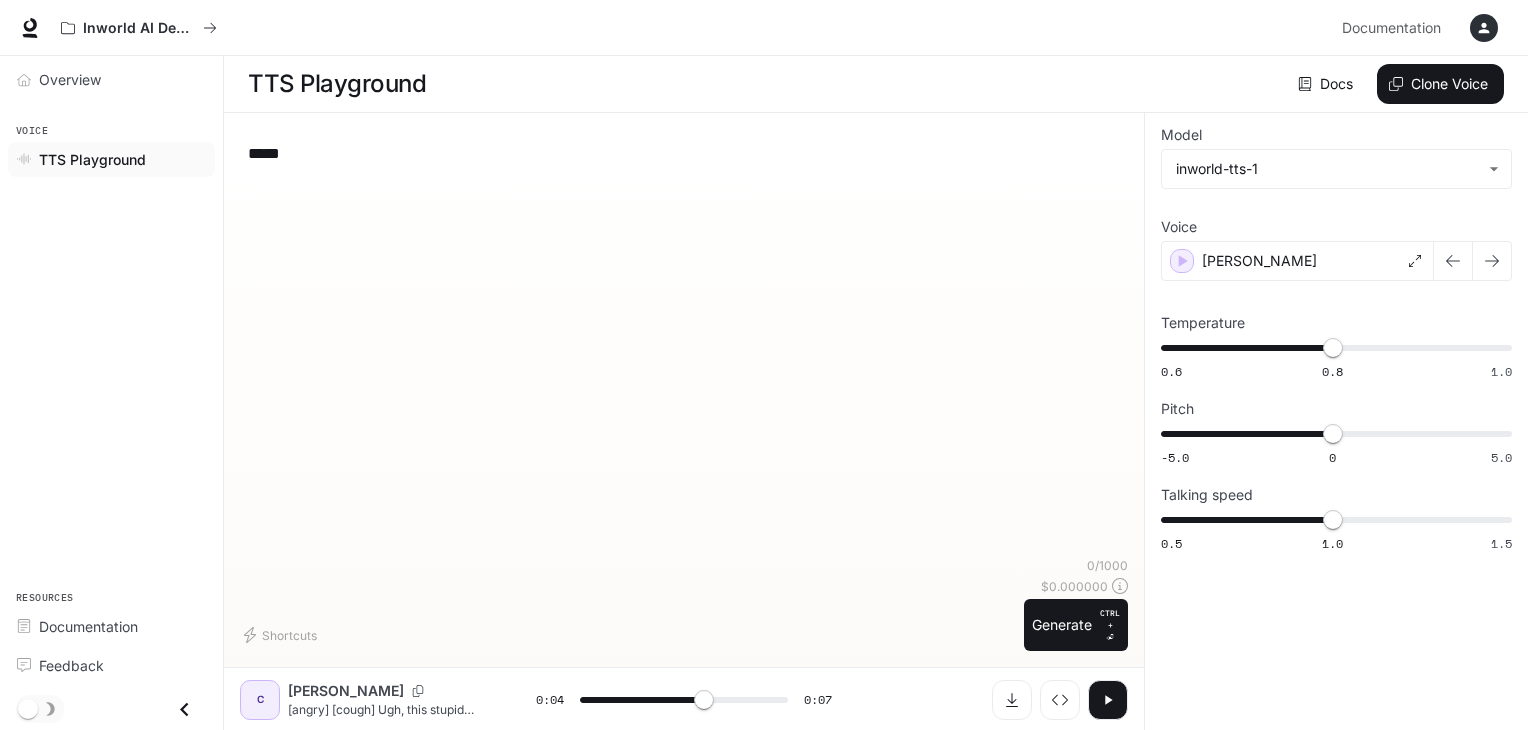 type on "******" 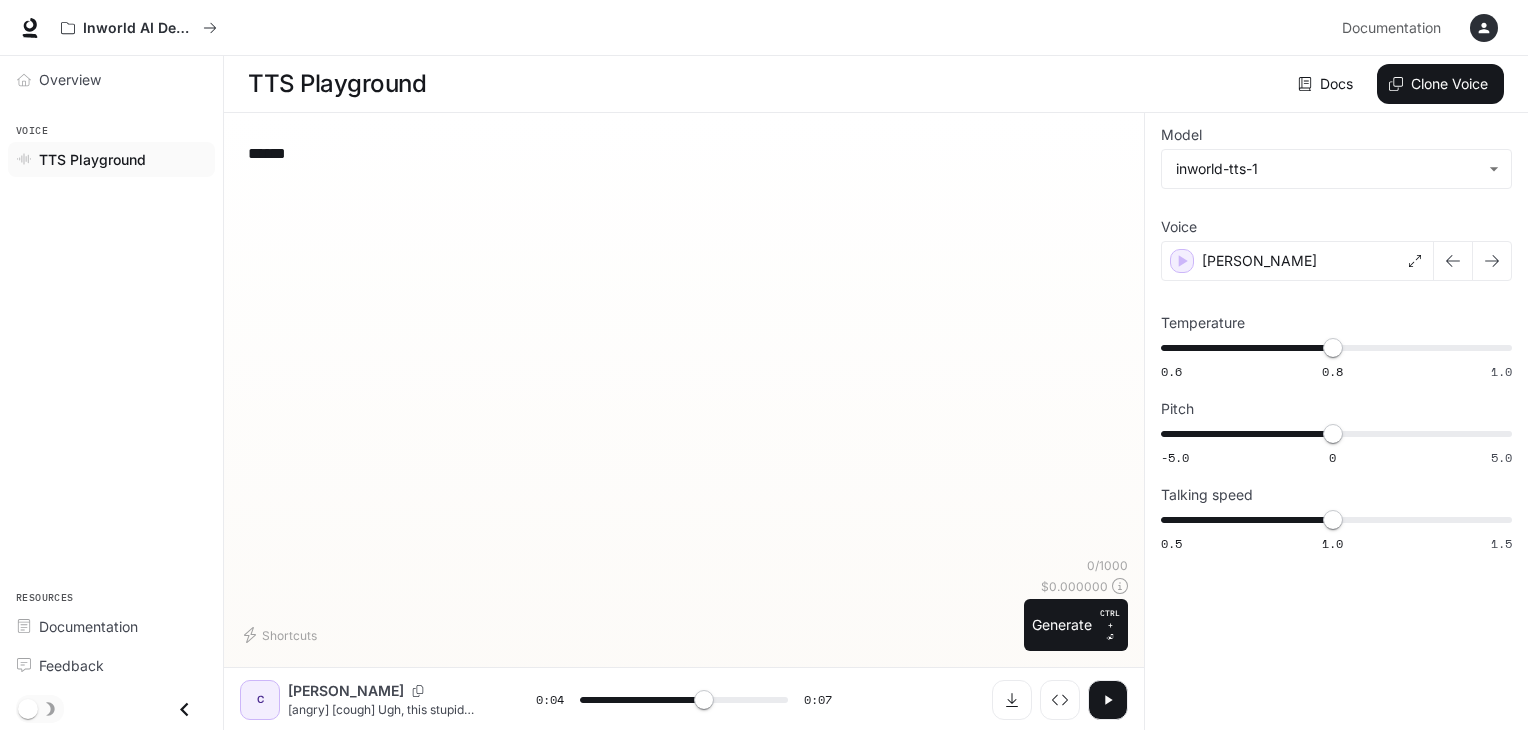 type on "*******" 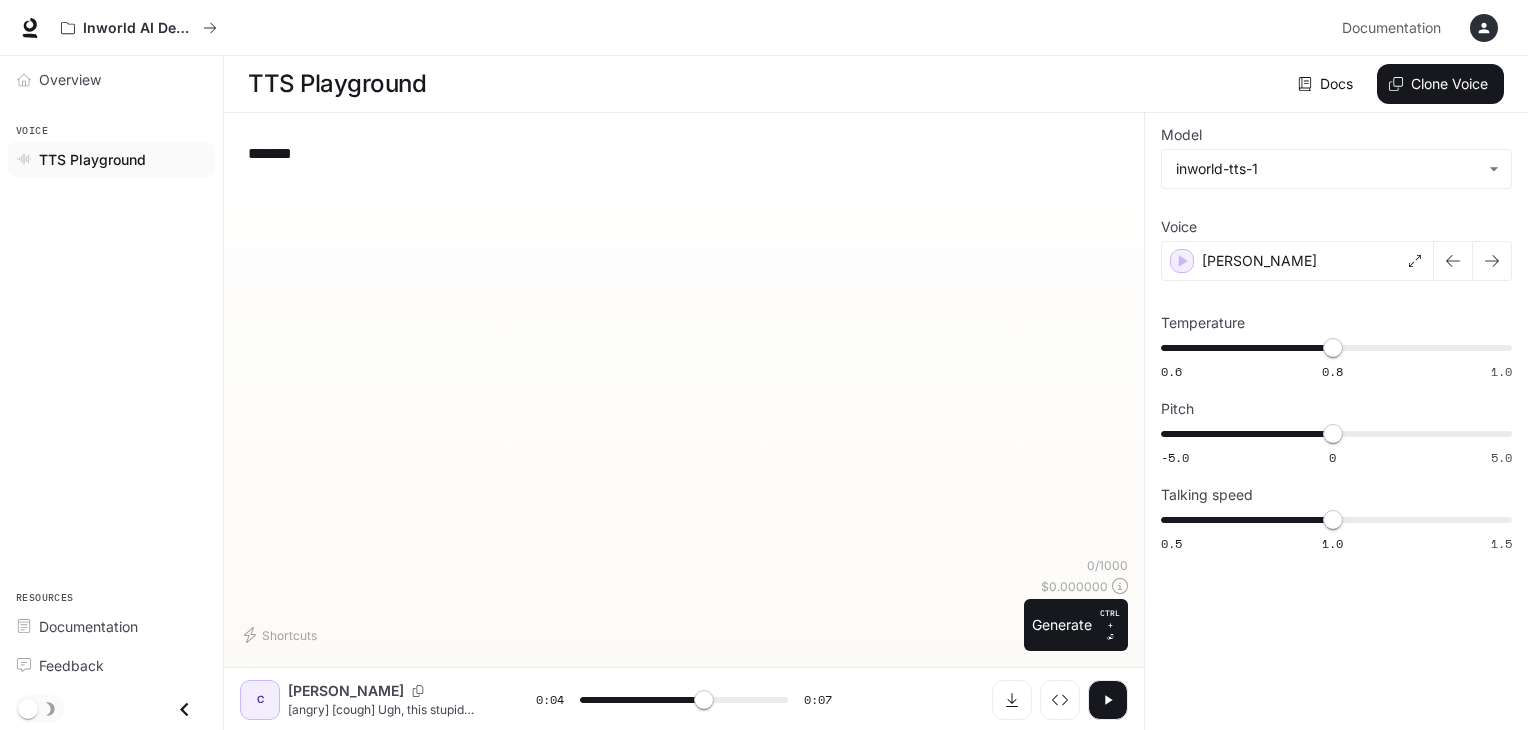 type on "********" 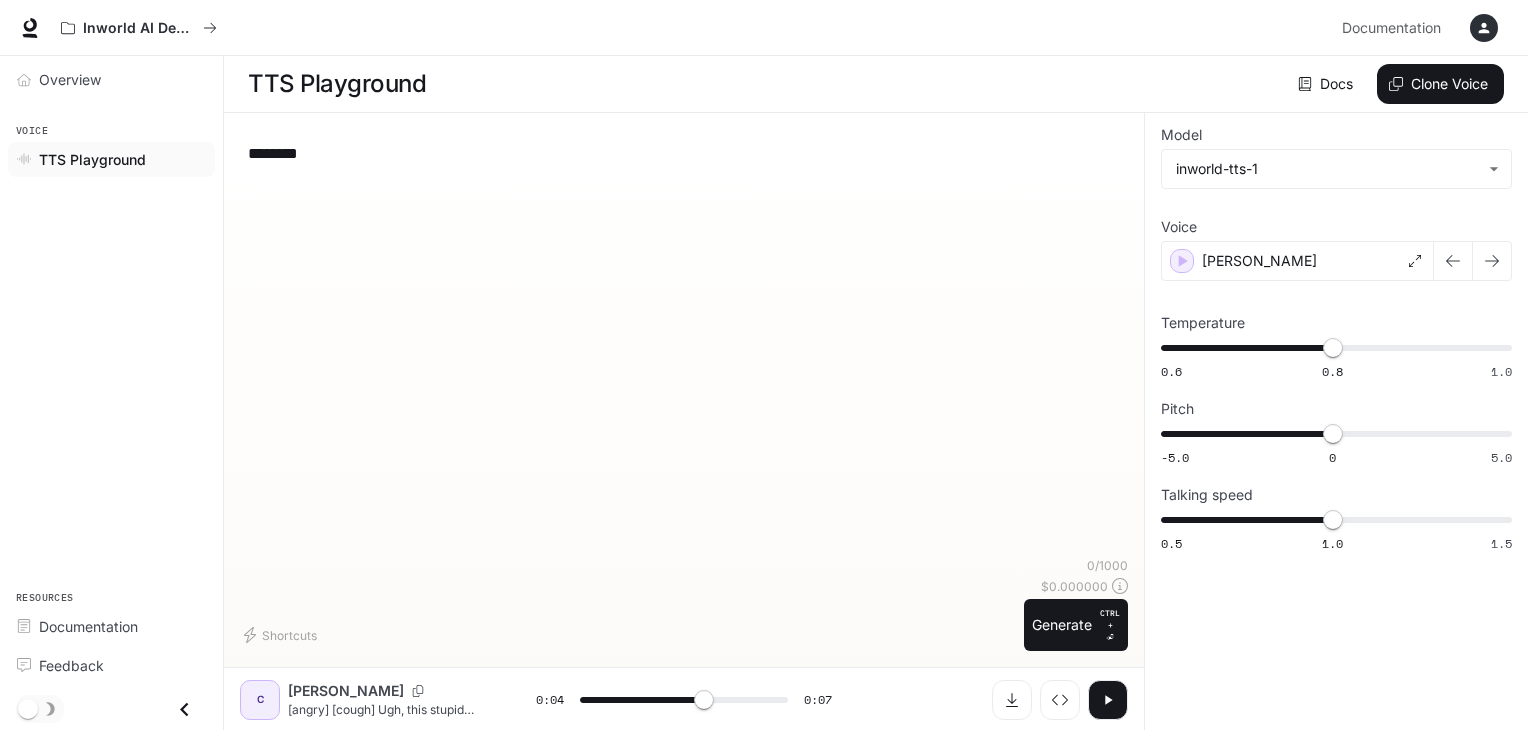 type on "***" 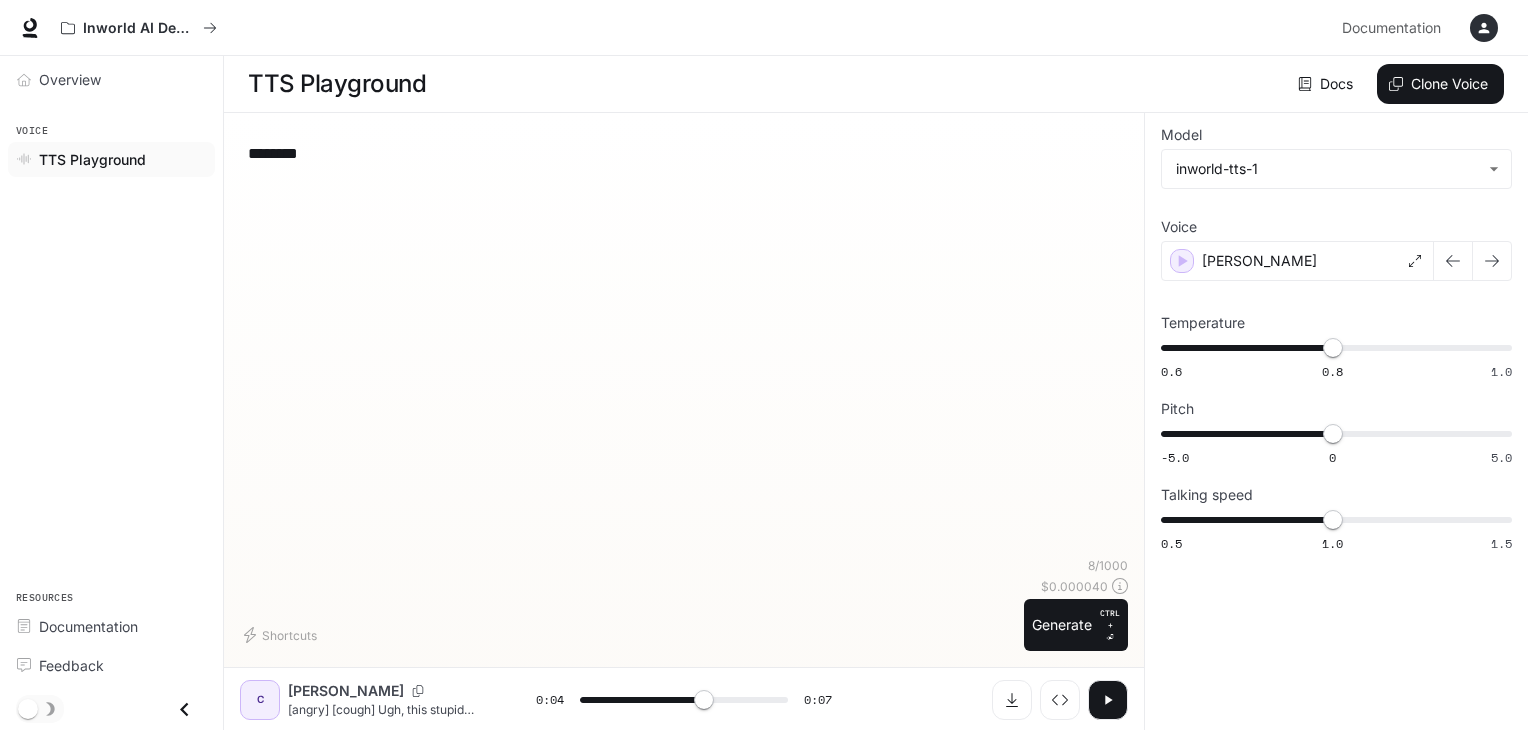 type on "*********" 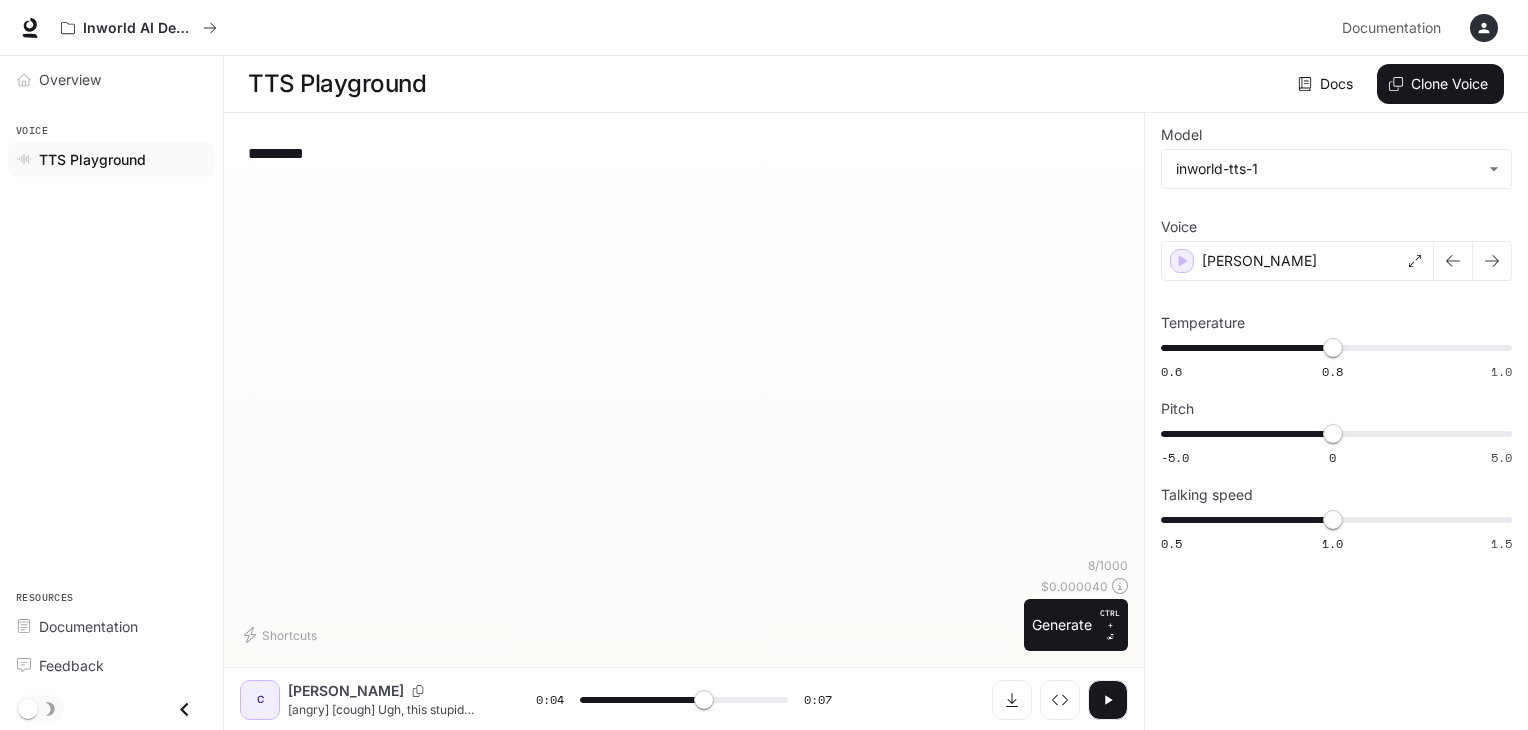 type on "***" 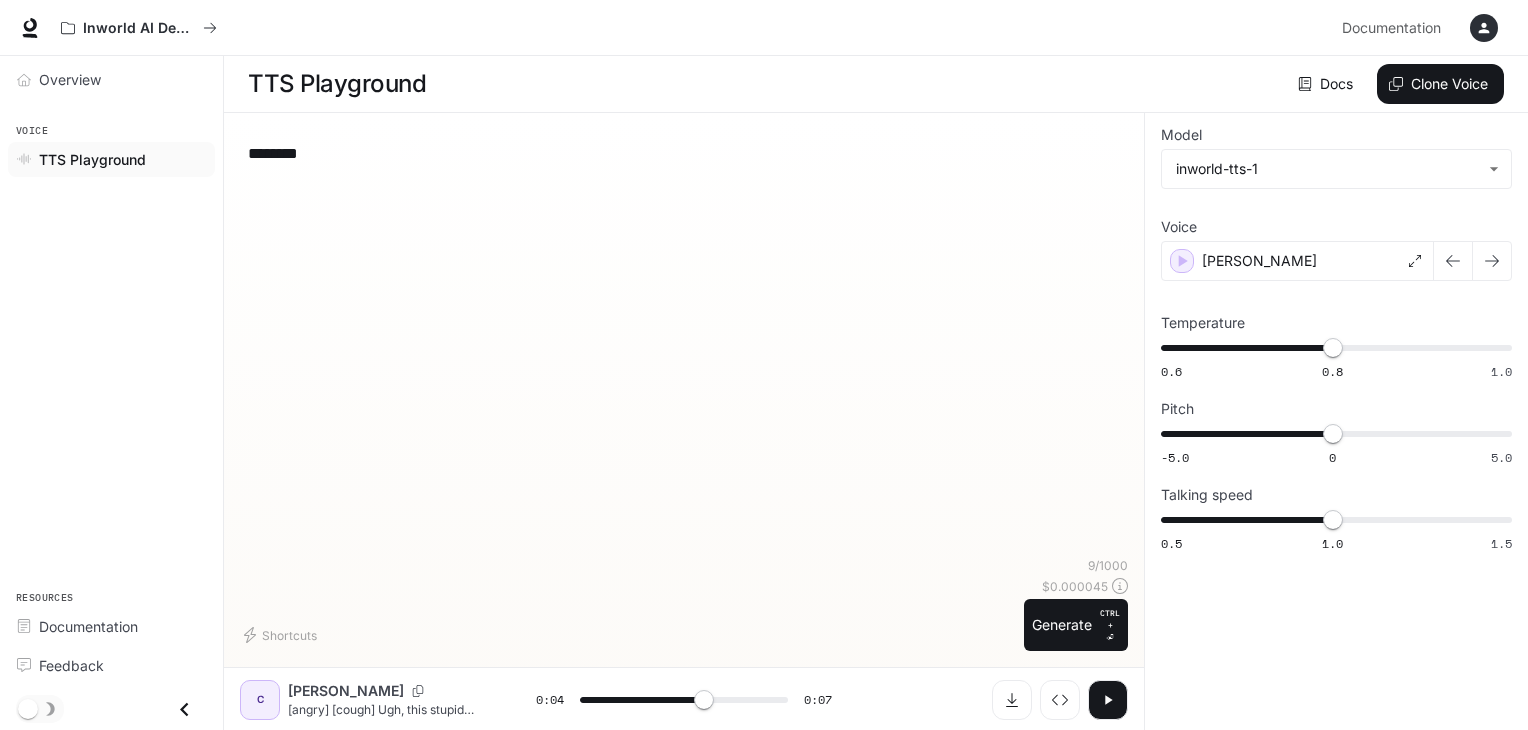 type on "***" 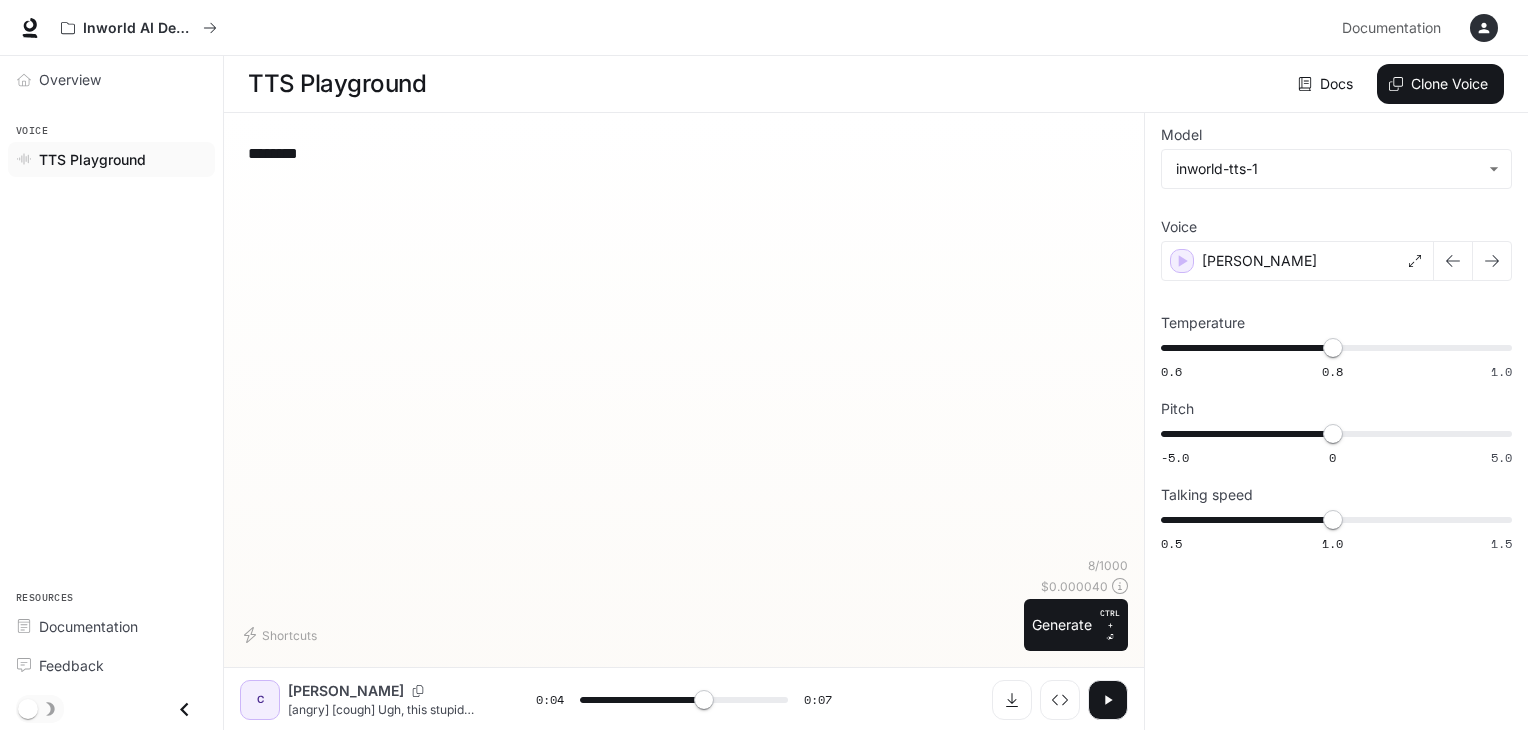 type on "**********" 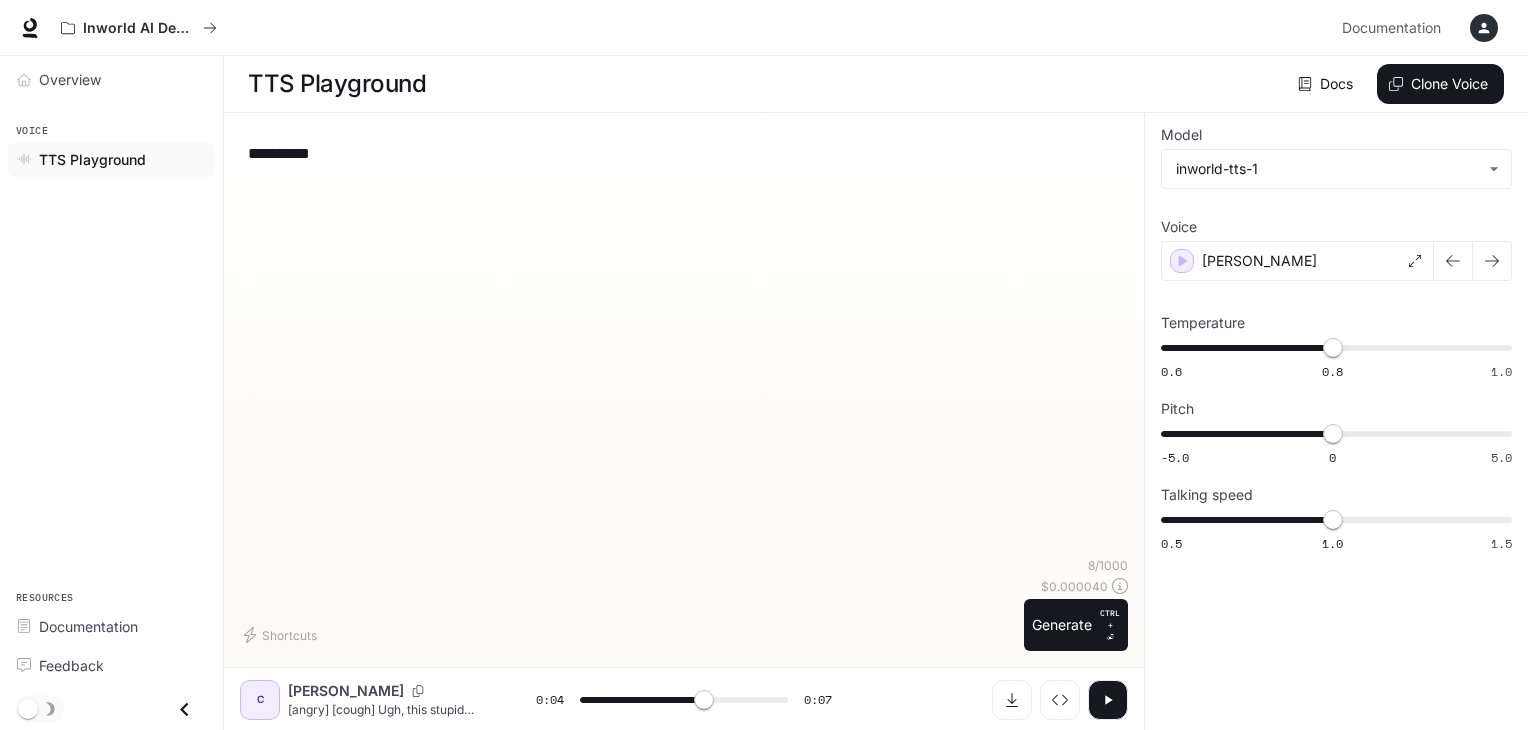 type on "***" 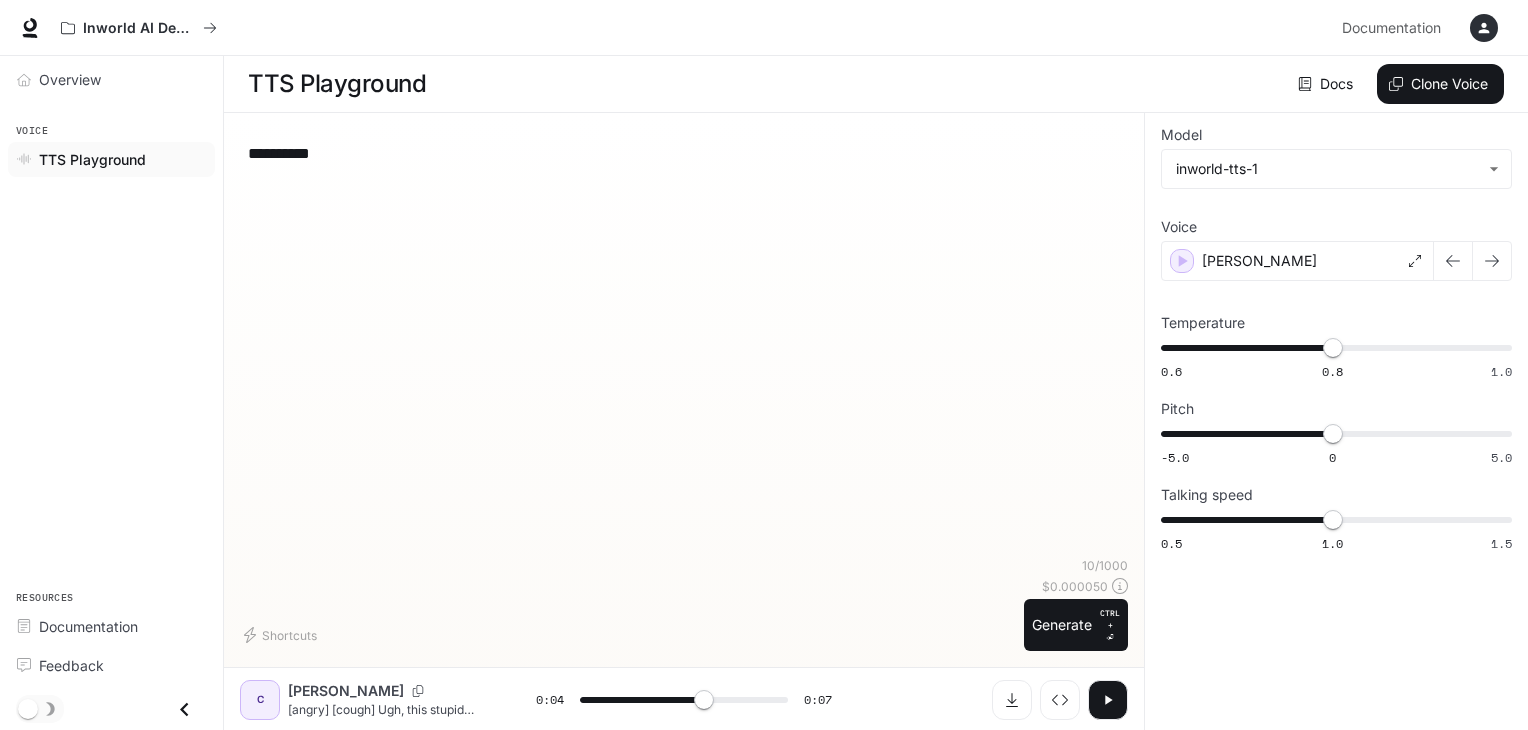 type on "*********" 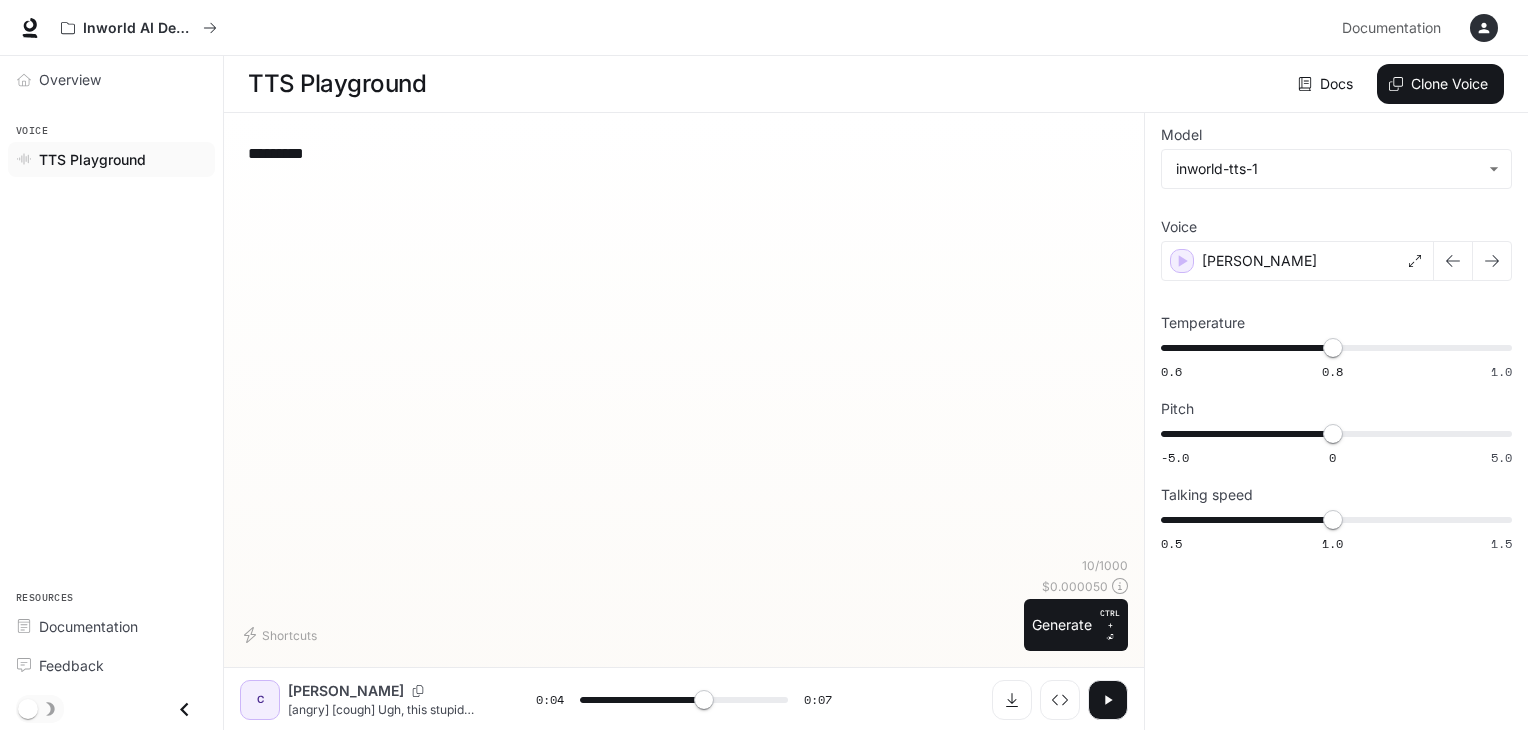 type on "********" 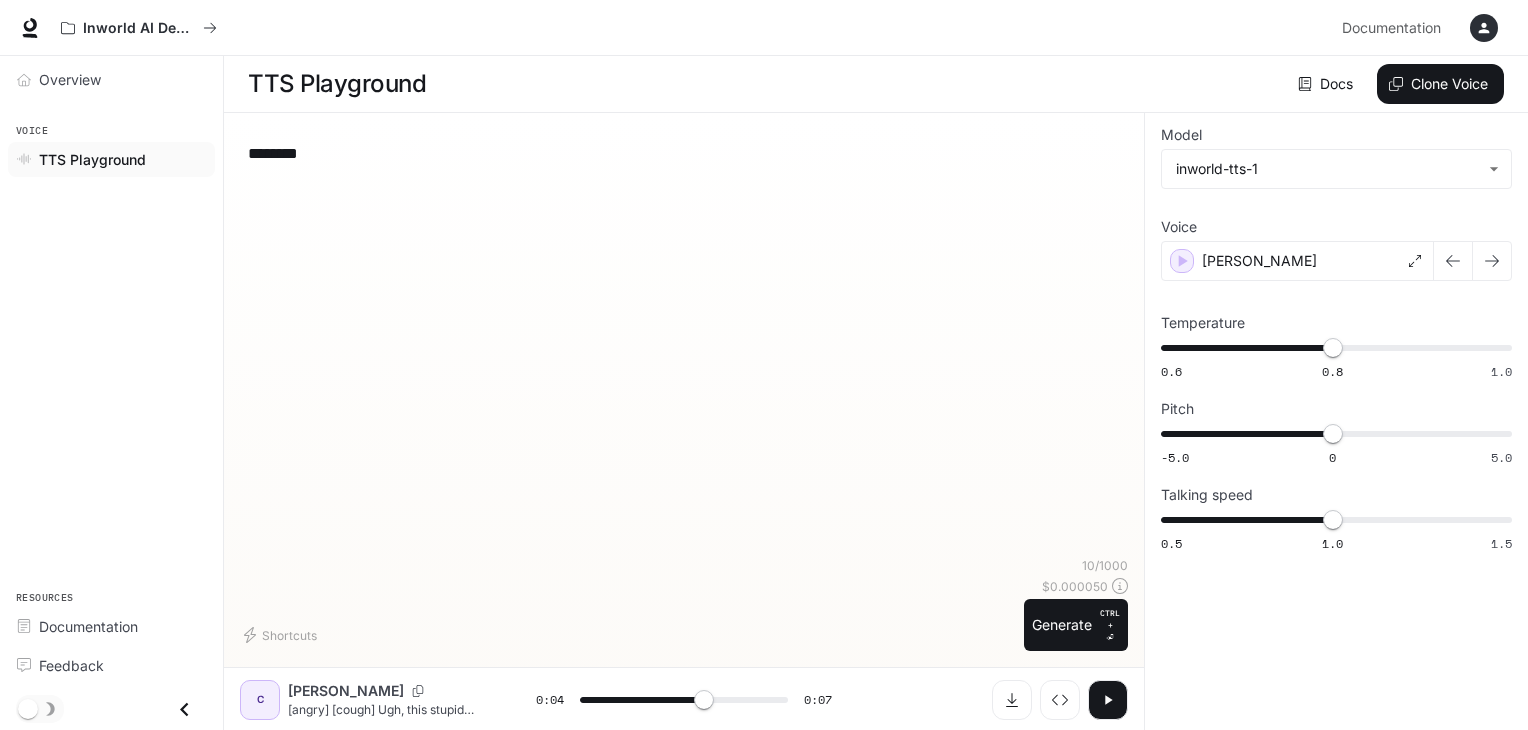 type on "*********" 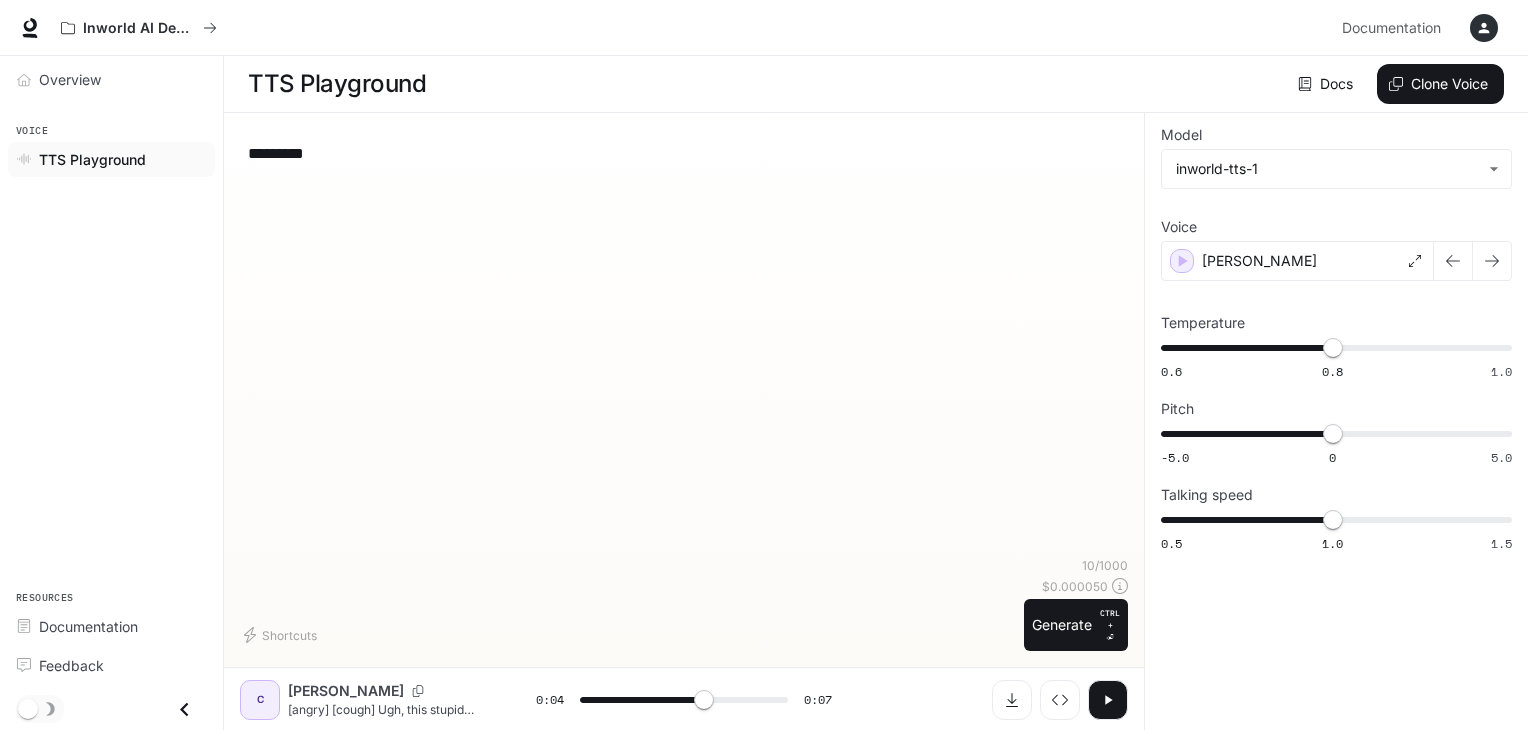 type on "***" 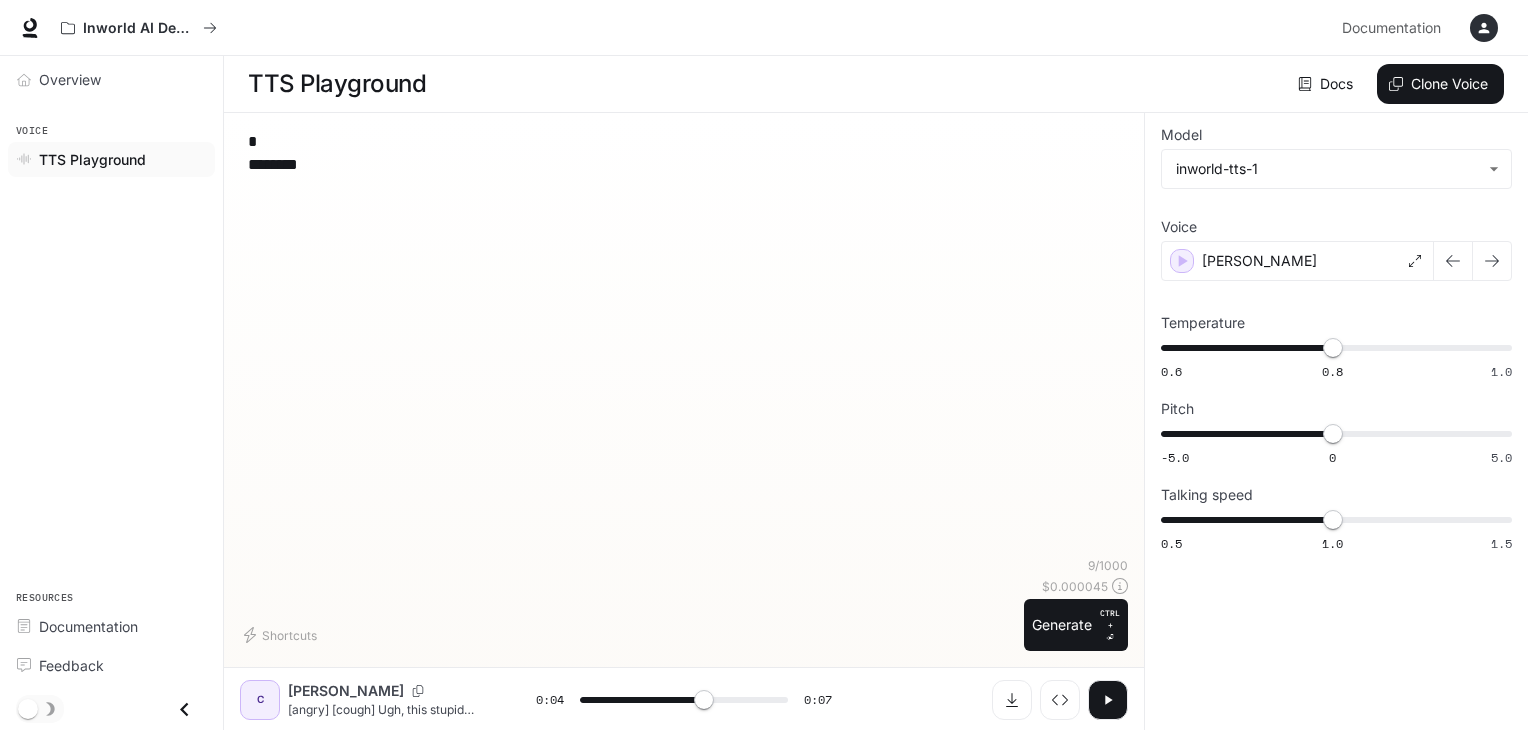 type on "***" 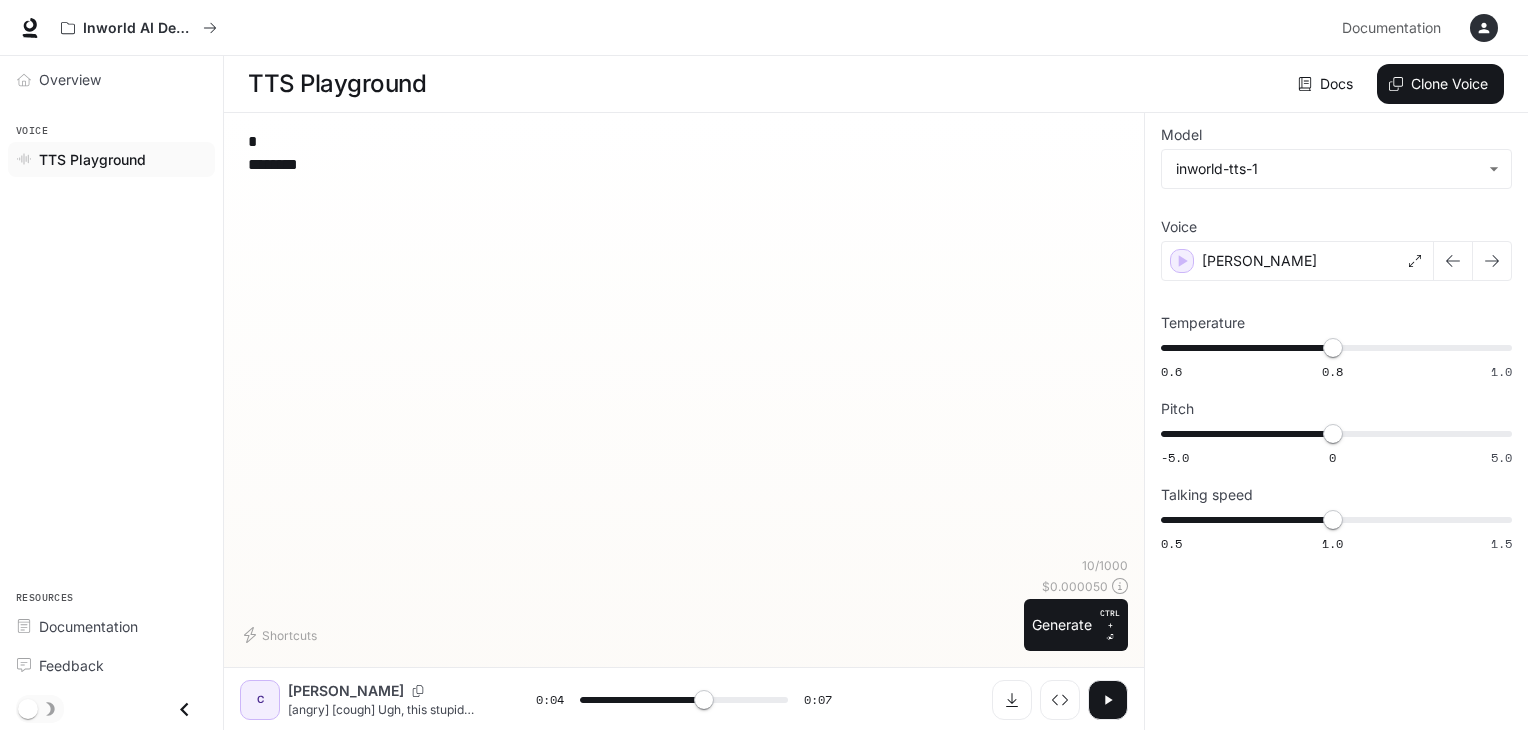 type on "*********" 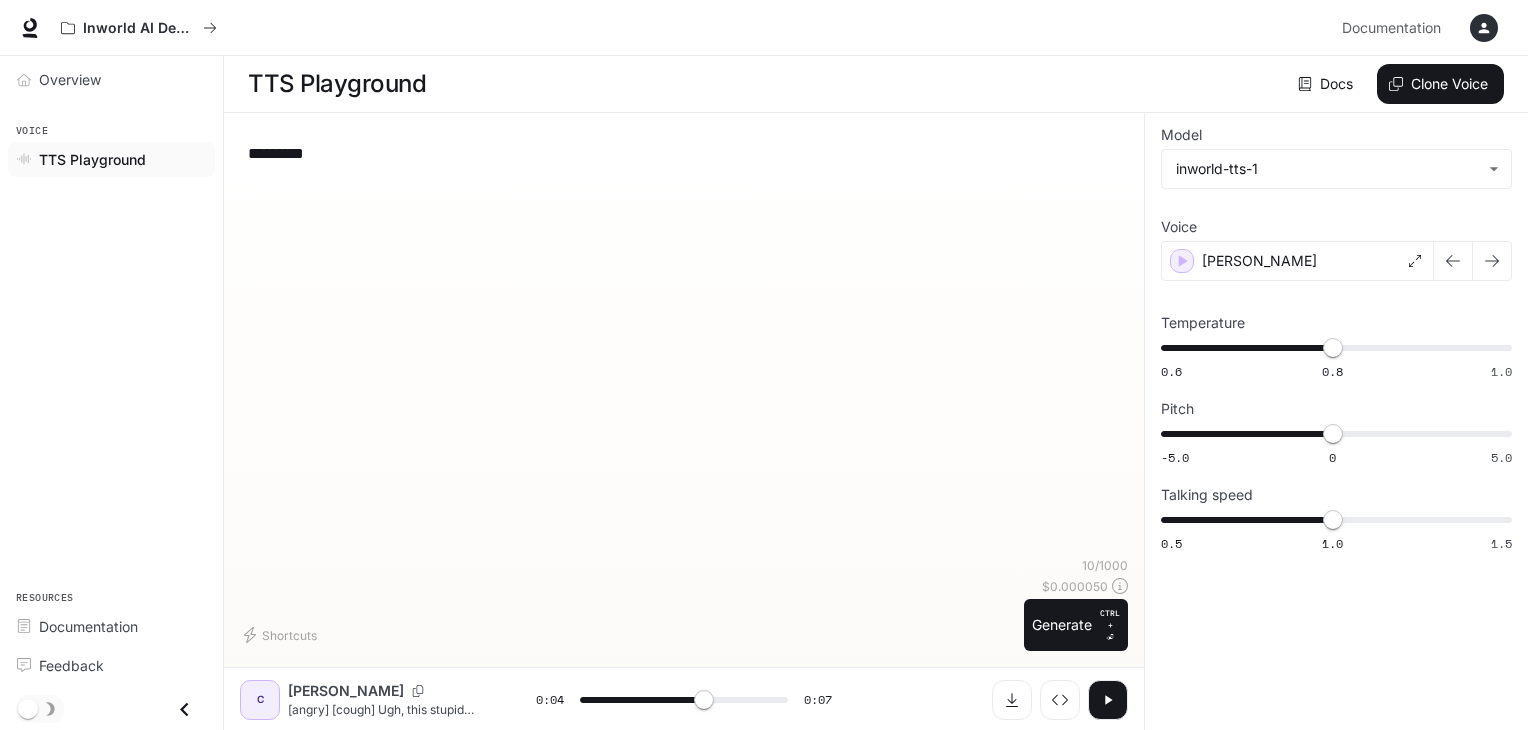 type on "***" 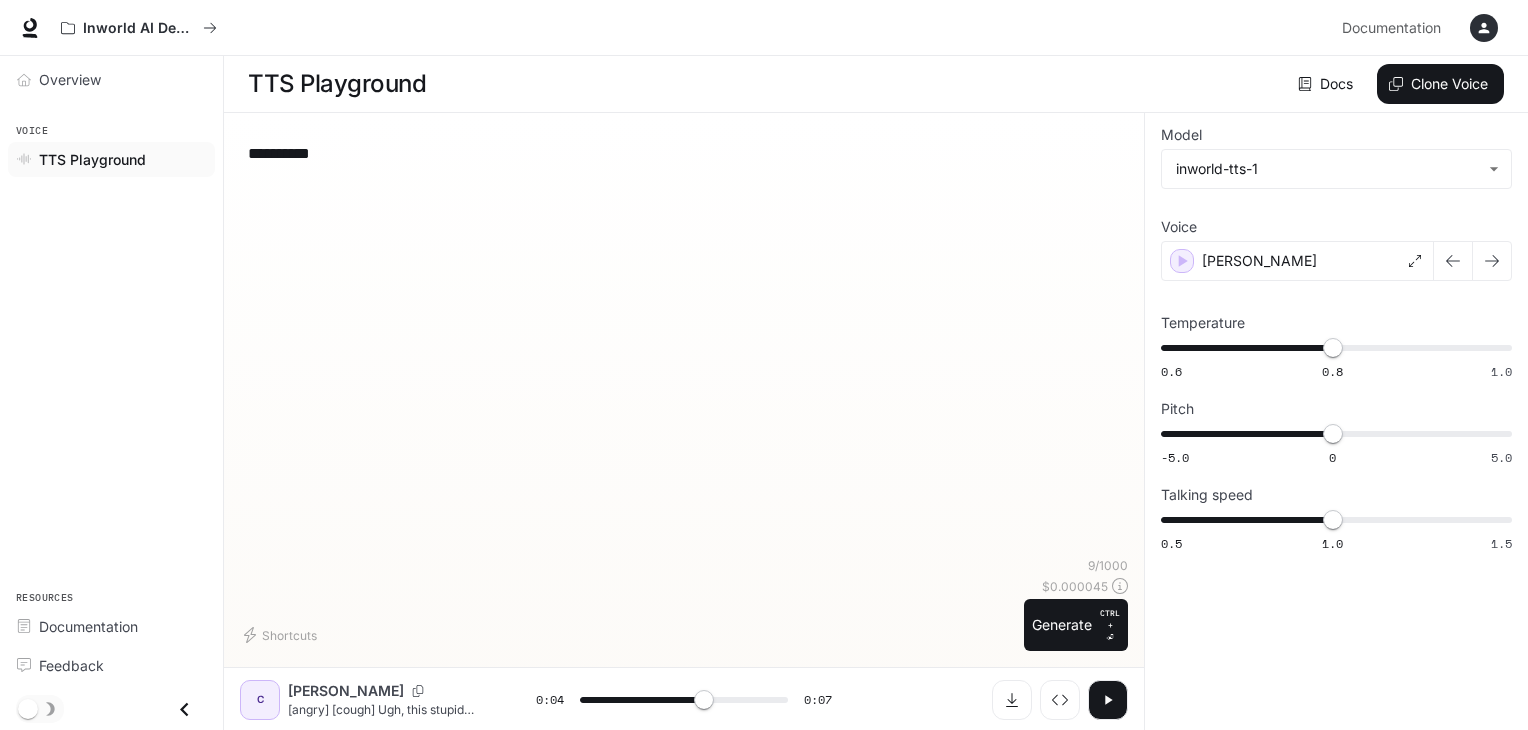 type on "***" 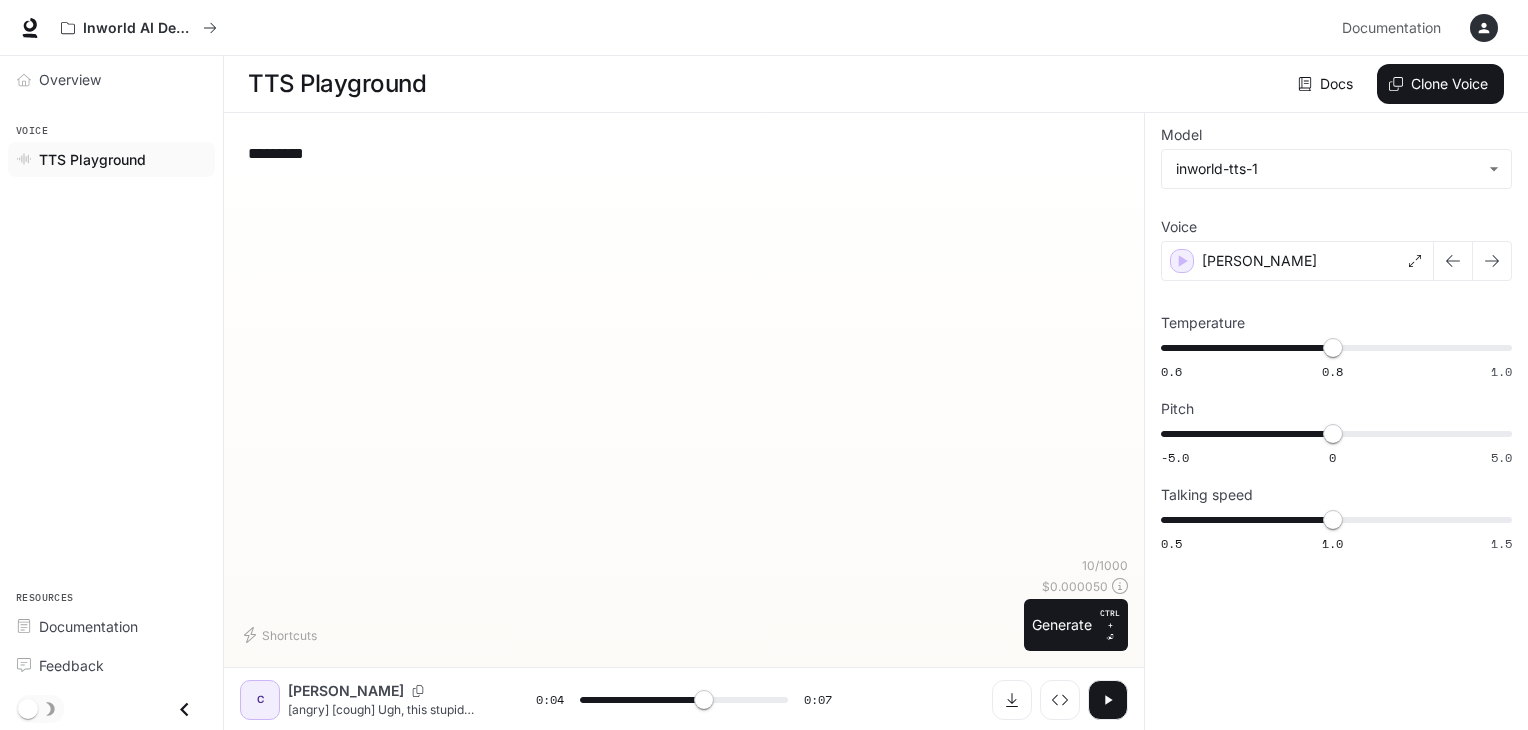 type on "***" 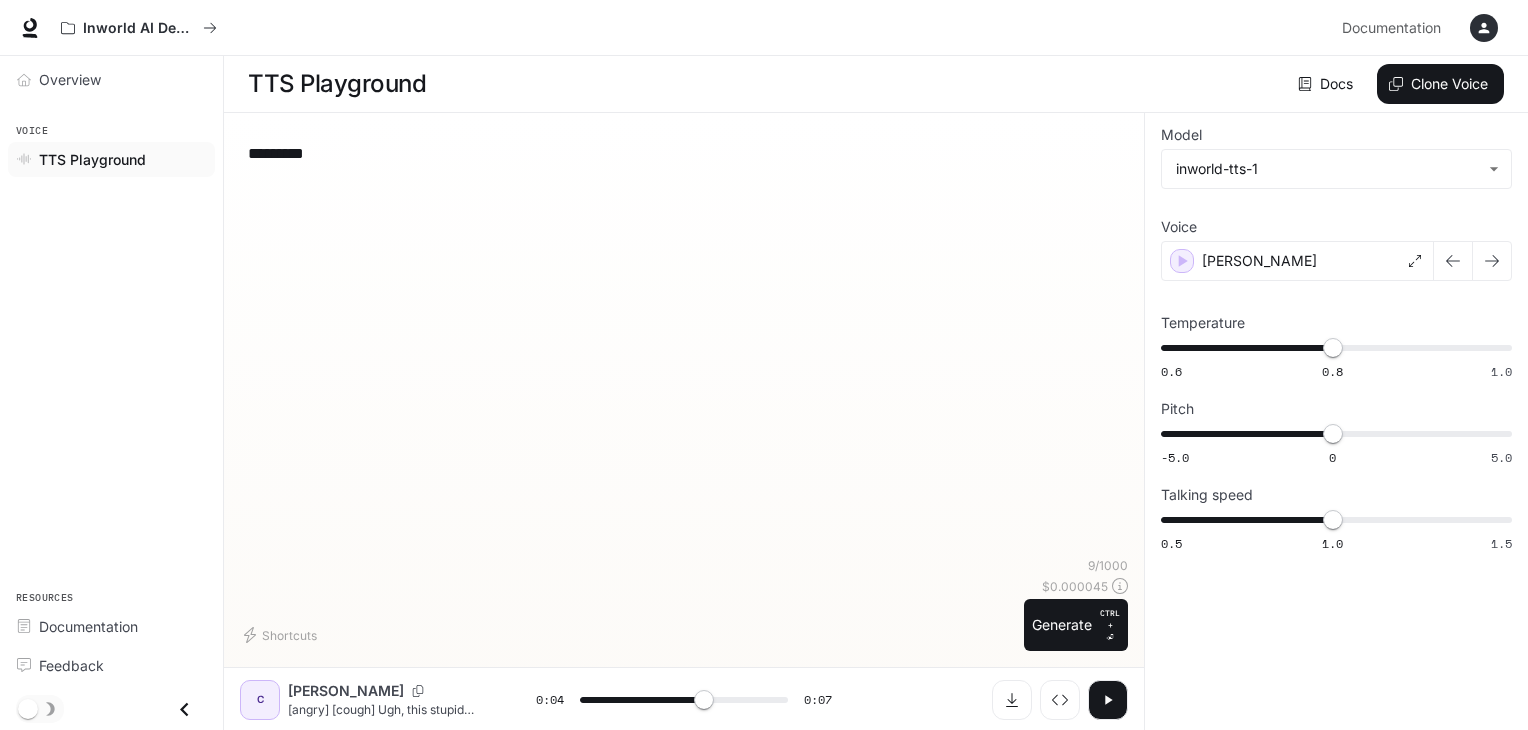 type on "**********" 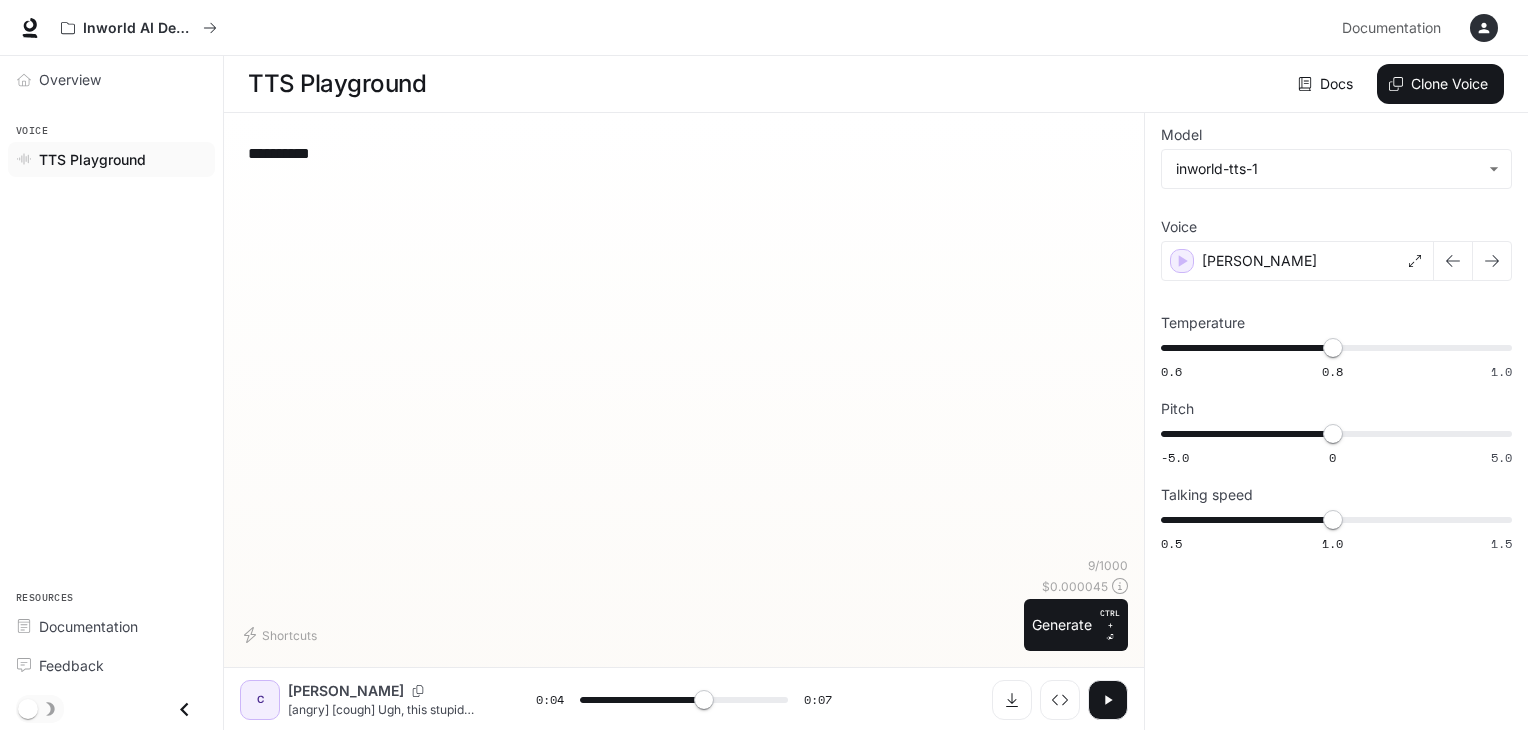 type on "***" 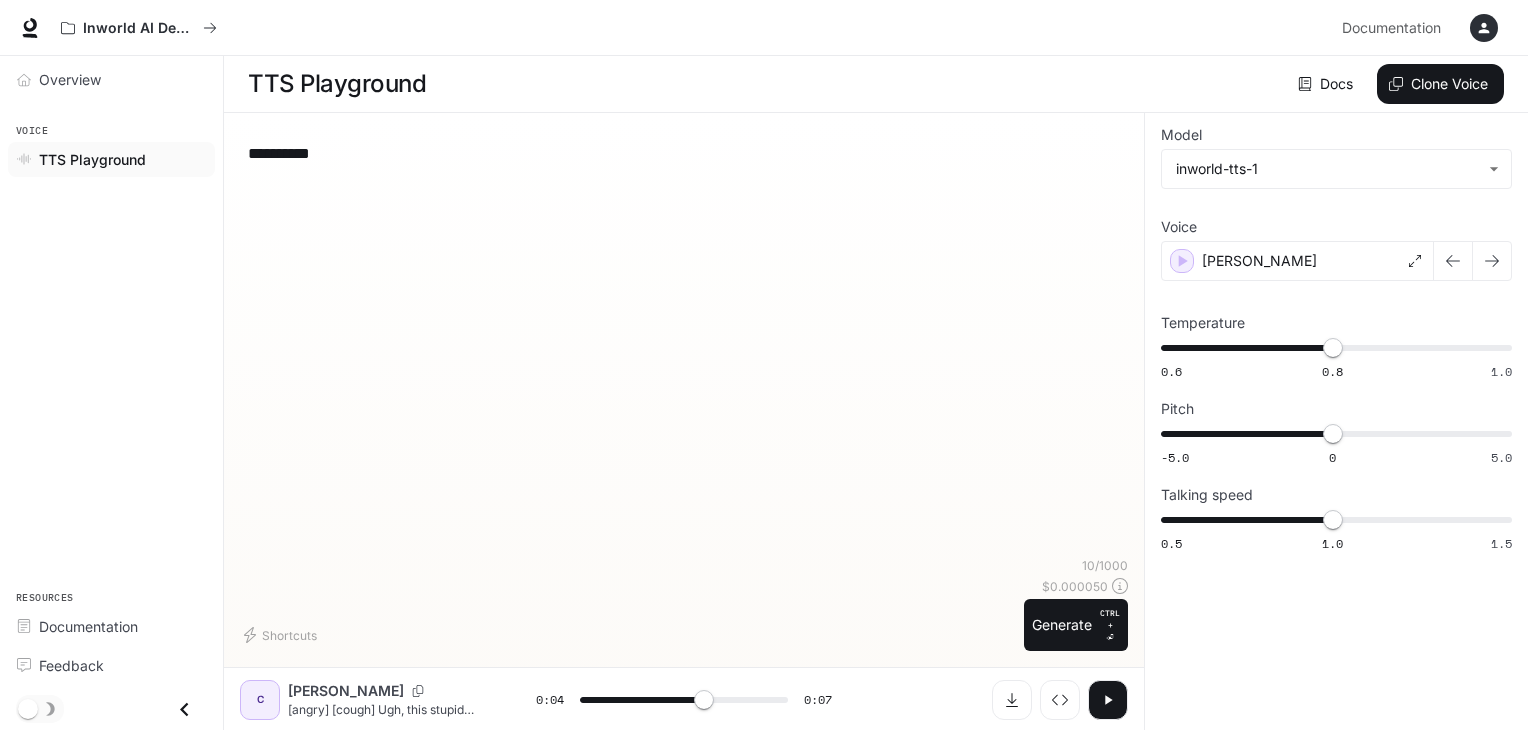 type on "*********" 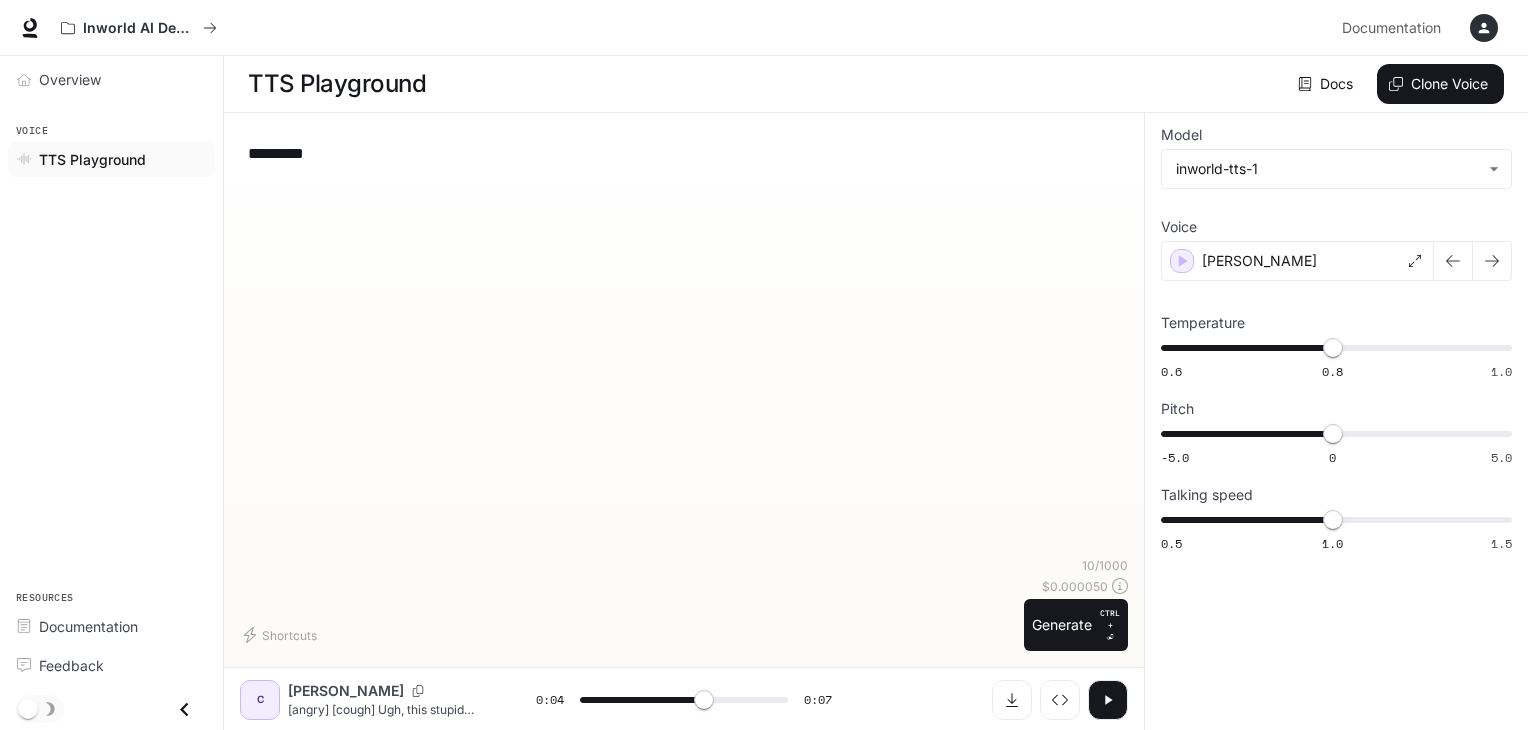 type on "***" 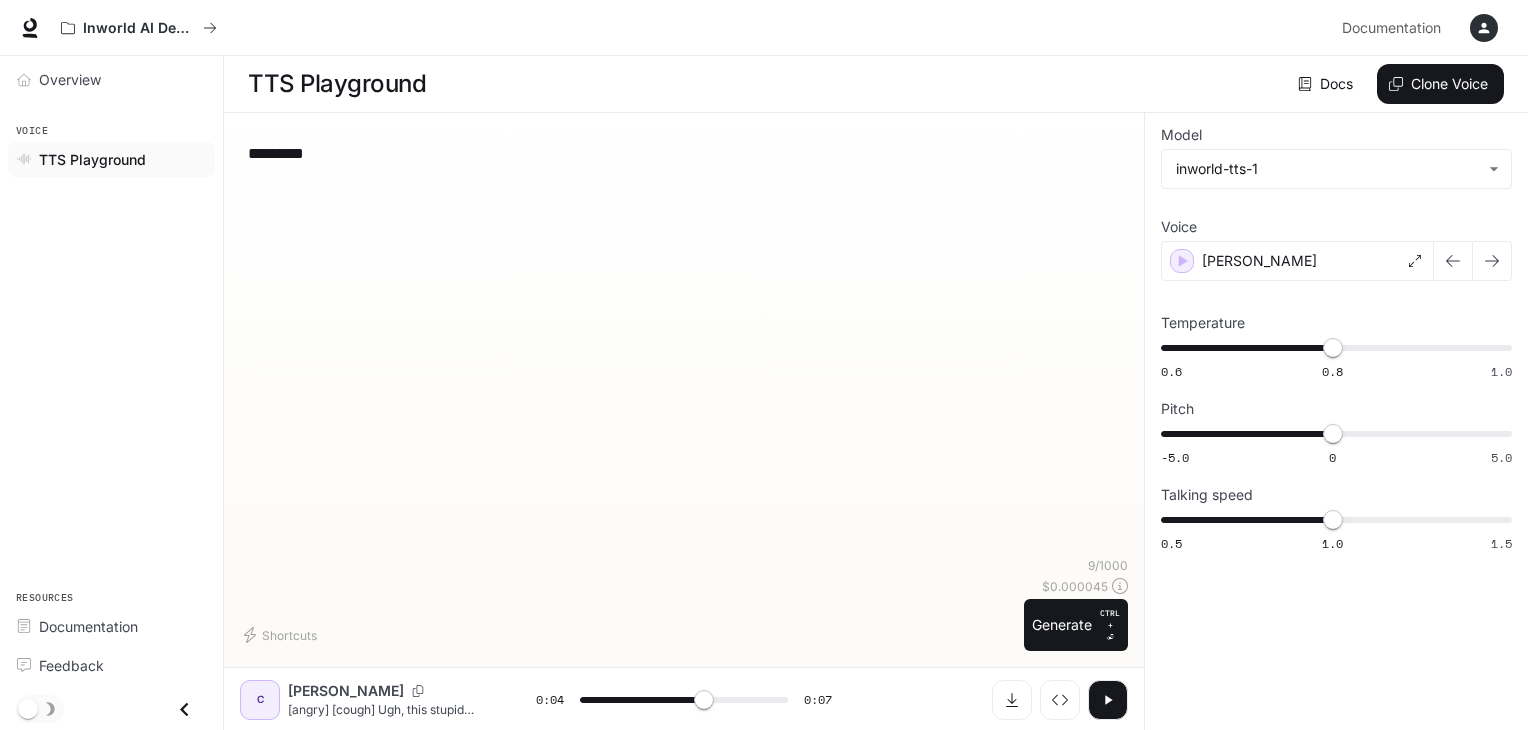 type on "**********" 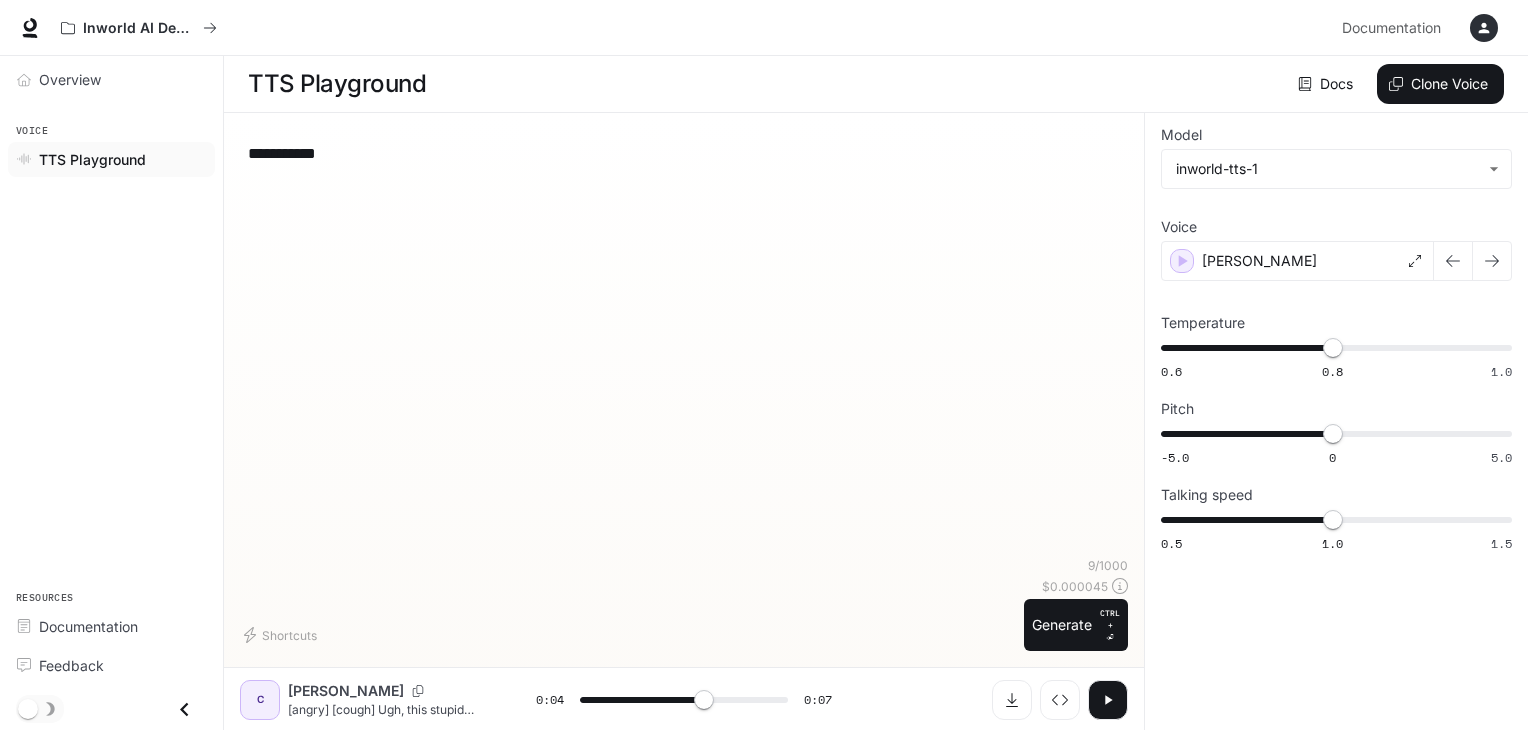 type on "**********" 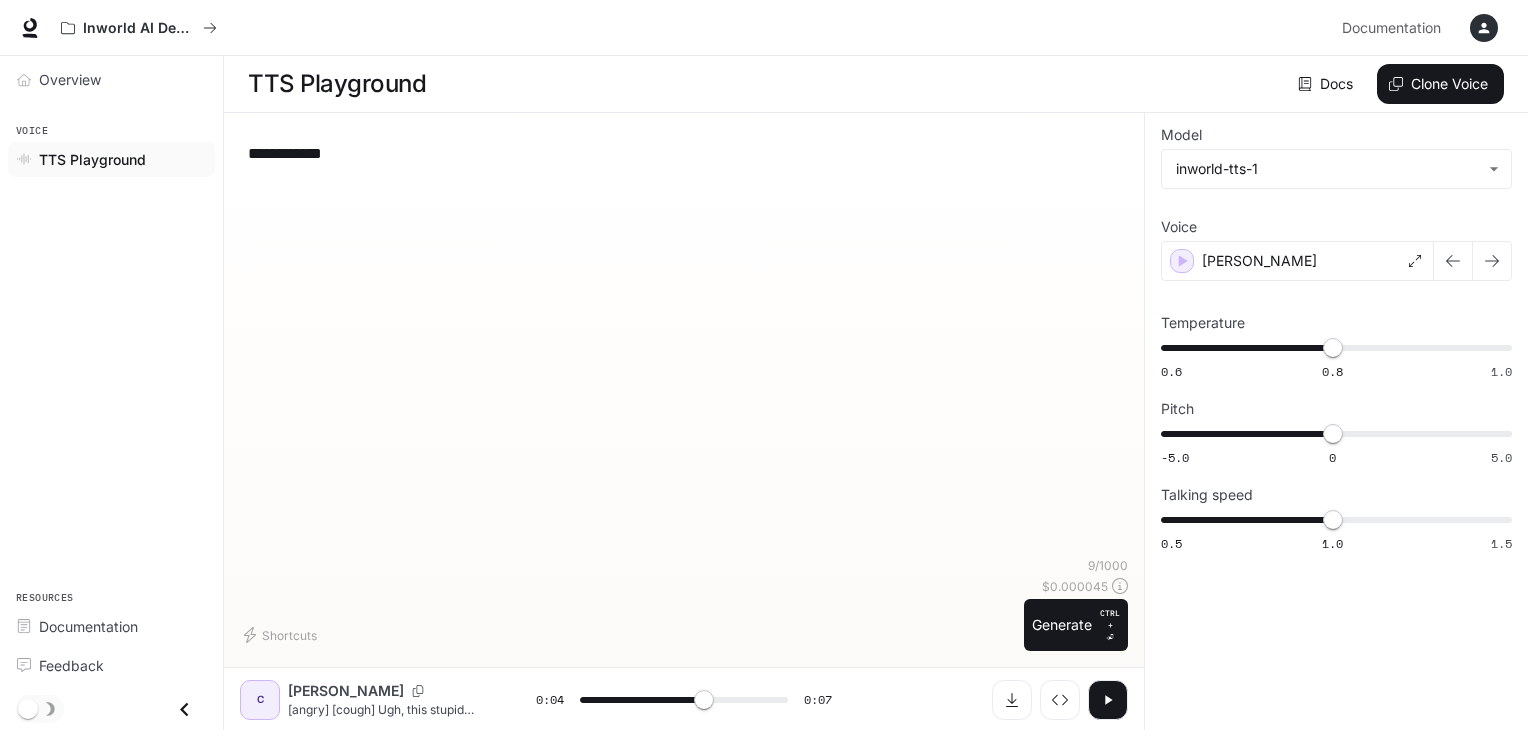 type on "***" 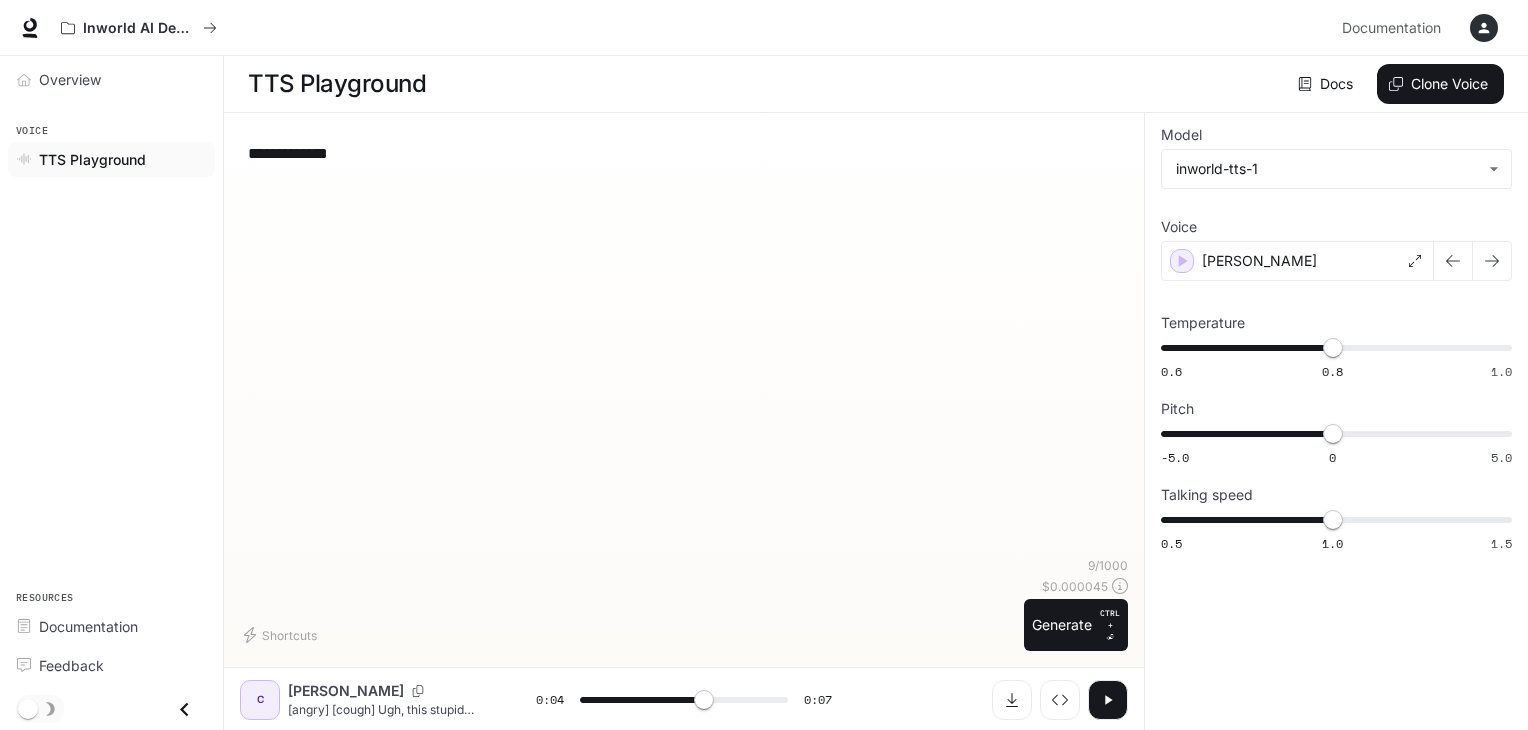 type on "**********" 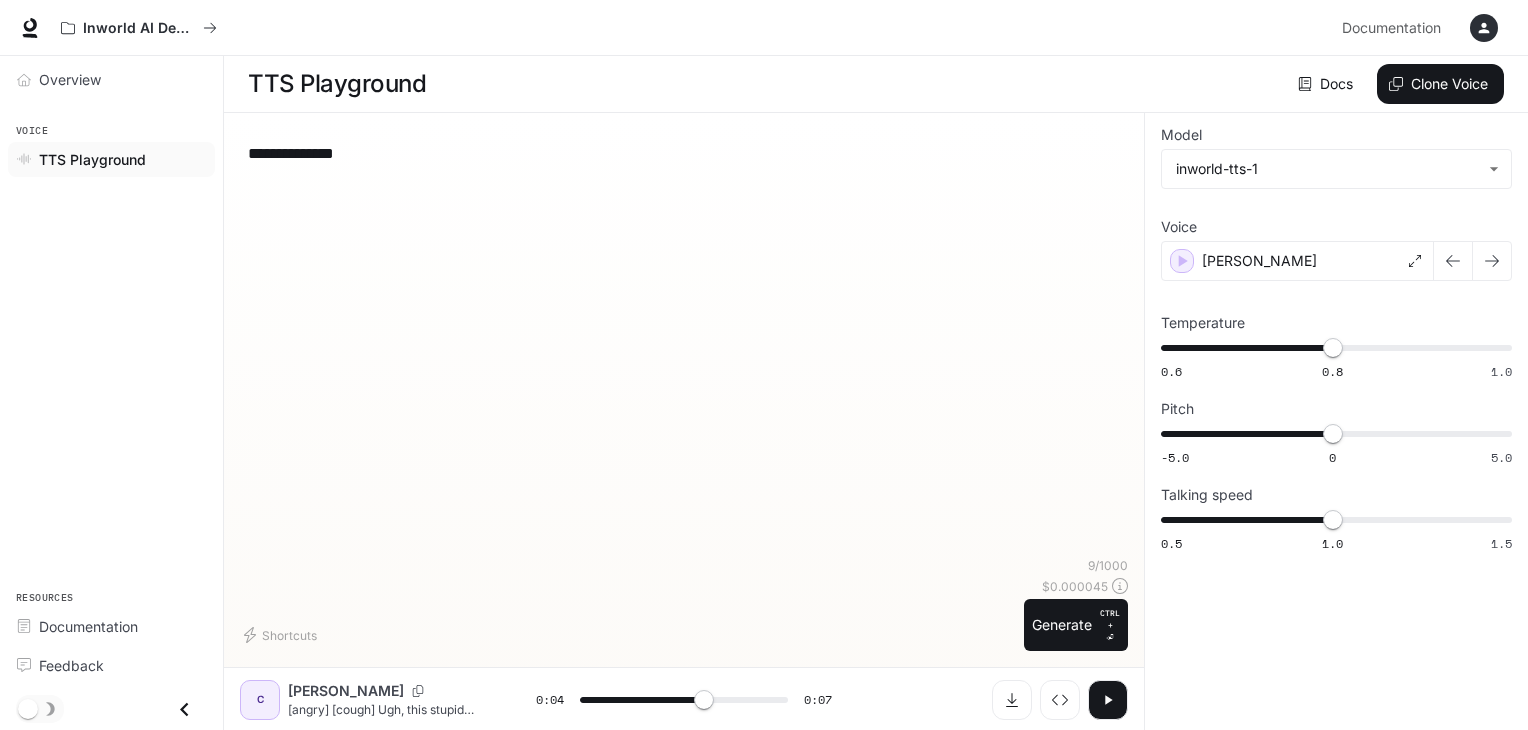 type on "**********" 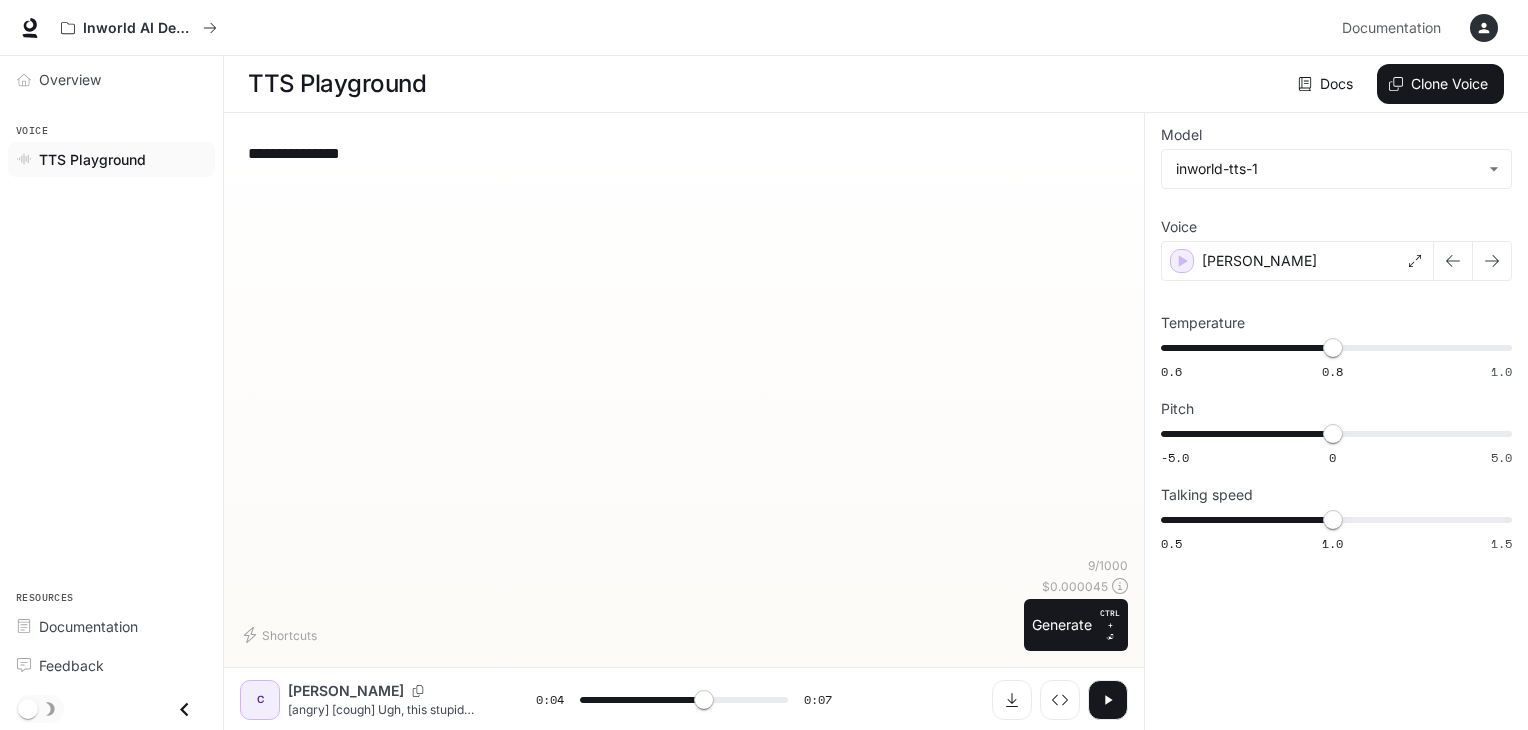 type on "***" 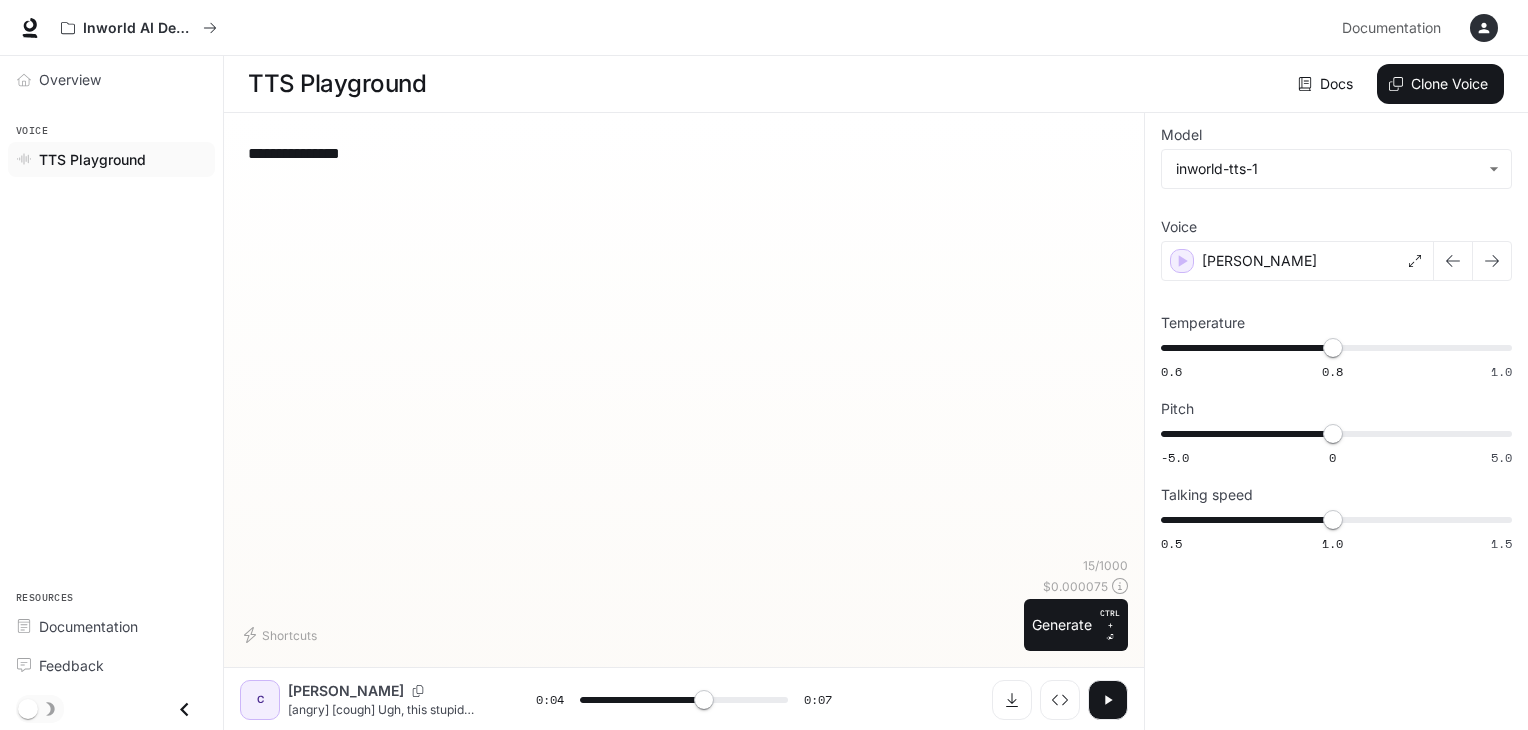 type on "**********" 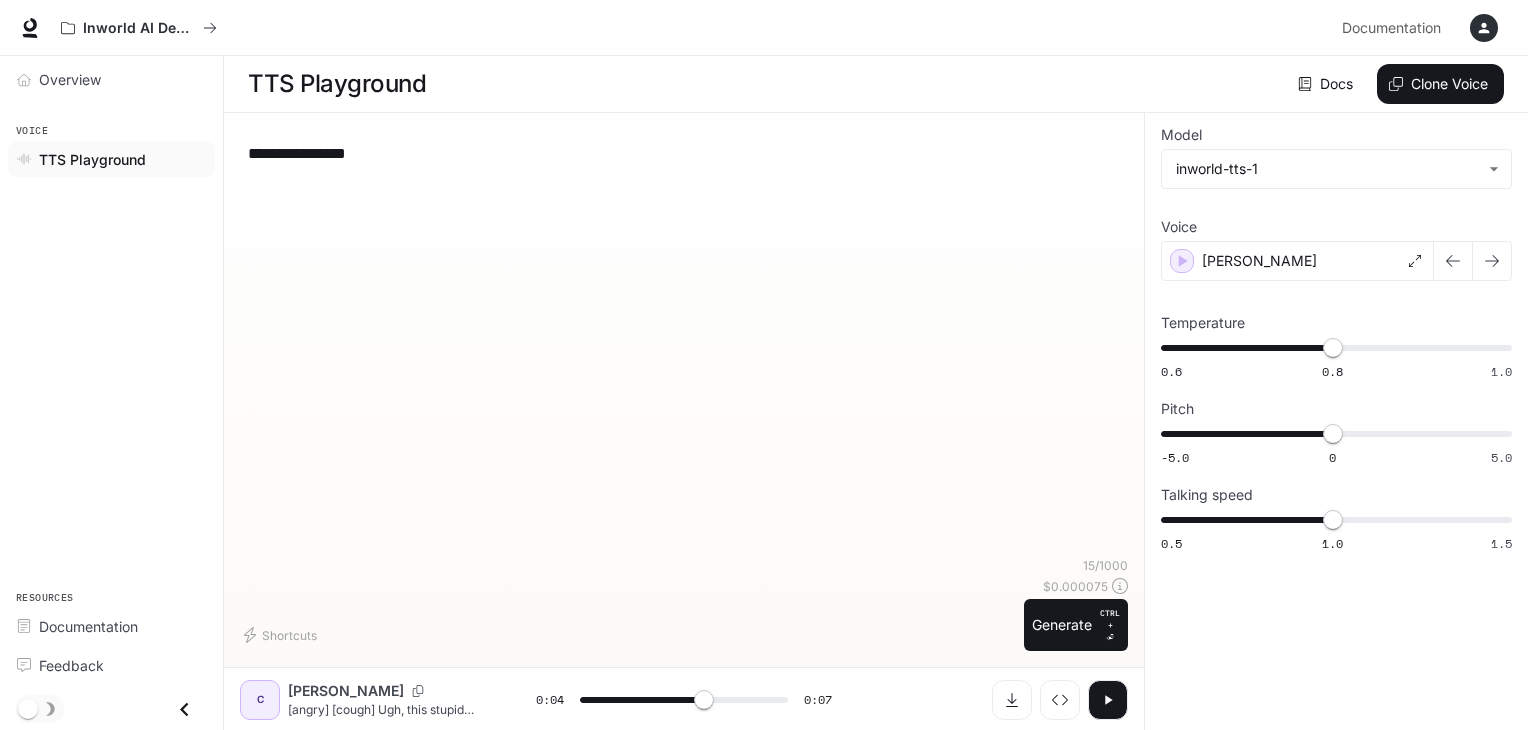 type on "**********" 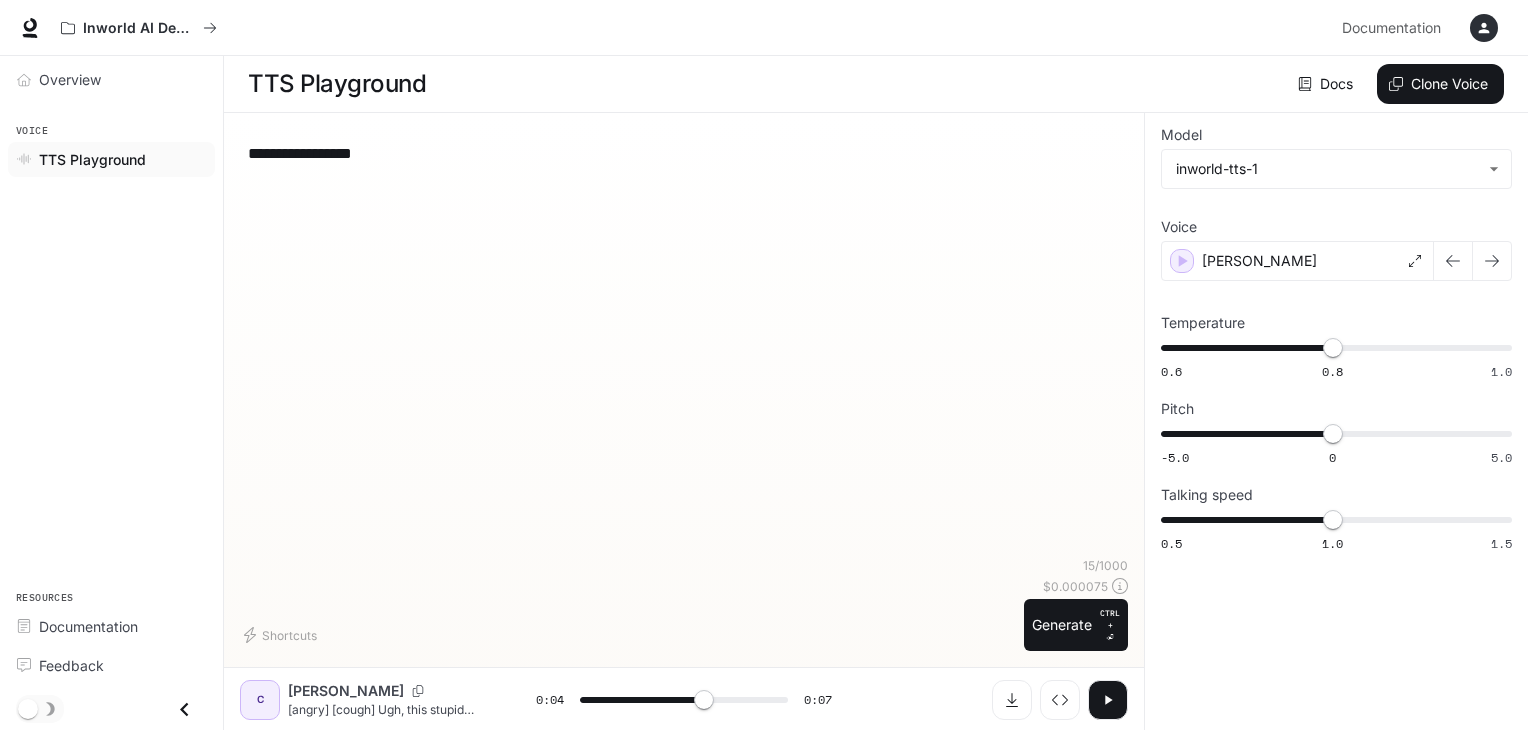 type on "**********" 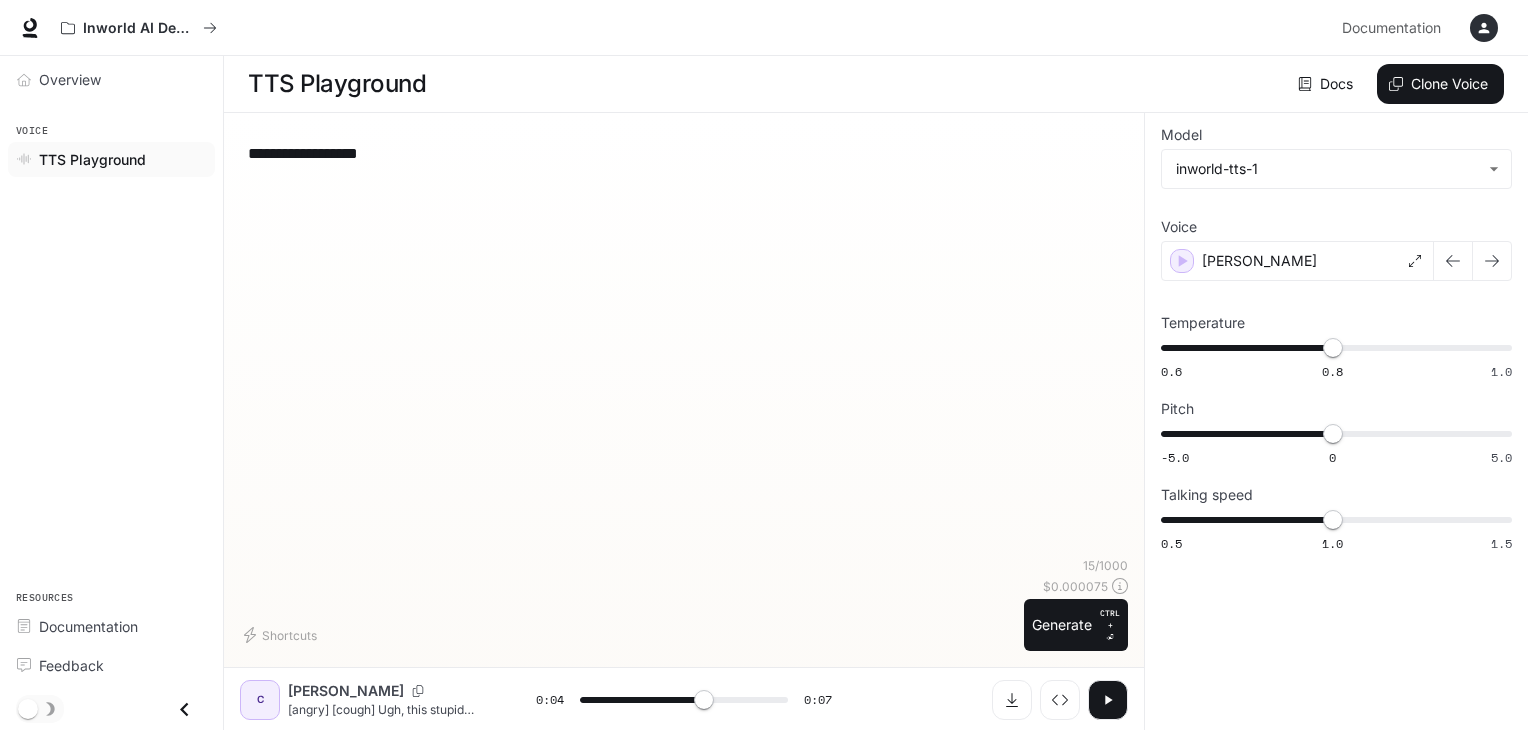type on "**********" 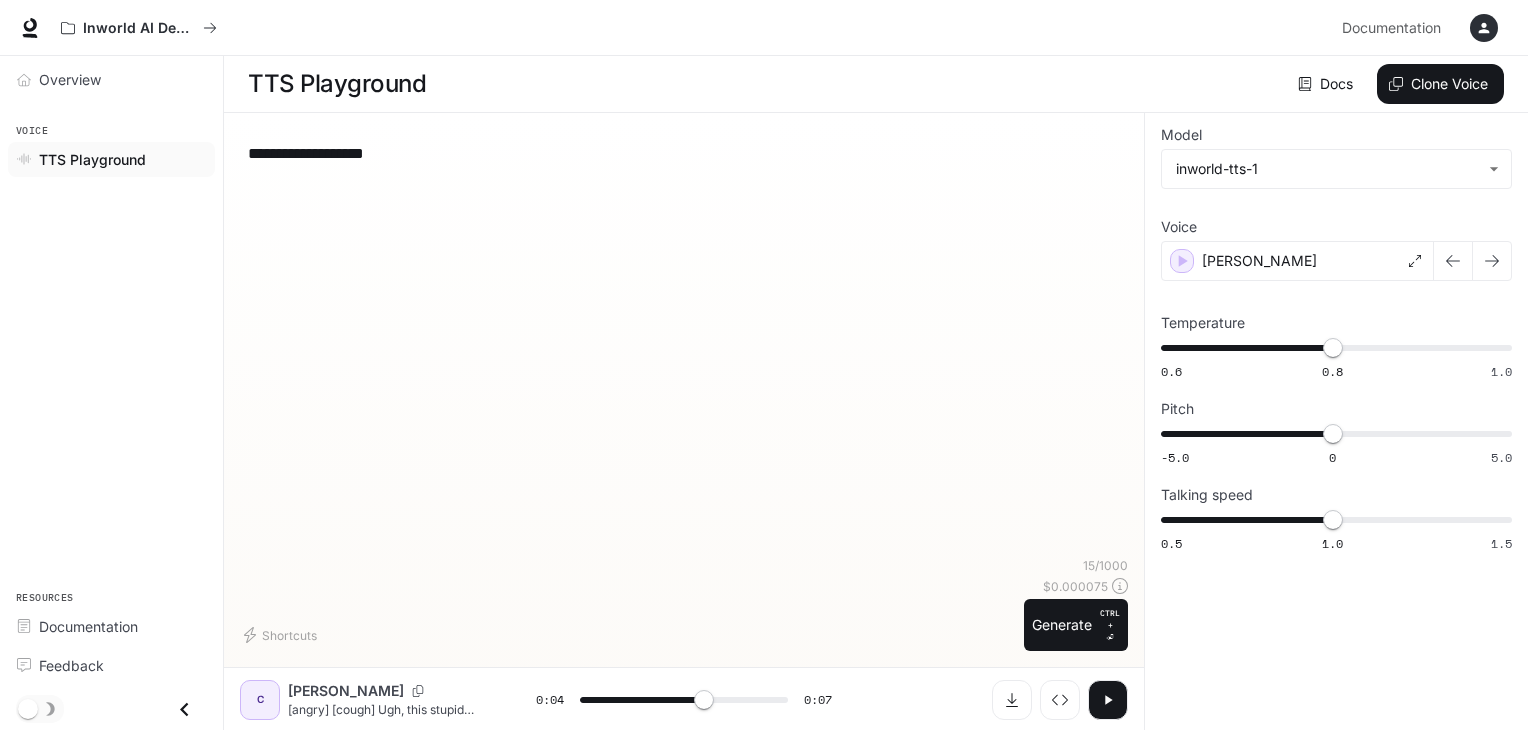 type on "**********" 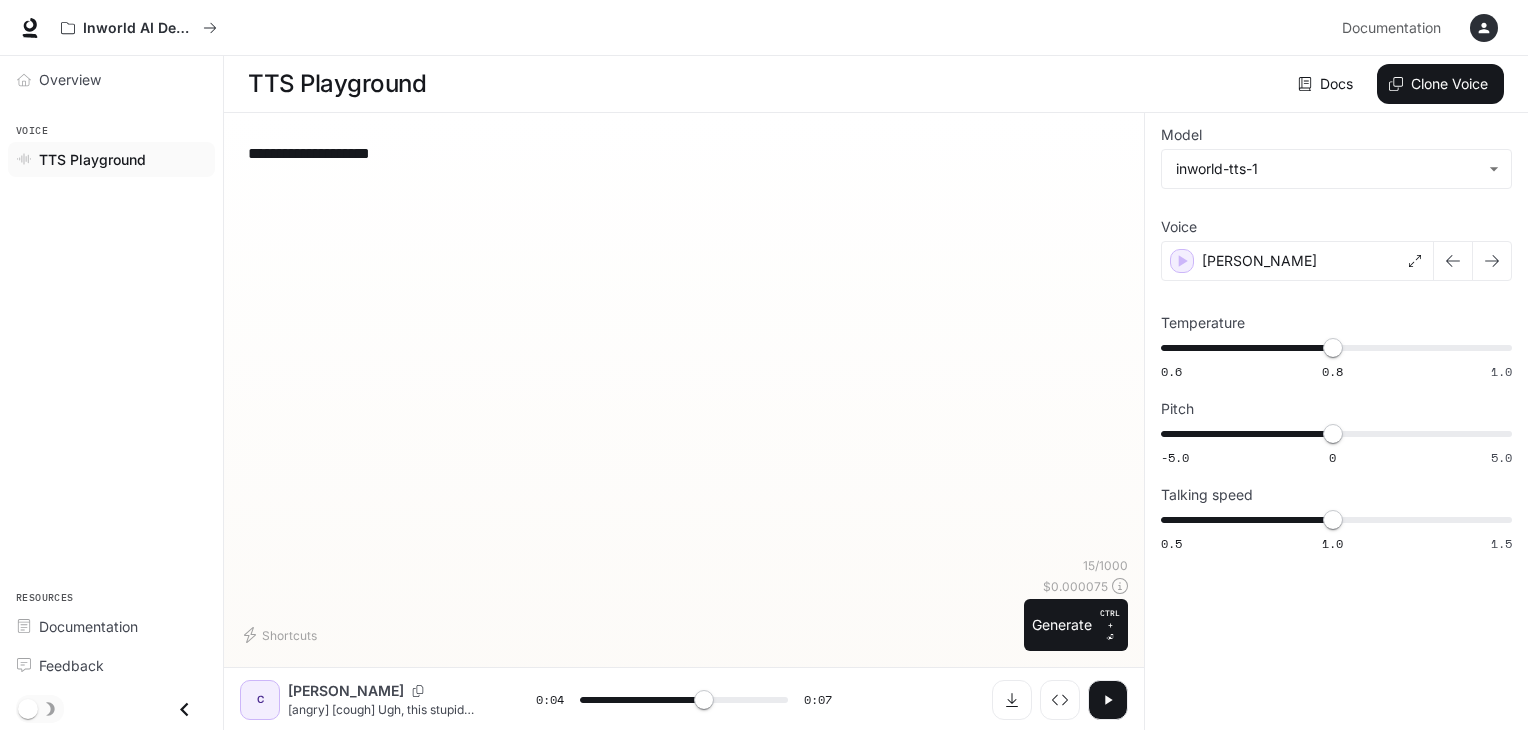 type on "**********" 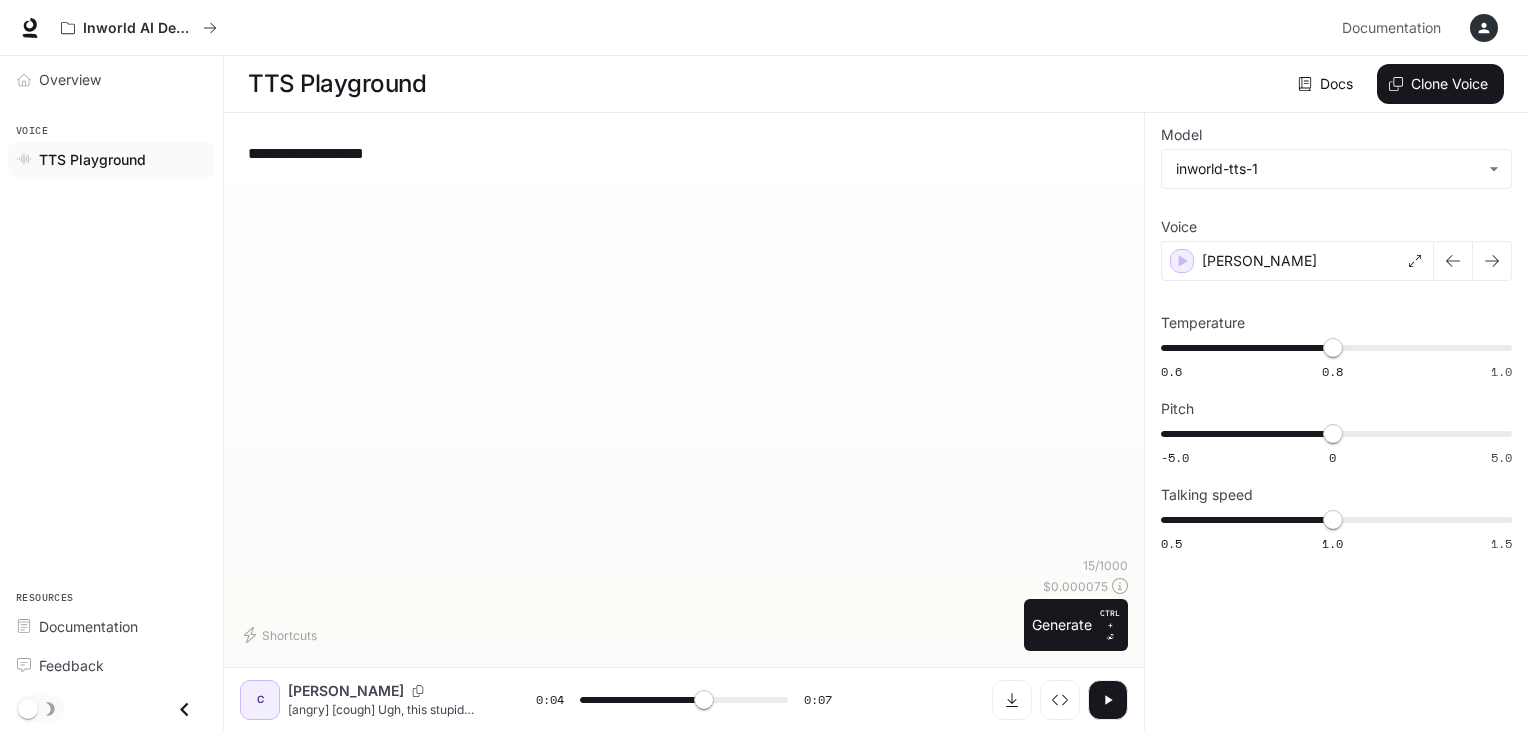 type on "***" 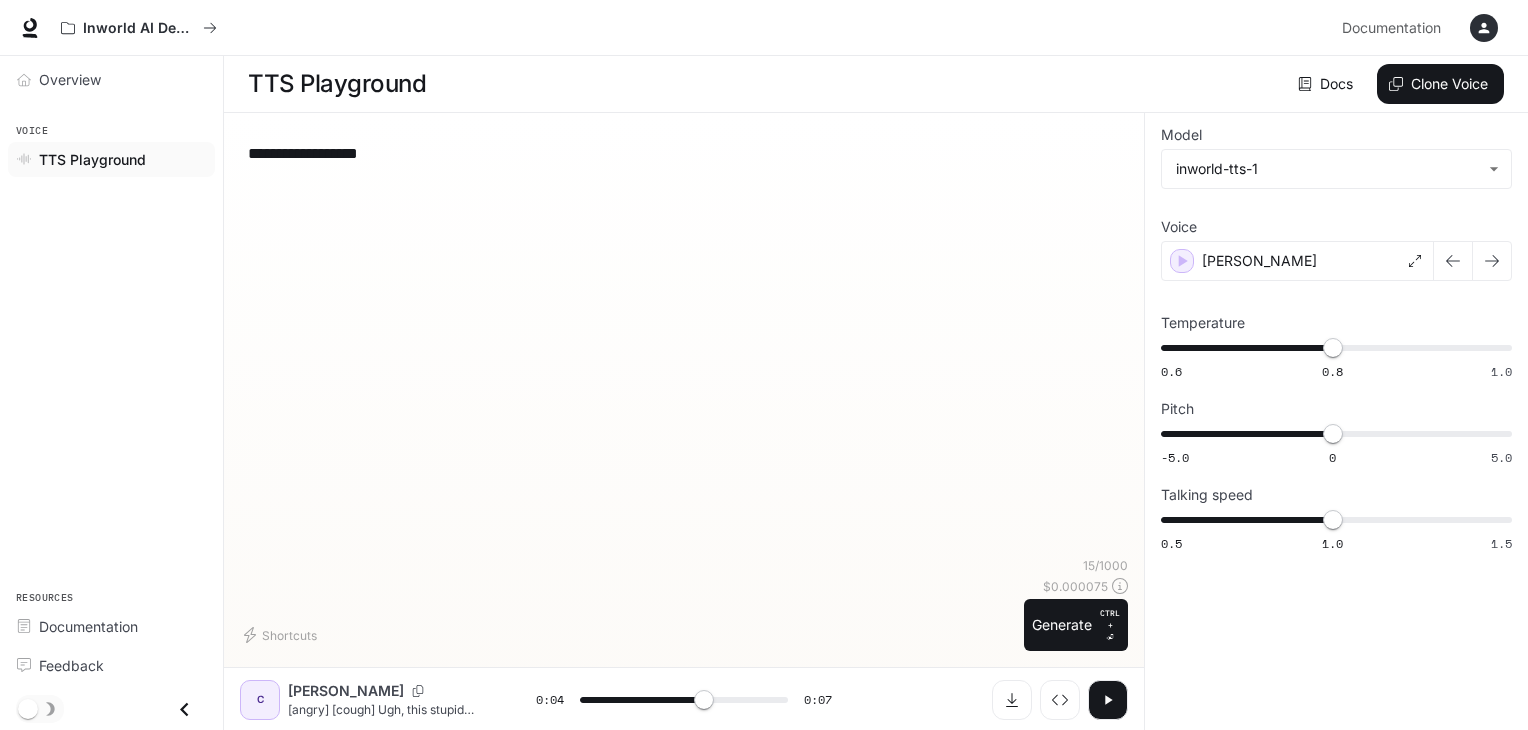 type on "***" 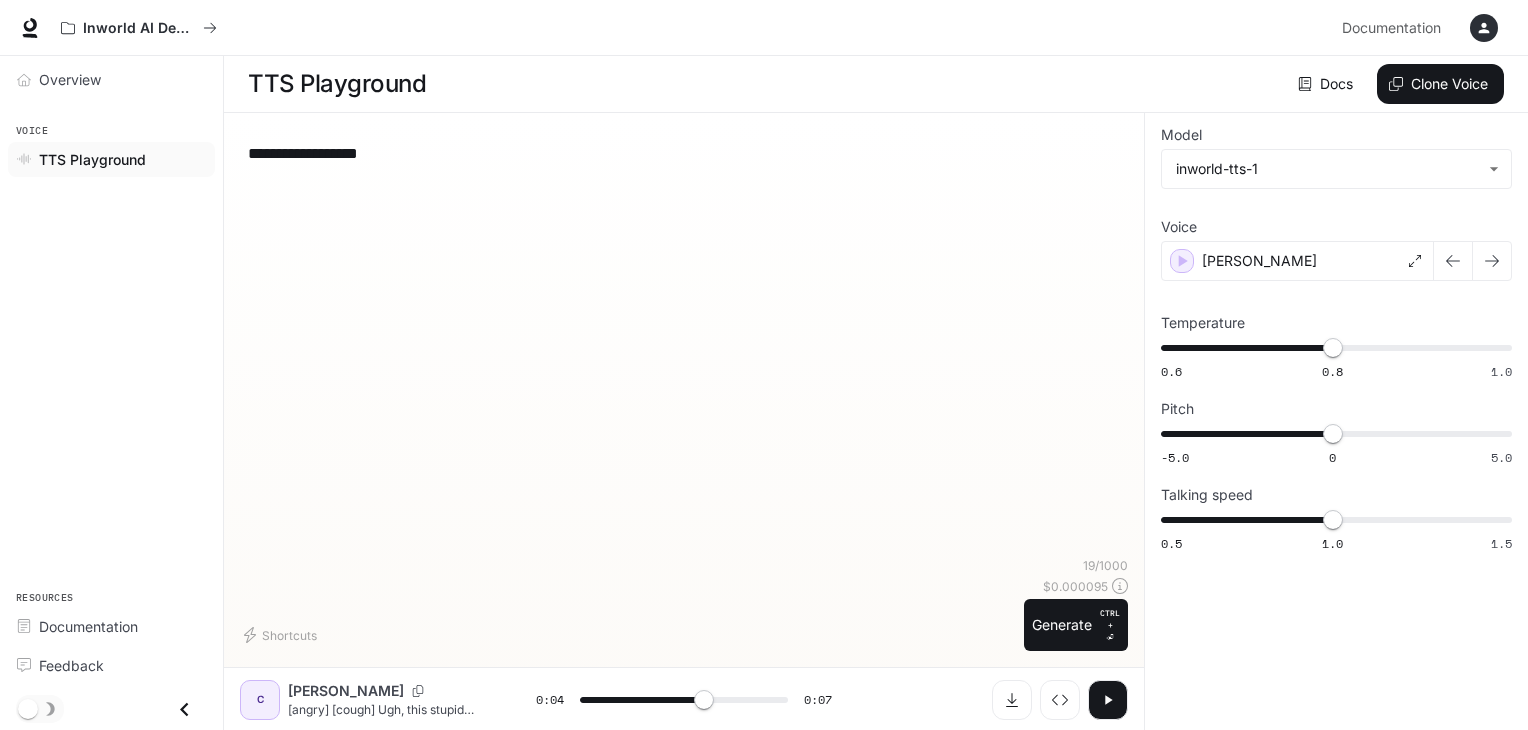 type on "**********" 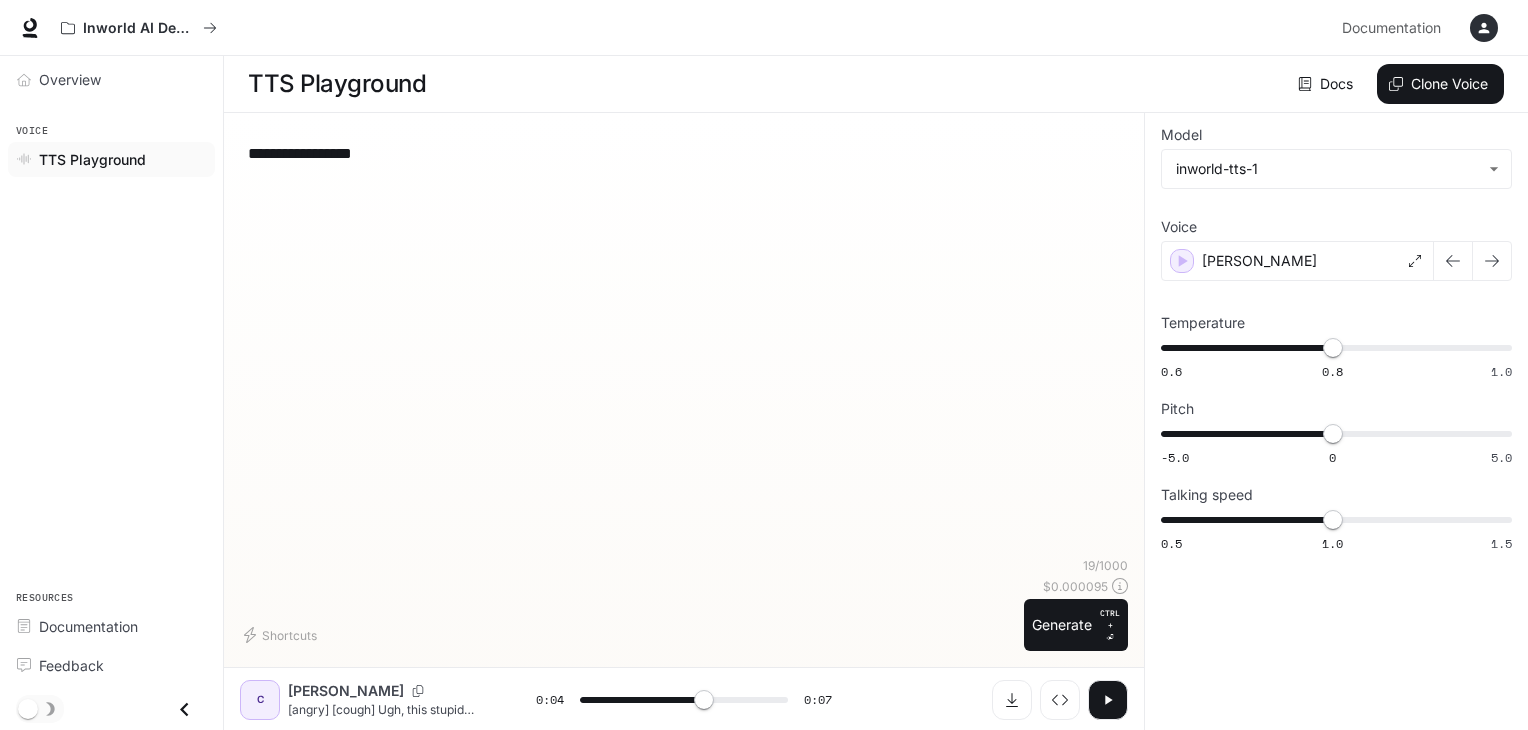type on "**********" 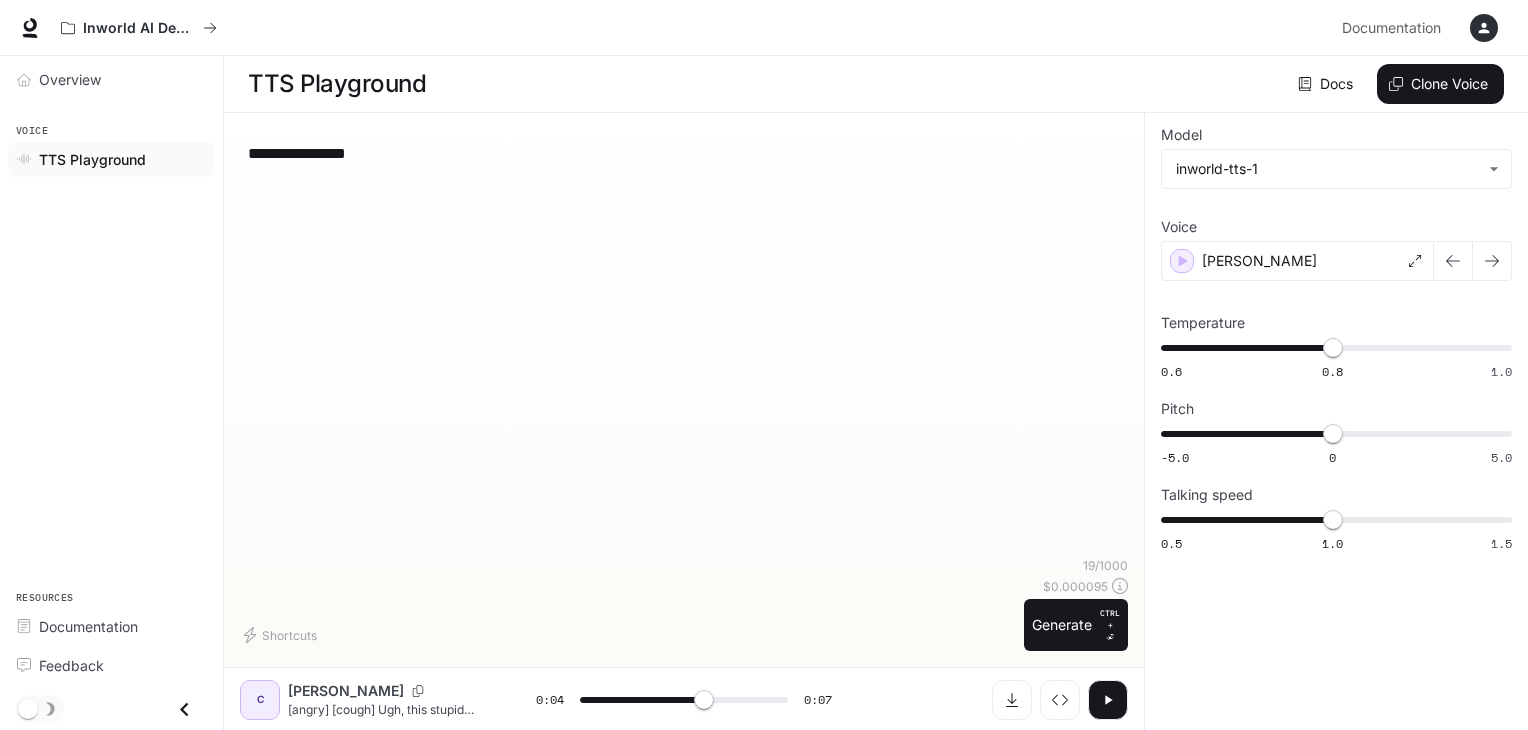 type on "**********" 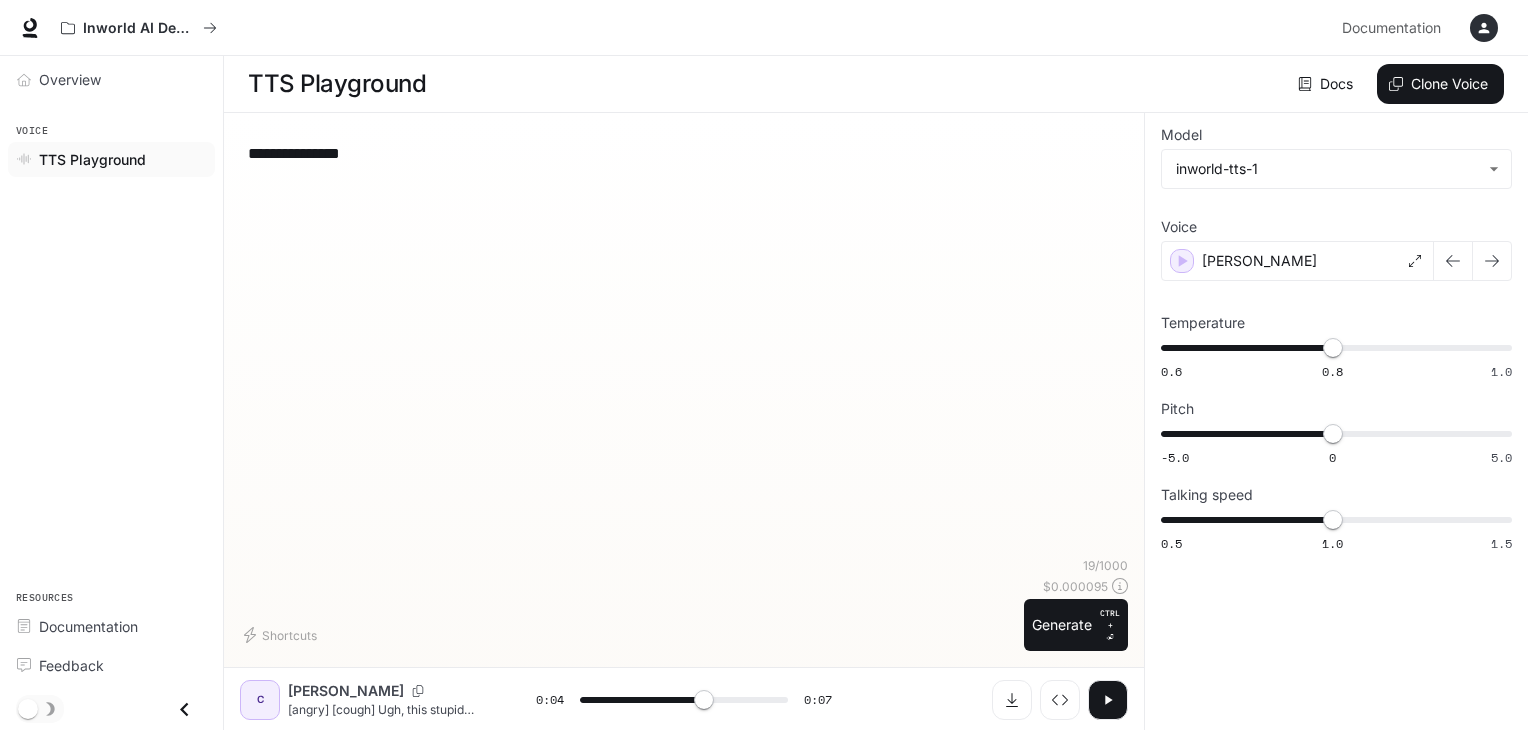 type on "**********" 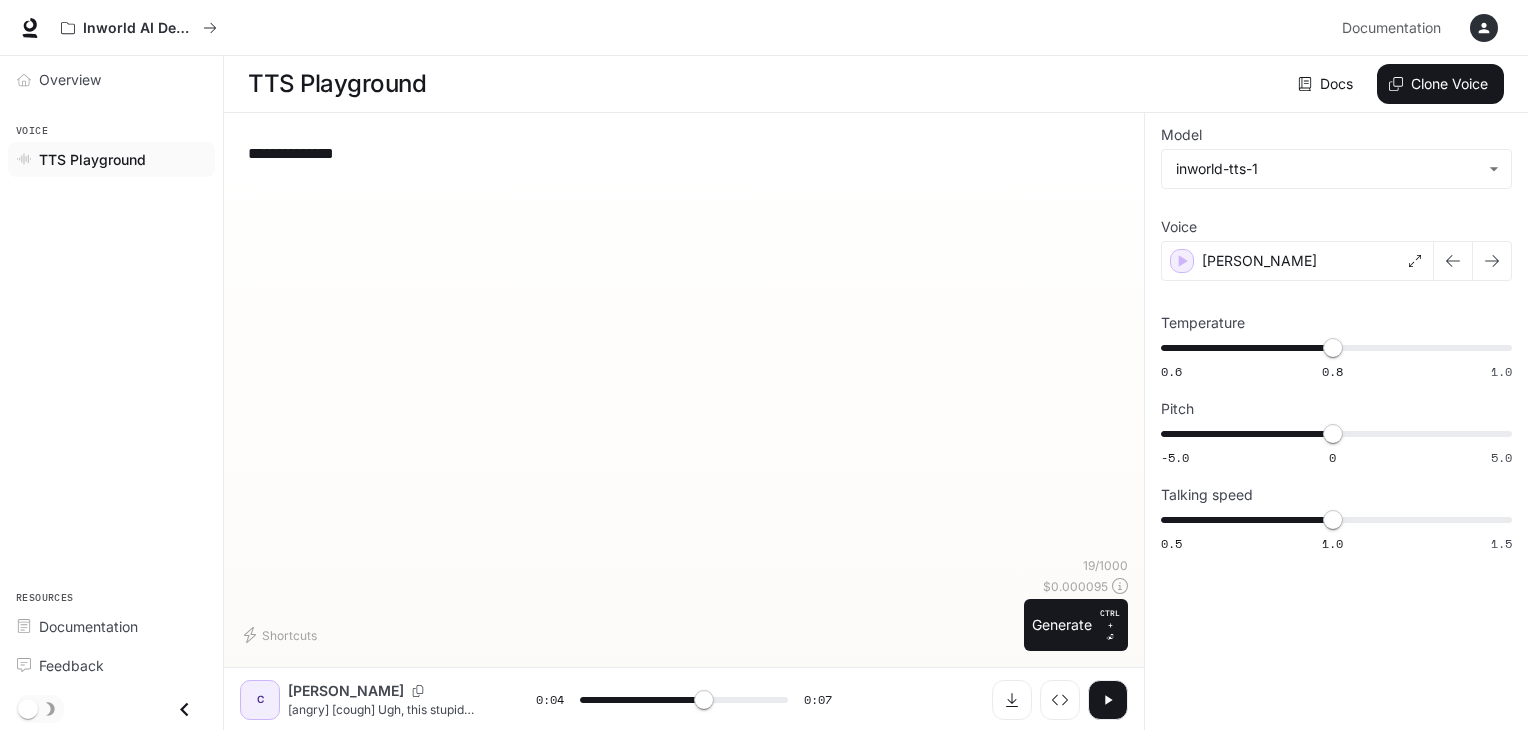 type on "**********" 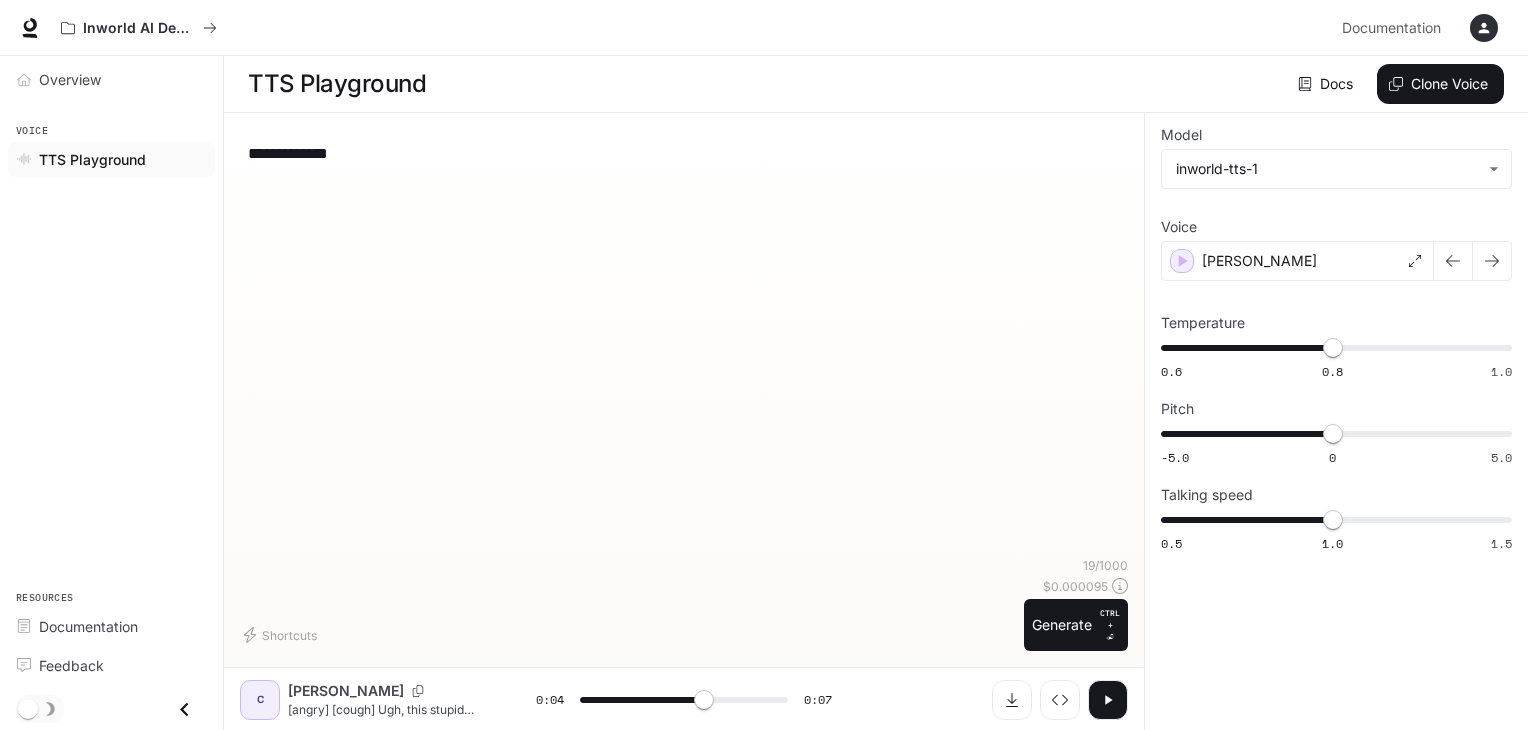 type on "**********" 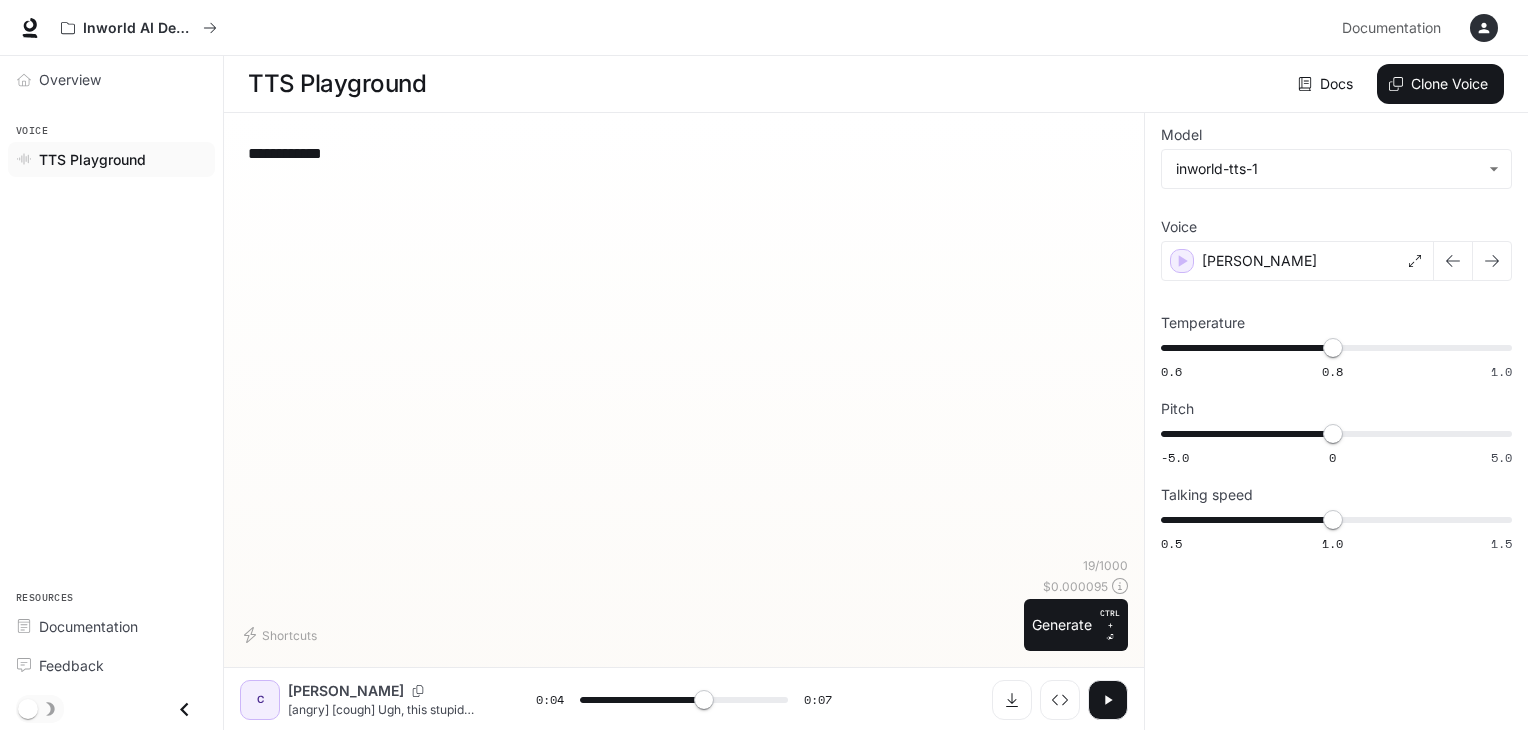 type on "**********" 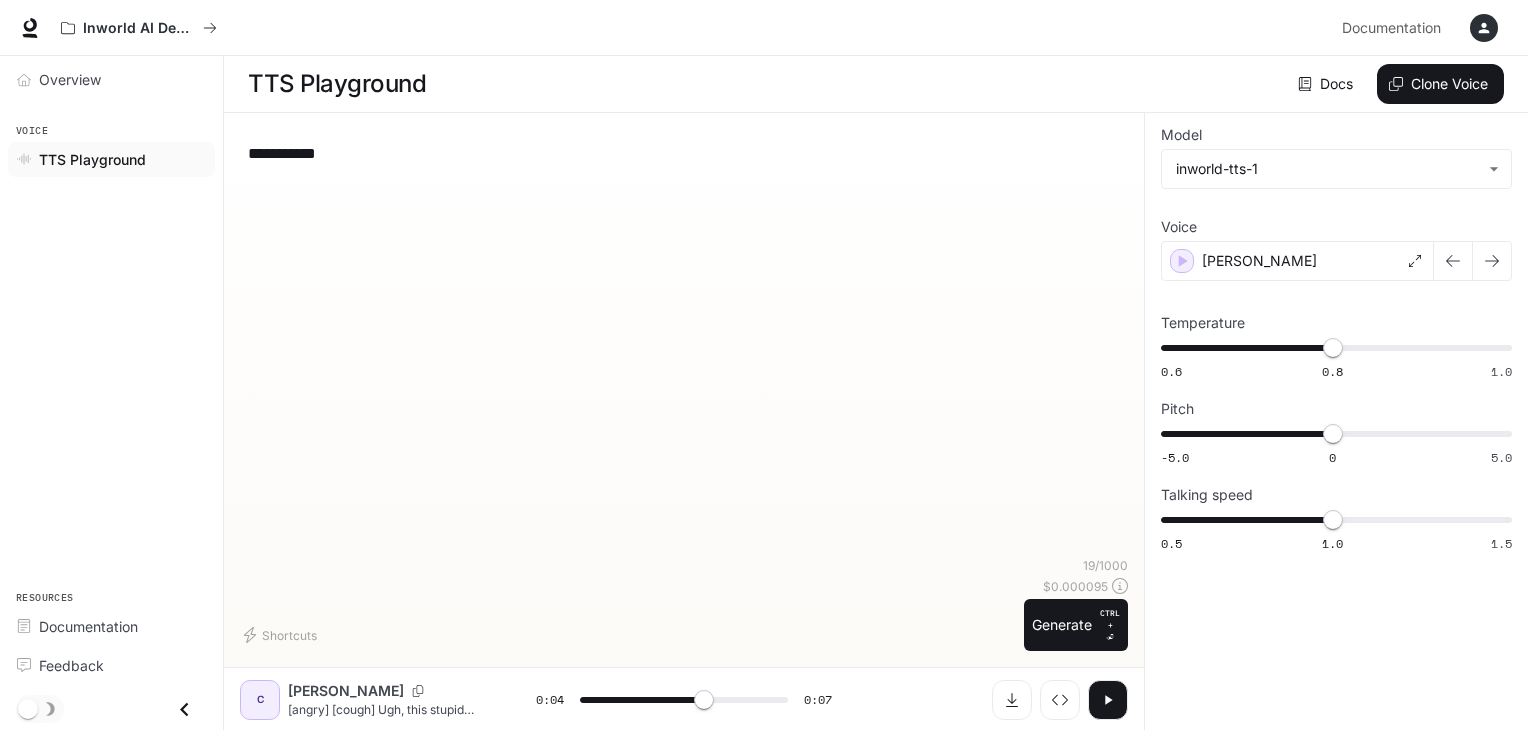 type on "**********" 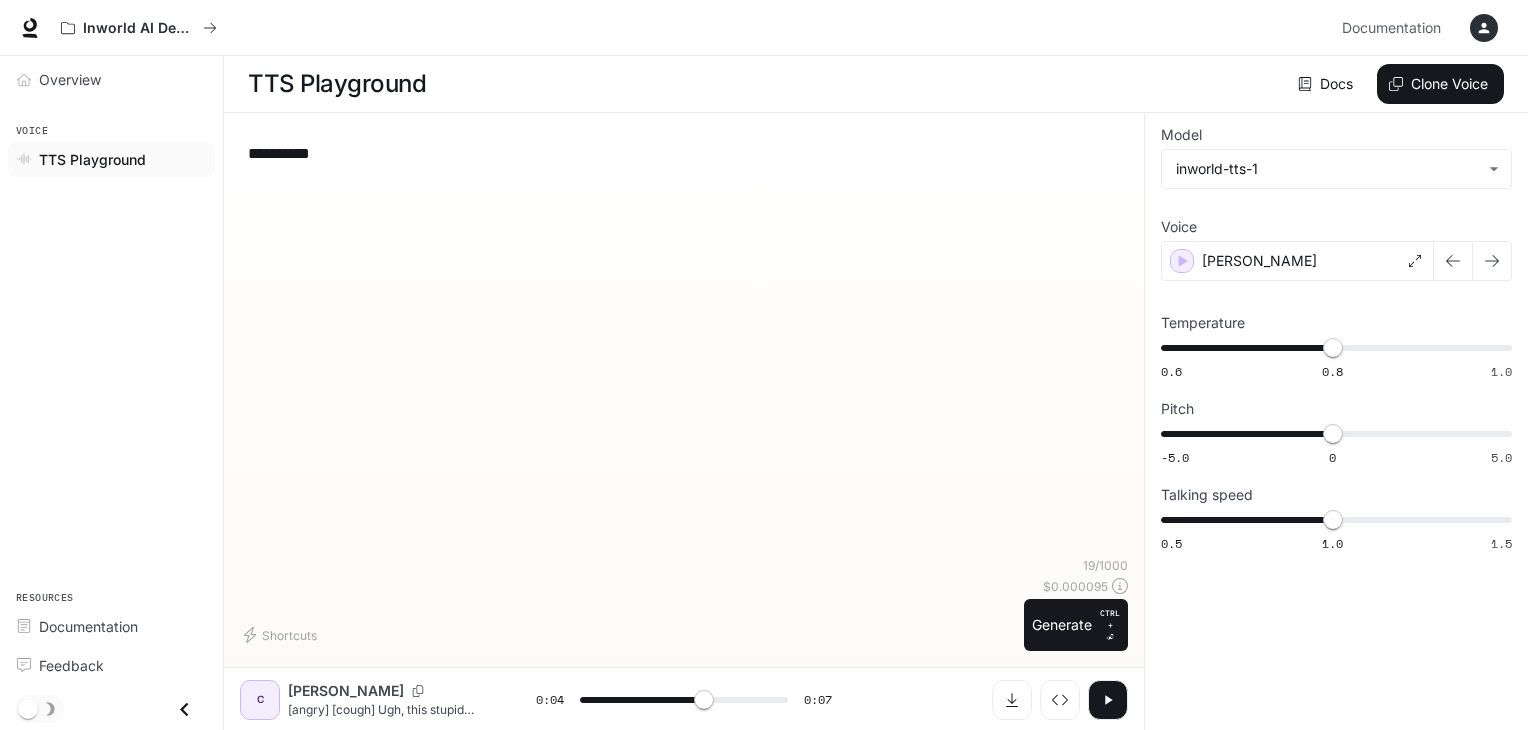 type on "*********" 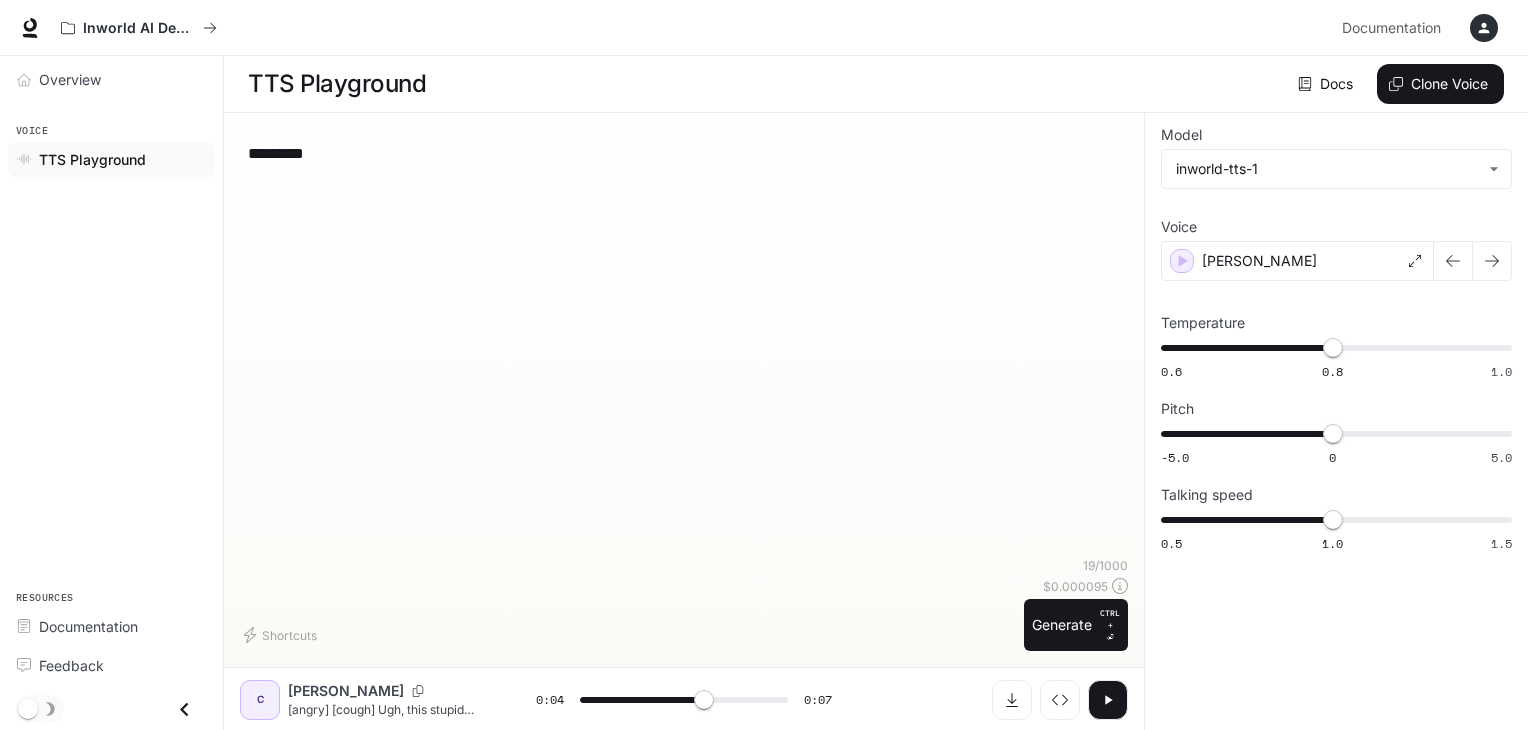type on "***" 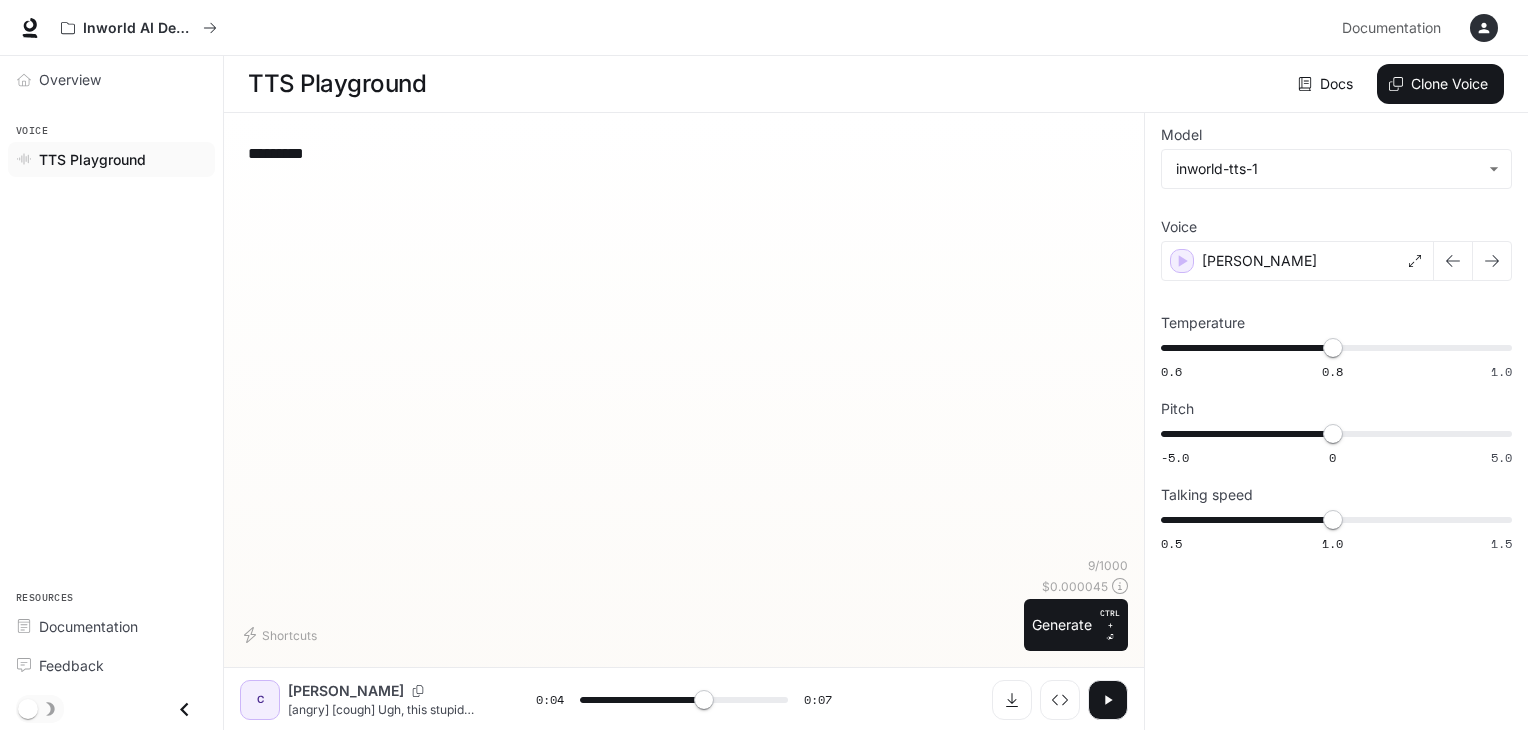 type on "**********" 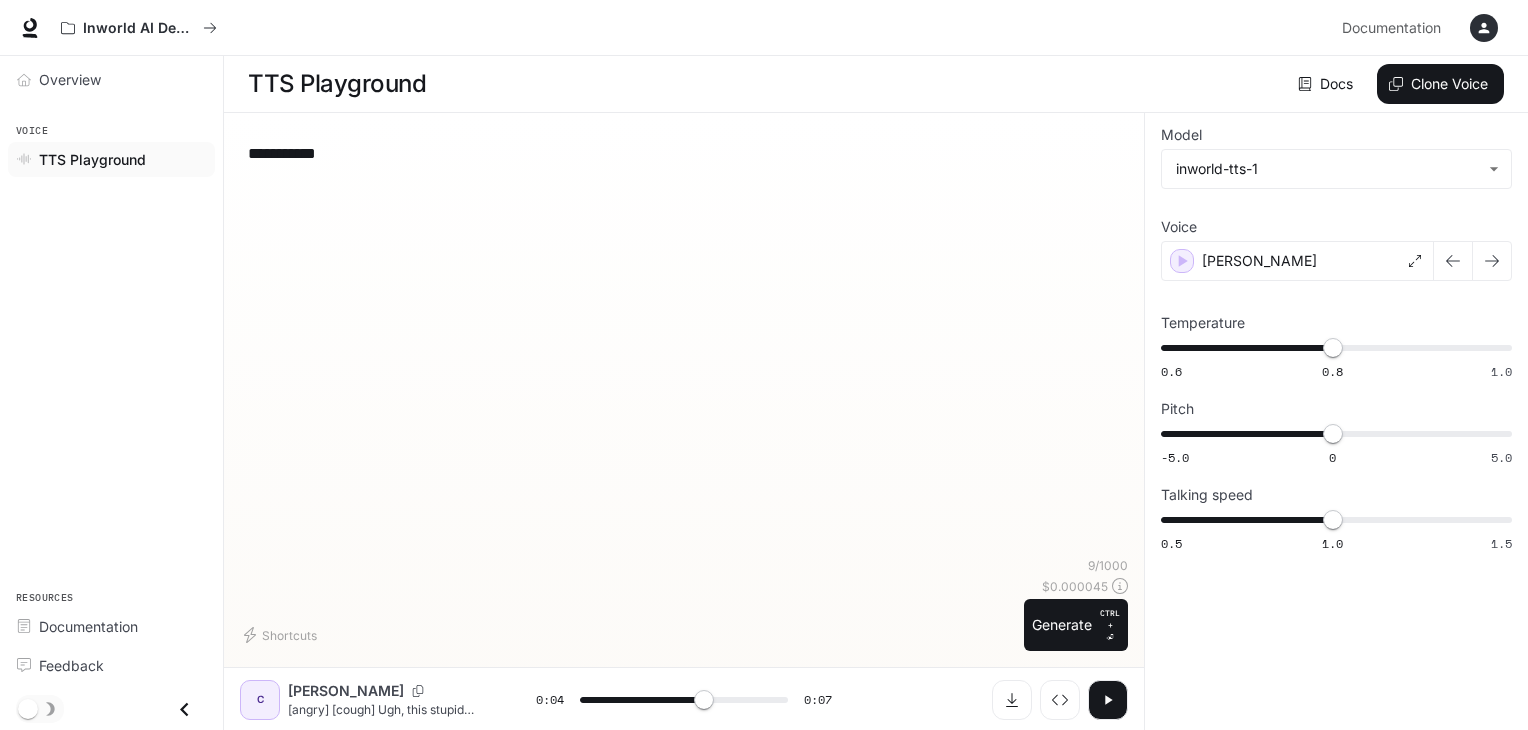 type on "**********" 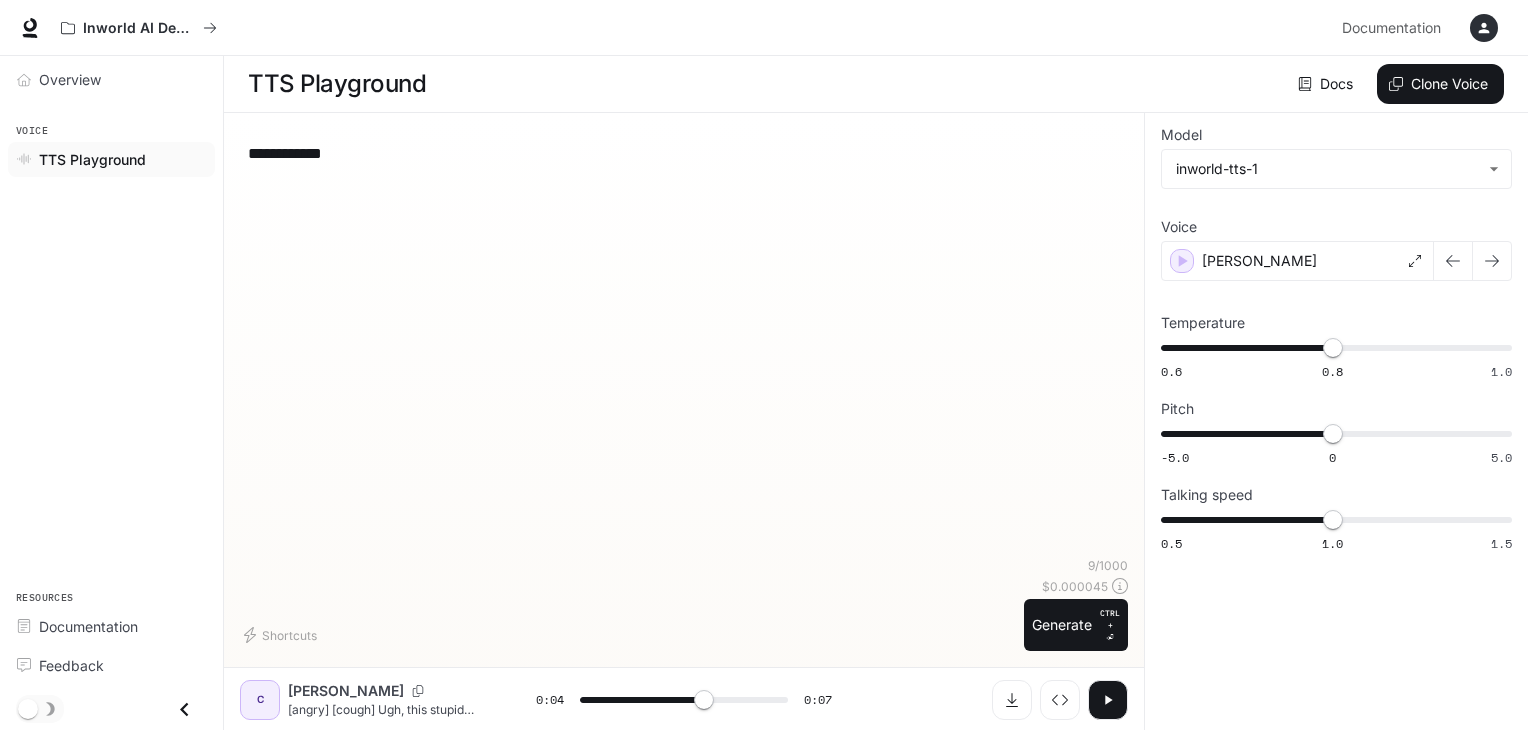 type on "**********" 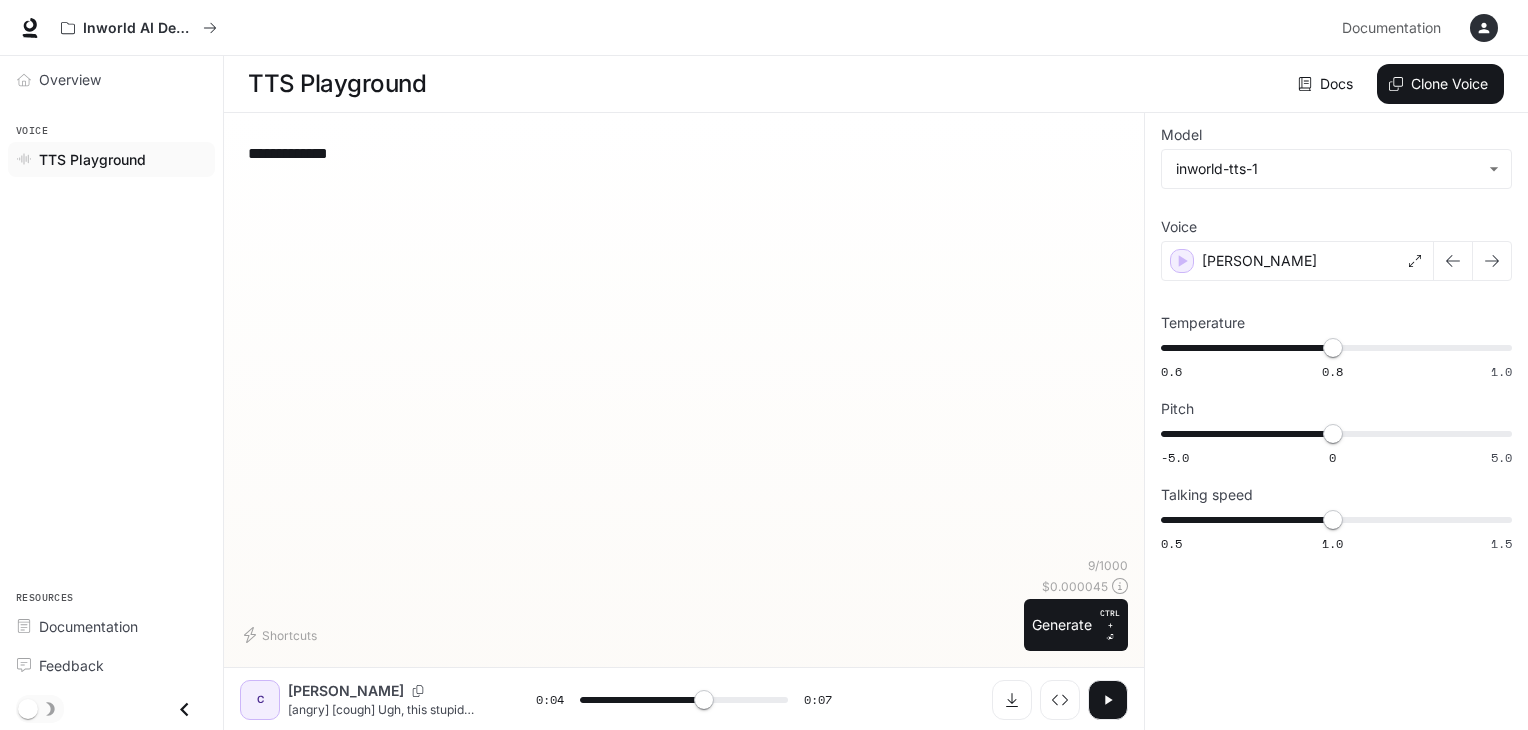 type on "**********" 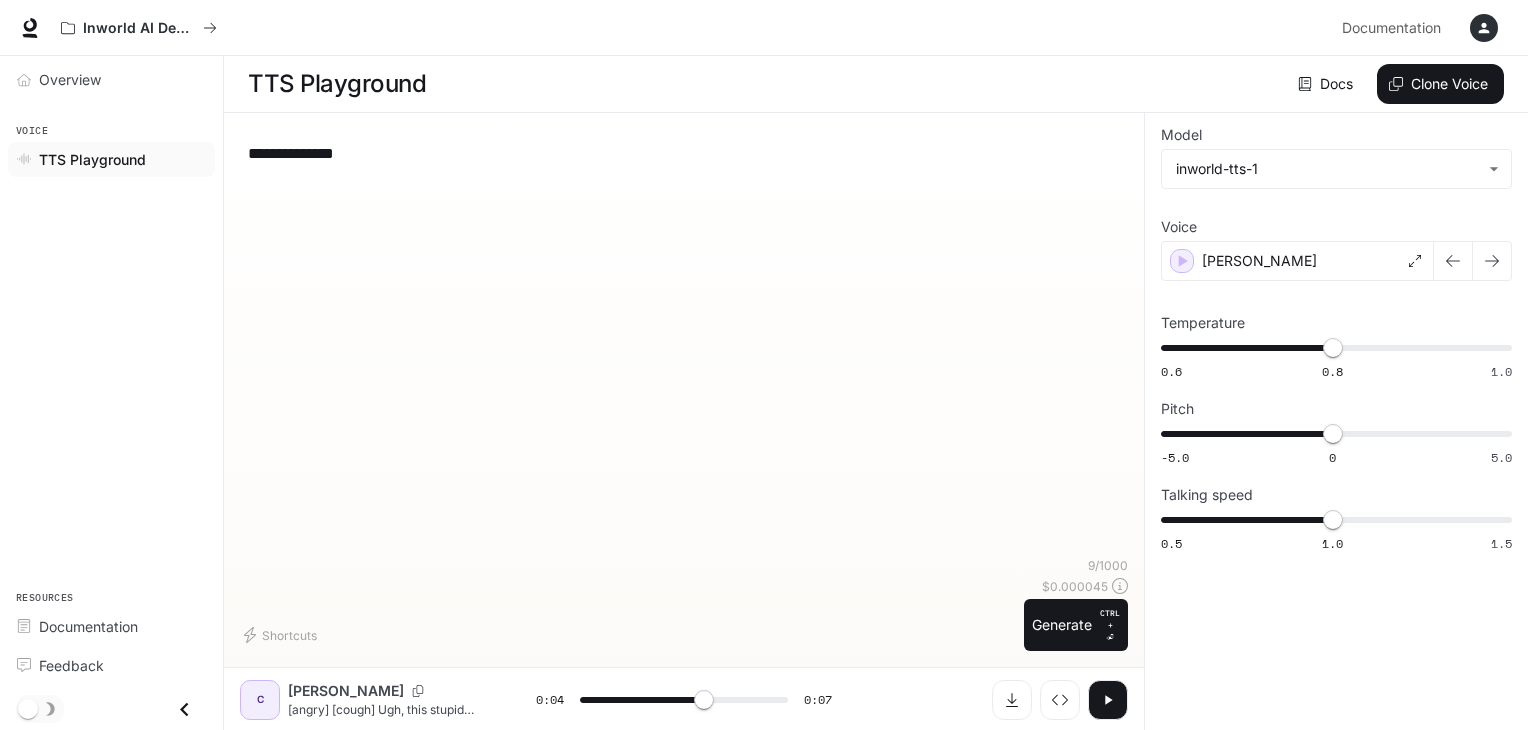 type on "**********" 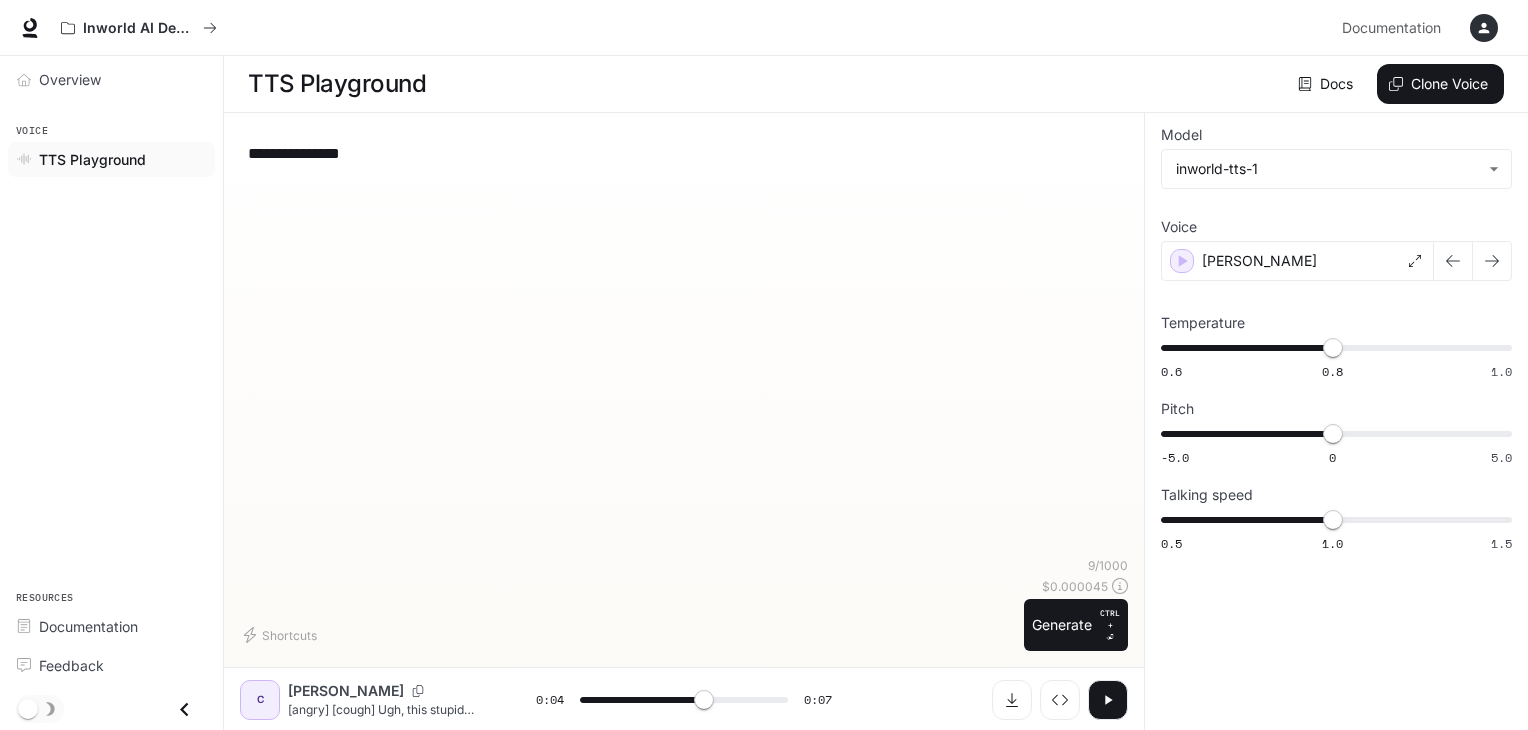 type on "**********" 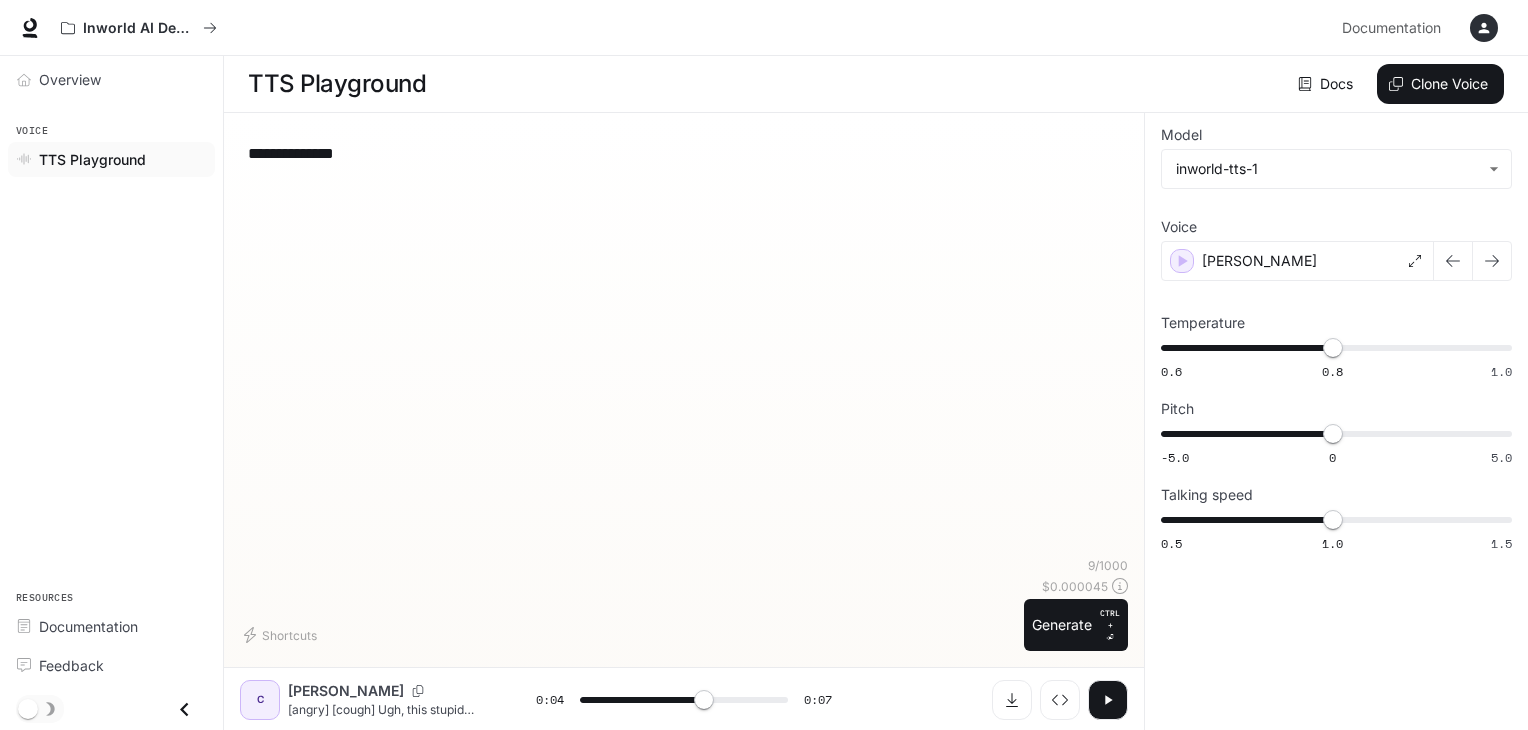 type on "**********" 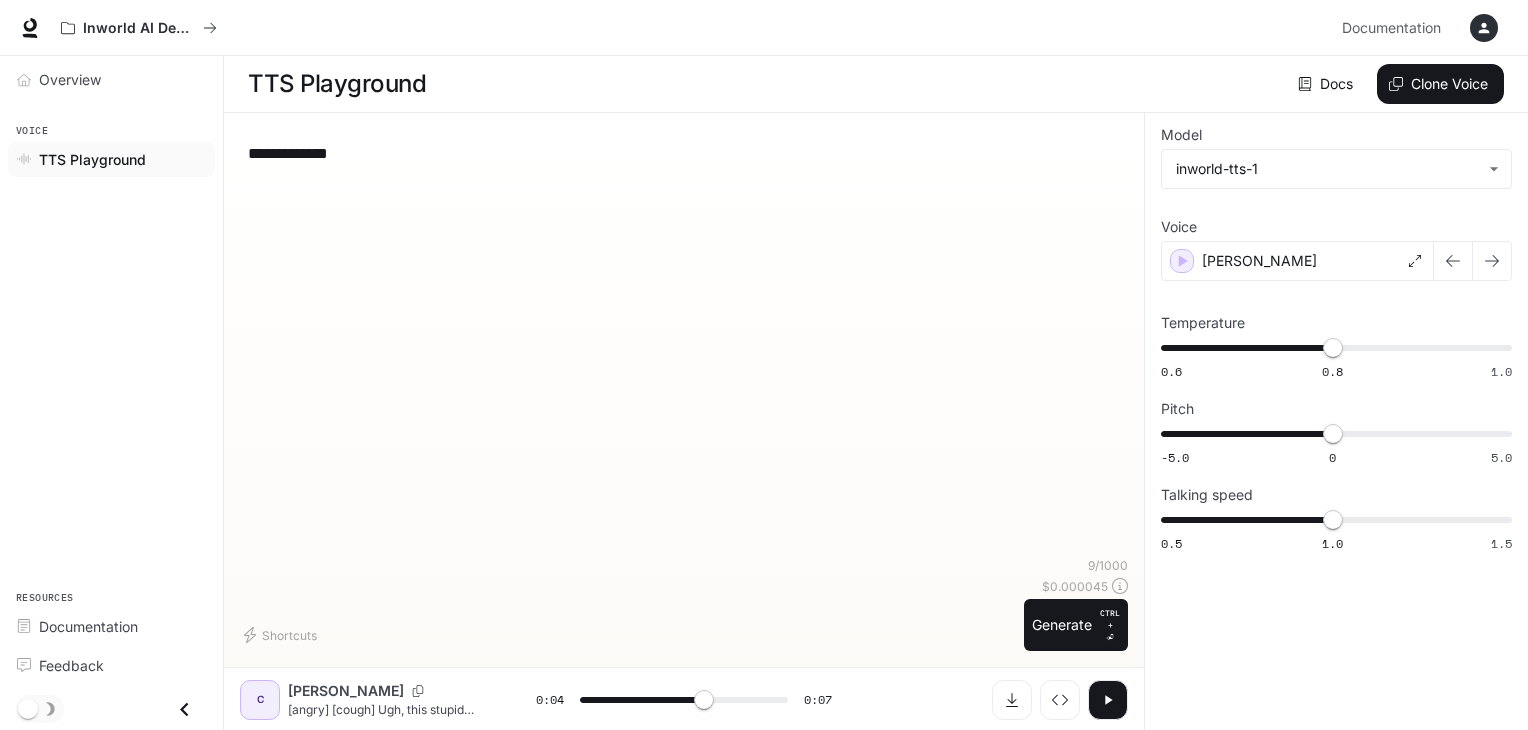 type on "**********" 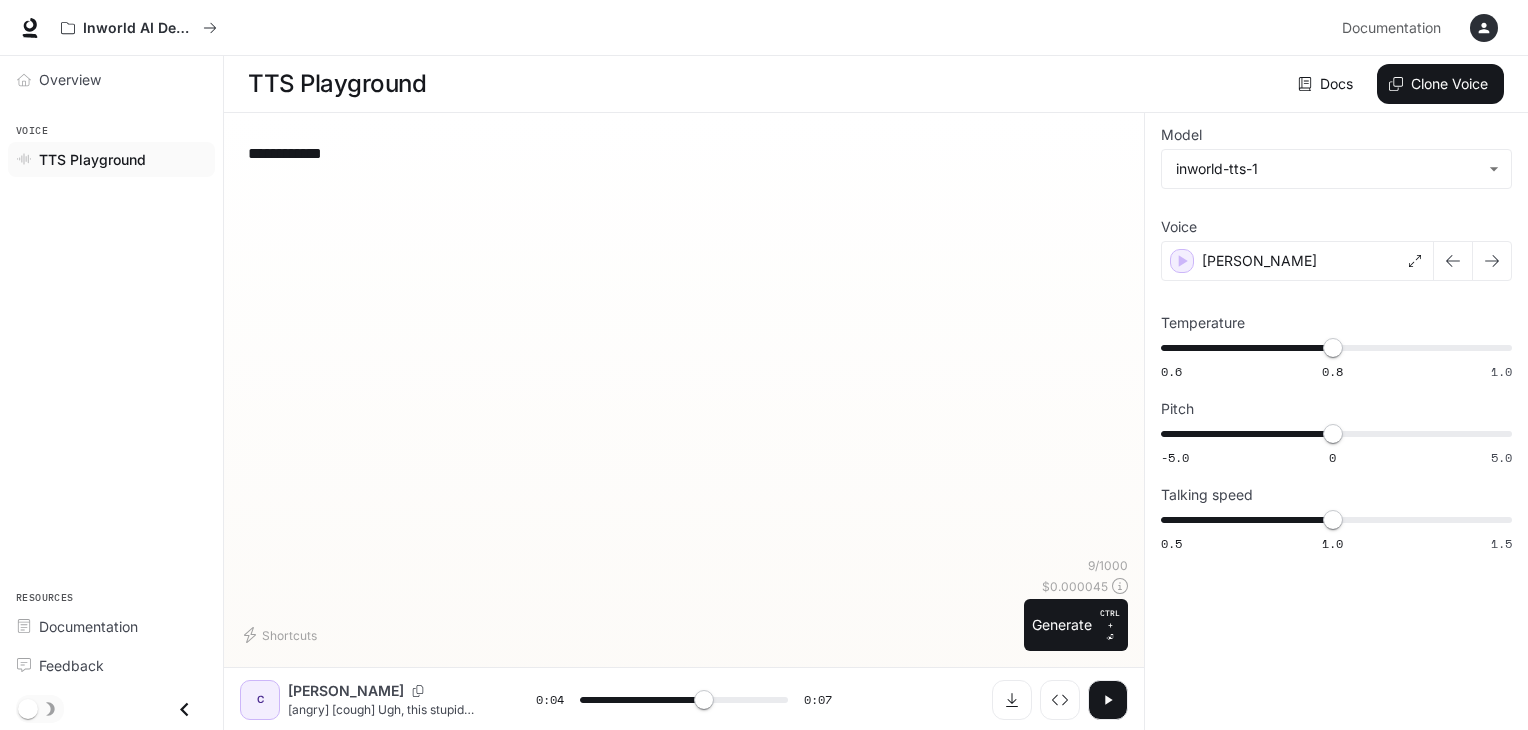 type on "**********" 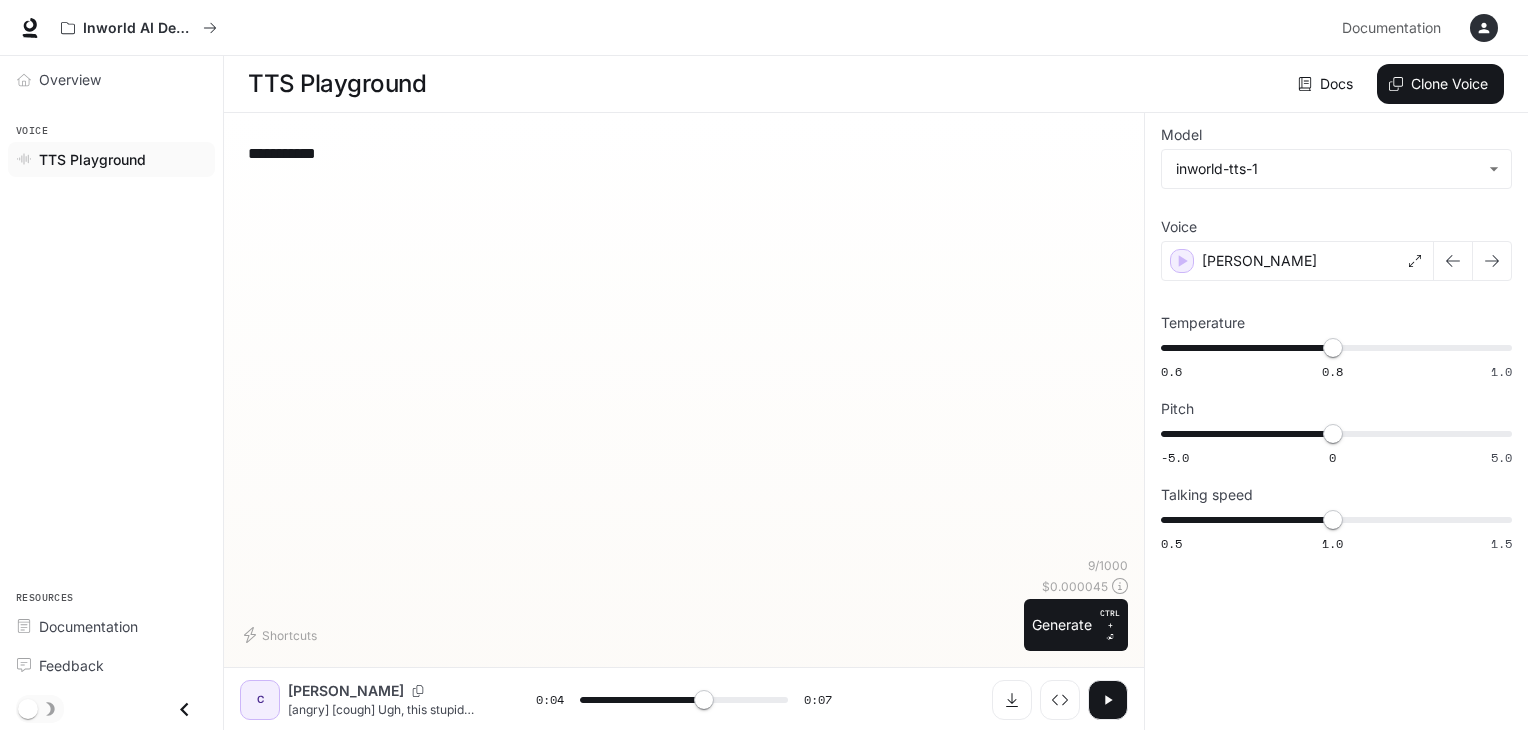 type on "***" 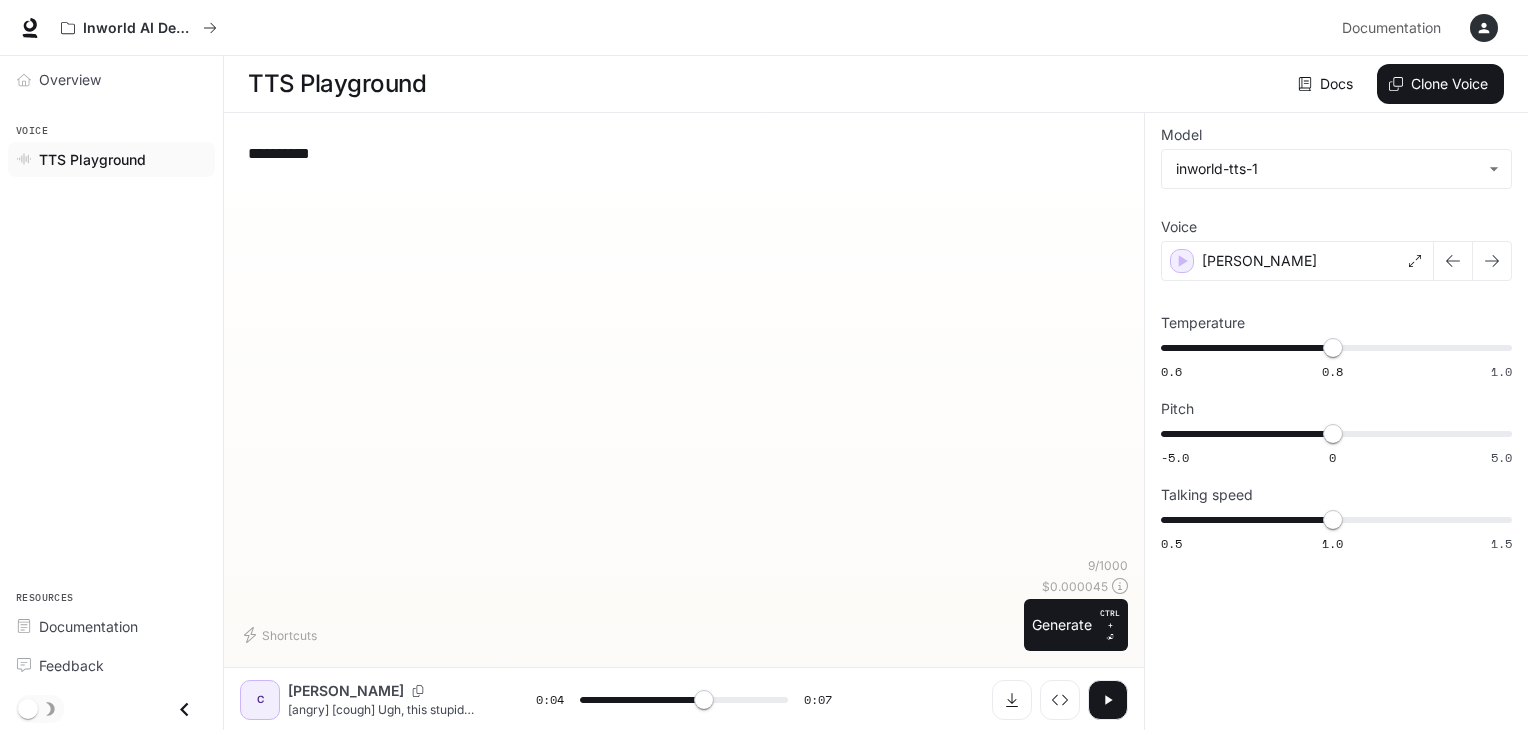 type on "*********" 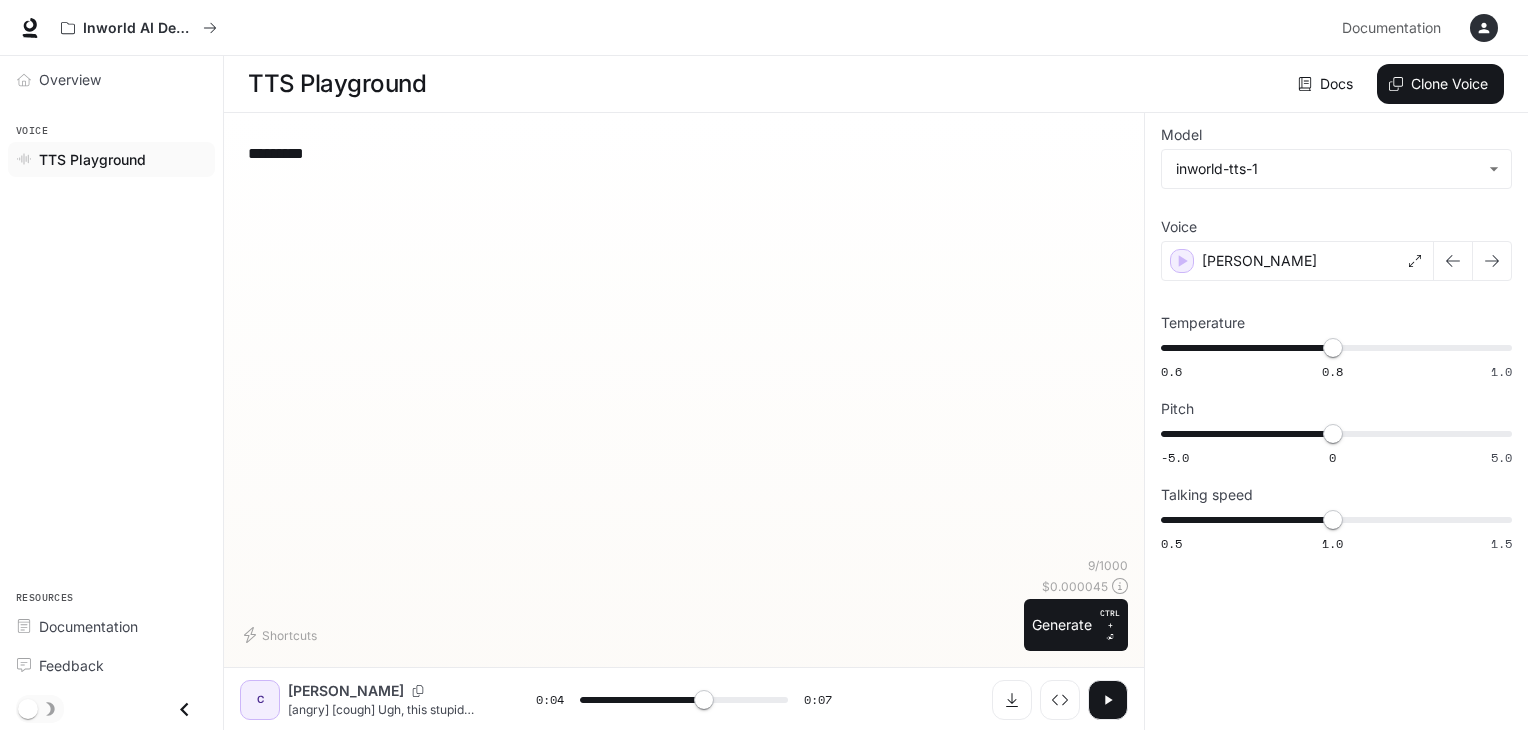 type on "**********" 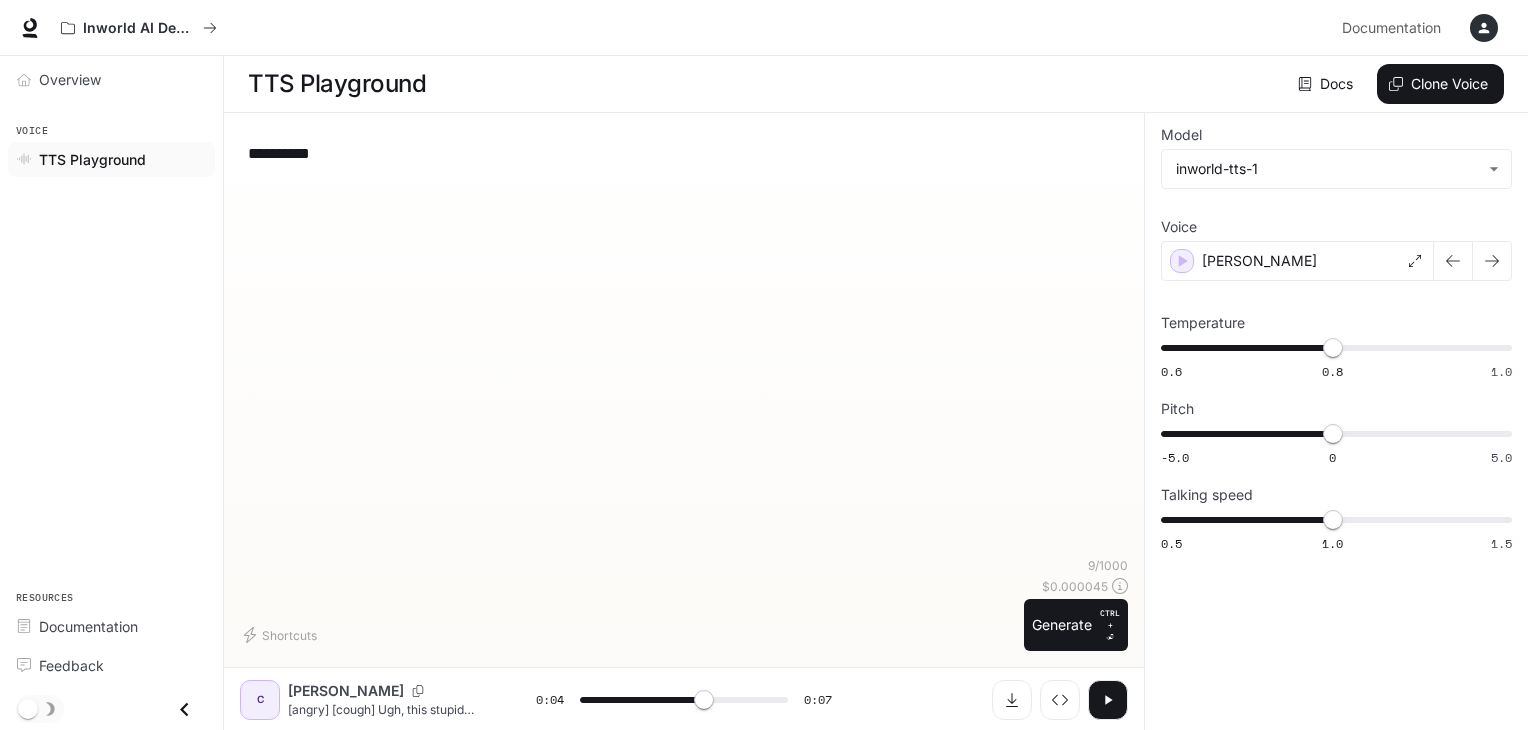 type on "***" 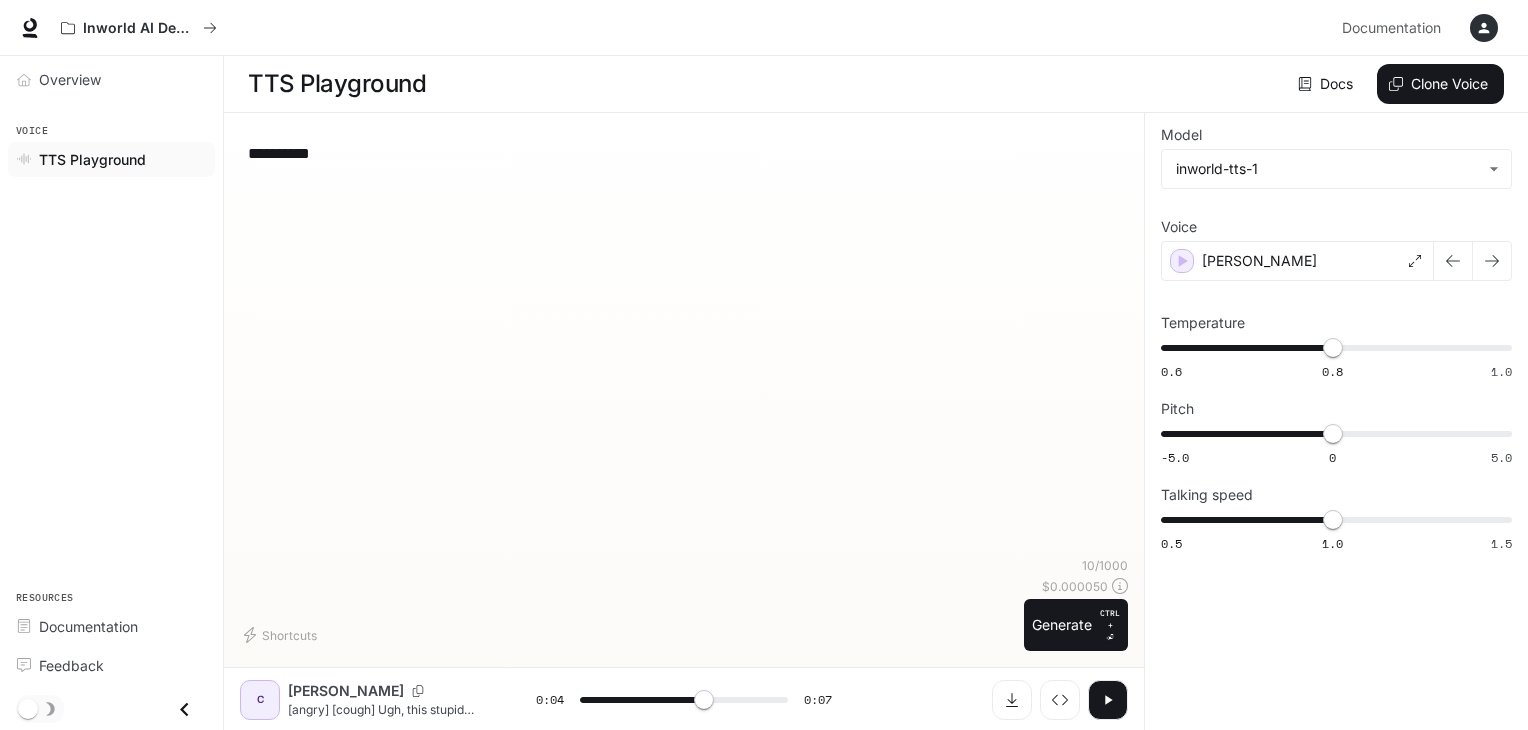 type on "**********" 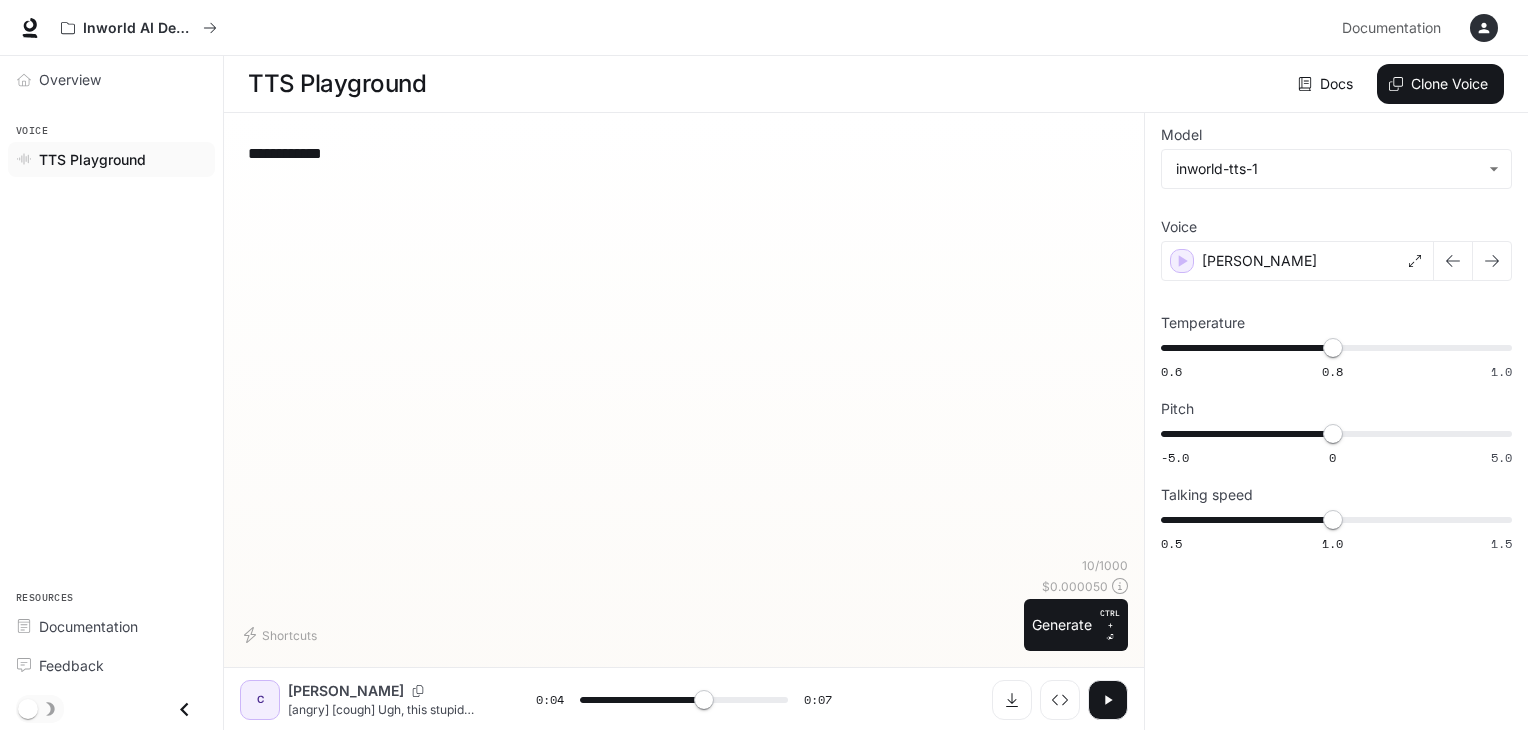 type on "***" 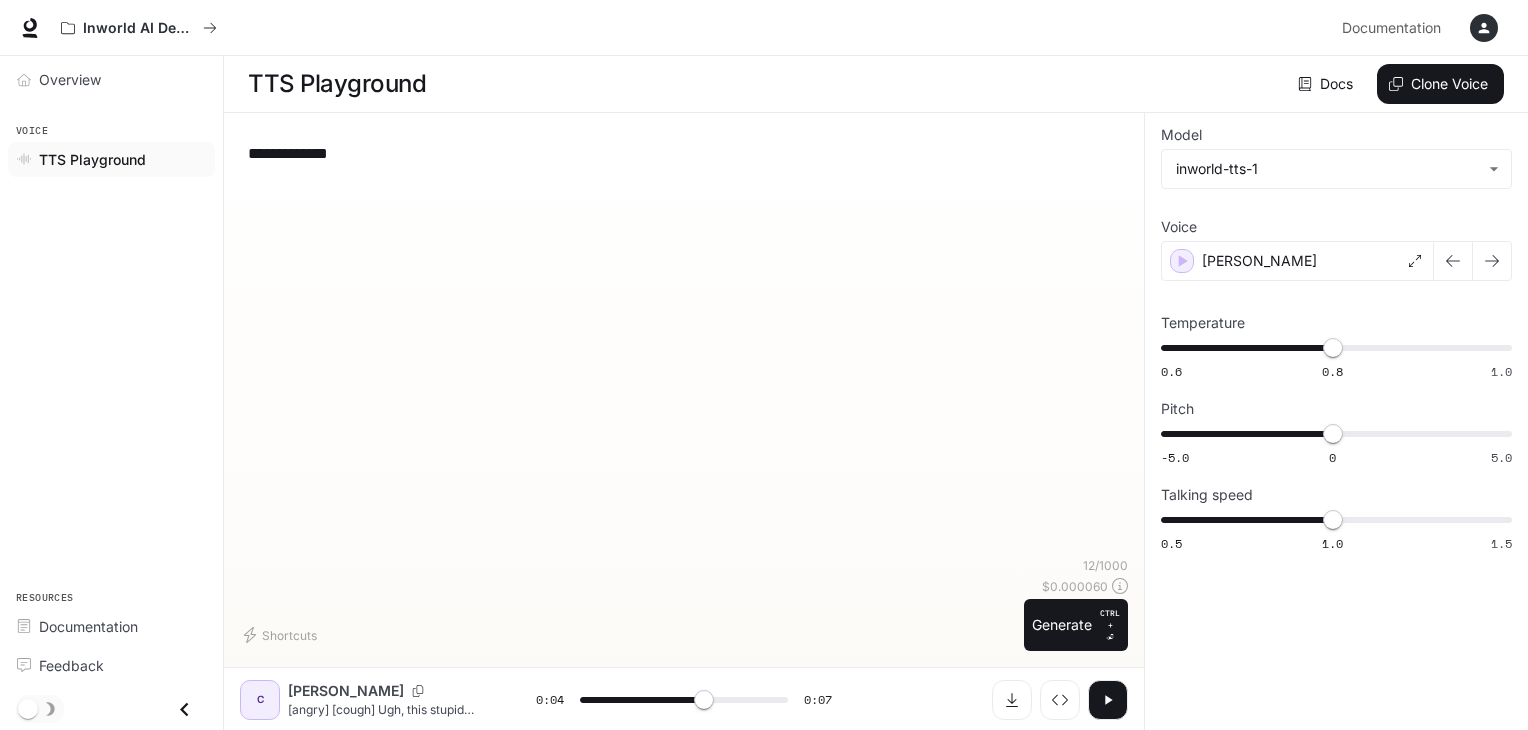 type on "**********" 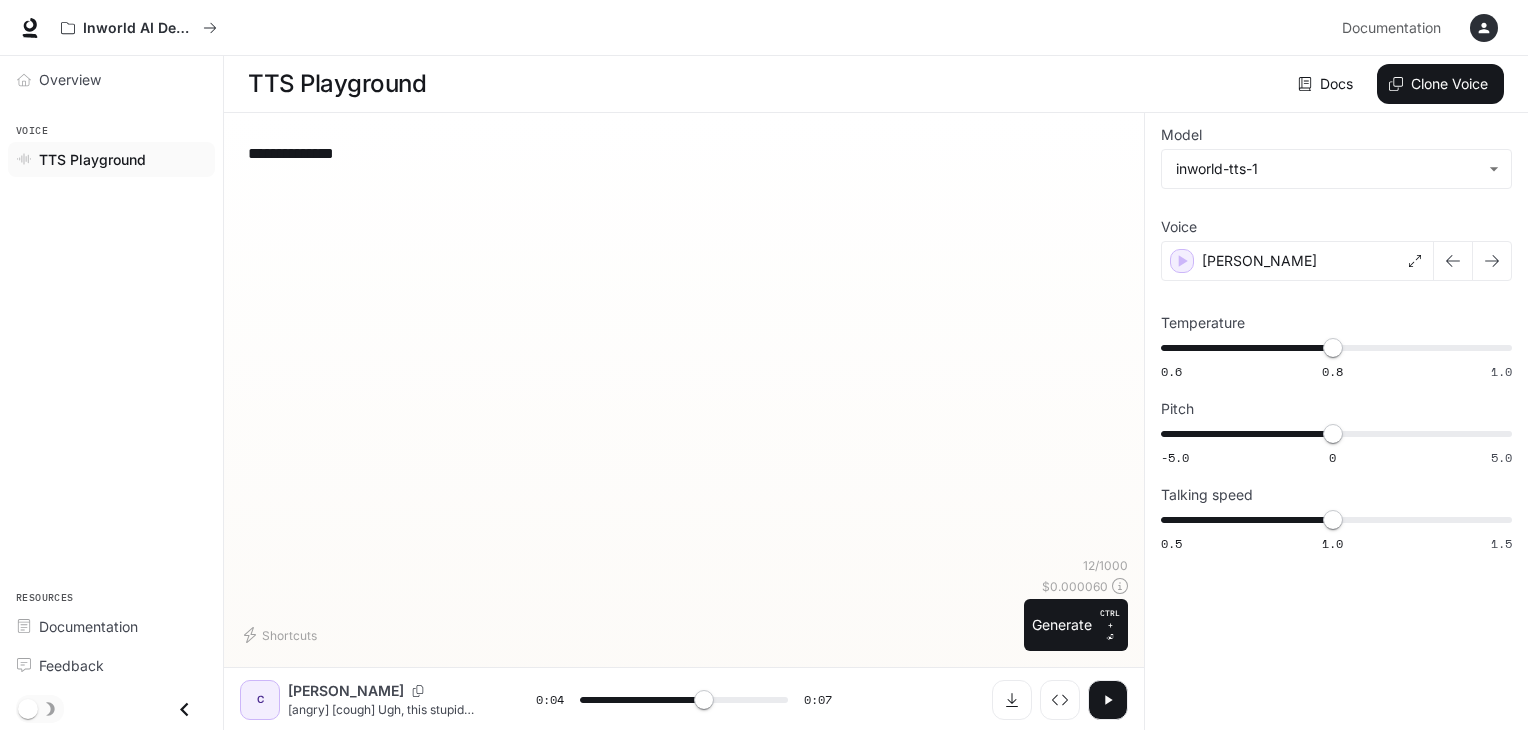 type on "**********" 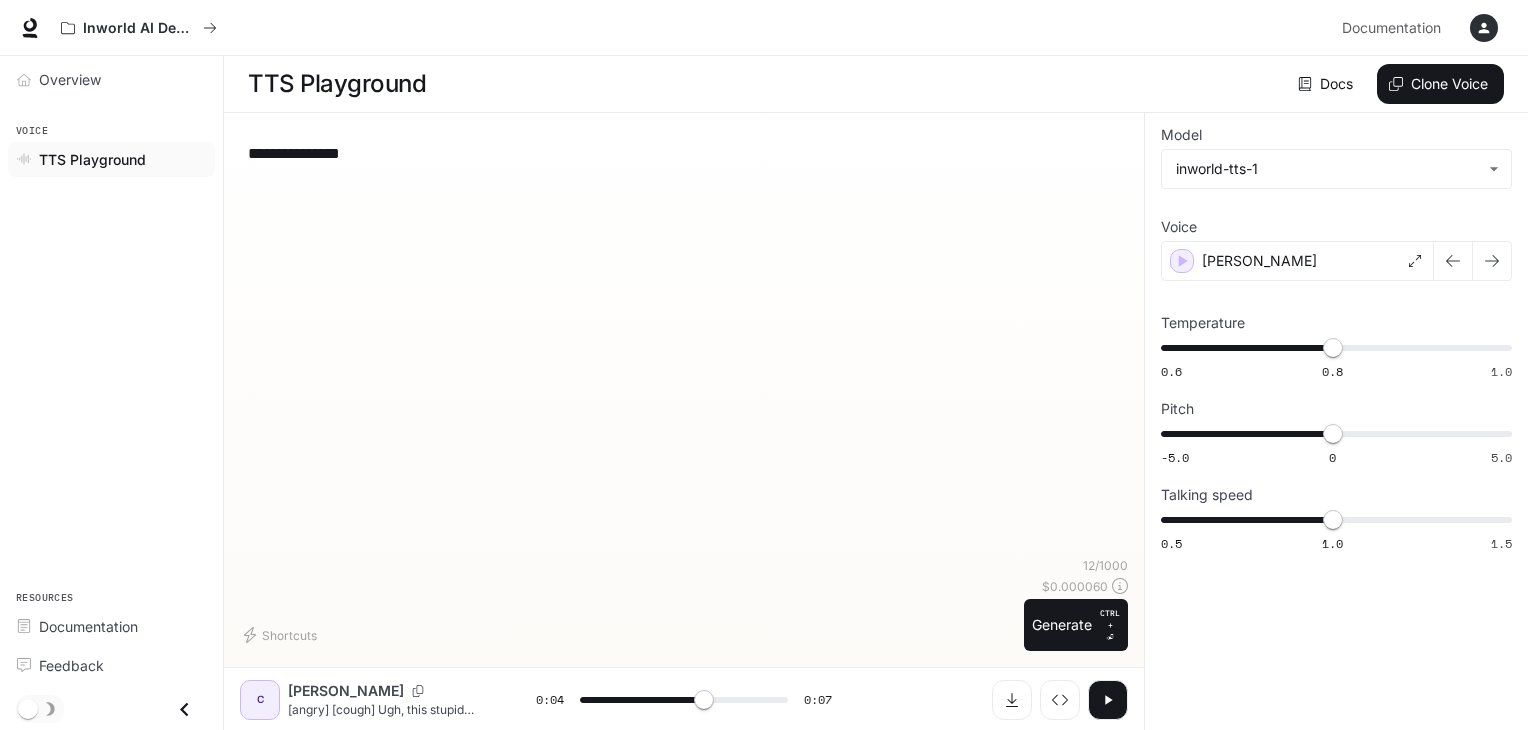 type on "***" 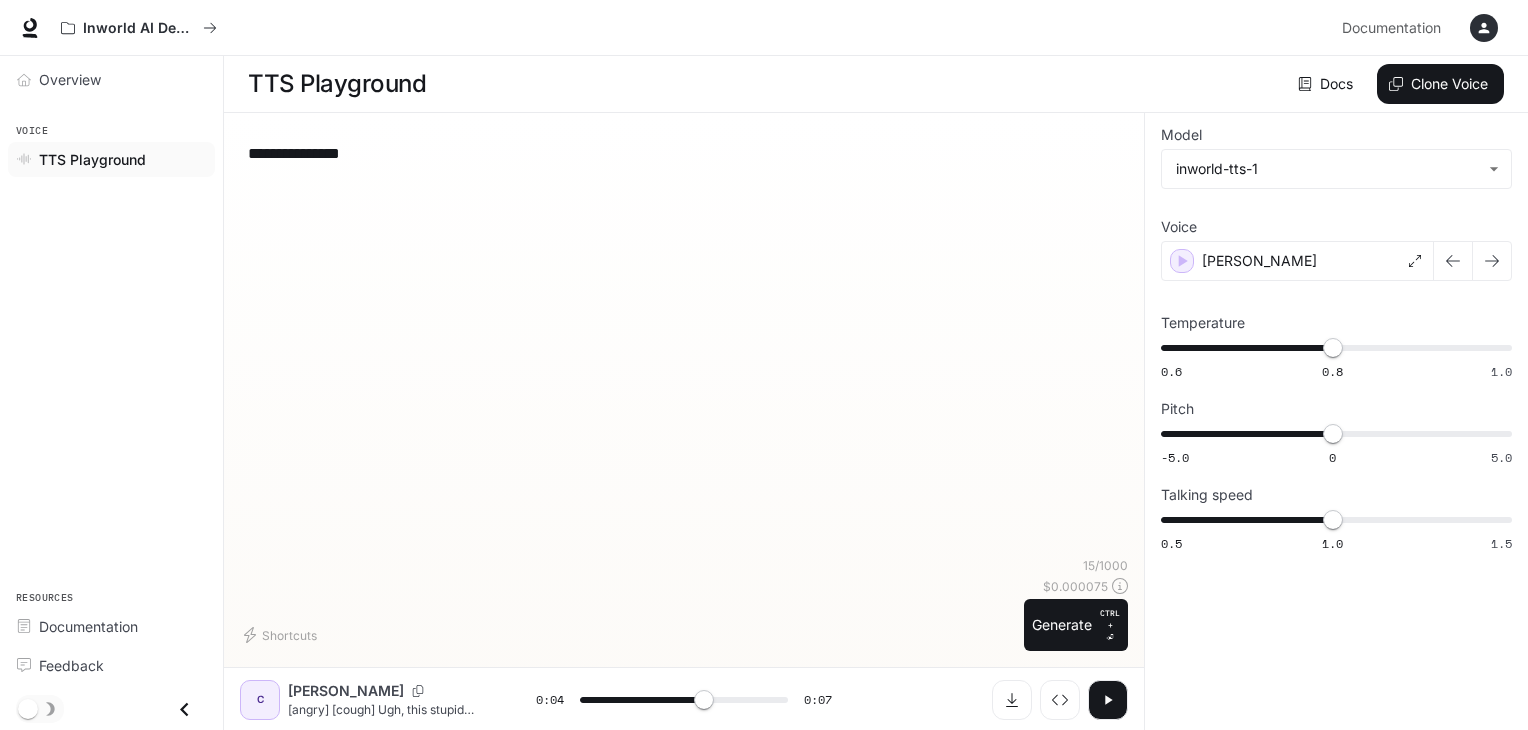 type on "**********" 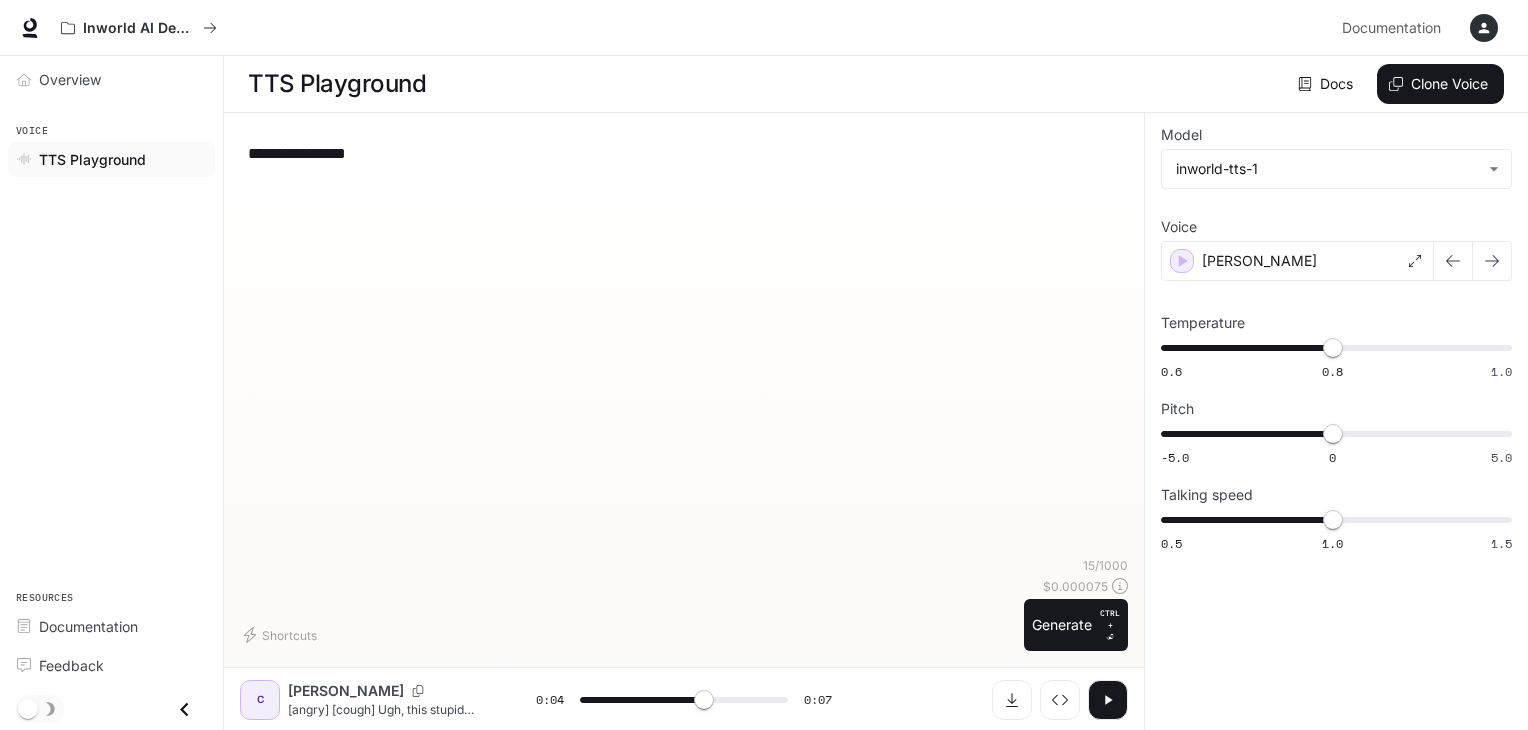 type on "**********" 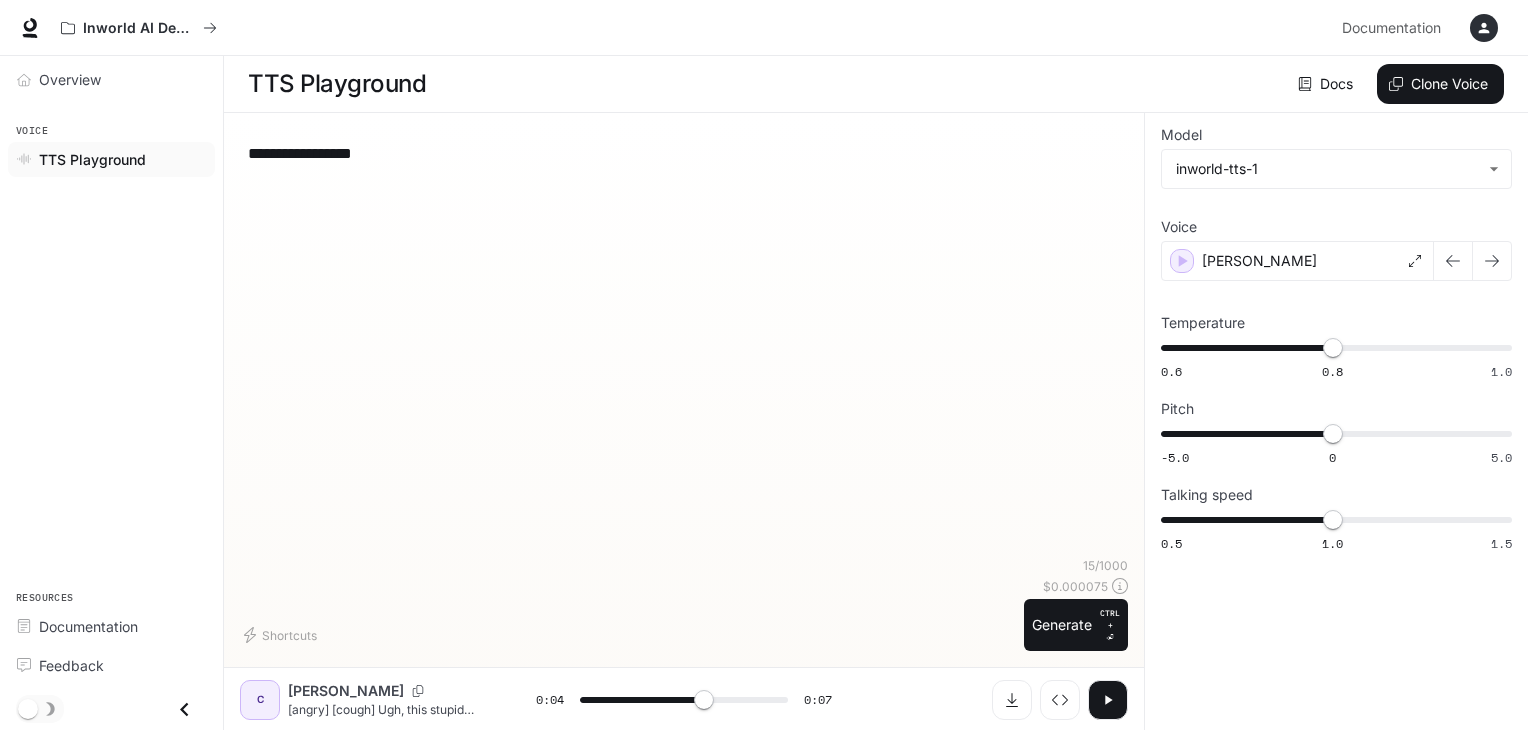 type on "***" 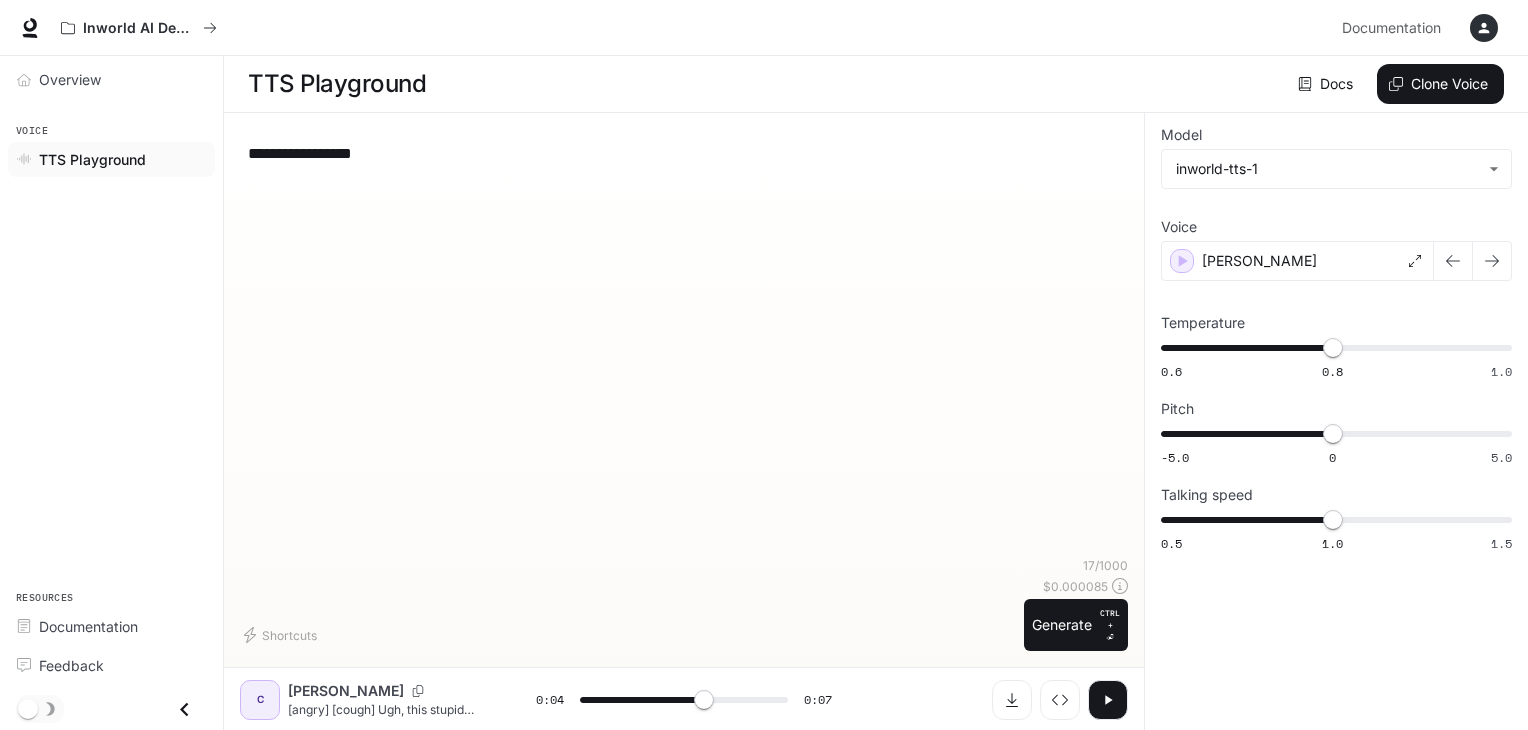 type on "**********" 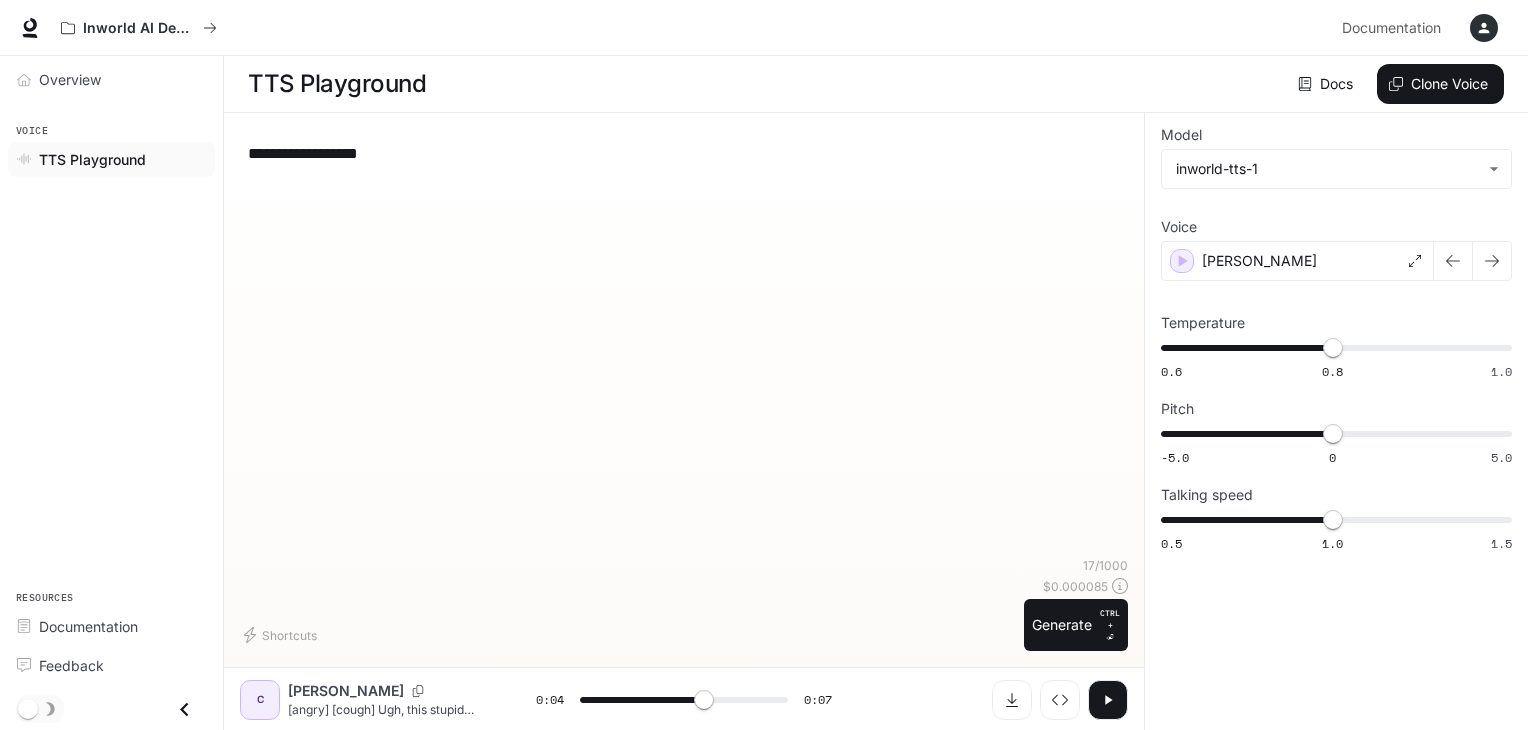 type on "**********" 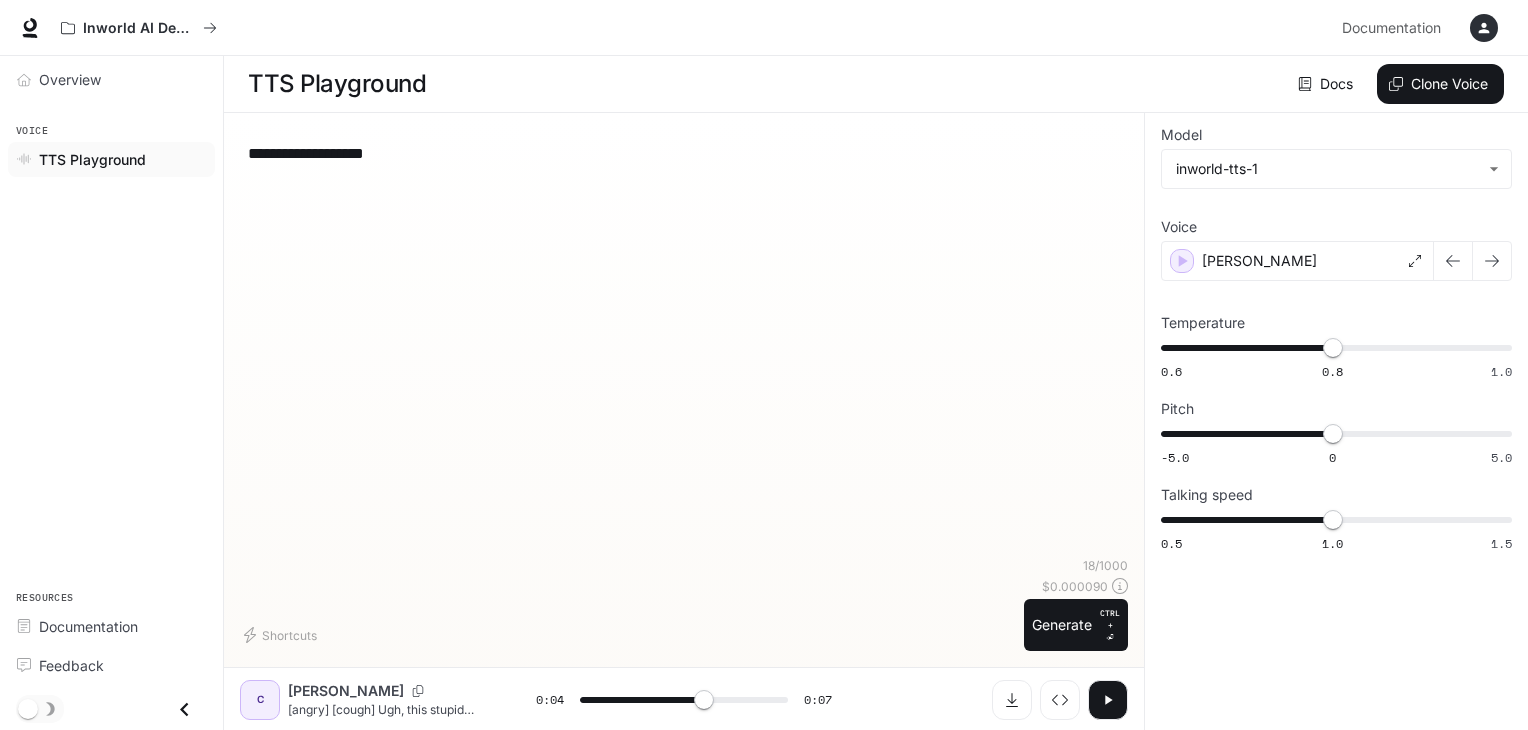 type on "***" 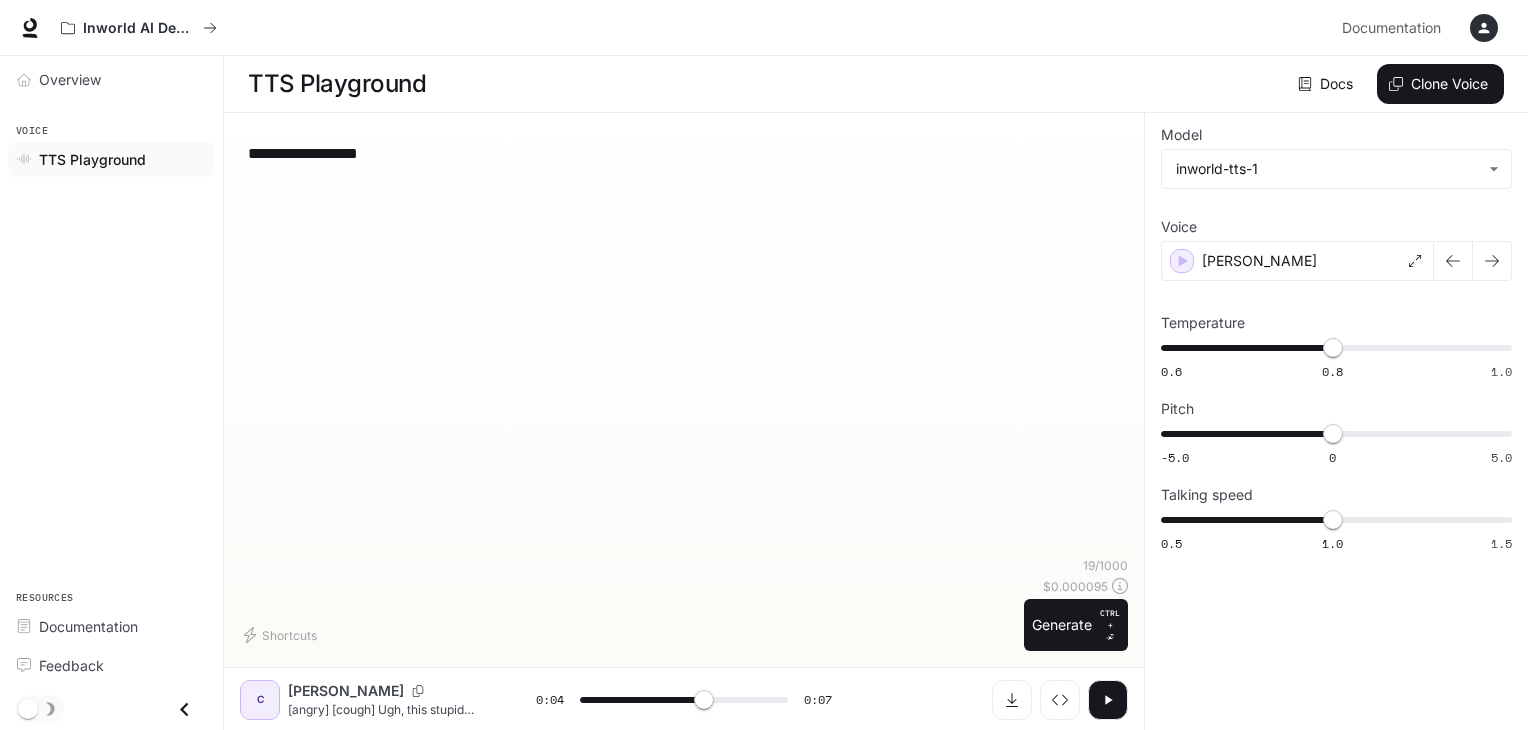type on "***" 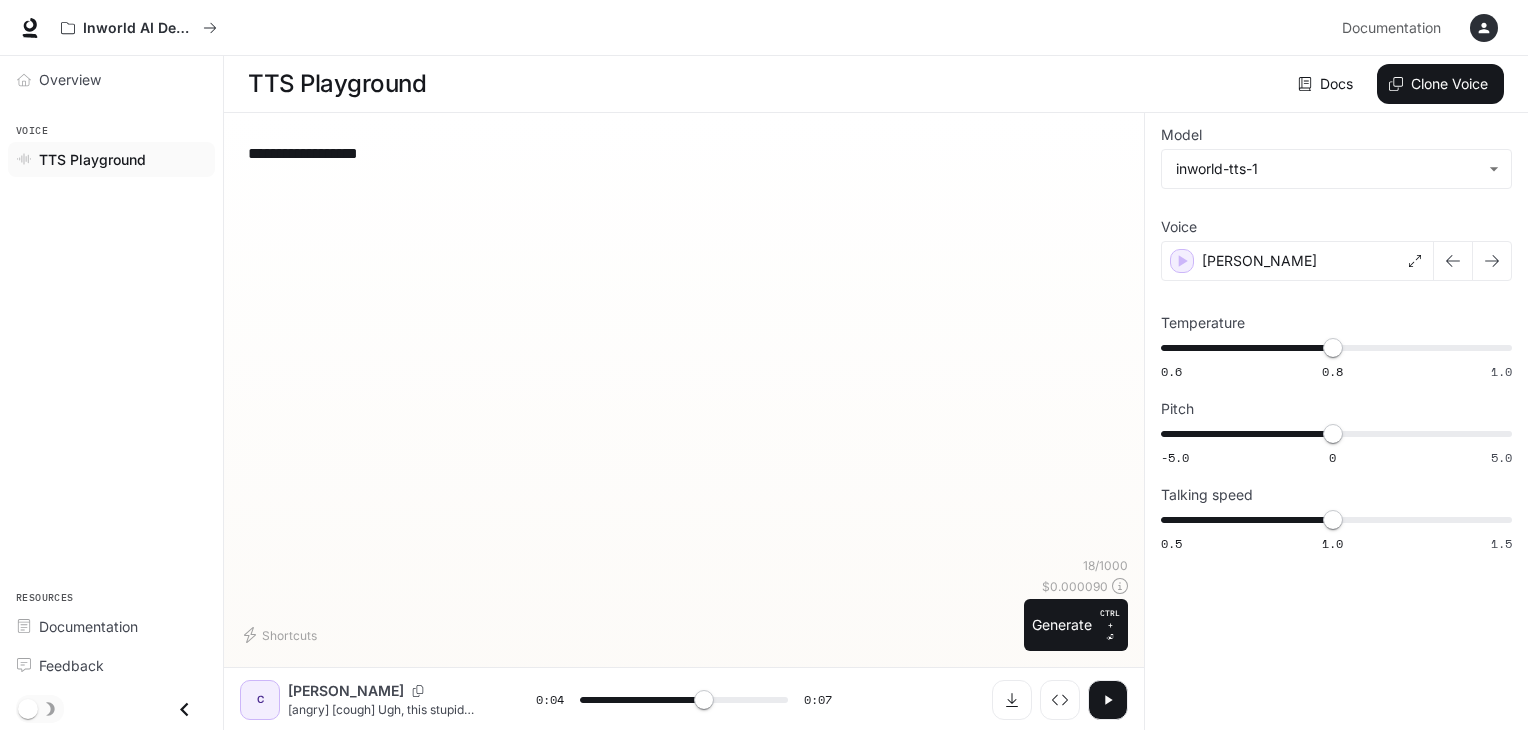 type on "**********" 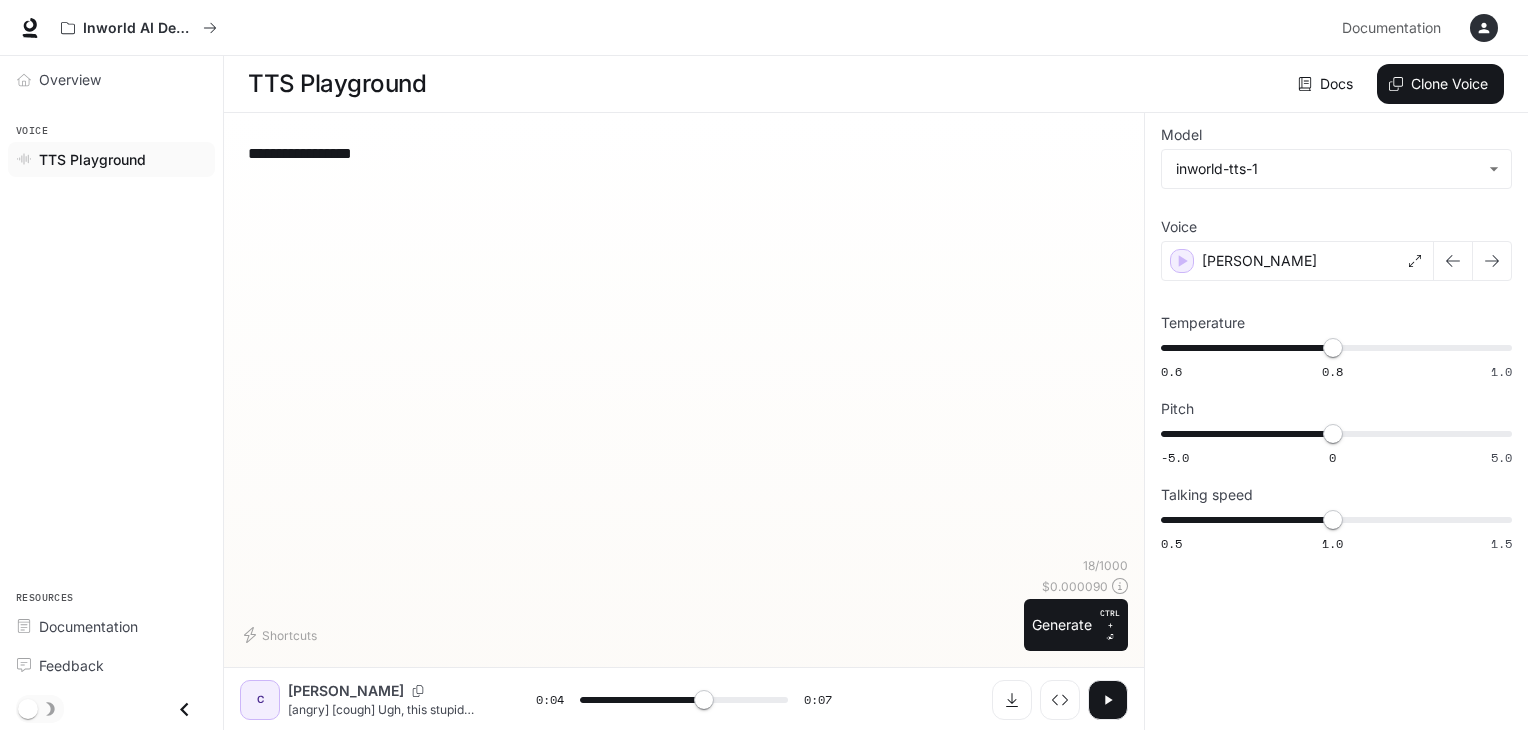 type on "**********" 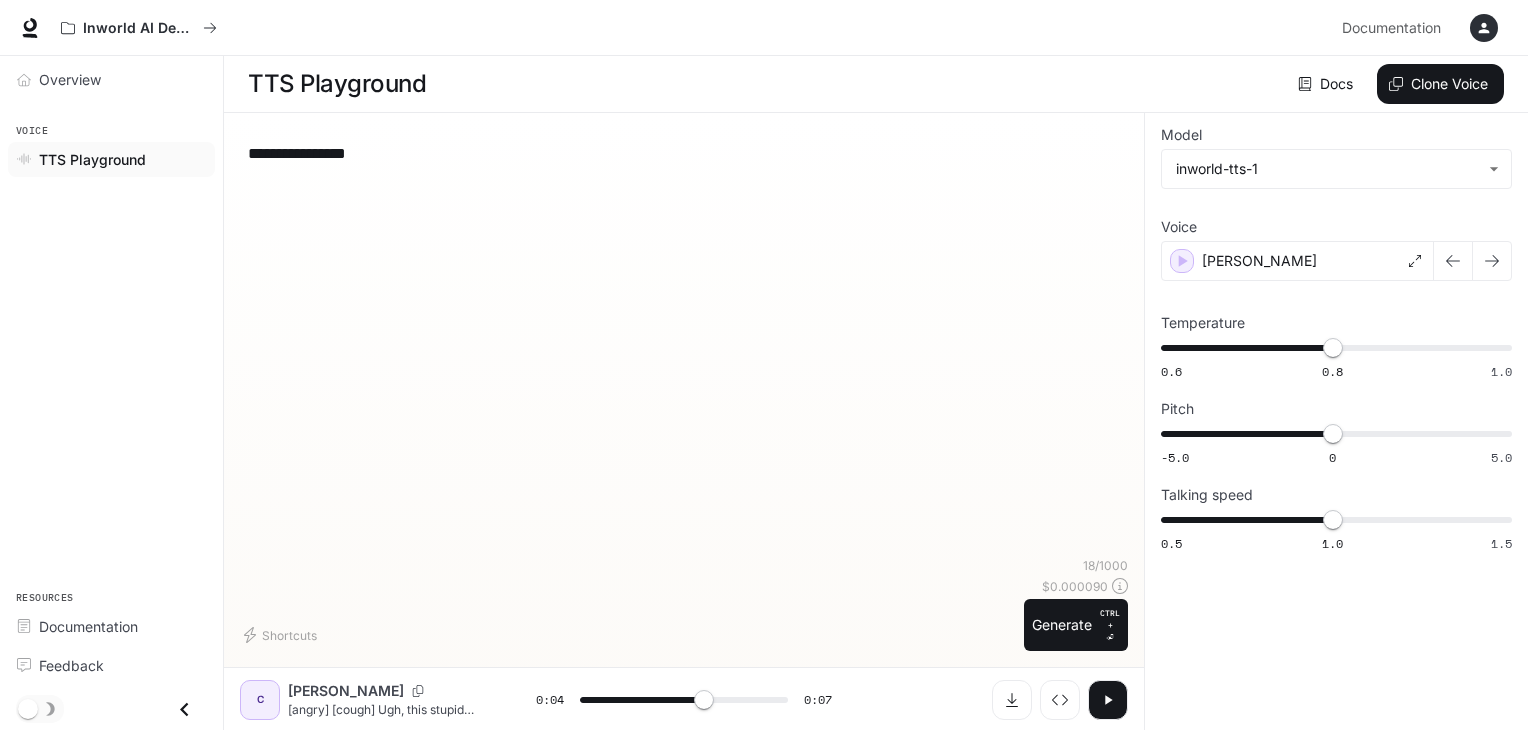 type on "**********" 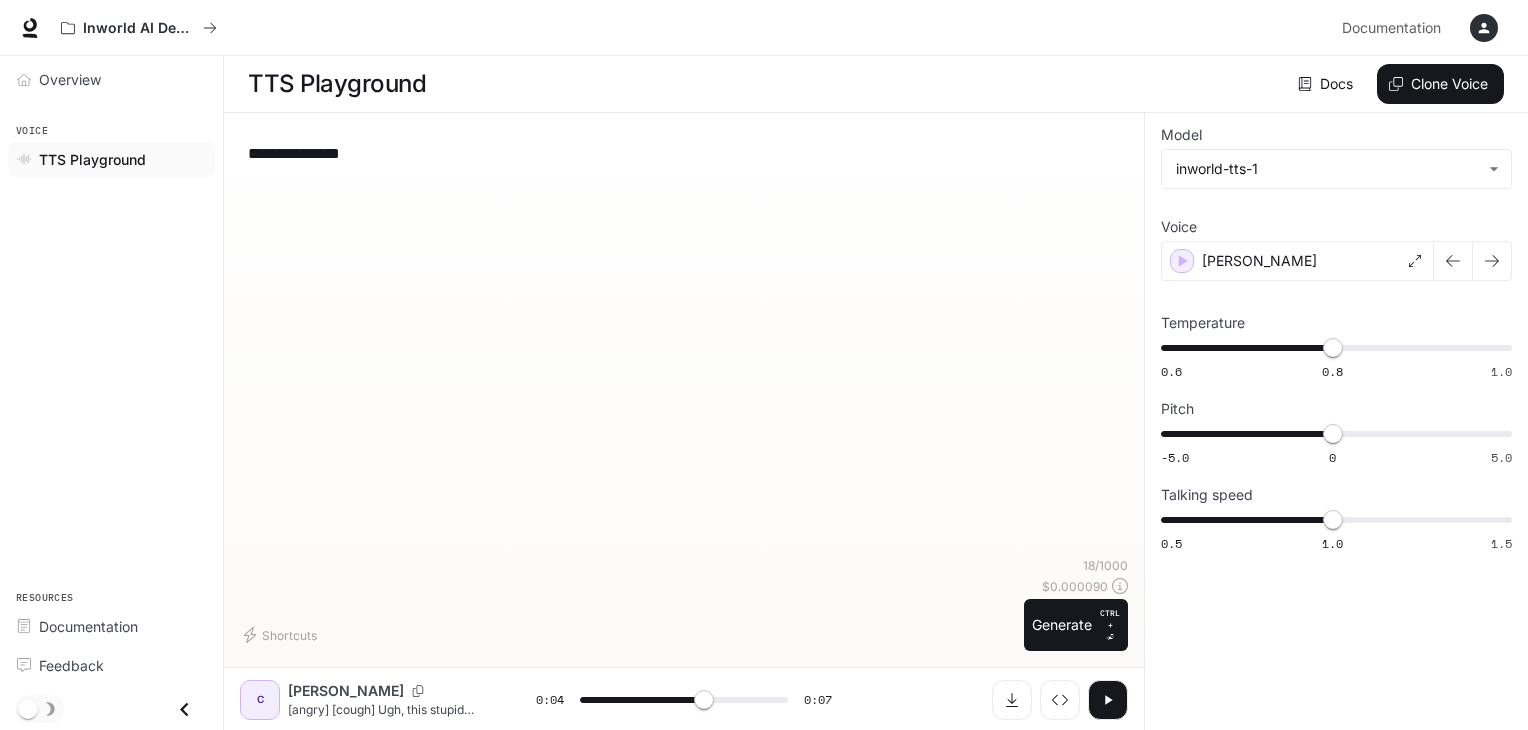 type on "**********" 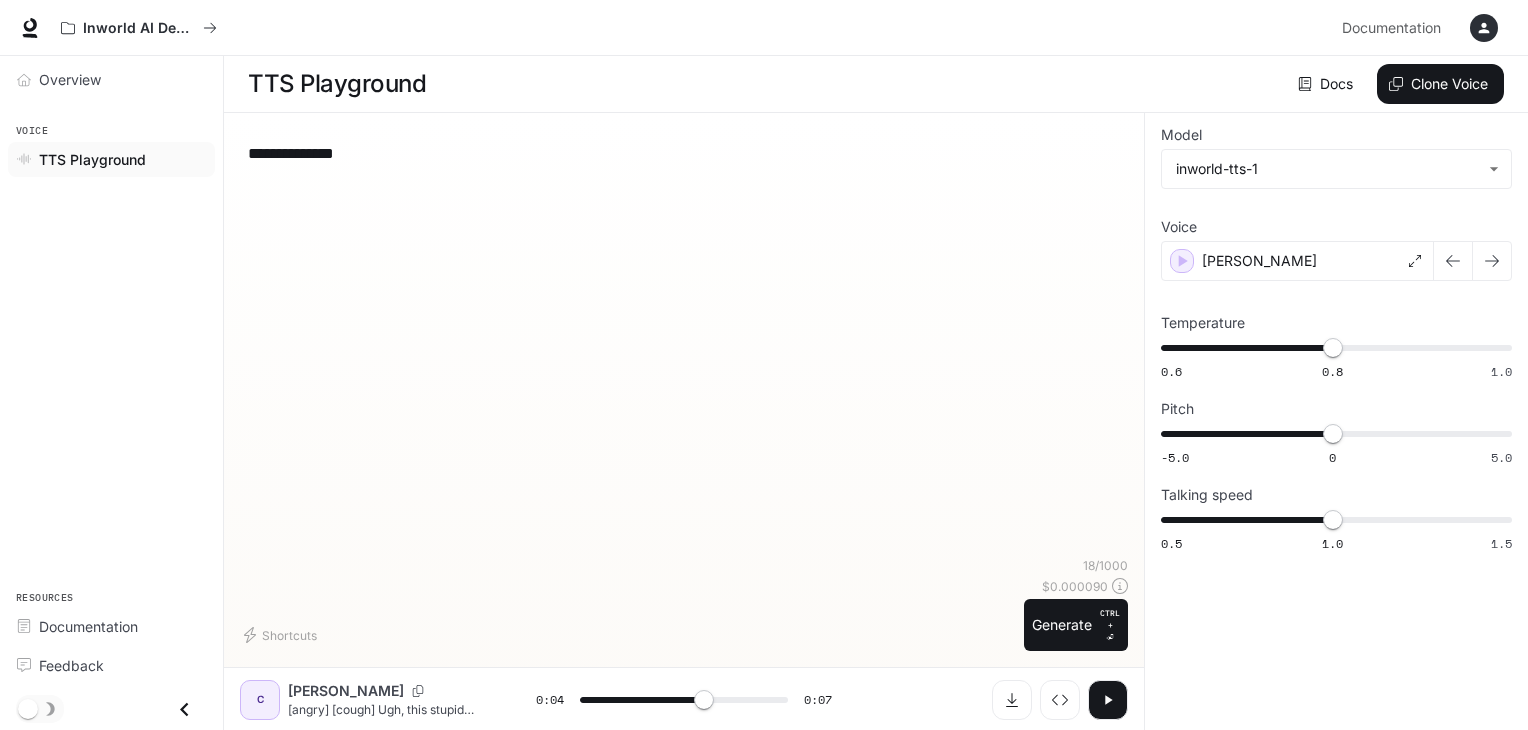 type on "**********" 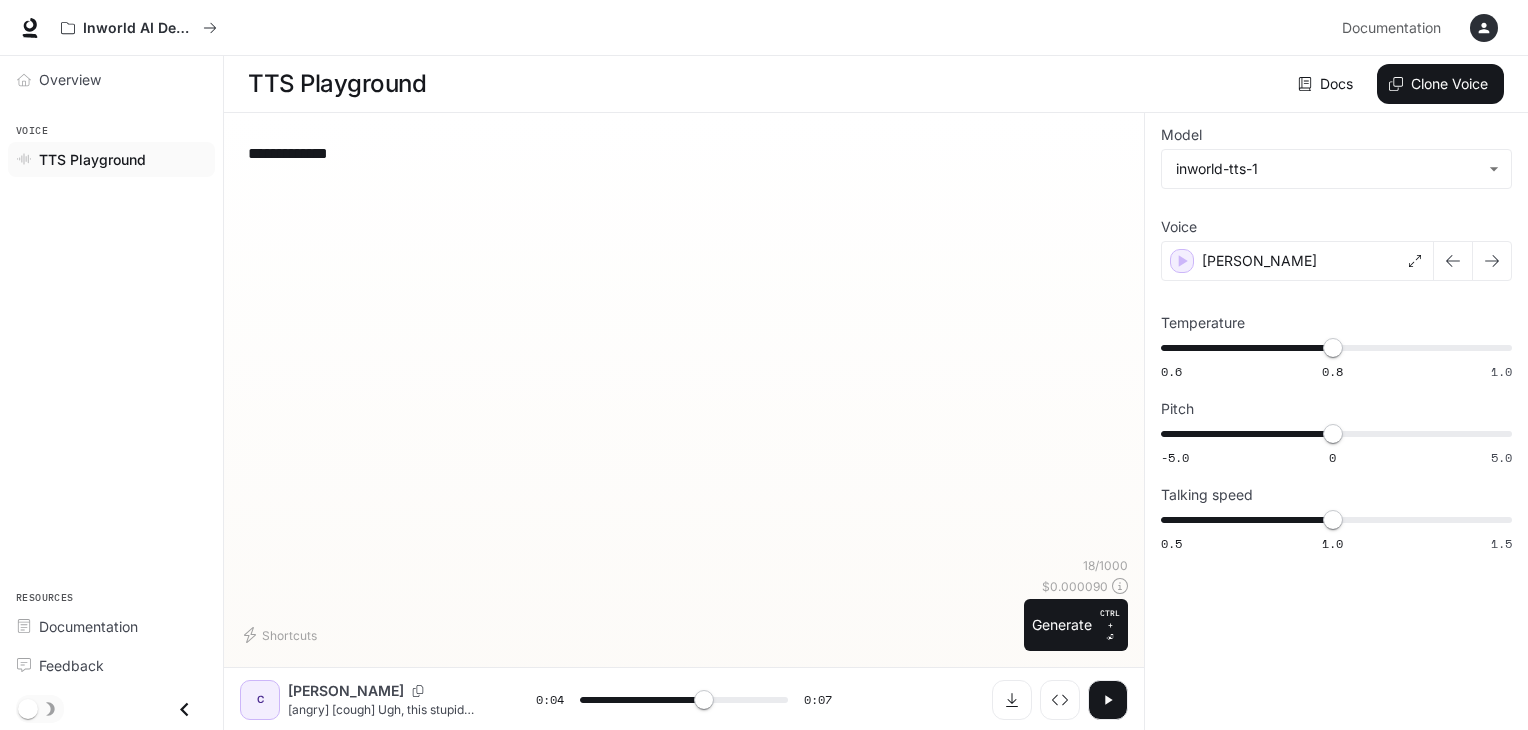 type on "**********" 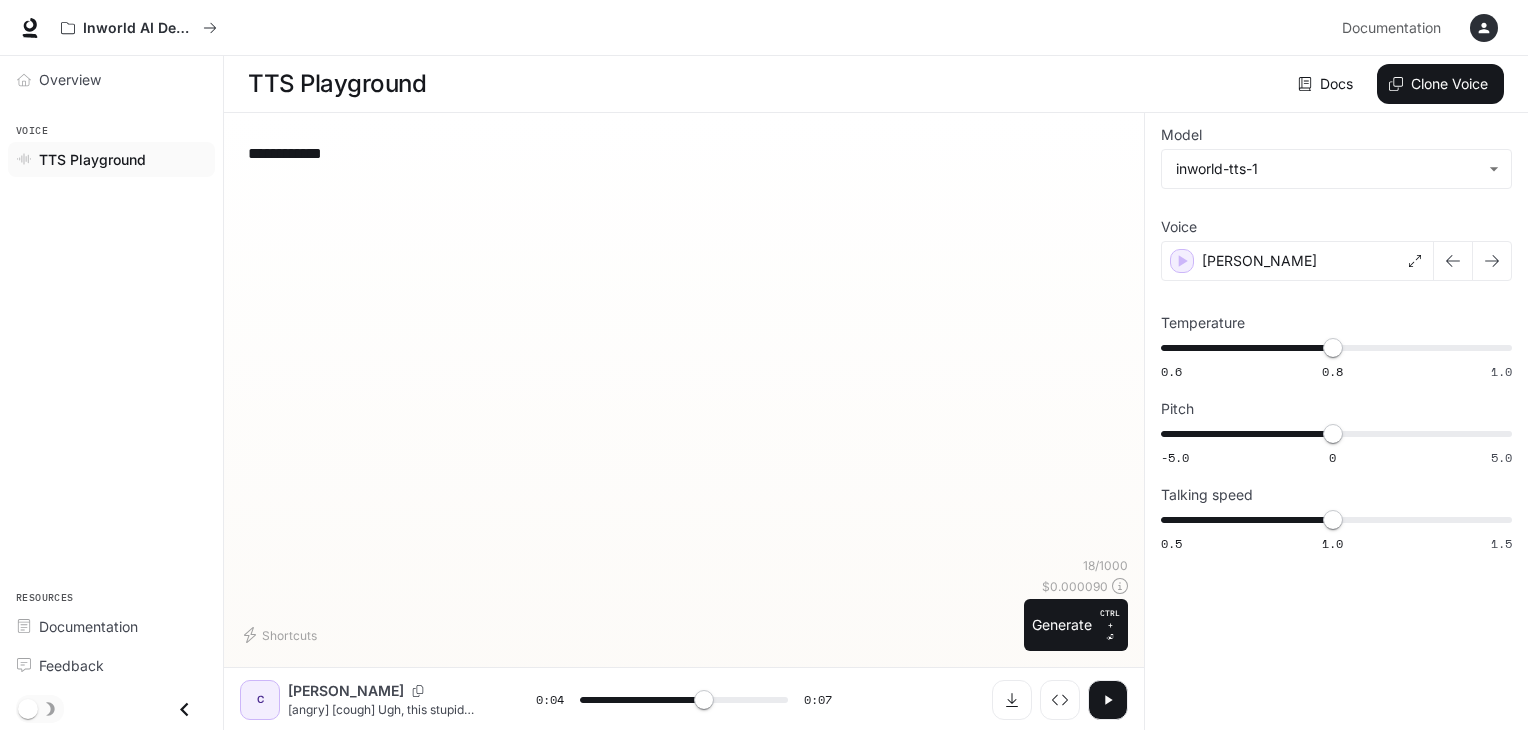 type on "**********" 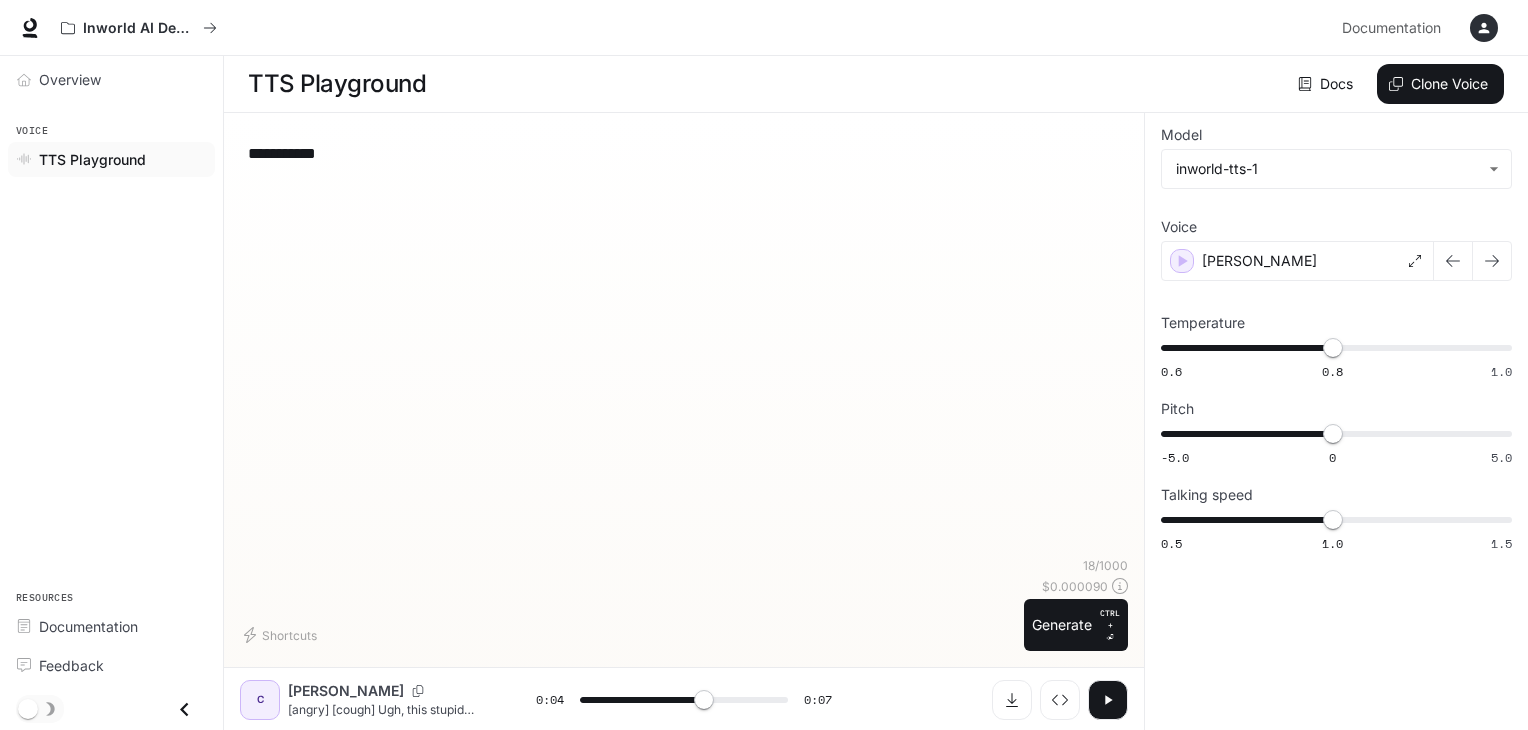 type on "***" 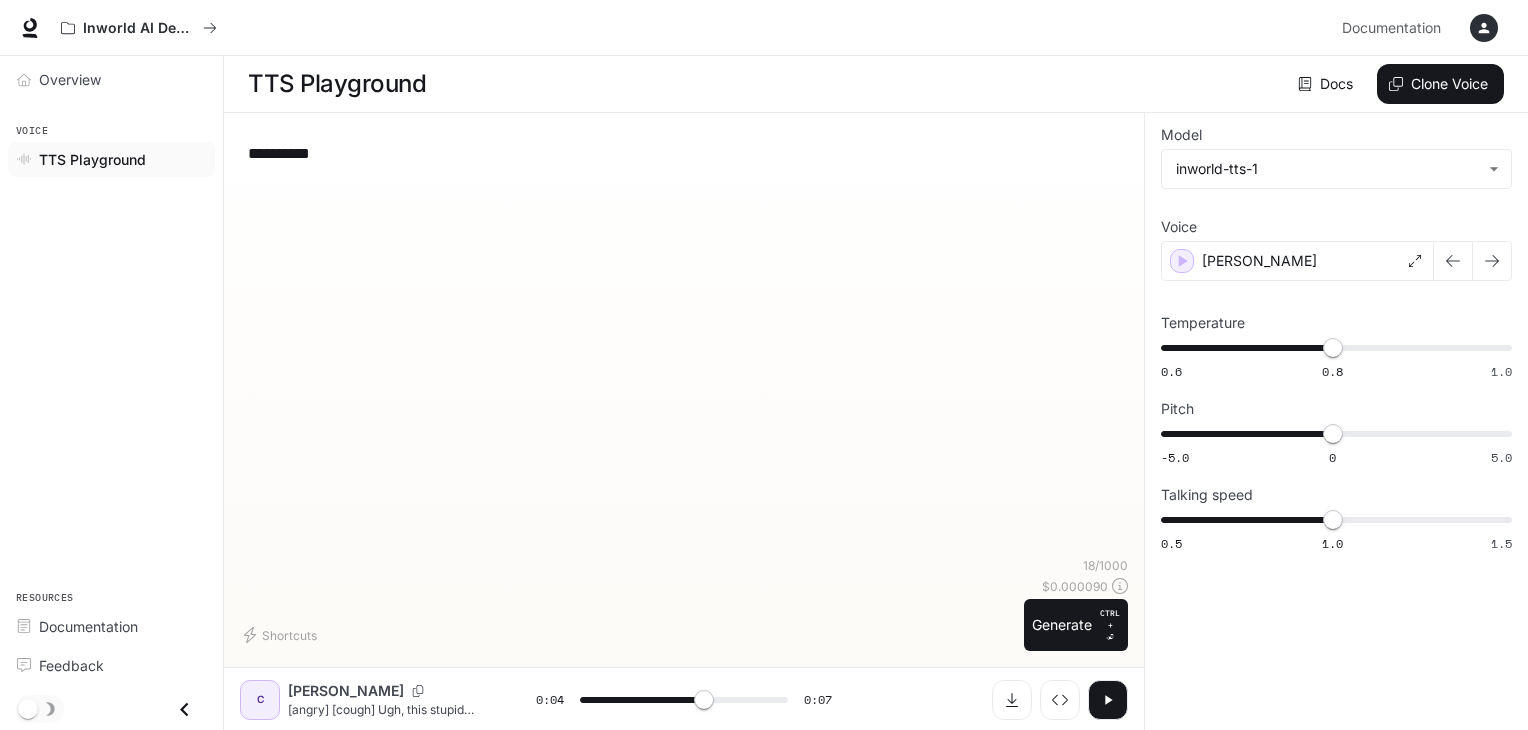 type on "*********" 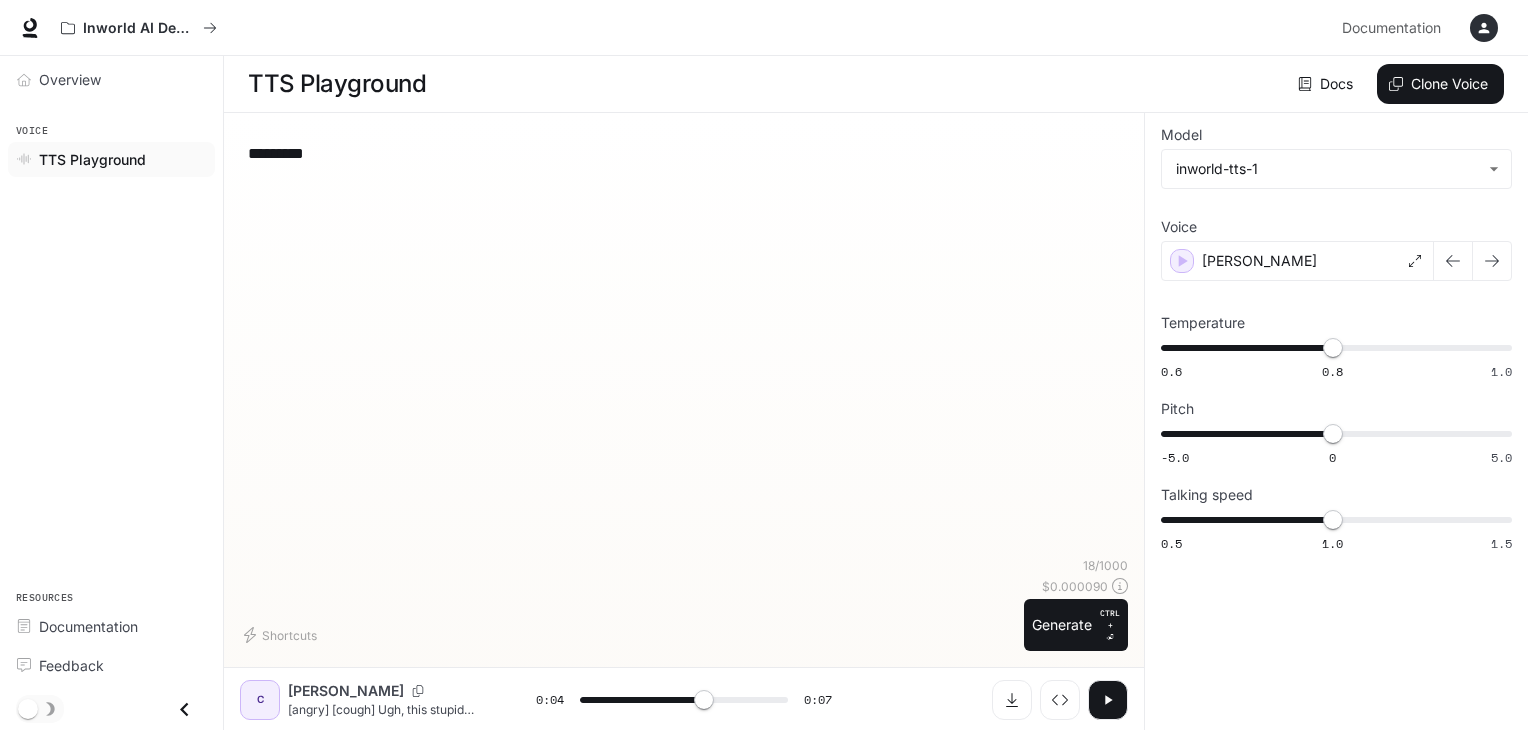 type on "***" 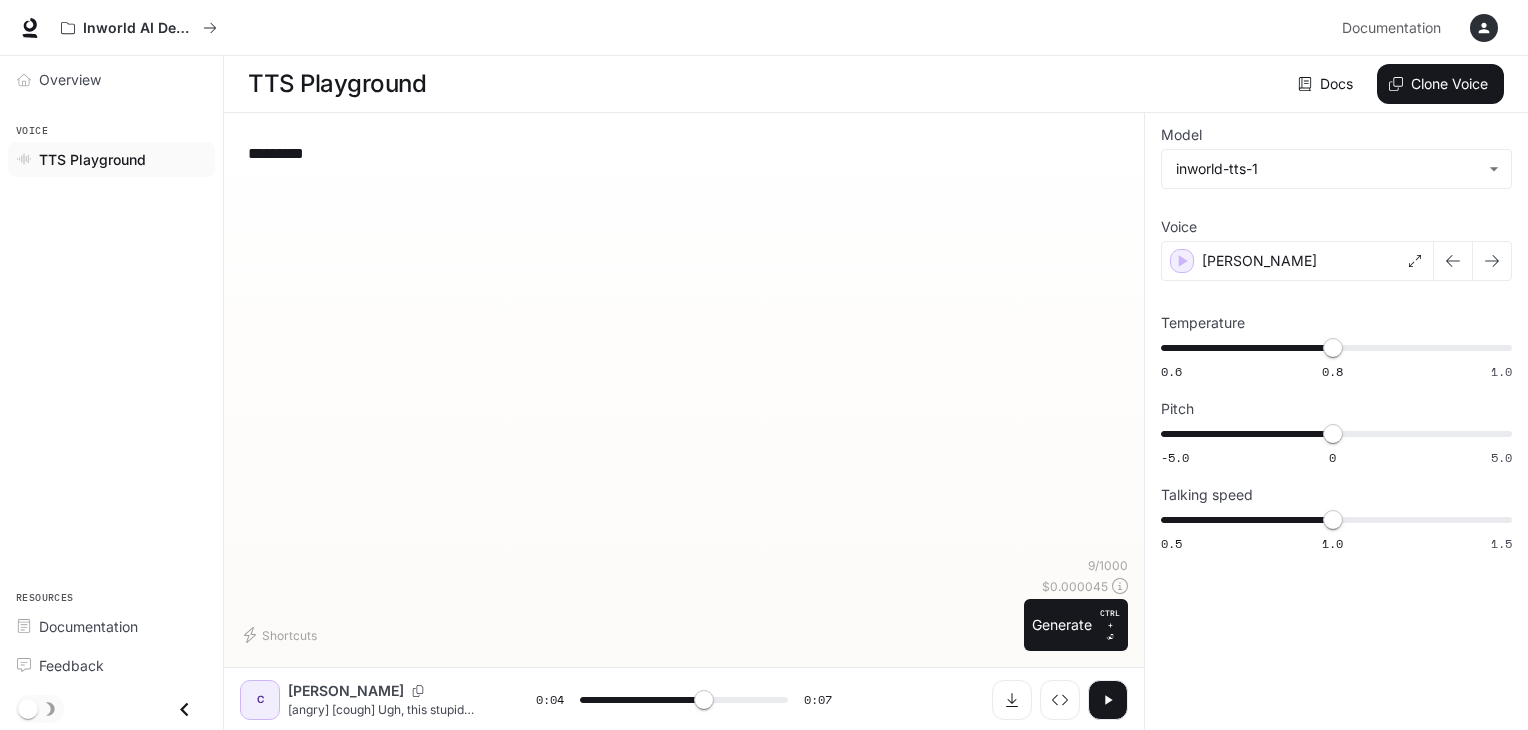 type on "*********" 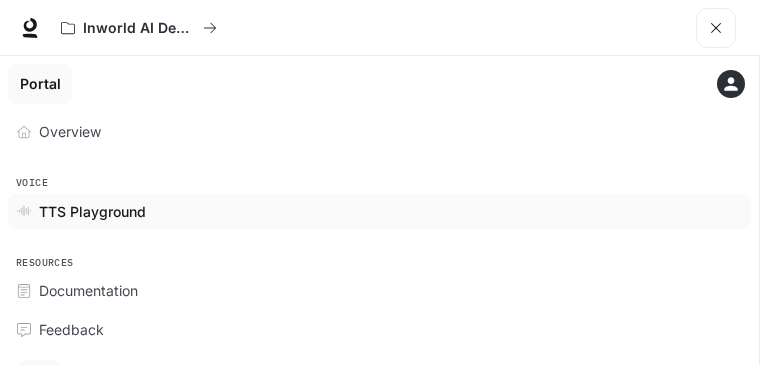 type on "***" 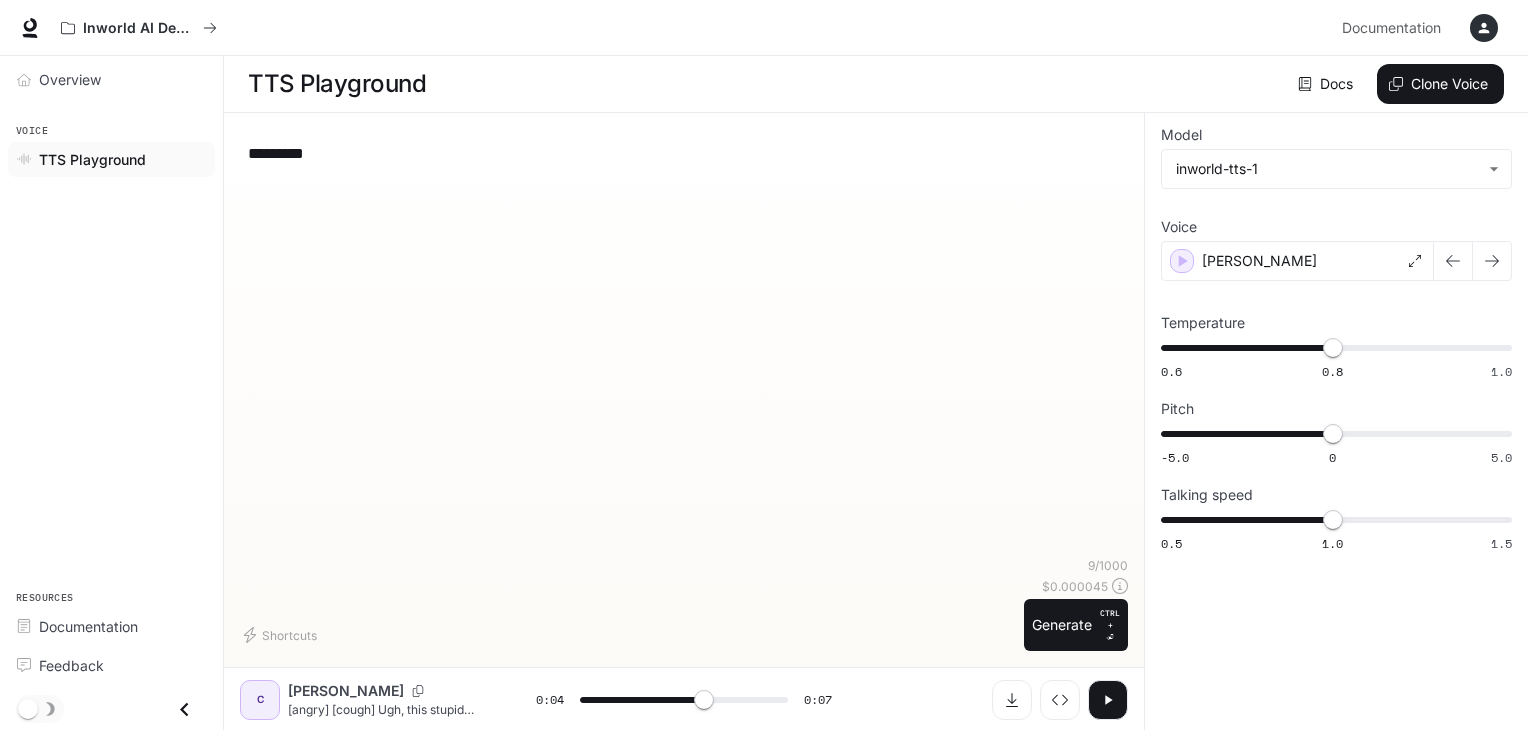 drag, startPoint x: 453, startPoint y: 193, endPoint x: 453, endPoint y: 169, distance: 24 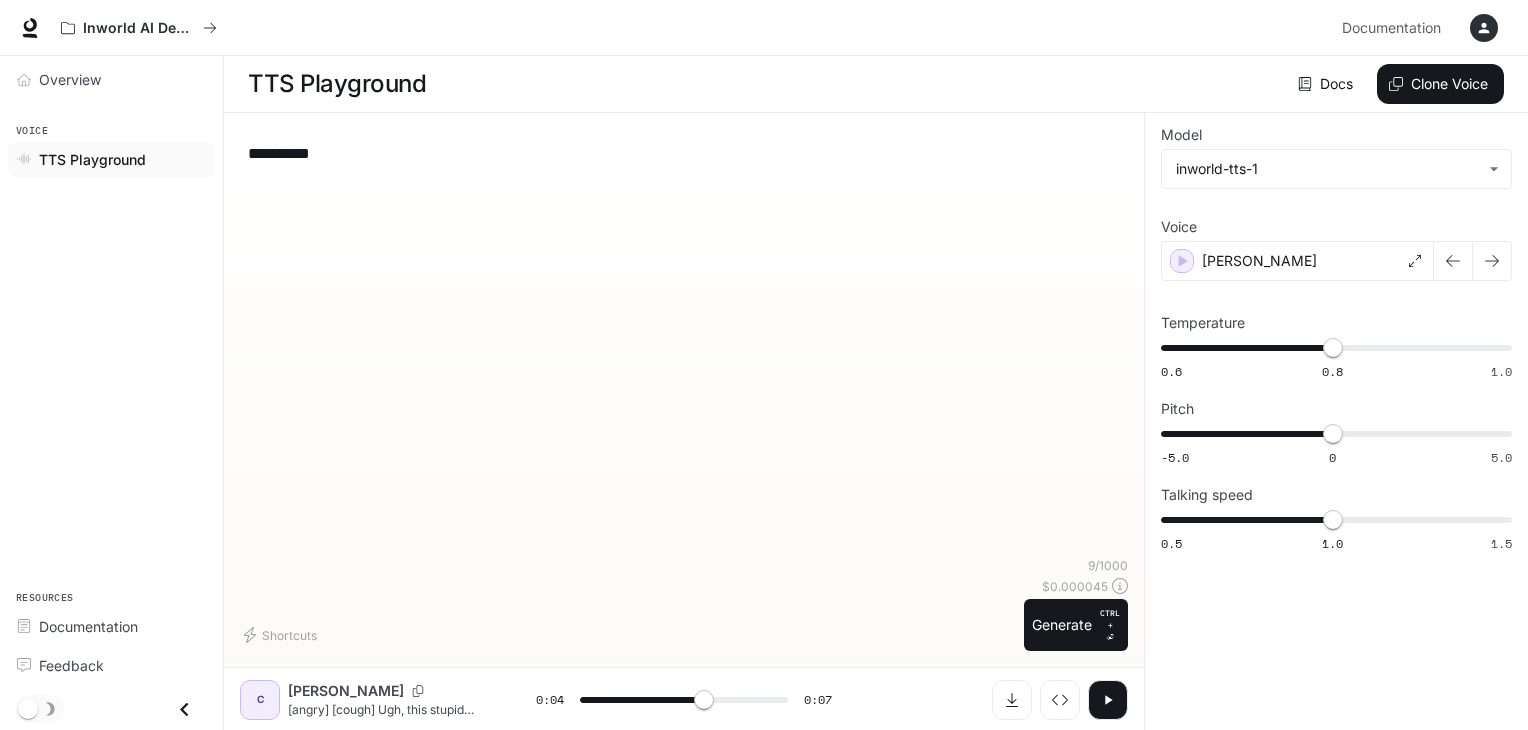 type on "**********" 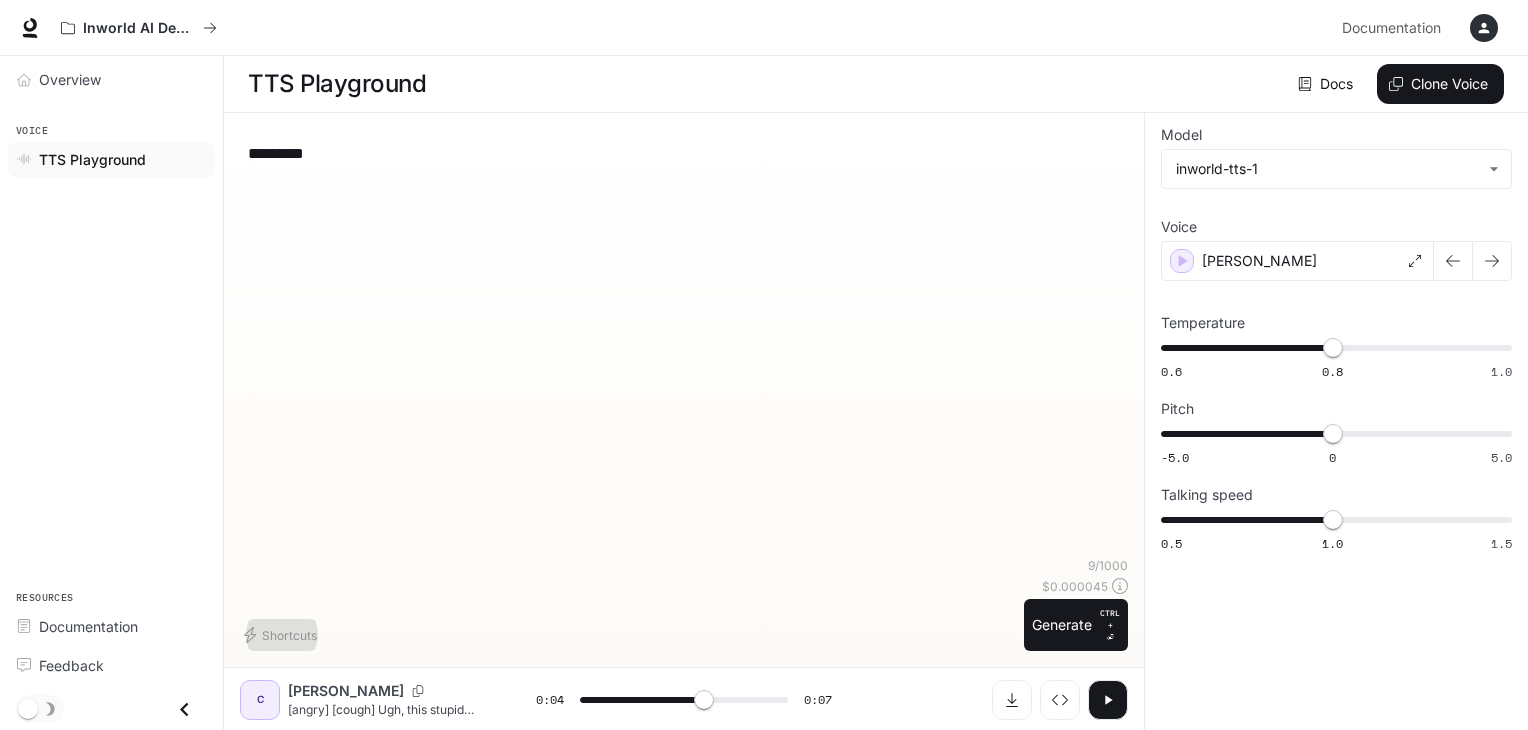 click on "*********" at bounding box center (684, 153) 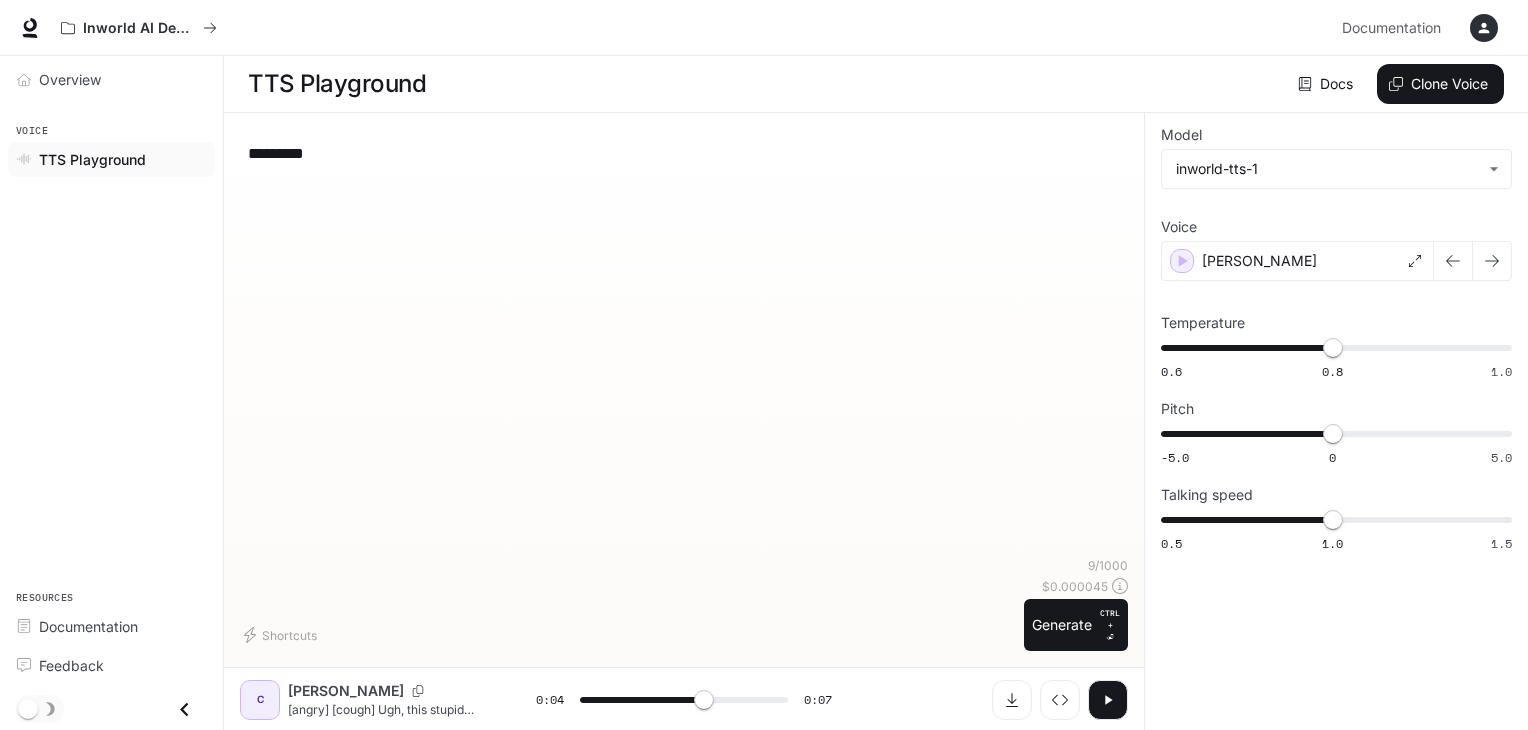 drag, startPoint x: 591, startPoint y: 219, endPoint x: 532, endPoint y: 205, distance: 60.63827 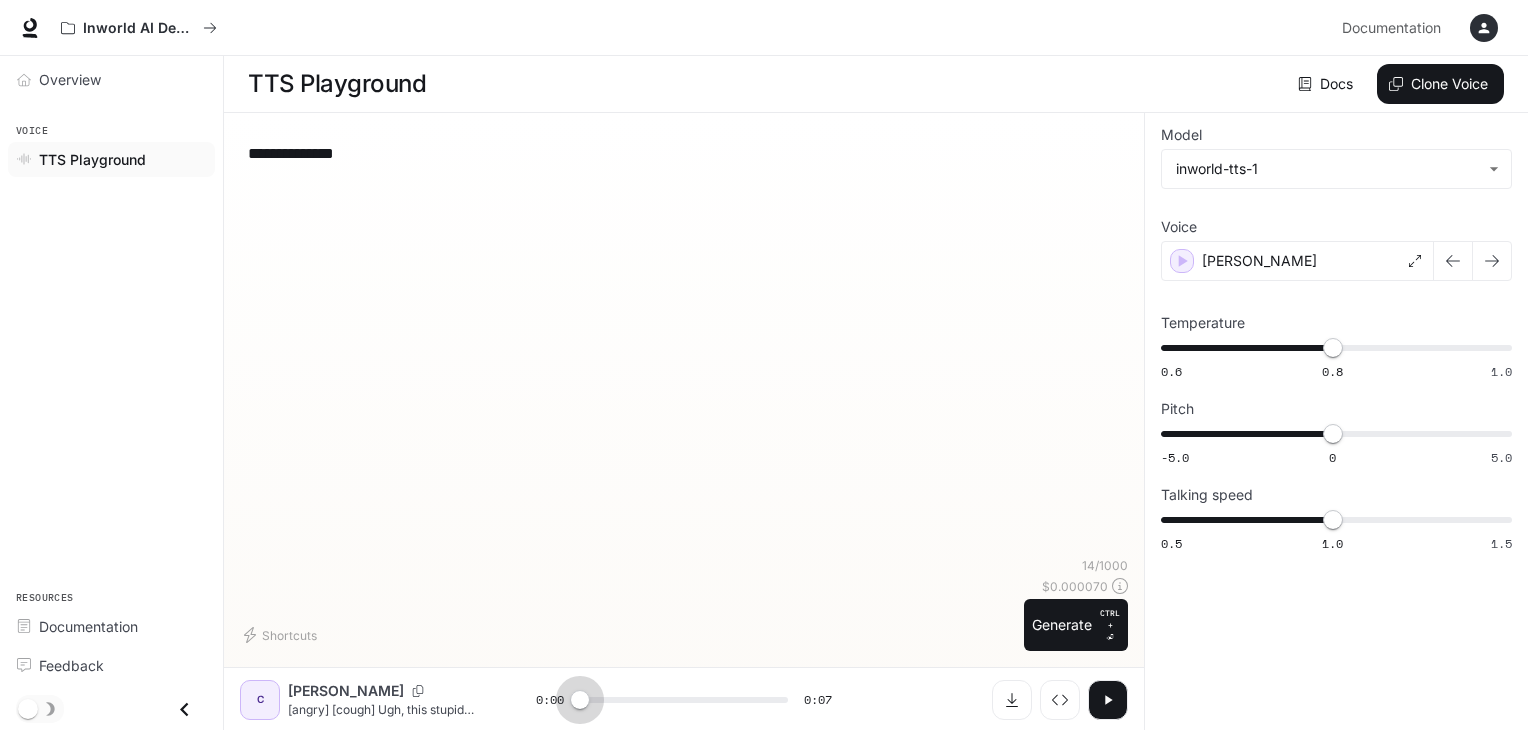 drag, startPoint x: 705, startPoint y: 695, endPoint x: 448, endPoint y: 642, distance: 262.40808 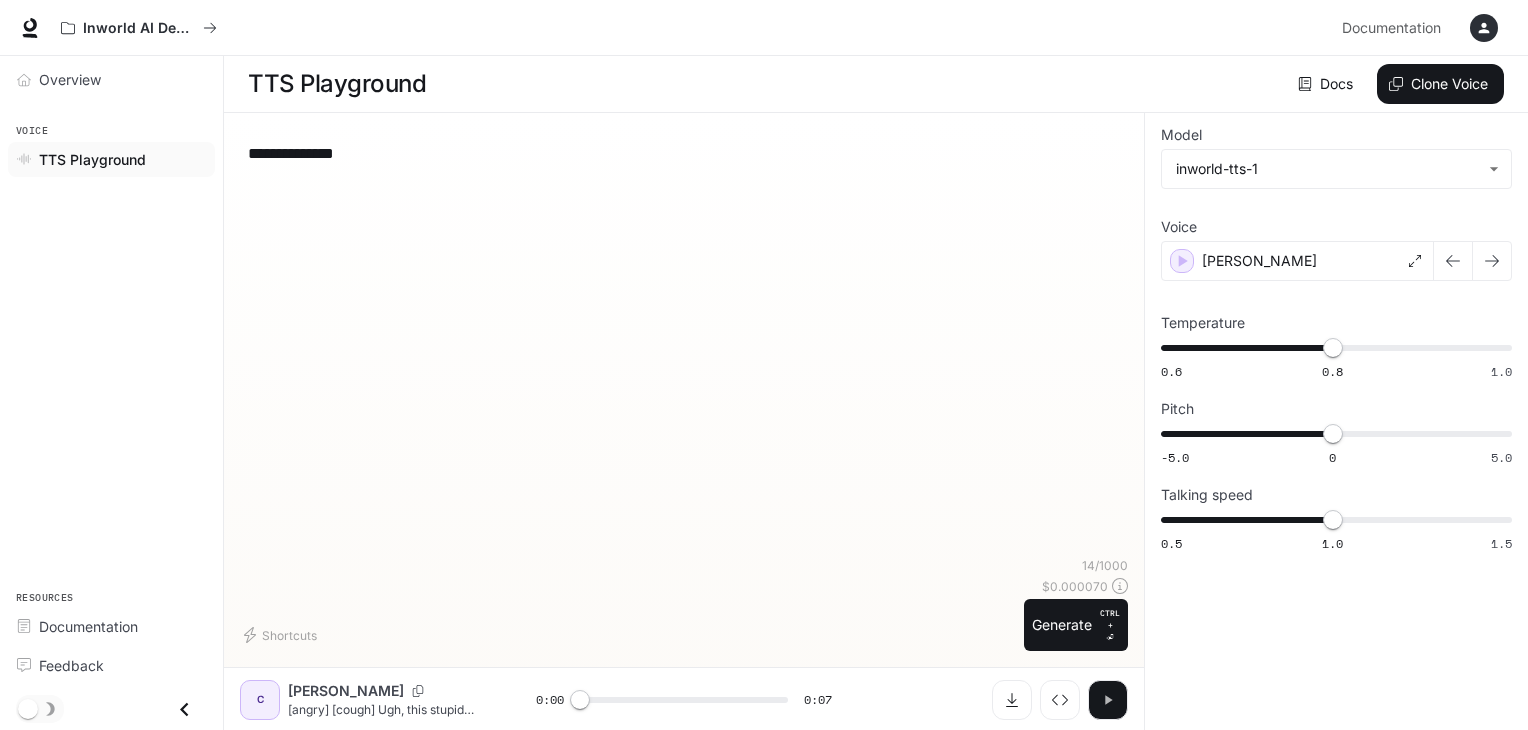 click 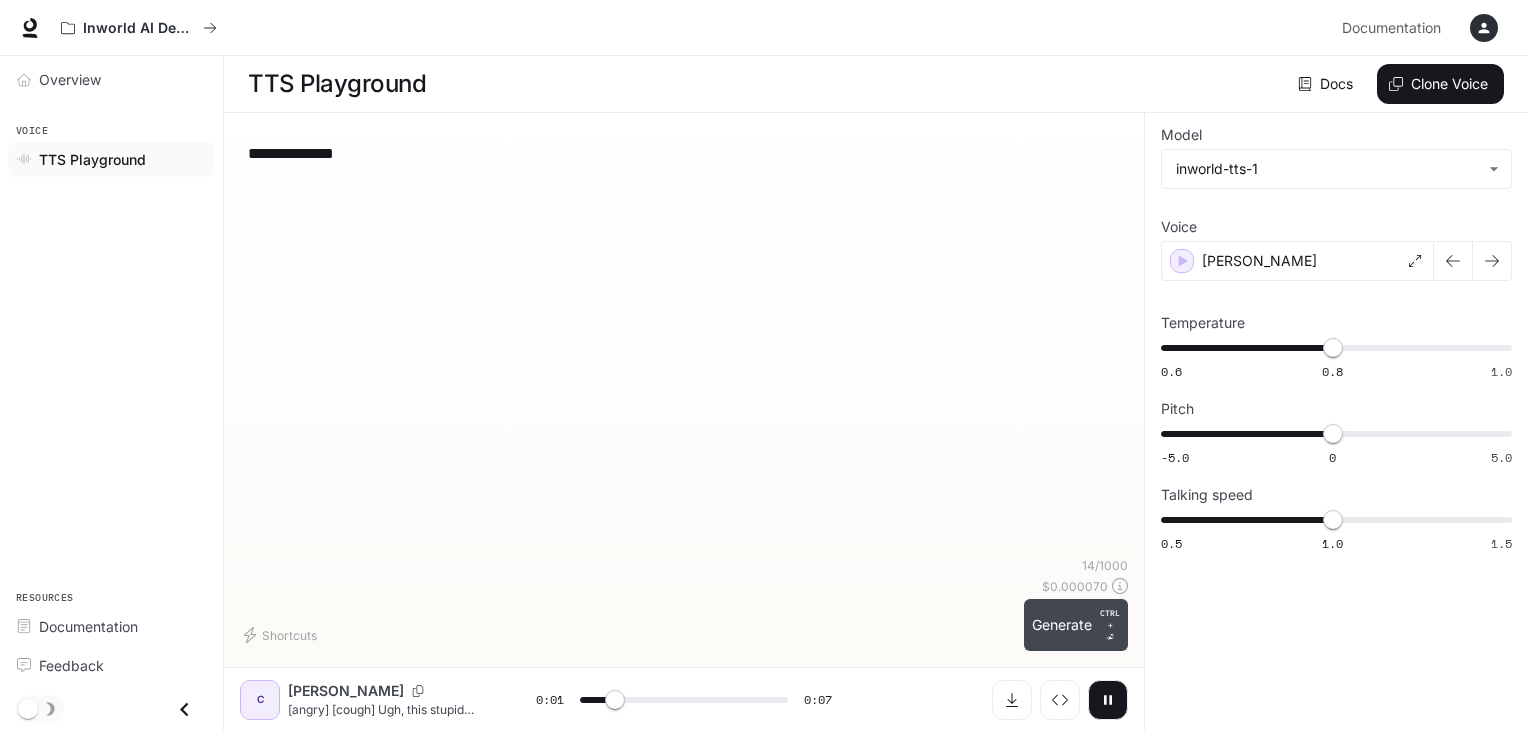 click on "Generate CTRL +  ⏎" at bounding box center [1076, 625] 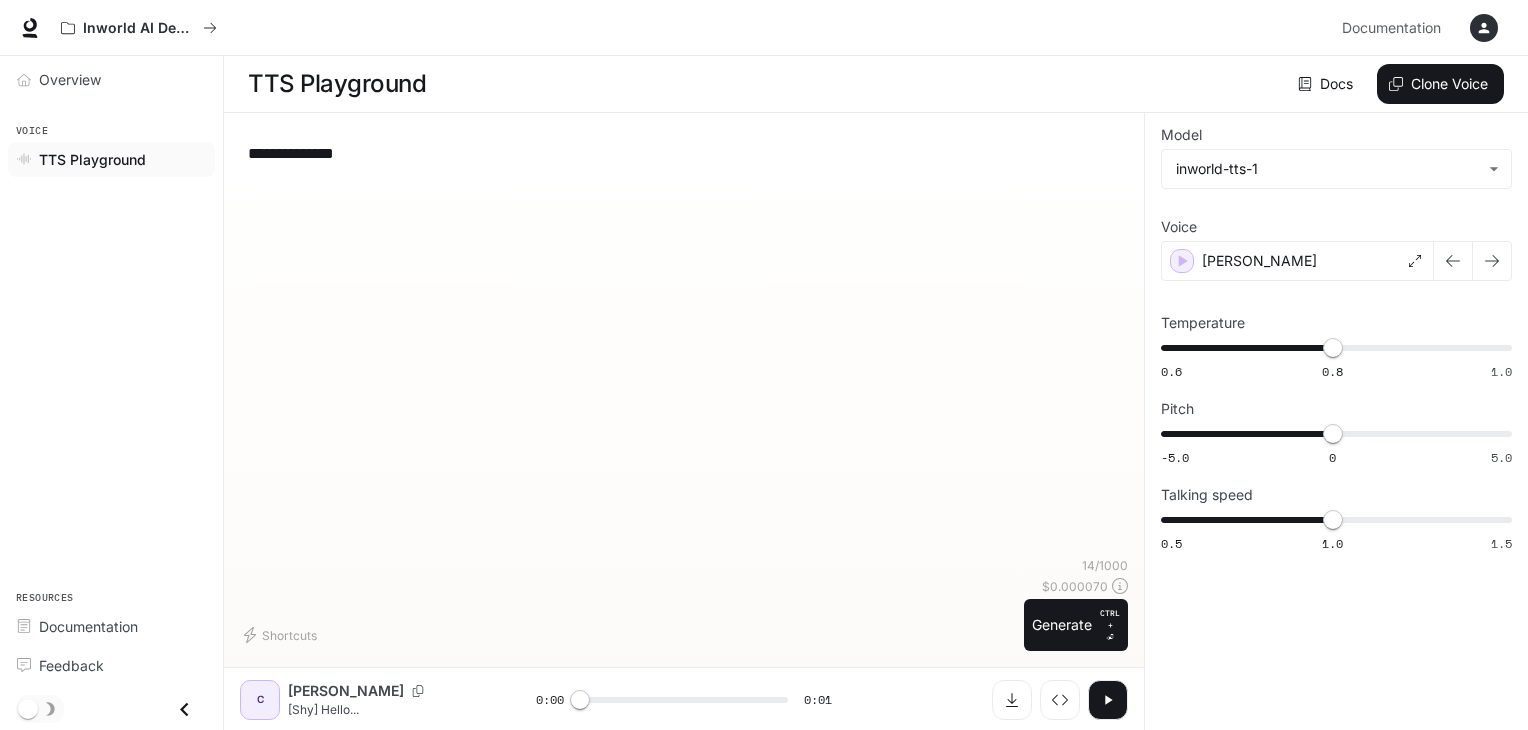 click on "**********" at bounding box center (684, 343) 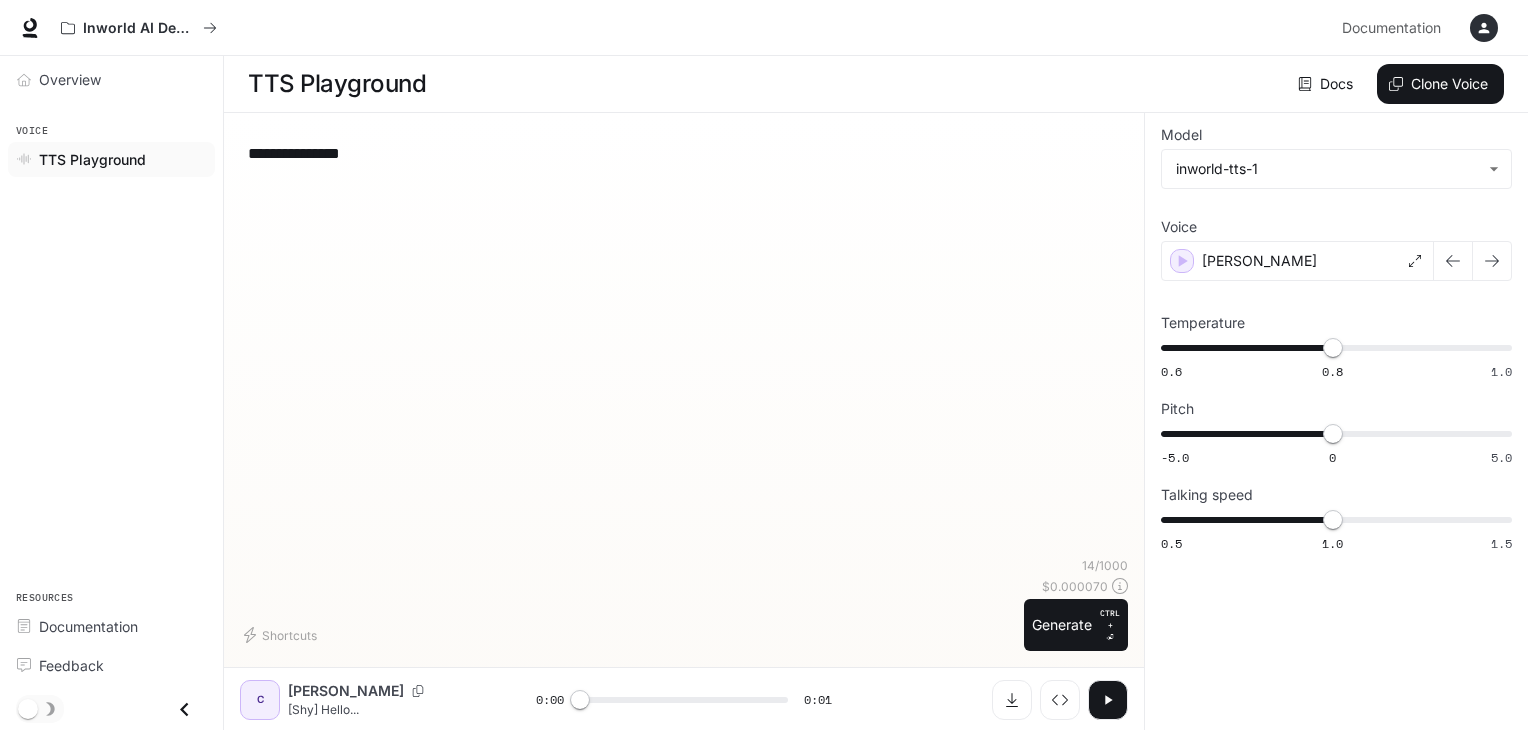 paste on "**" 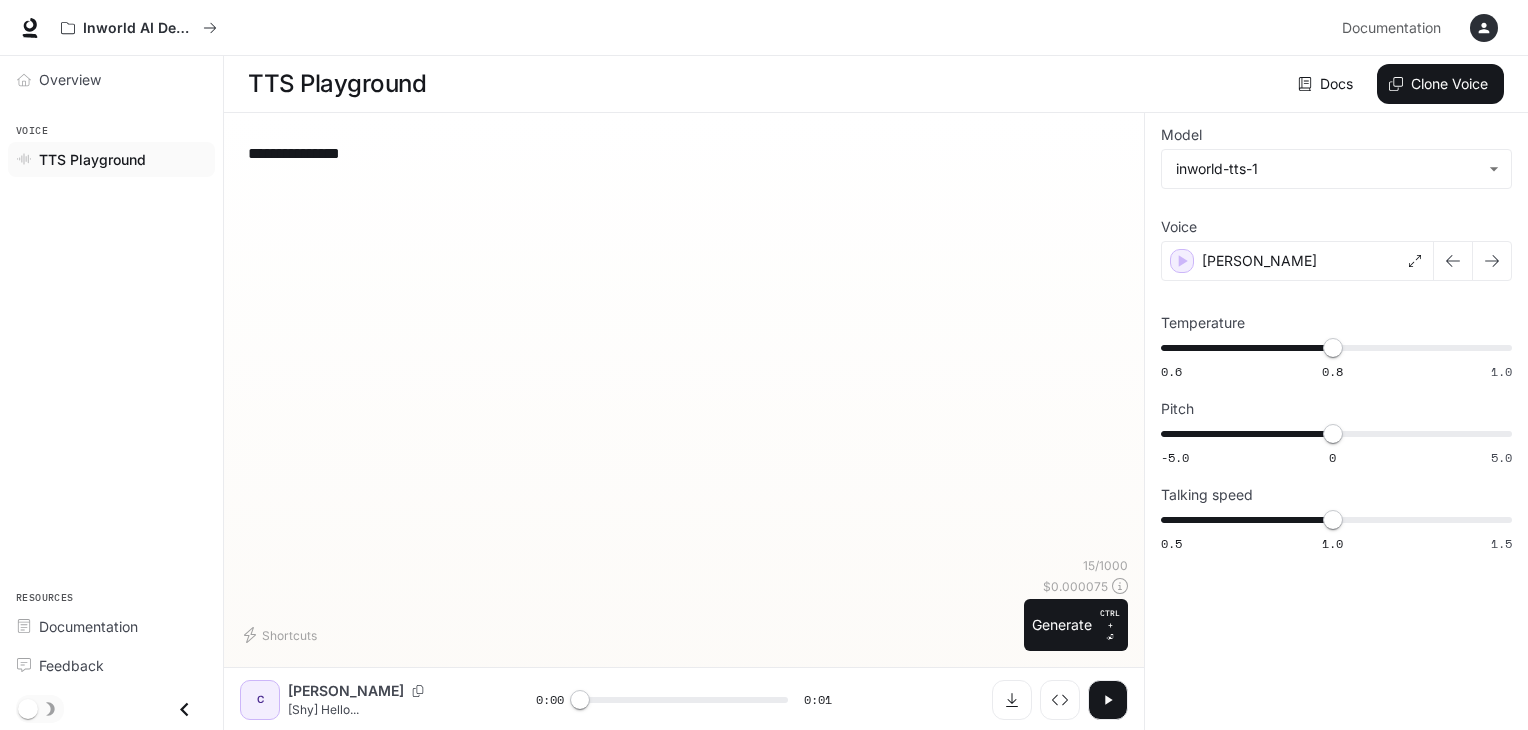 paste on "******" 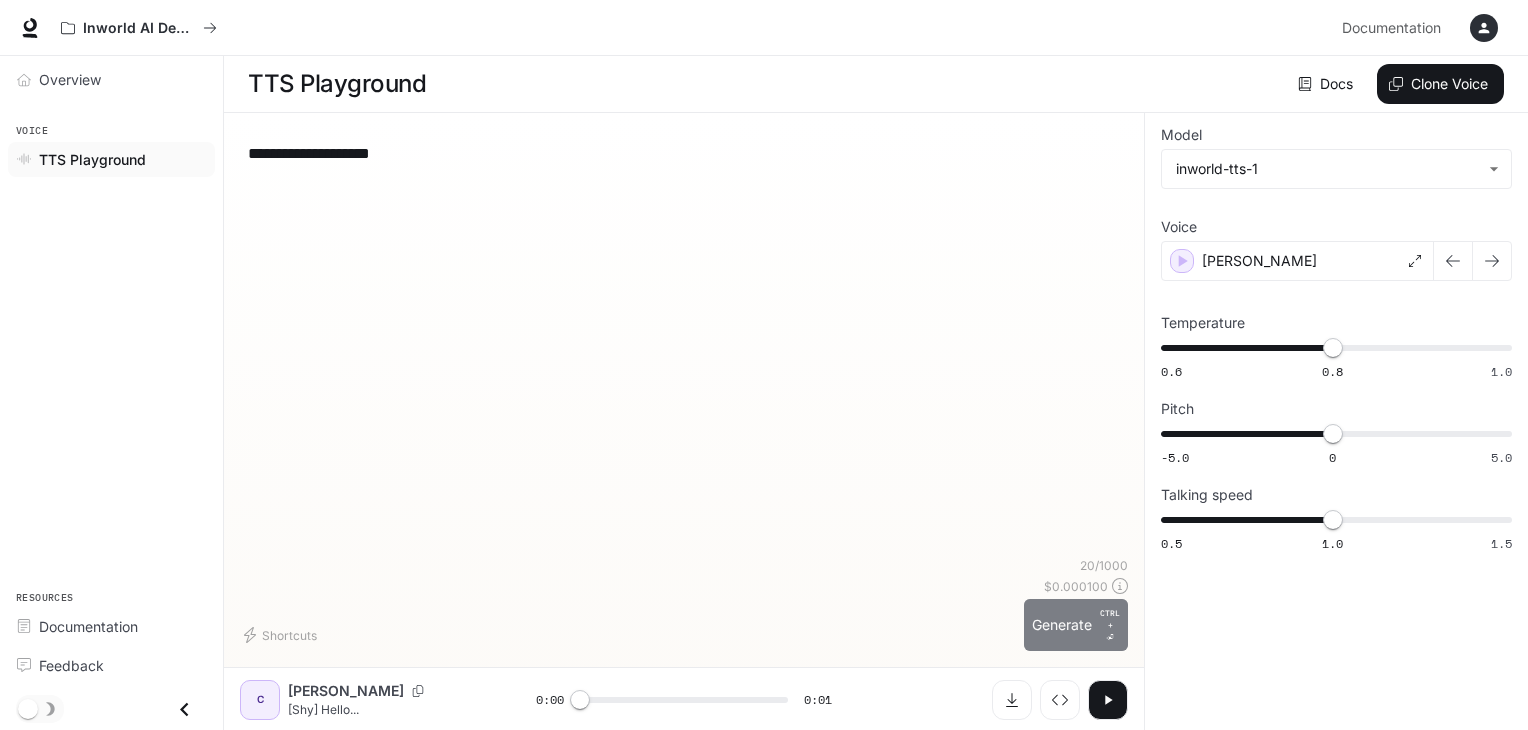 click on "Generate CTRL +  ⏎" at bounding box center [1076, 625] 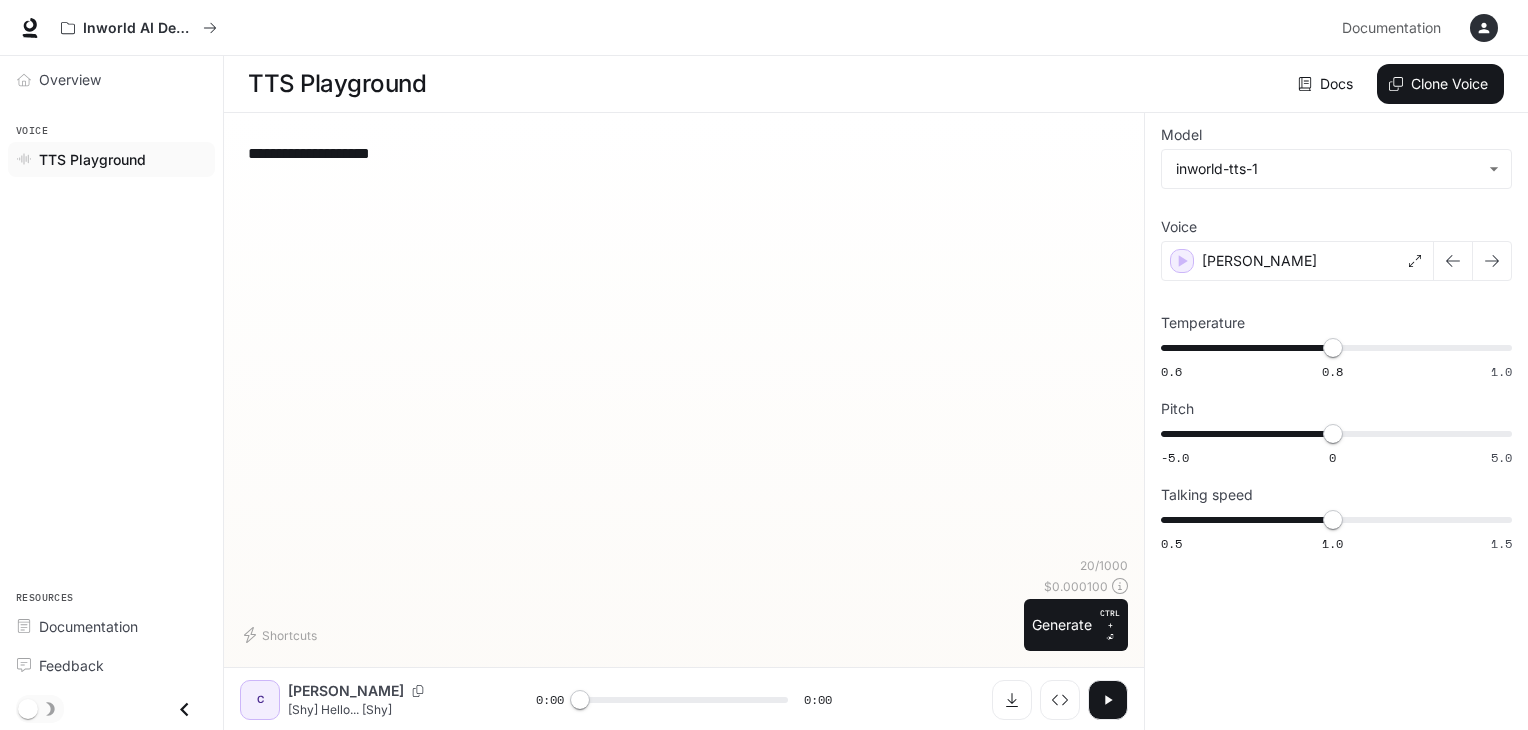 click on "**********" at bounding box center [684, 153] 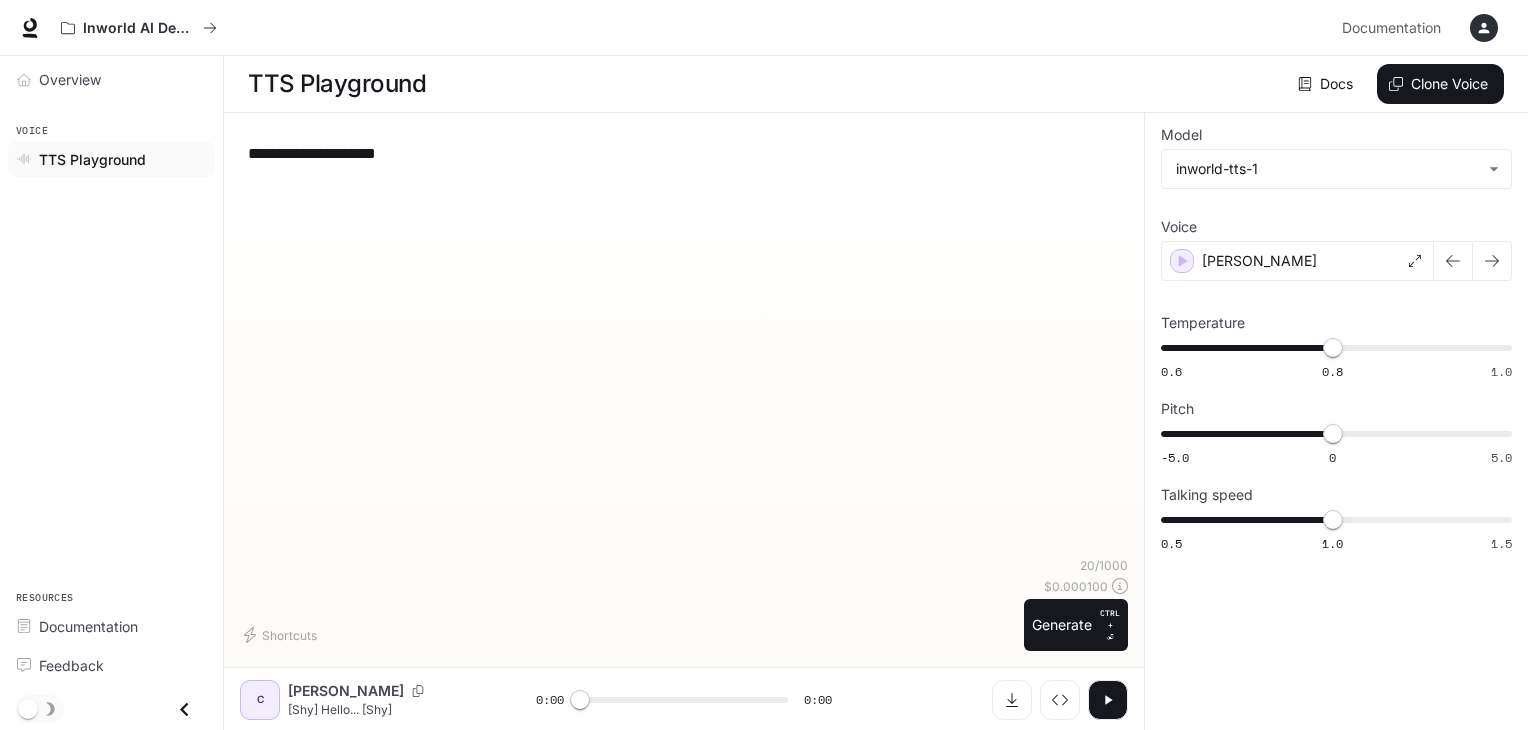 paste on "******" 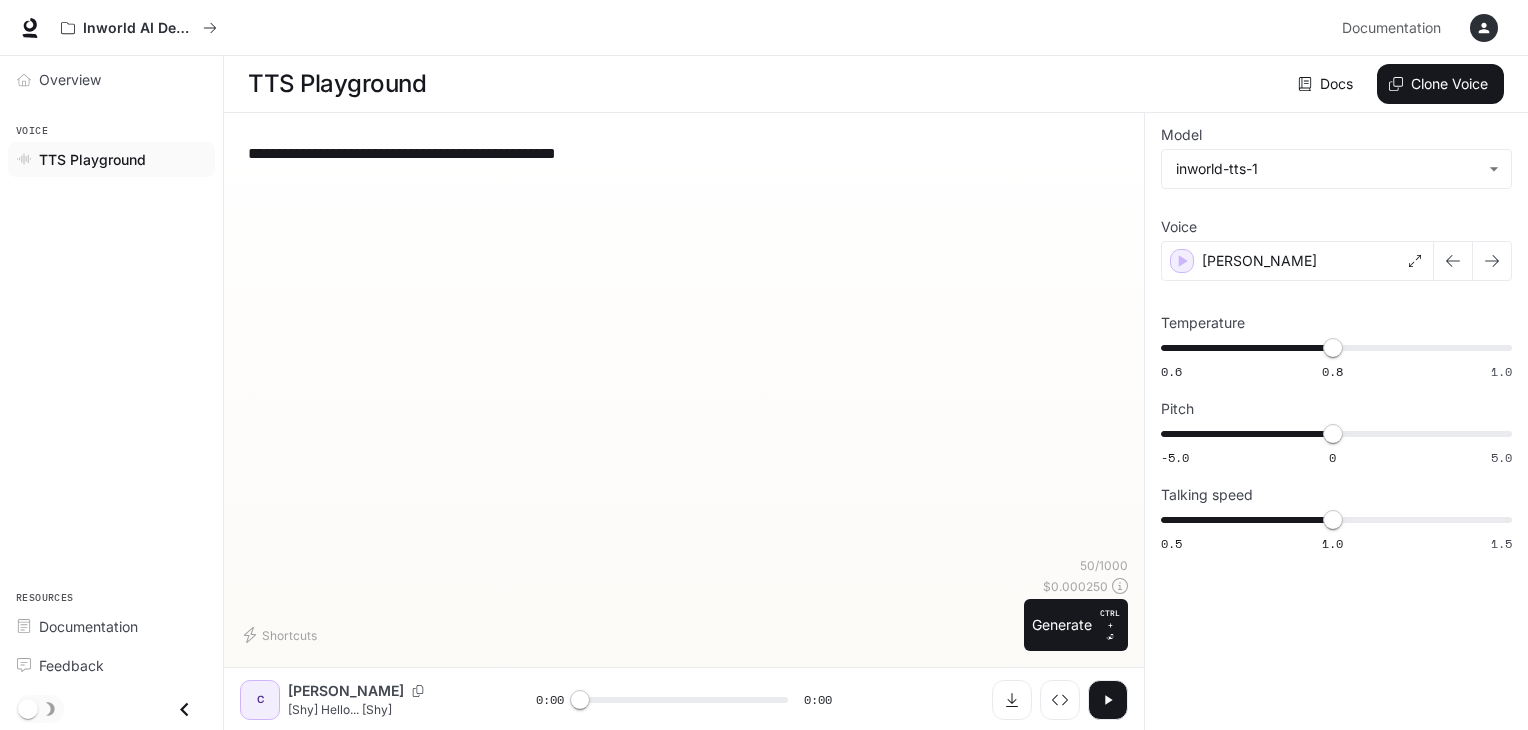 paste on "******" 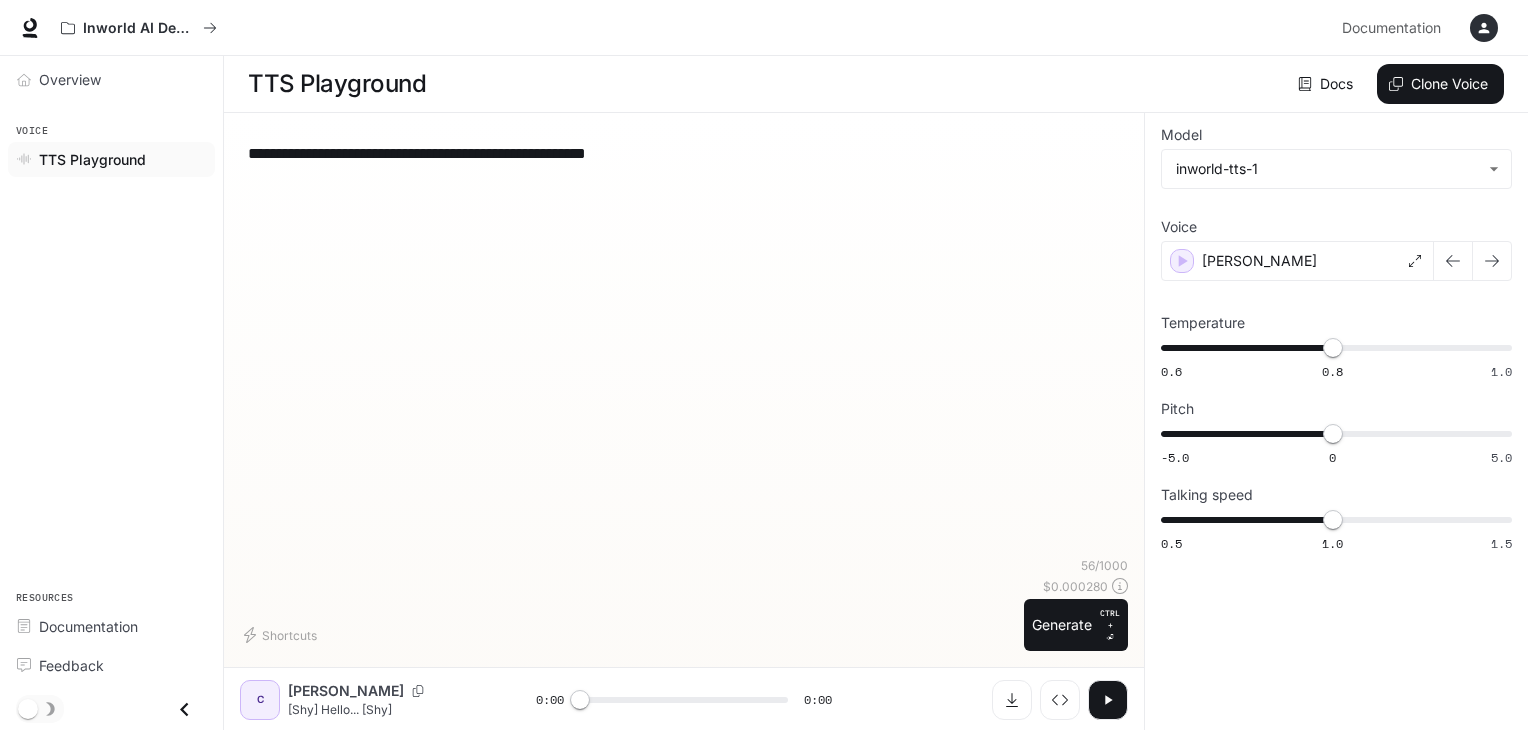 paste on "*****" 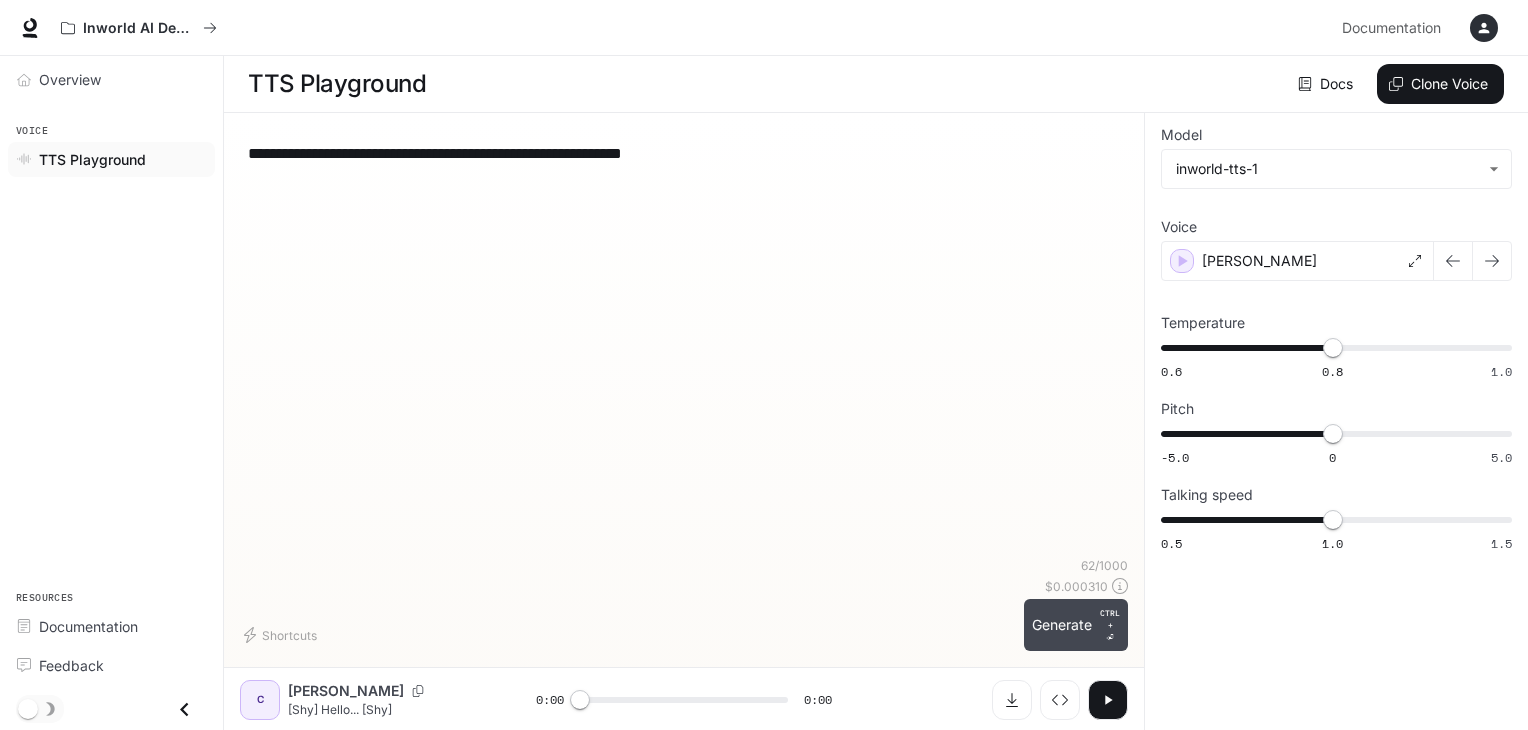 click on "Generate CTRL +  ⏎" at bounding box center (1076, 625) 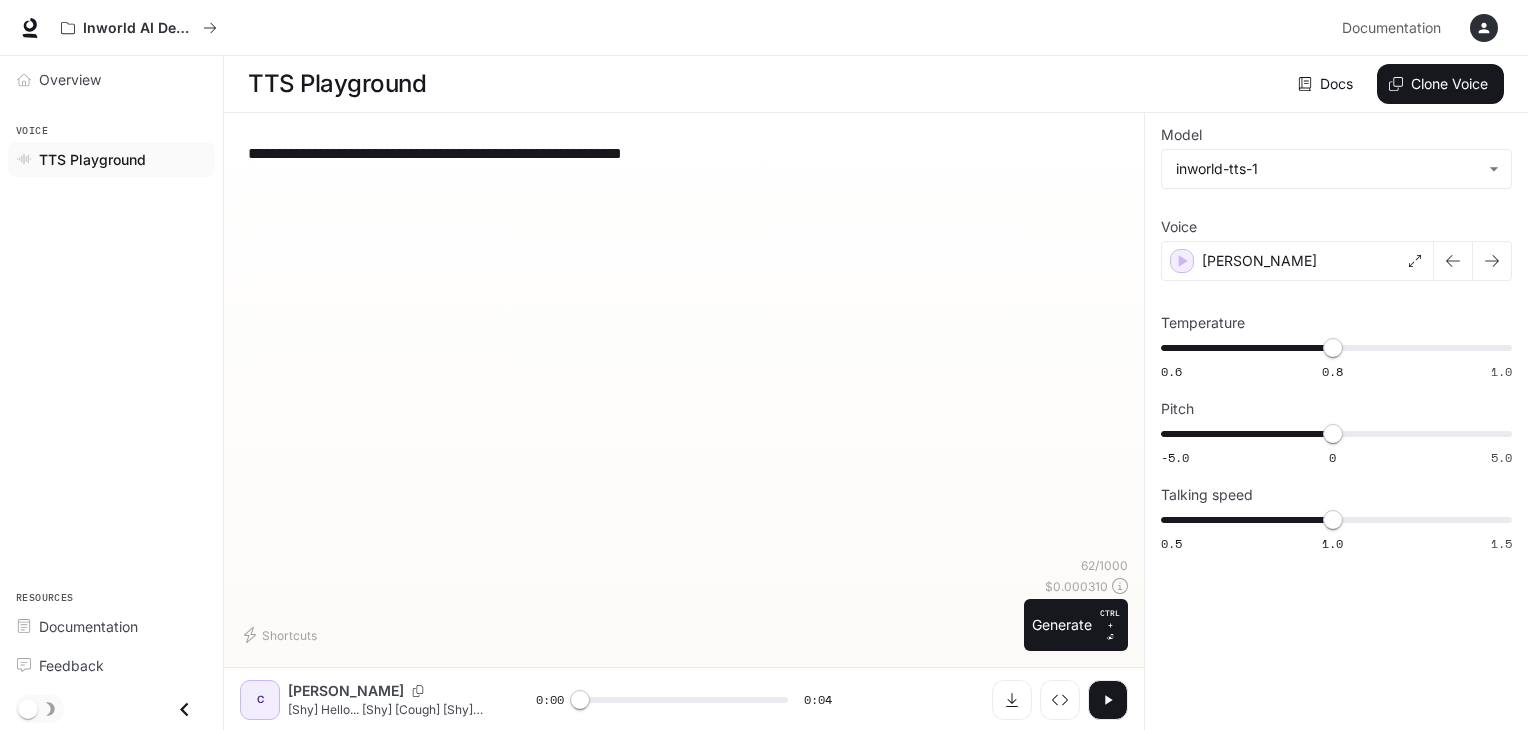 click on "**********" at bounding box center [684, 153] 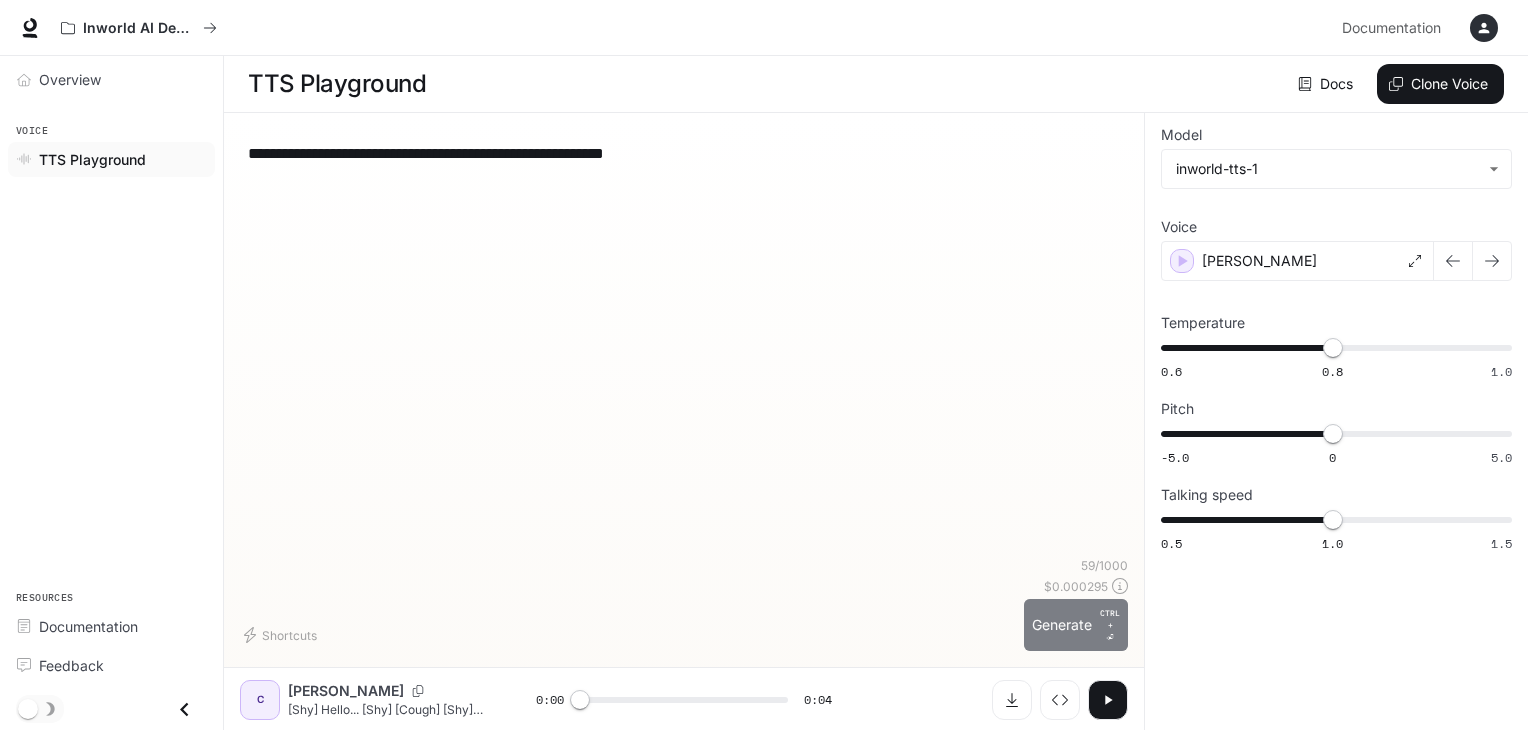 click on "Generate CTRL +  ⏎" at bounding box center (1076, 625) 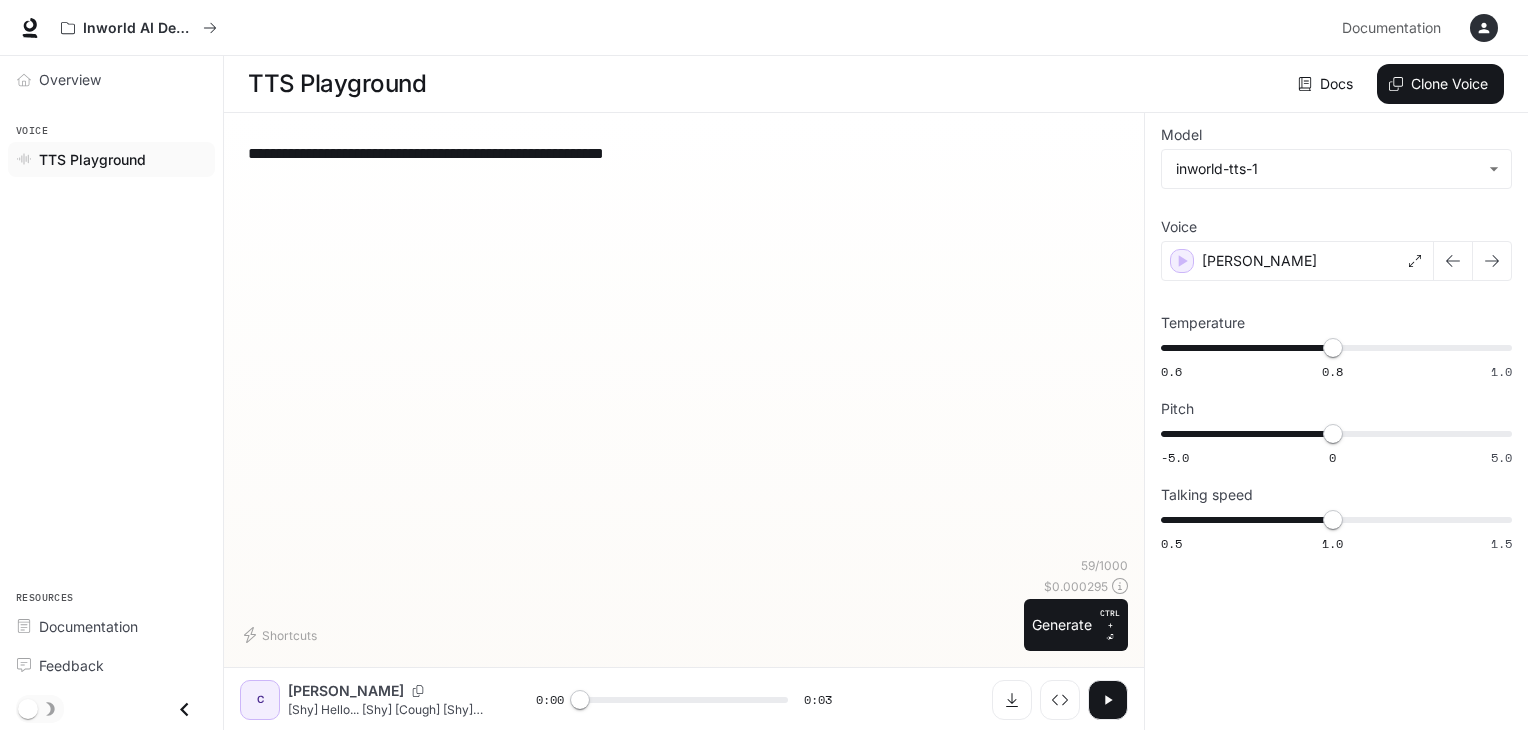 click on "**********" at bounding box center [684, 153] 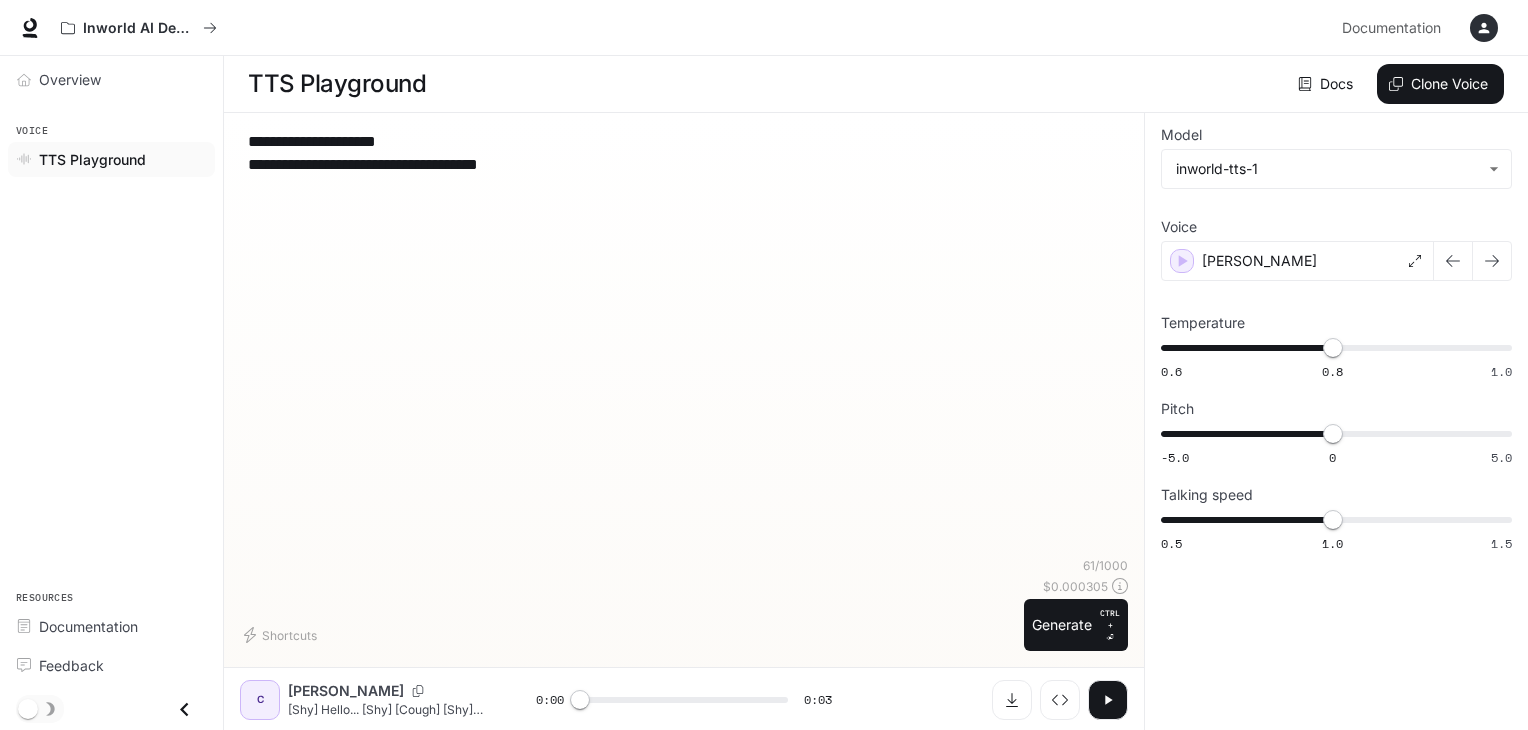 scroll, scrollTop: 0, scrollLeft: 0, axis: both 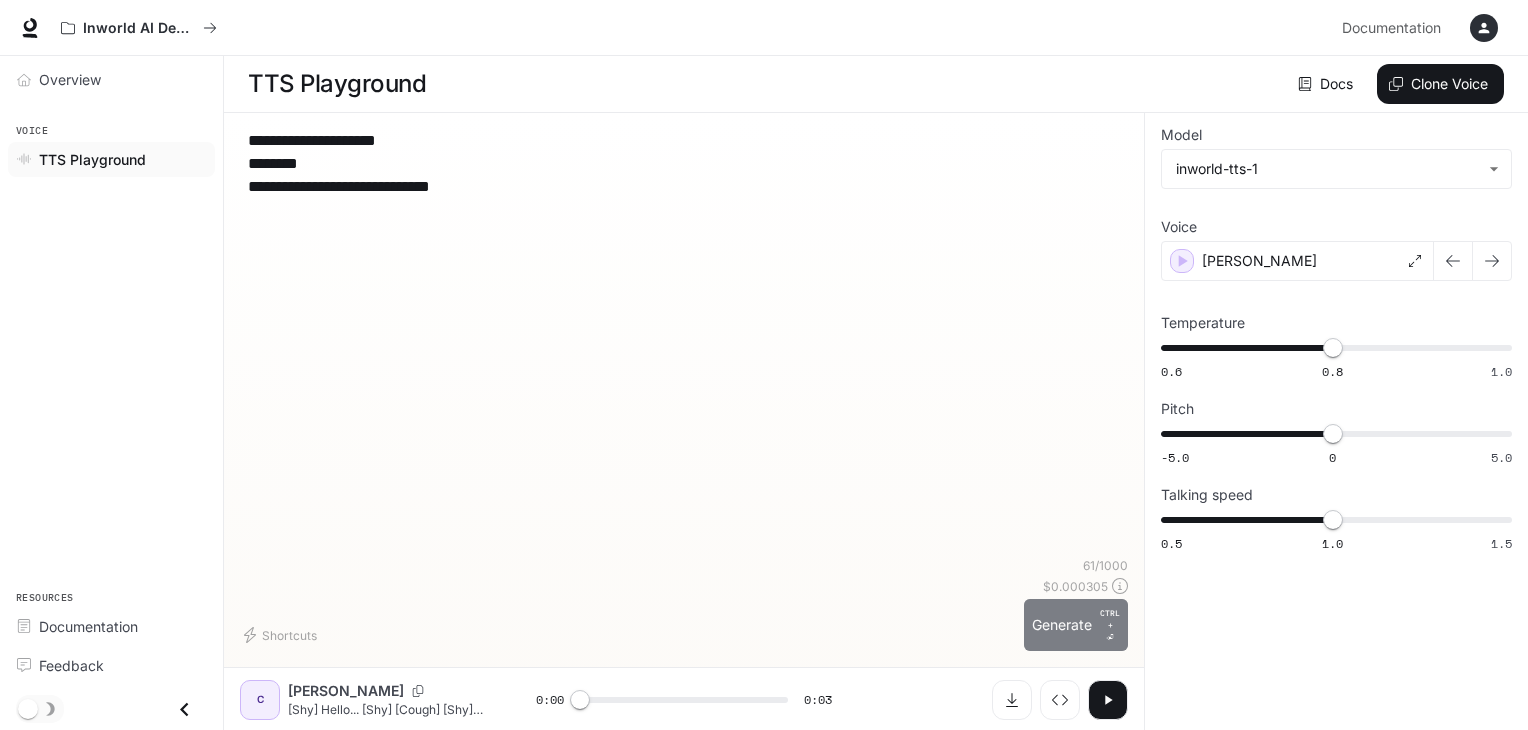 click on "Generate CTRL +  ⏎" at bounding box center [1076, 625] 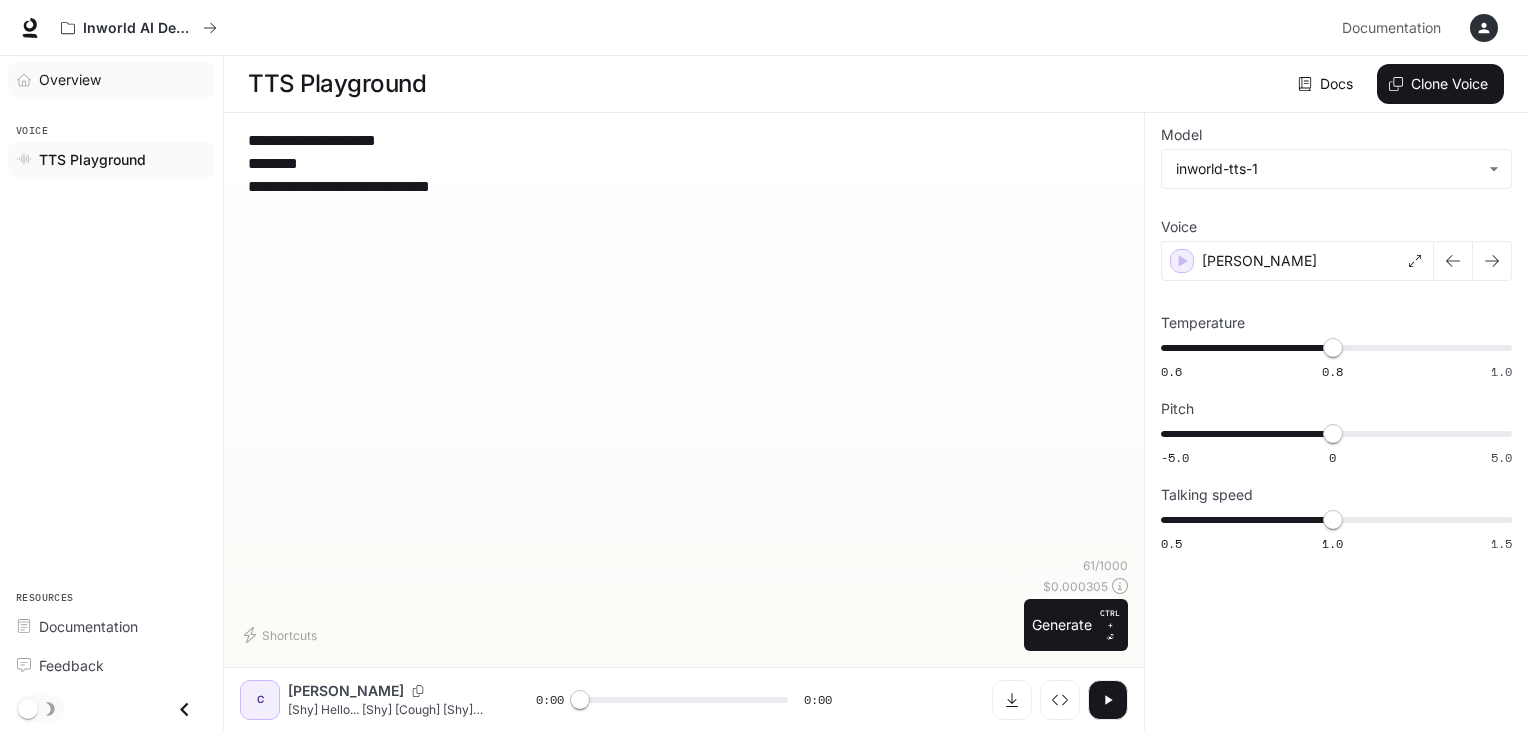 drag, startPoint x: 510, startPoint y: 180, endPoint x: 185, endPoint y: 73, distance: 342.16077 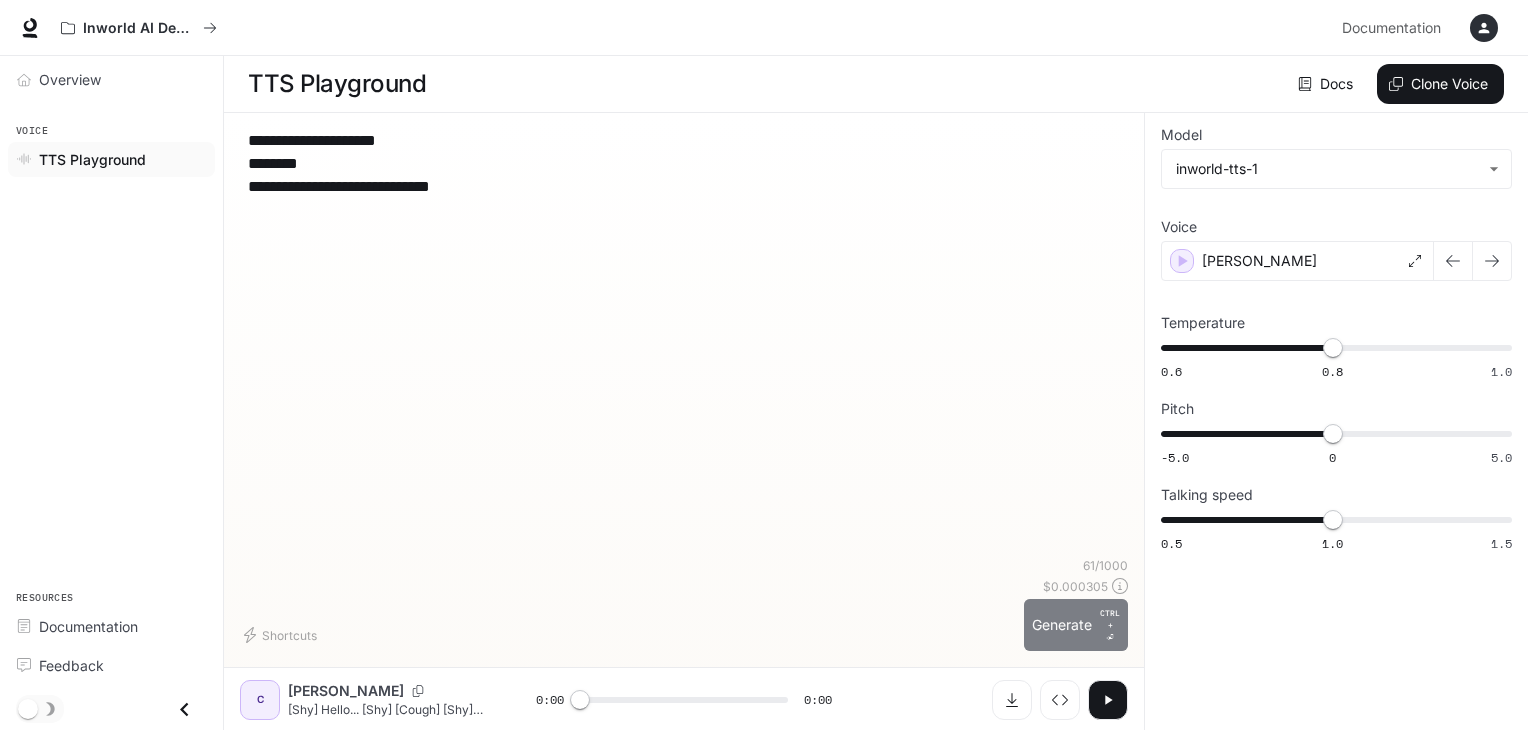click on "Generate CTRL +  ⏎" at bounding box center [1076, 625] 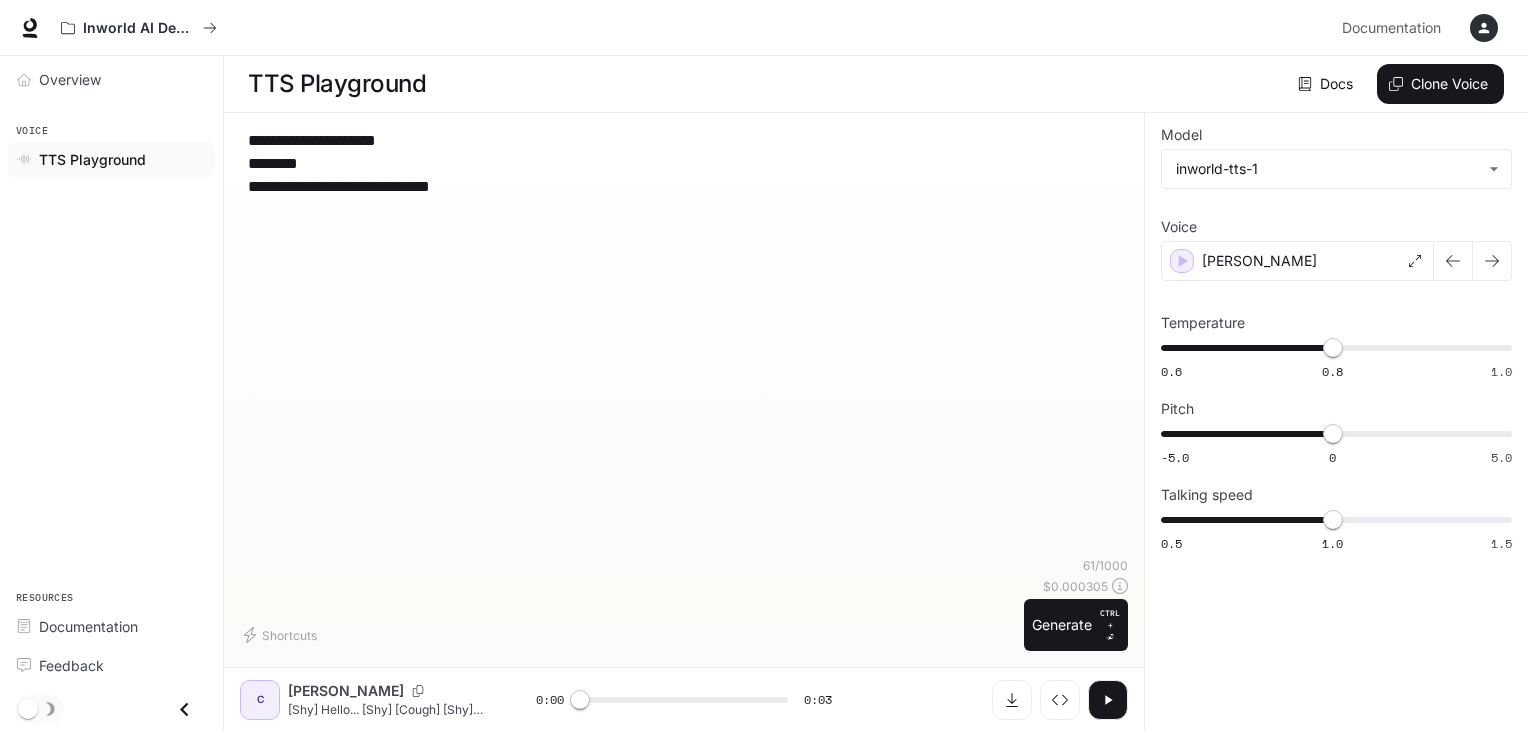 click on "**********" at bounding box center [684, 343] 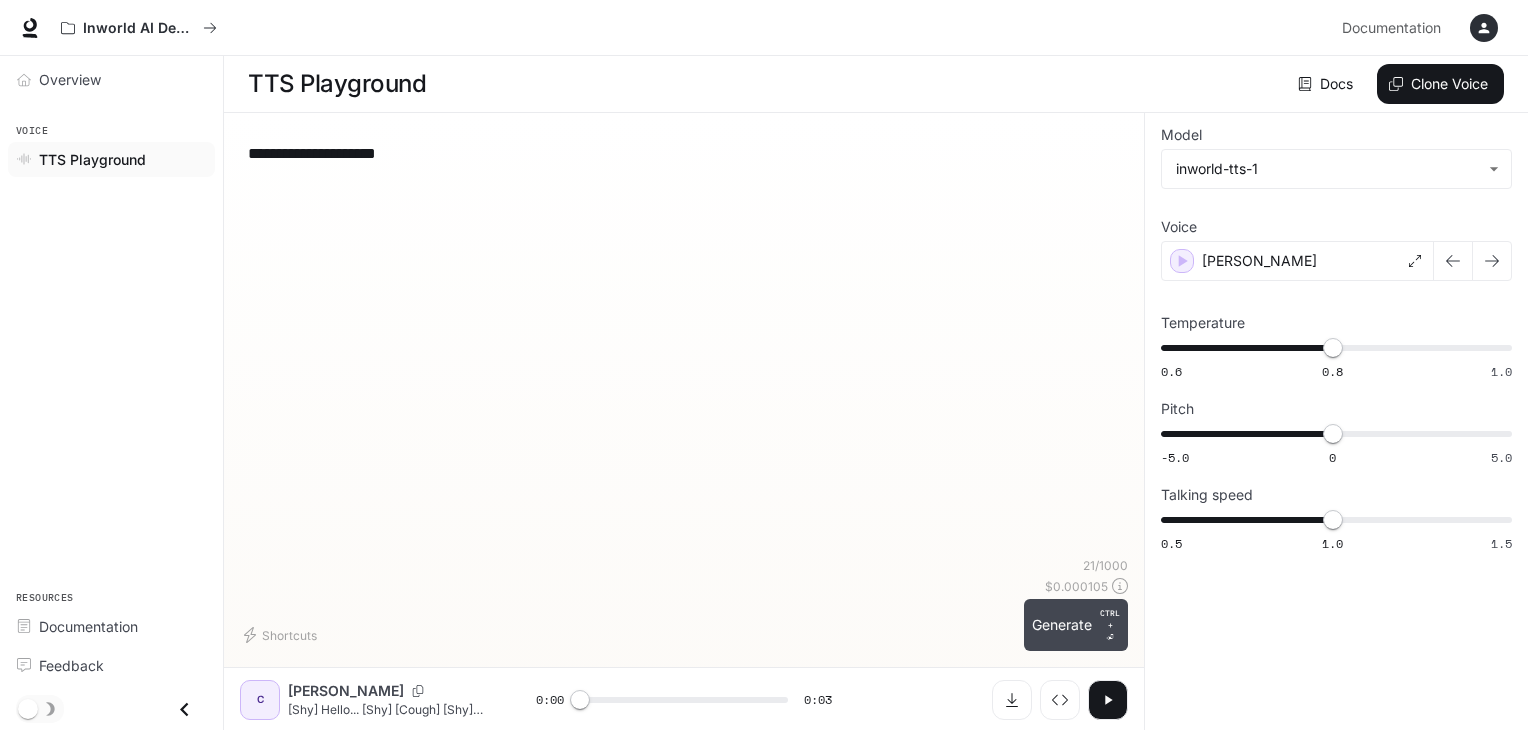 click on "Generate CTRL +  ⏎" at bounding box center [1076, 625] 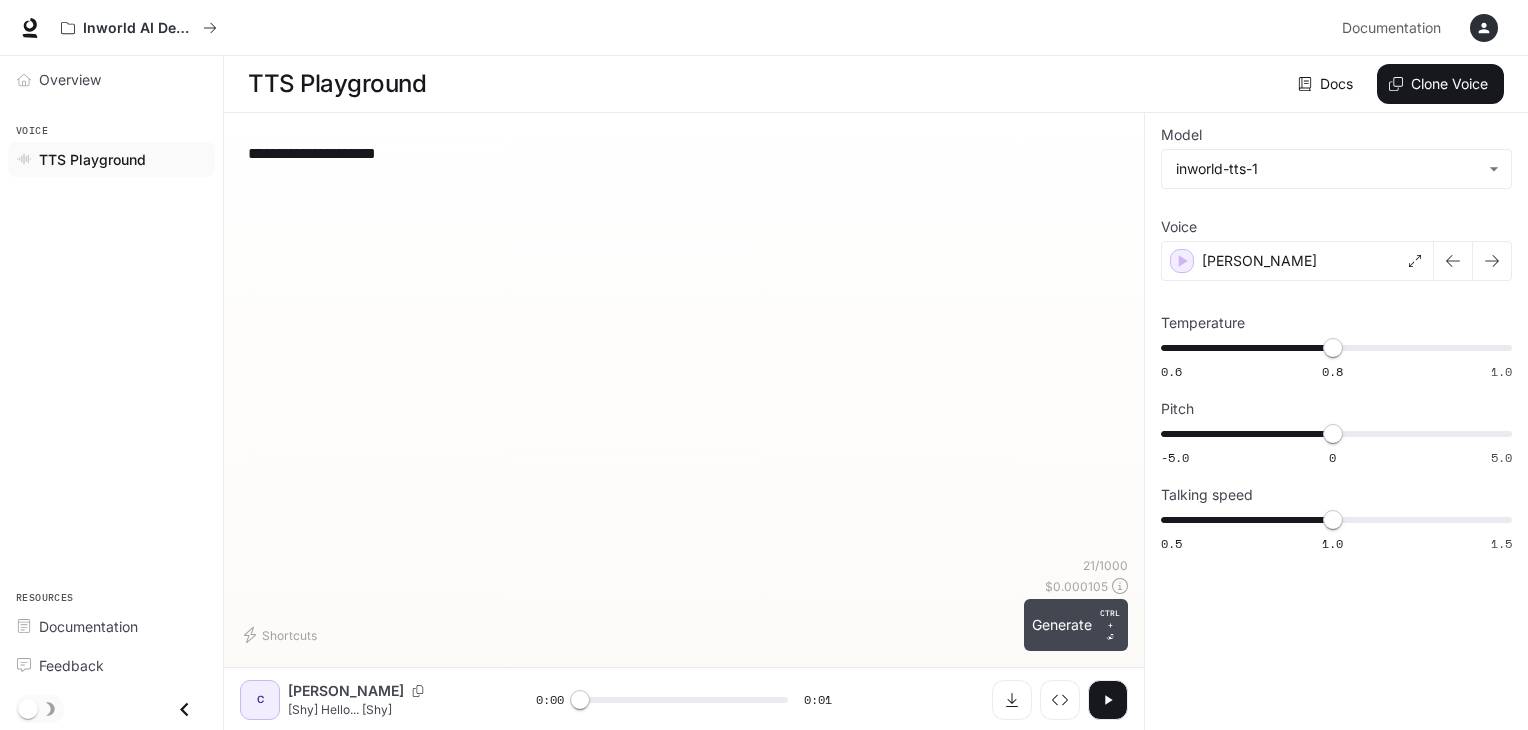 click on "Generate CTRL +  ⏎" at bounding box center [1076, 625] 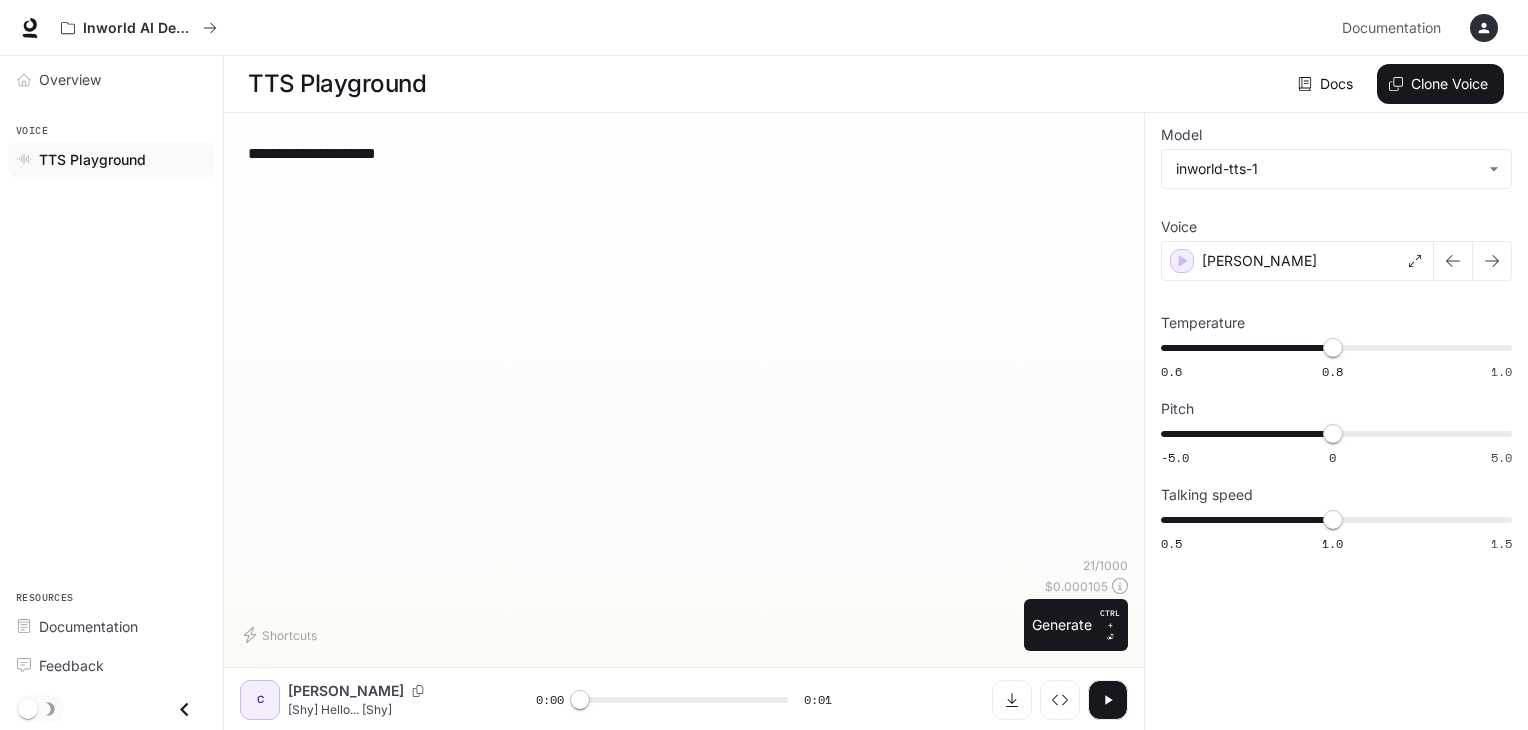 click on "Generate CTRL +  ⏎" at bounding box center [1076, 625] 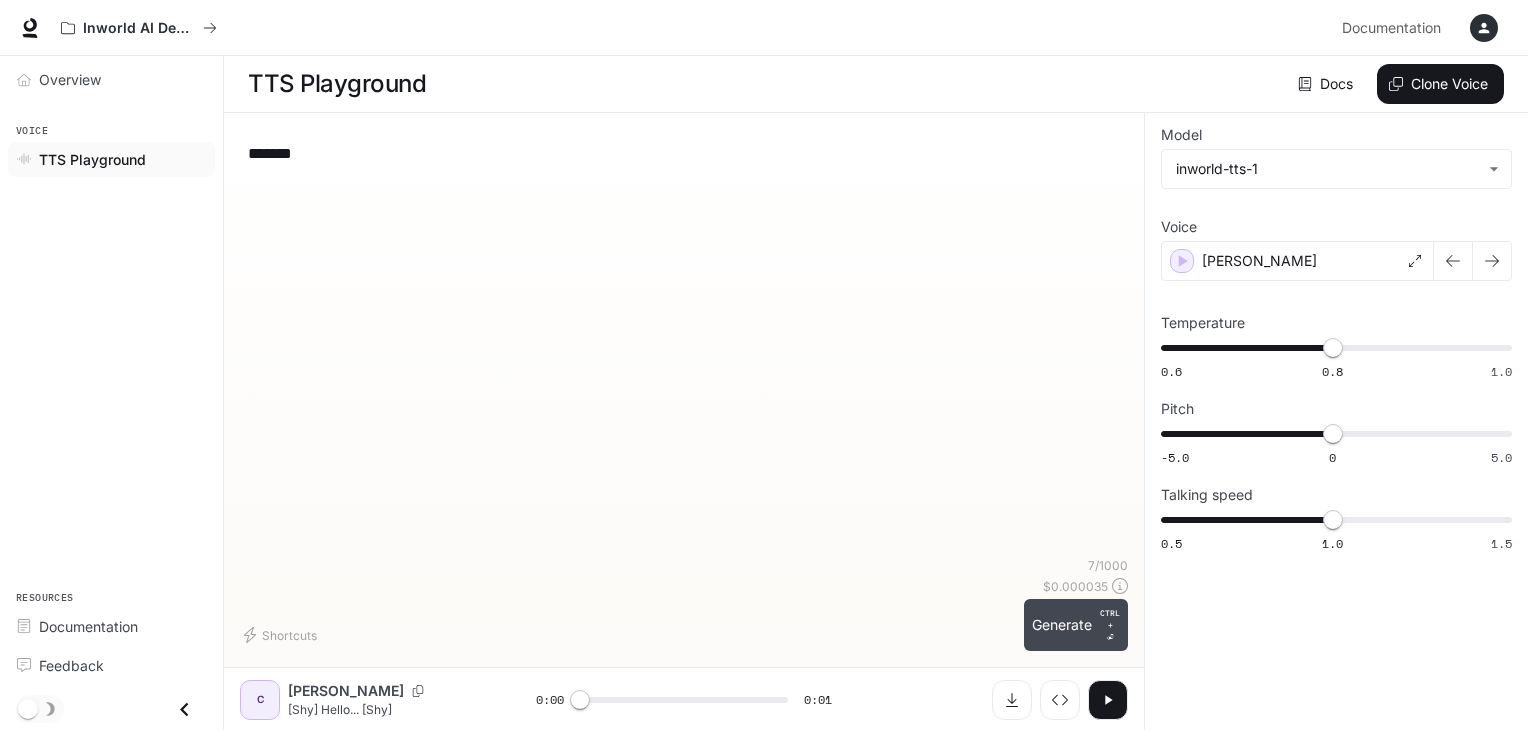 click on "Generate CTRL +  ⏎" at bounding box center (1076, 625) 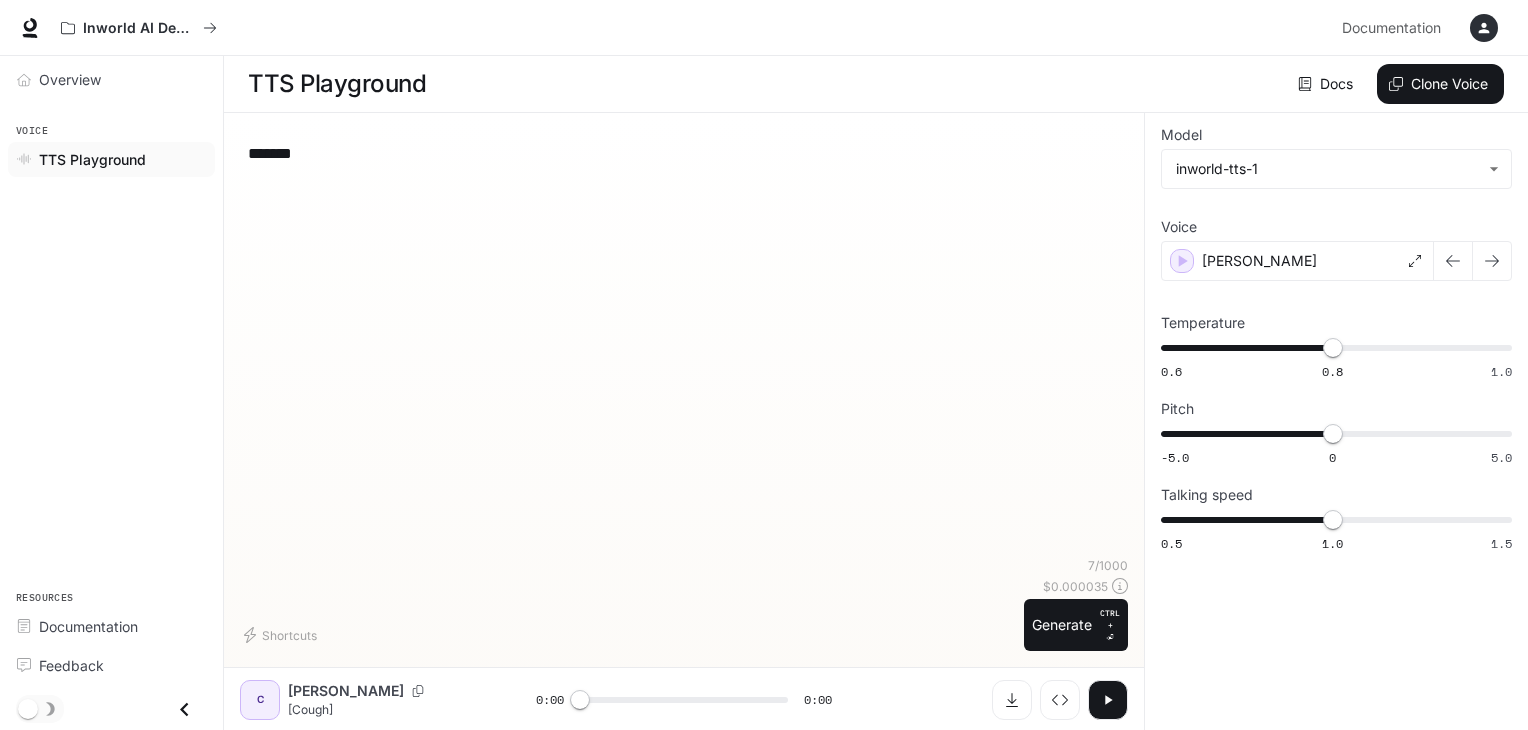 drag, startPoint x: 320, startPoint y: 161, endPoint x: 174, endPoint y: 149, distance: 146.49232 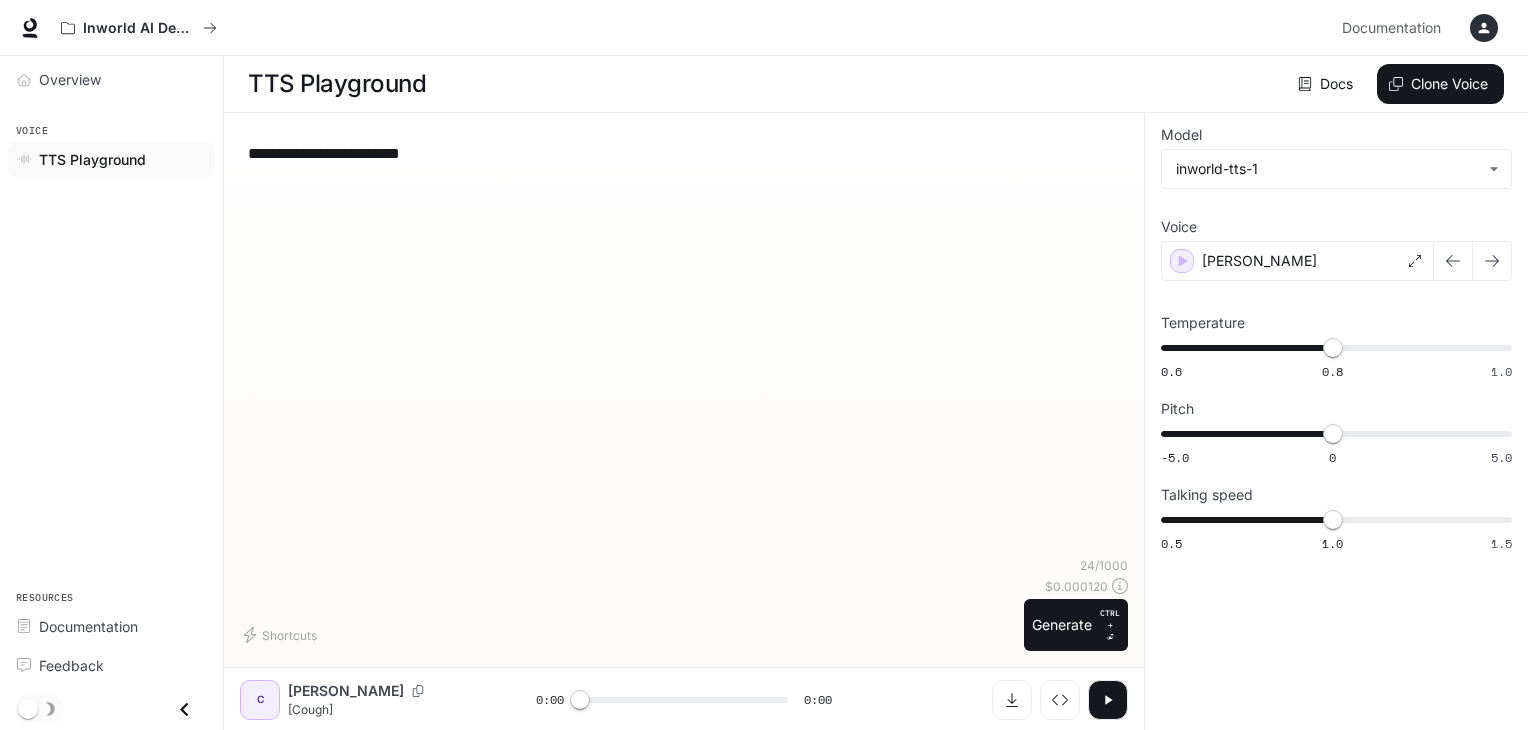 paste on "******" 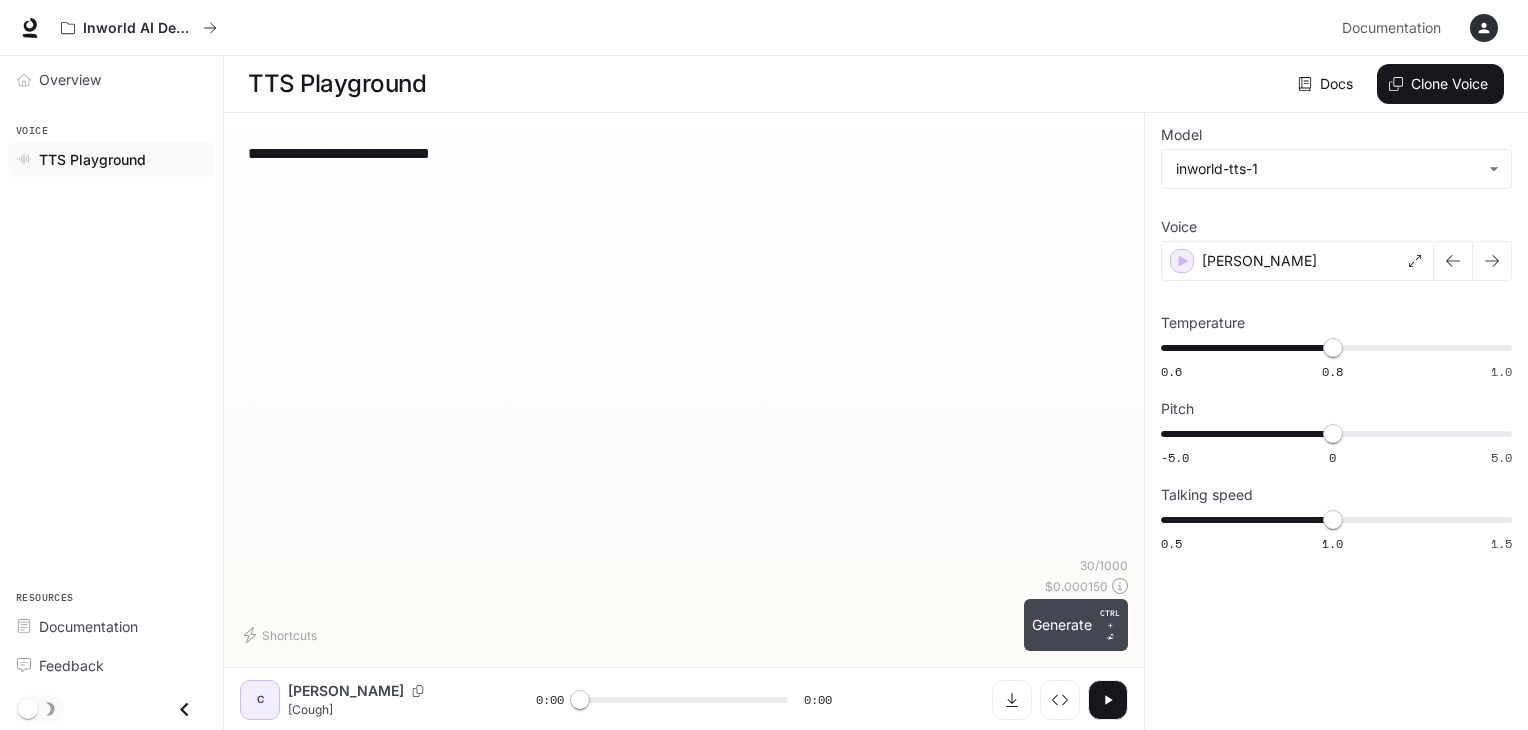 click on "Generate CTRL +  ⏎" at bounding box center [1076, 625] 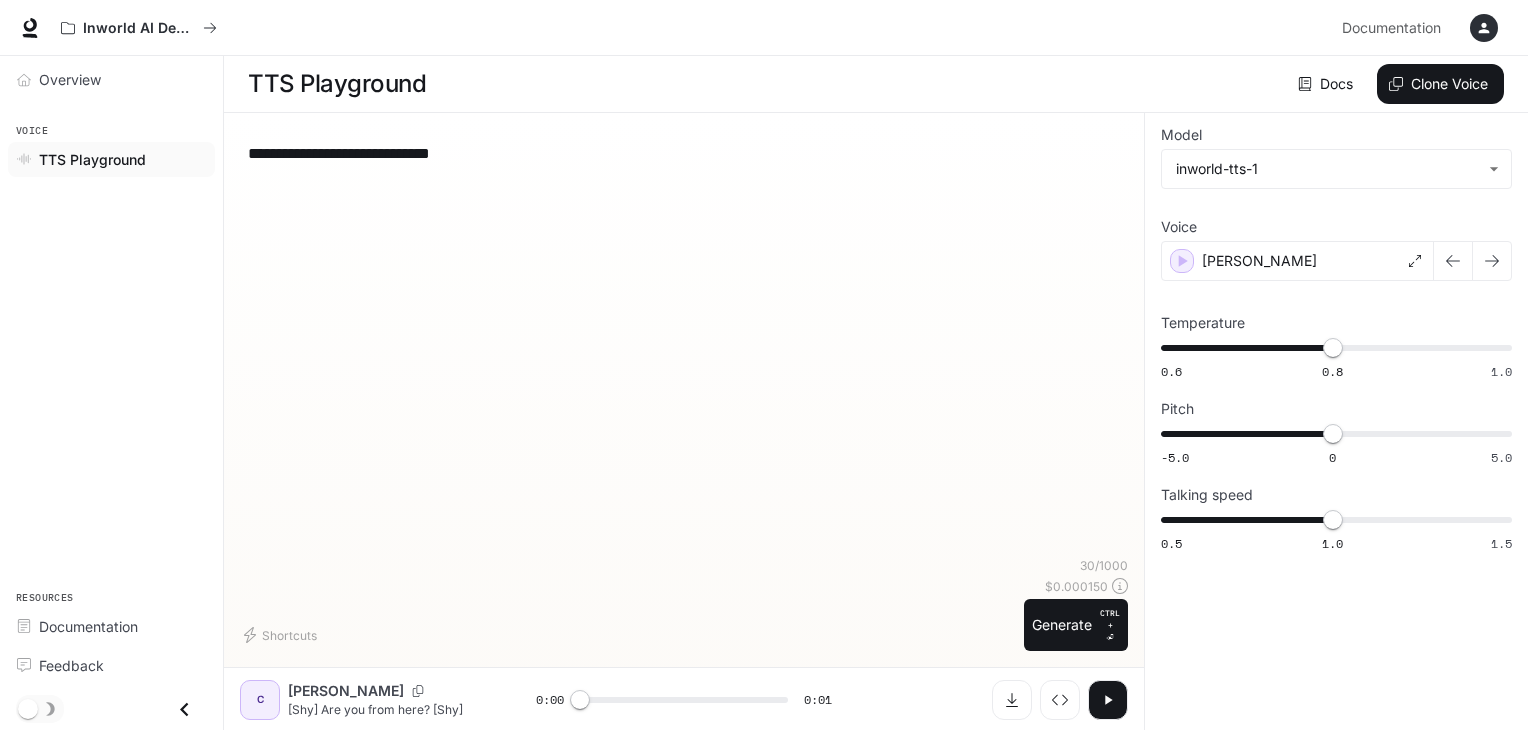 drag, startPoint x: 436, startPoint y: 150, endPoint x: 416, endPoint y: 150, distance: 20 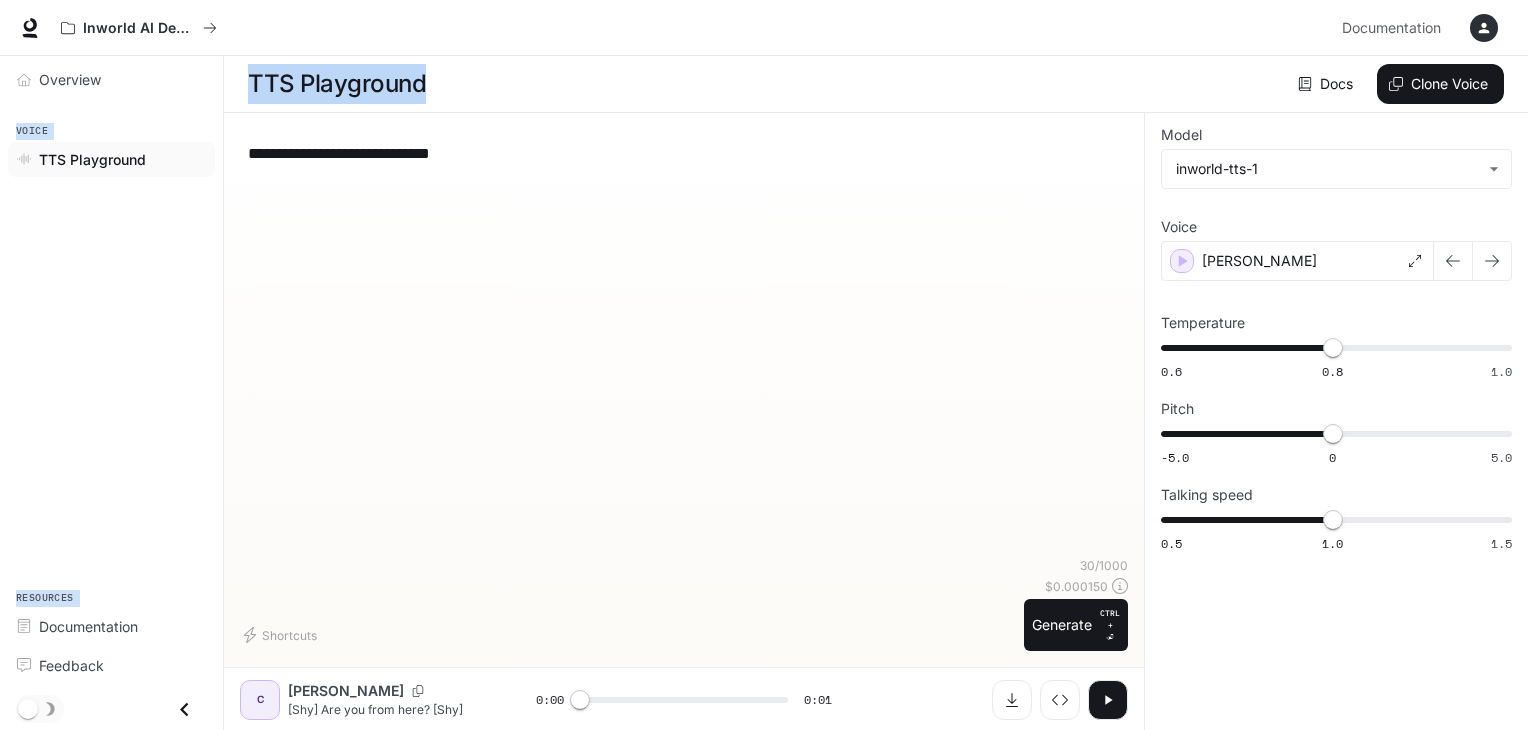 drag, startPoint x: 565, startPoint y: 165, endPoint x: 0, endPoint y: 120, distance: 566.7892 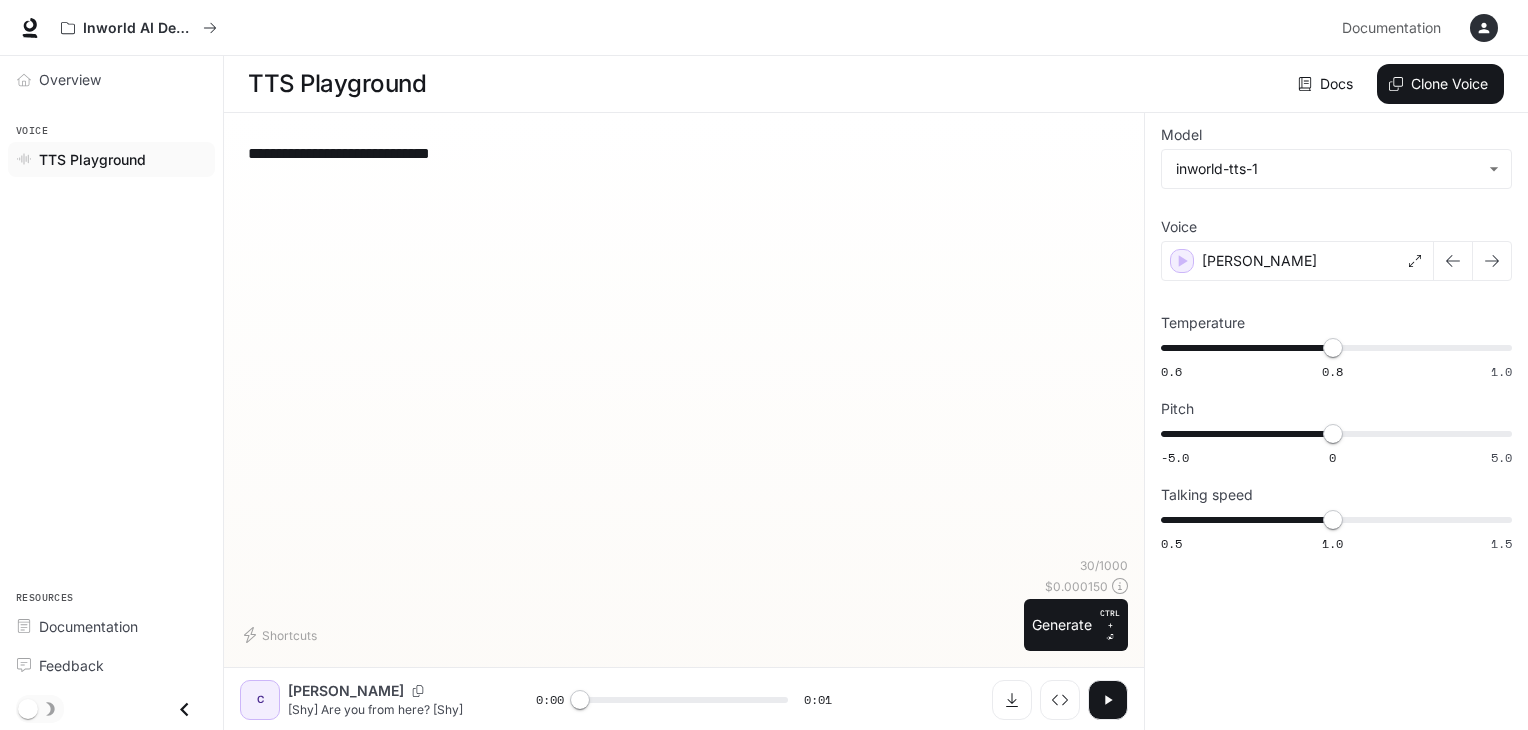 click on "**********" at bounding box center [684, 343] 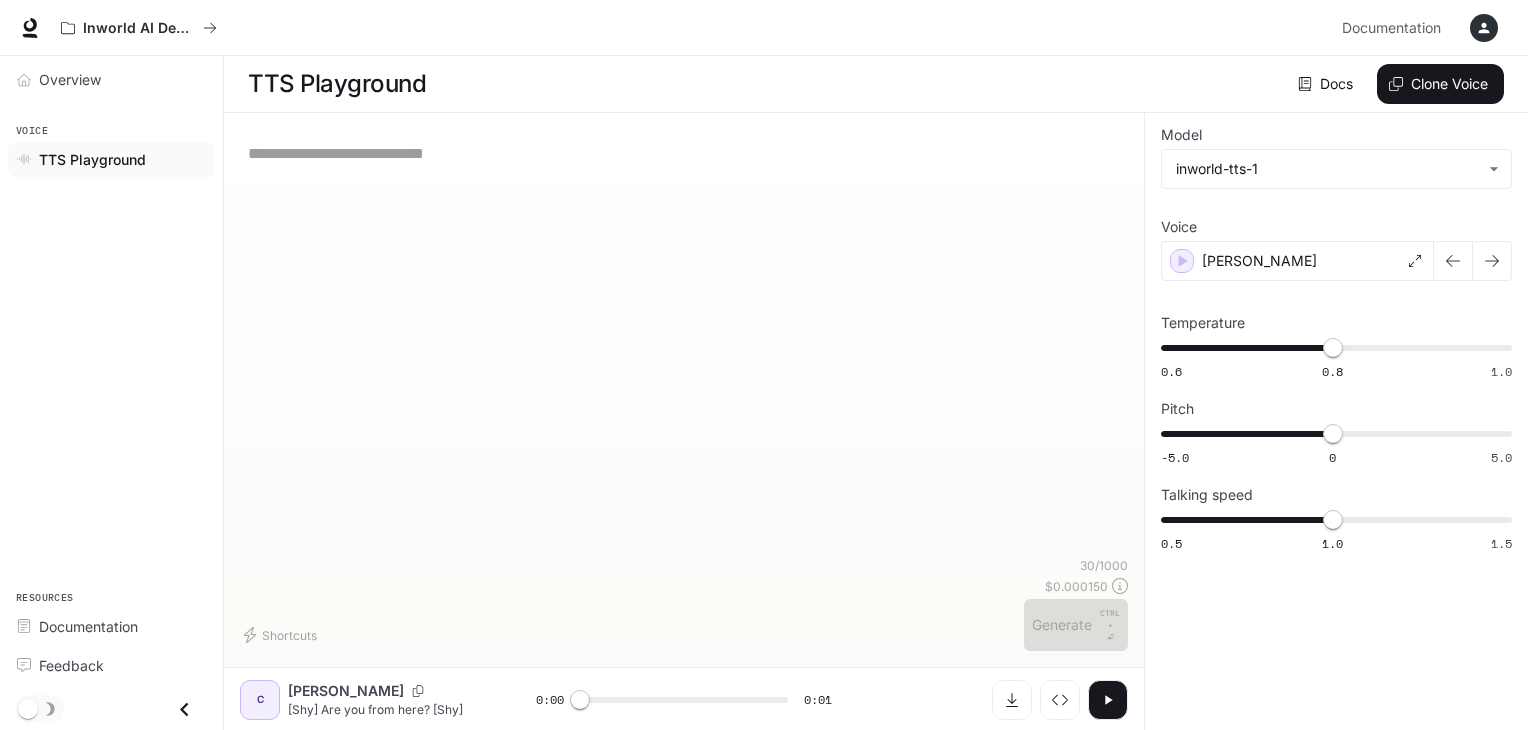 paste on "*****" 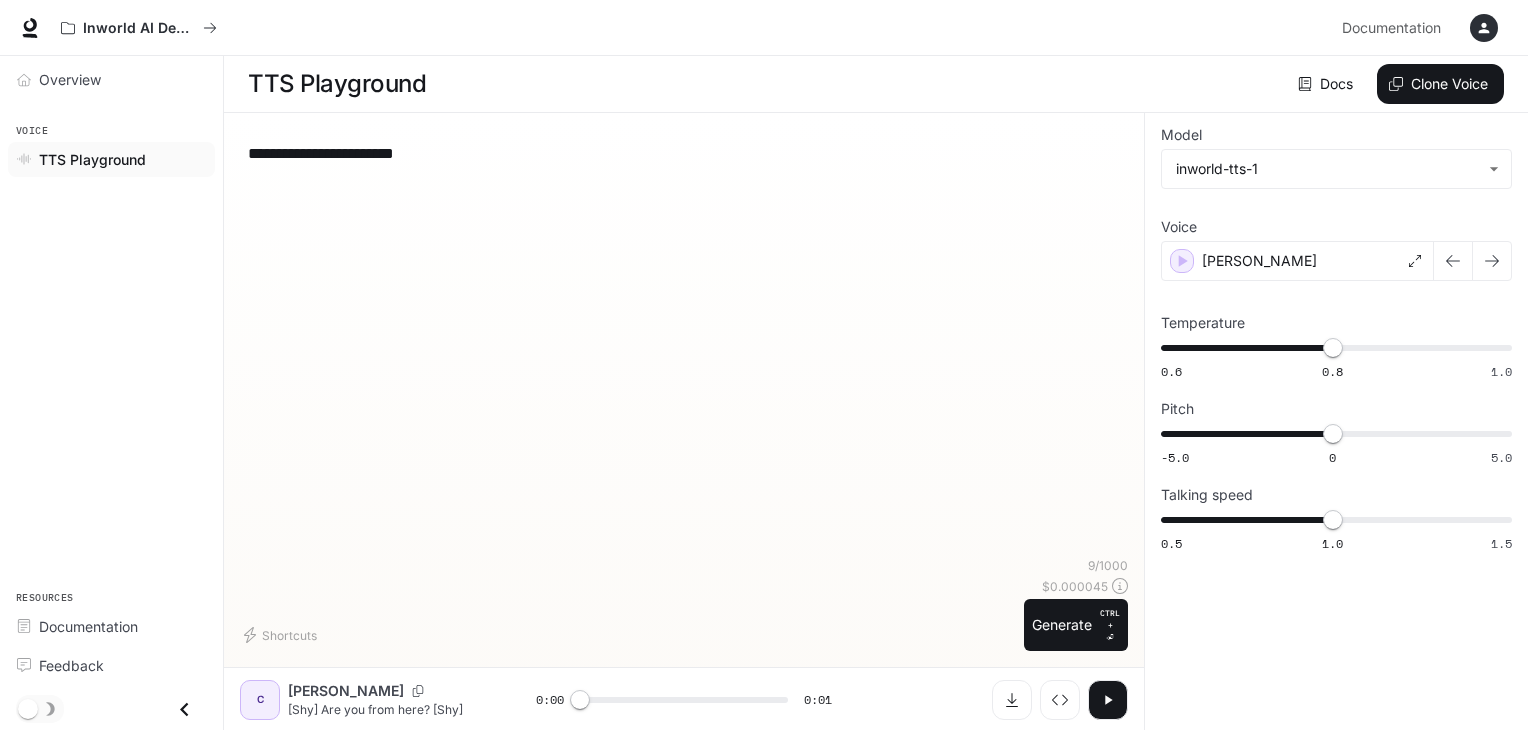 paste on "******" 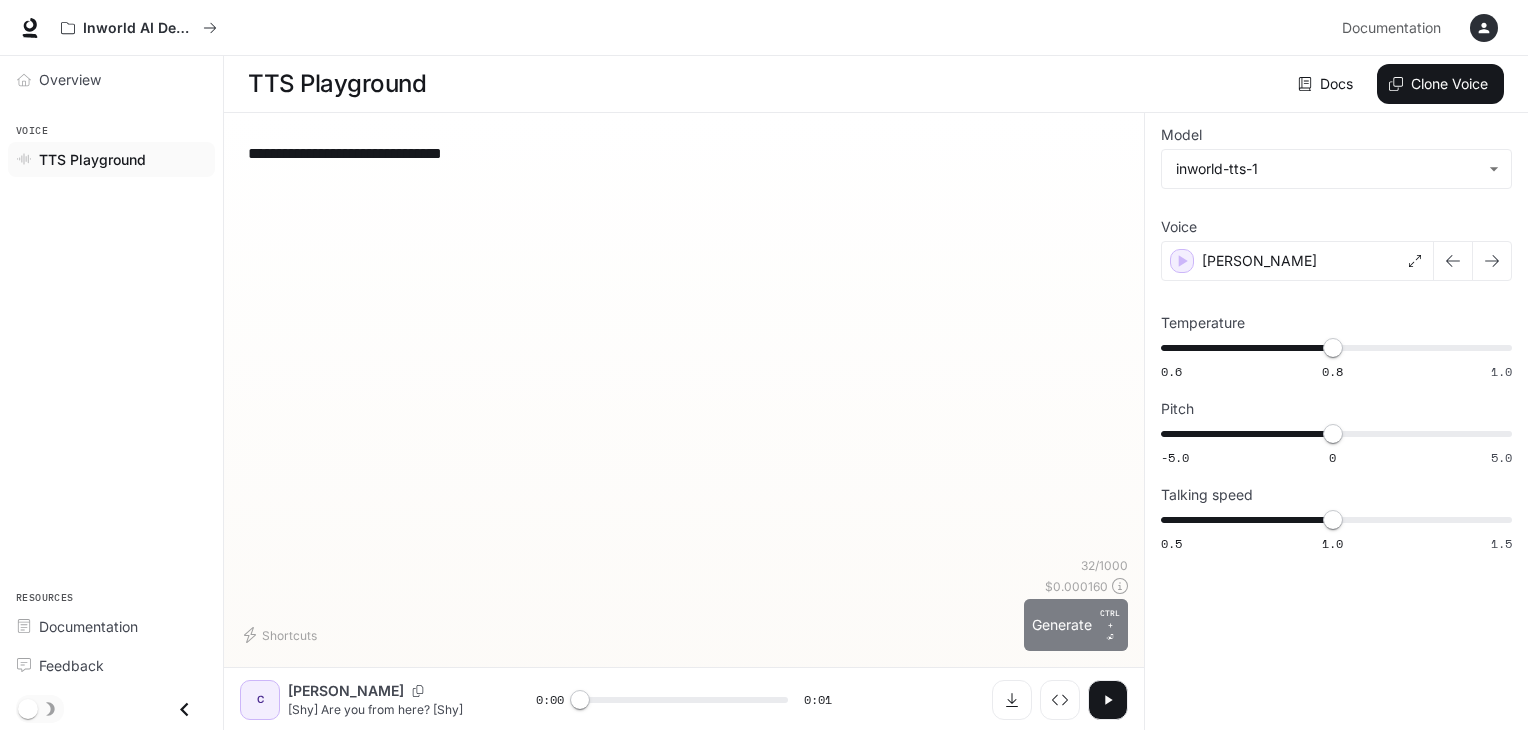 click on "Generate CTRL +  ⏎" at bounding box center [1076, 625] 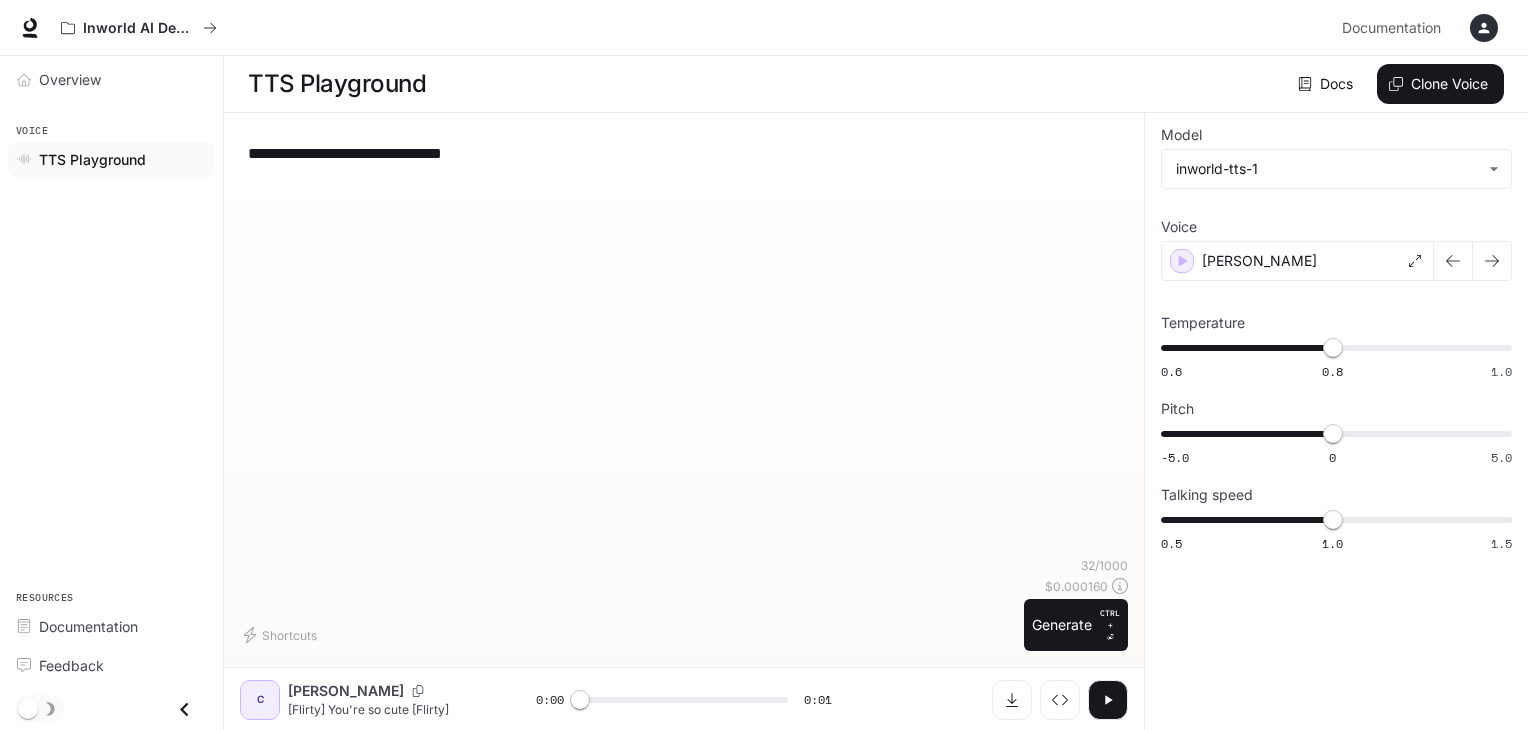 drag, startPoint x: 505, startPoint y: 151, endPoint x: 409, endPoint y: 150, distance: 96.00521 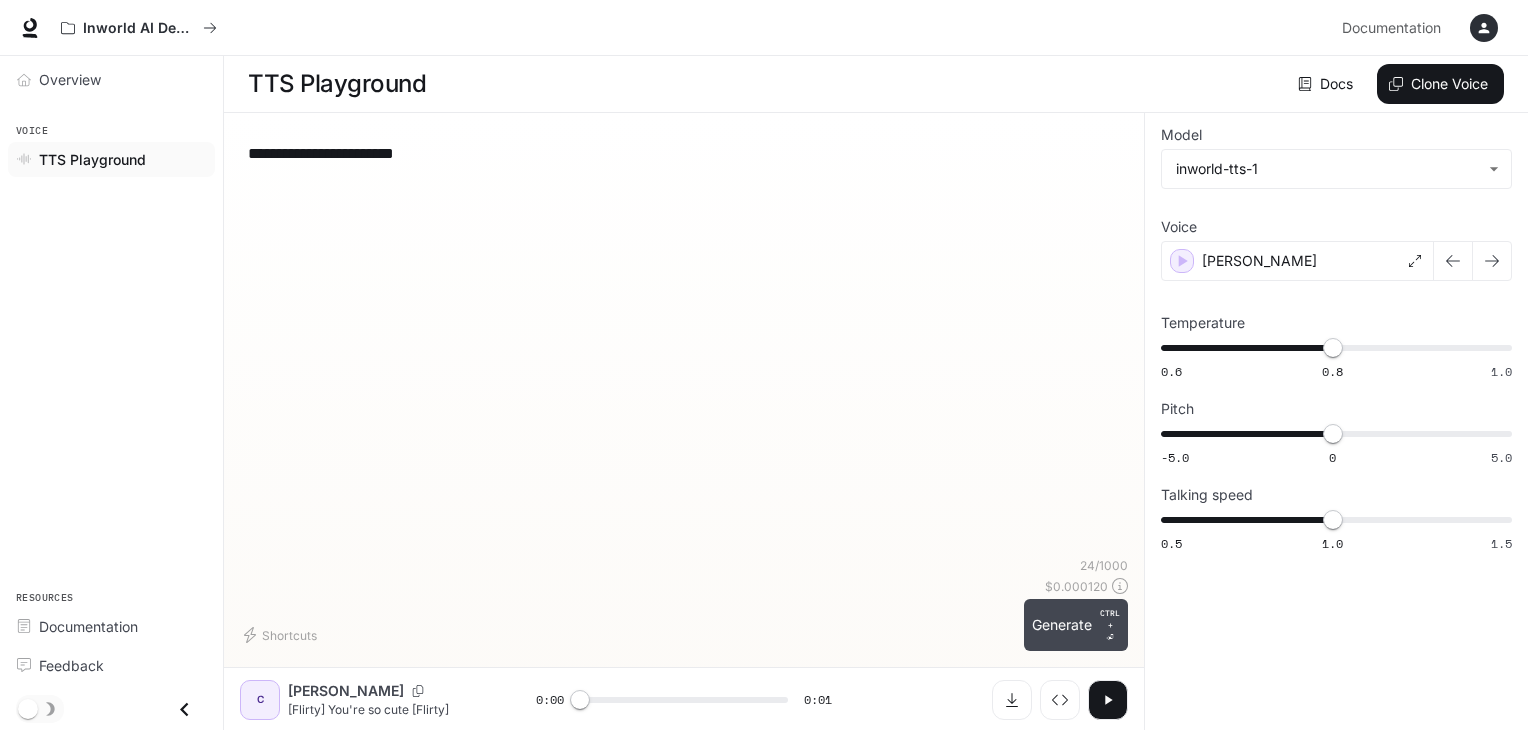click on "Generate CTRL +  ⏎" at bounding box center (1076, 625) 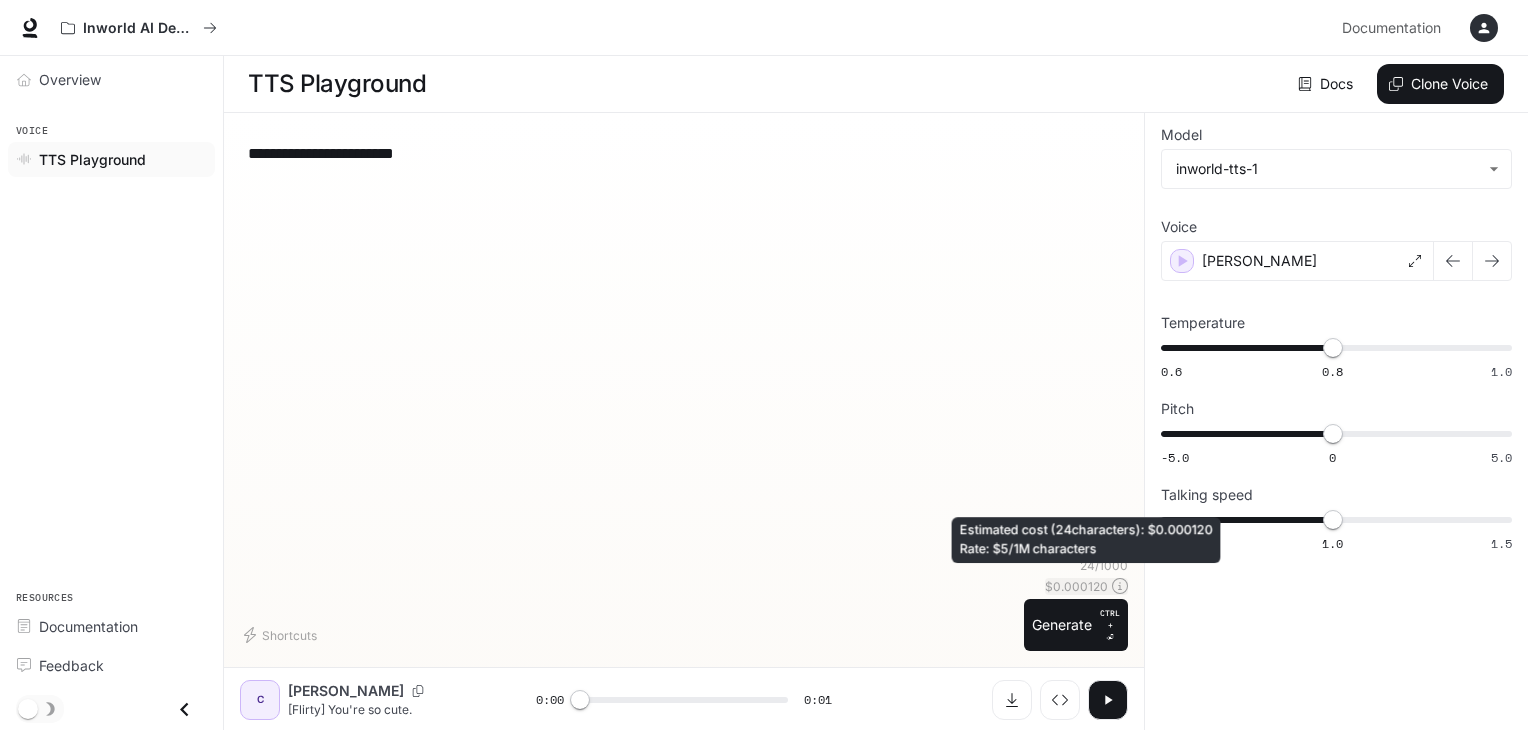 click 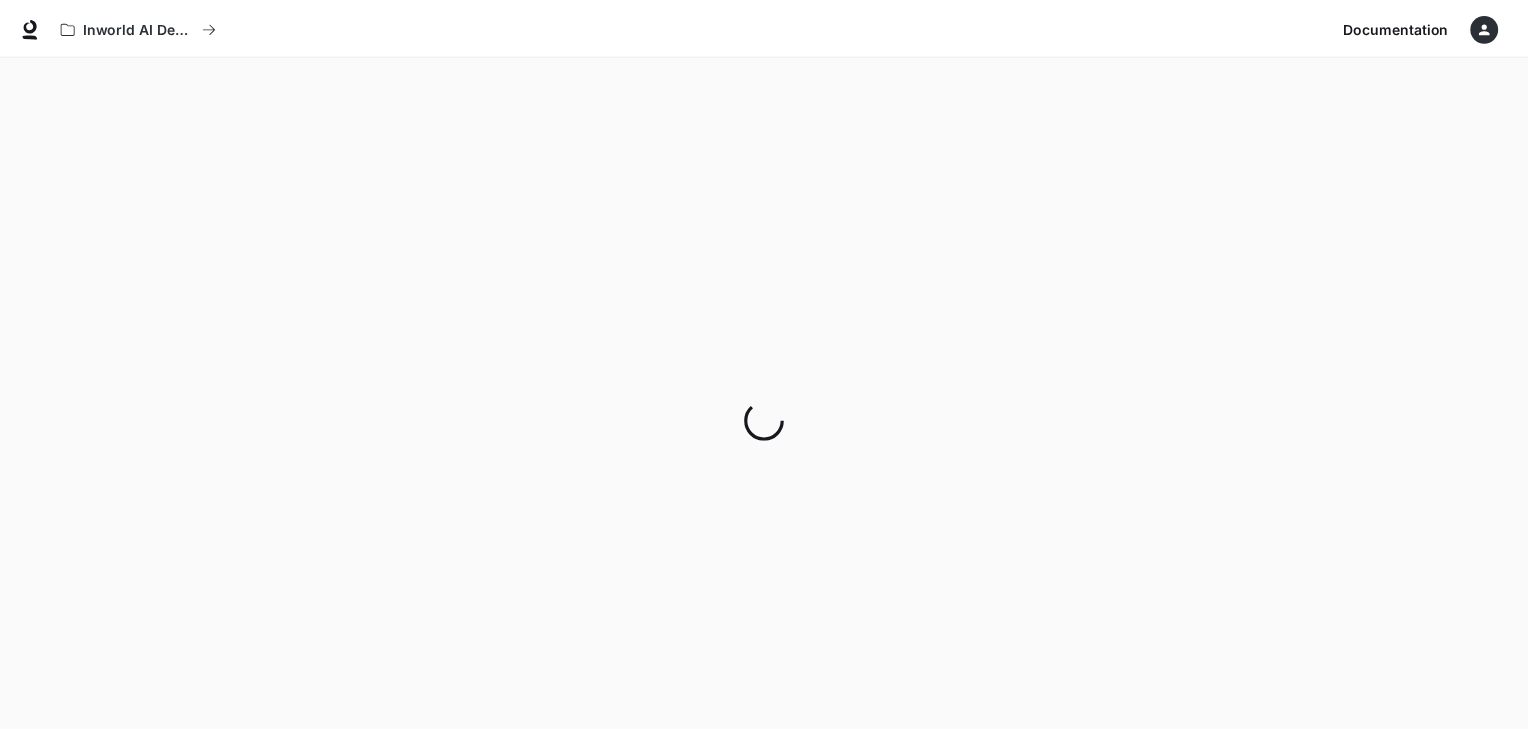 scroll, scrollTop: 0, scrollLeft: 0, axis: both 